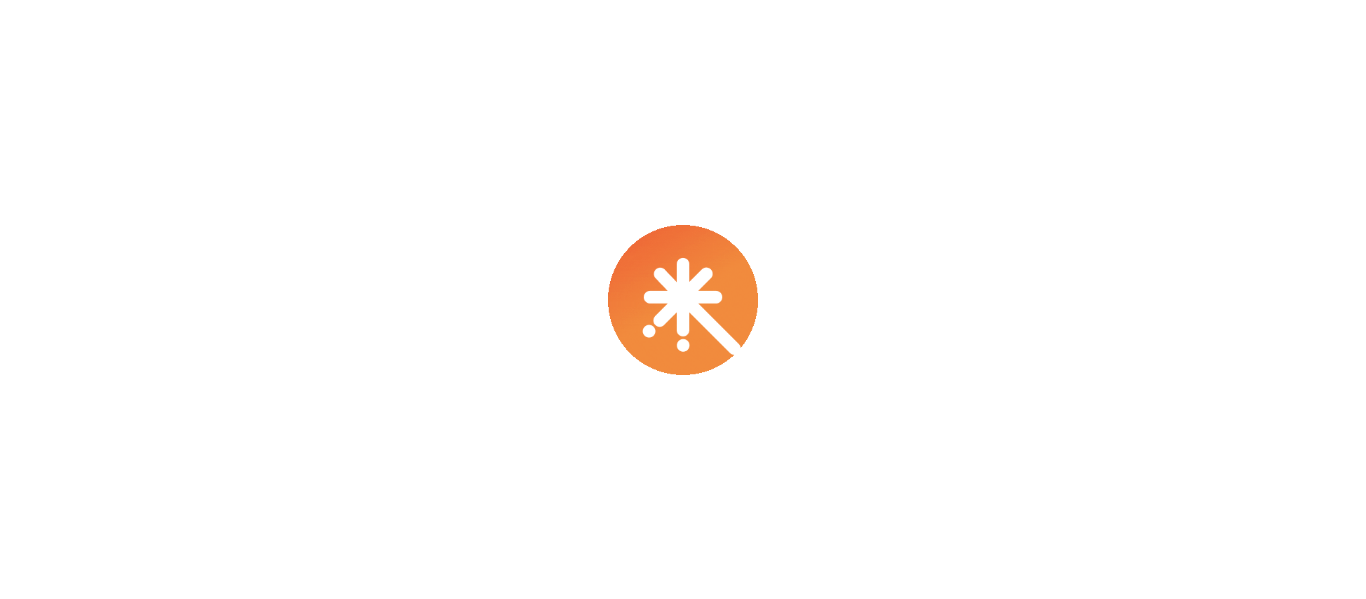 scroll, scrollTop: 0, scrollLeft: 0, axis: both 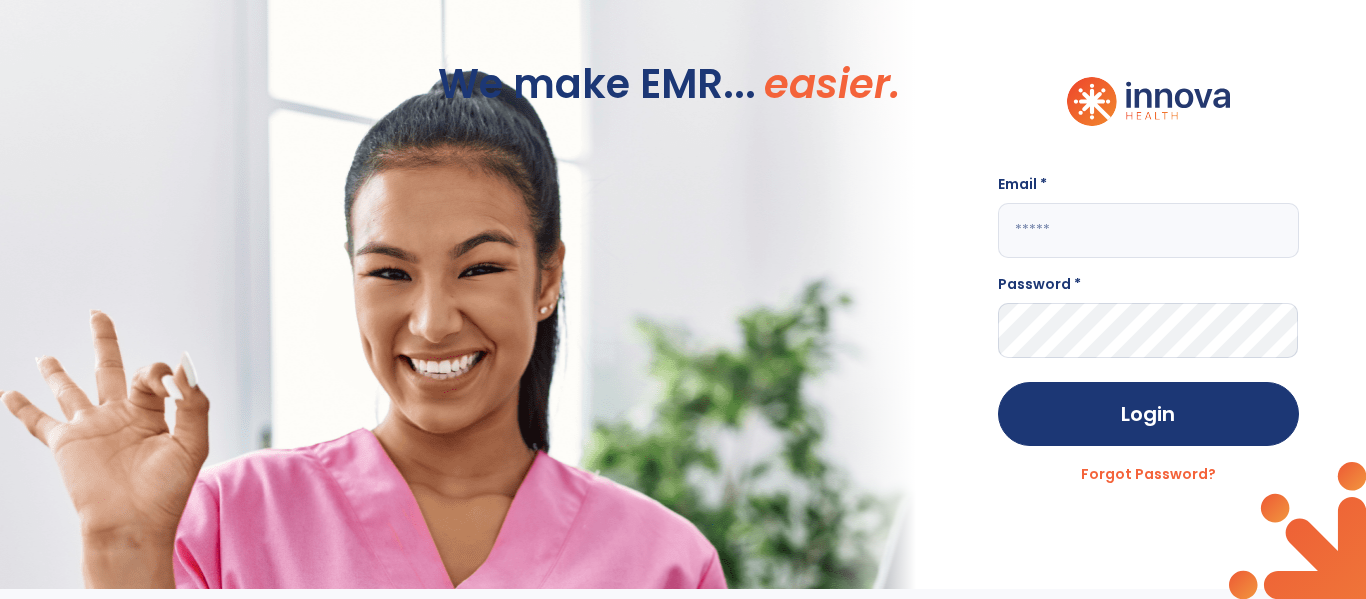 click 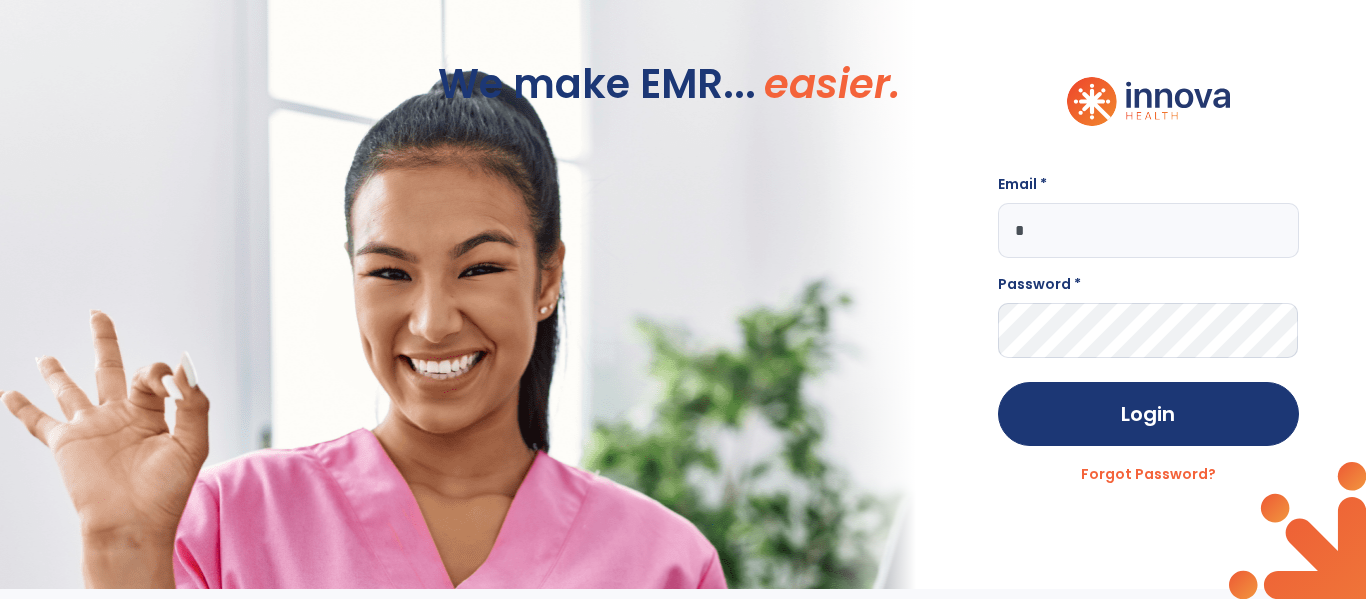 click on "*" 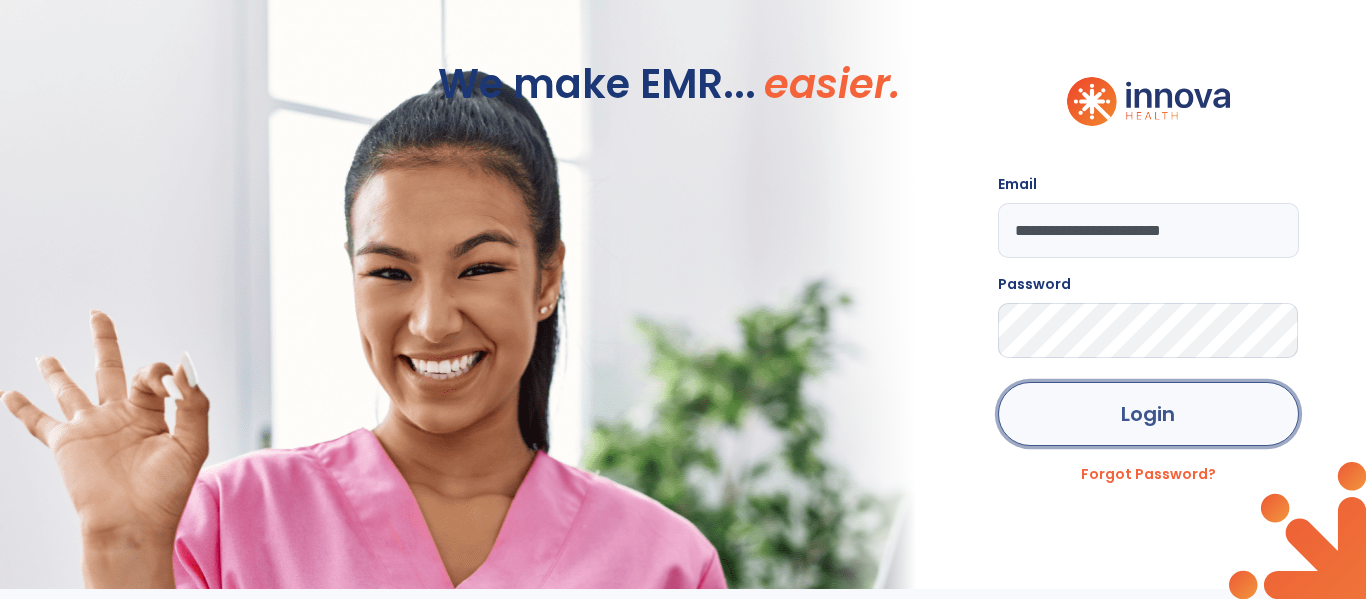 click on "Login" 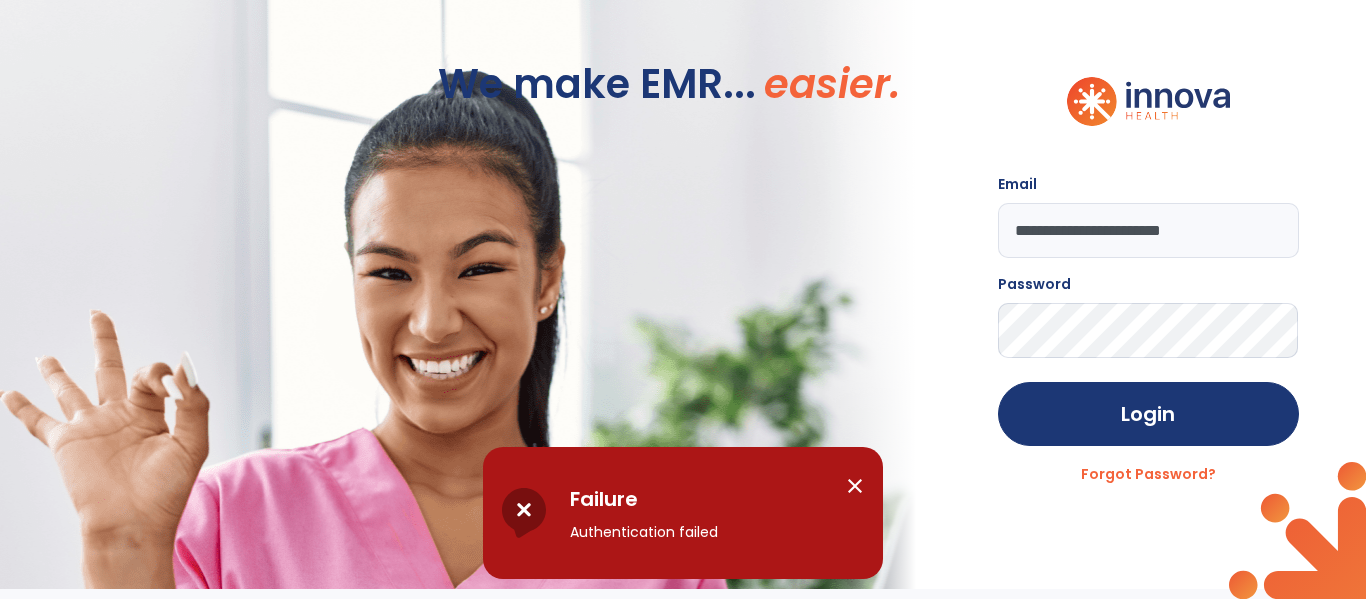 click on "**********" 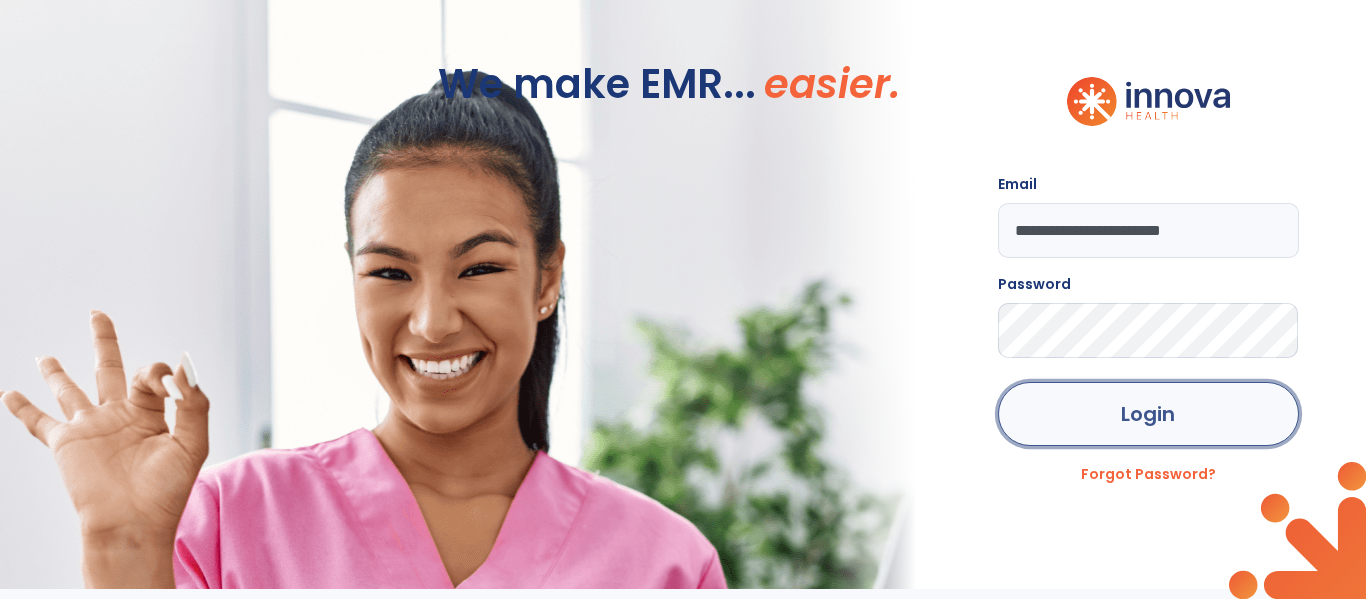 click on "Login" 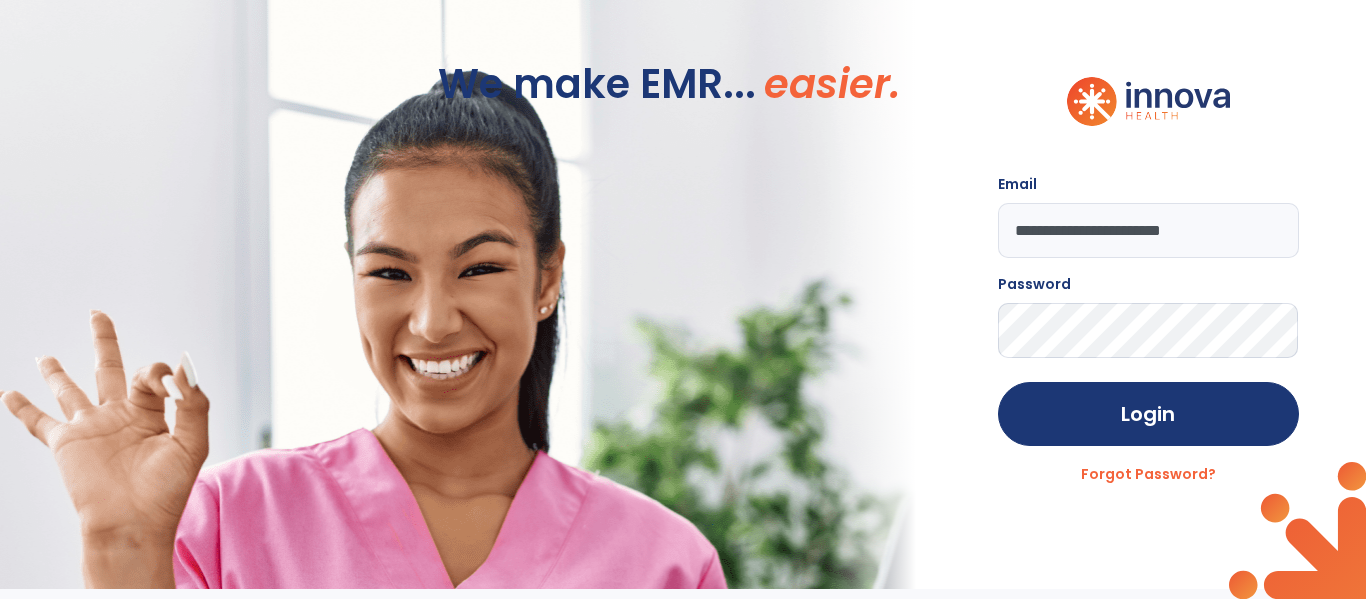 click on "**********" 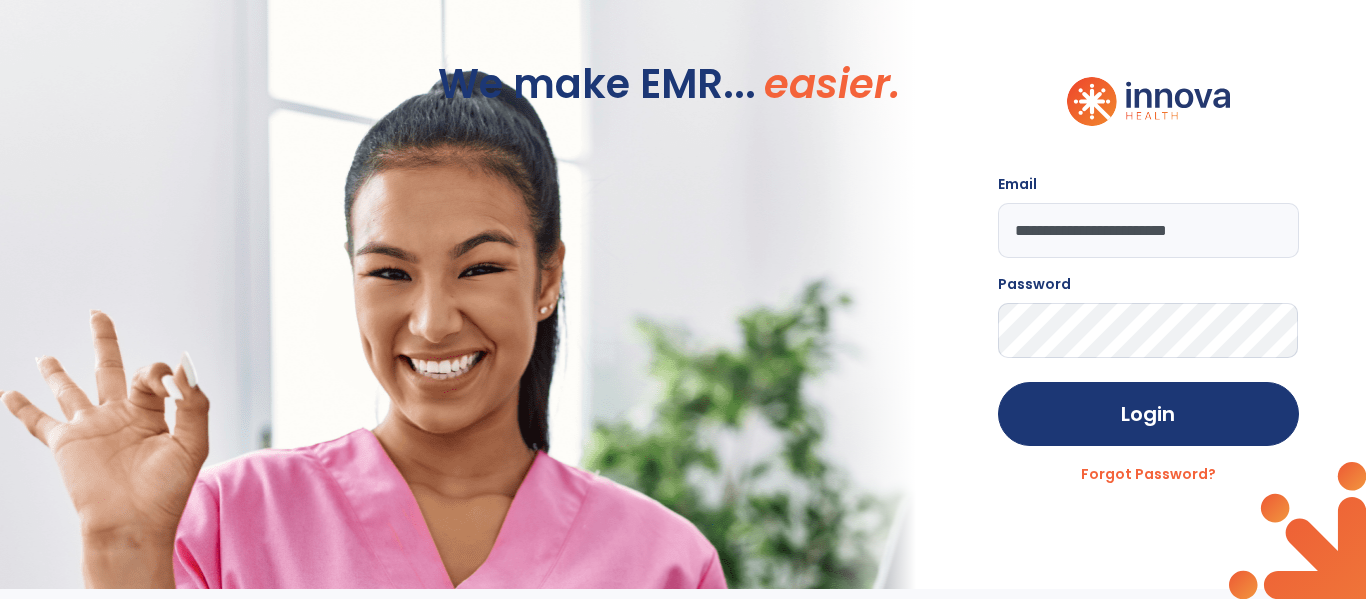 type on "**********" 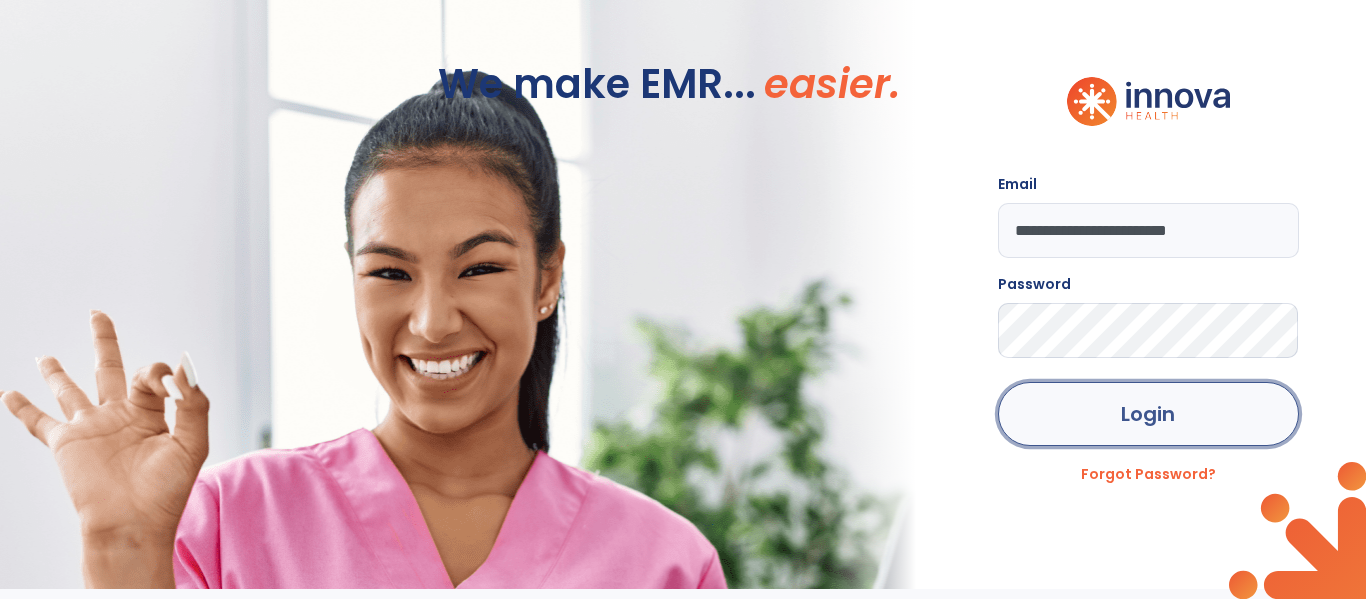 click on "Login" 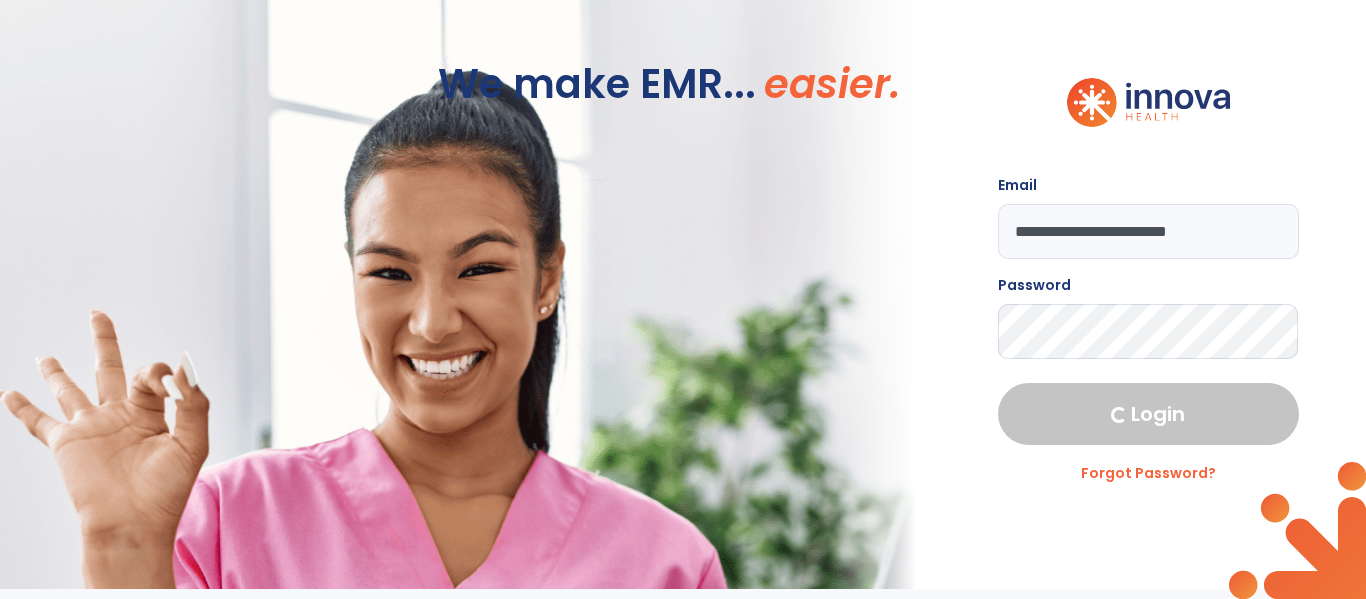 select on "****" 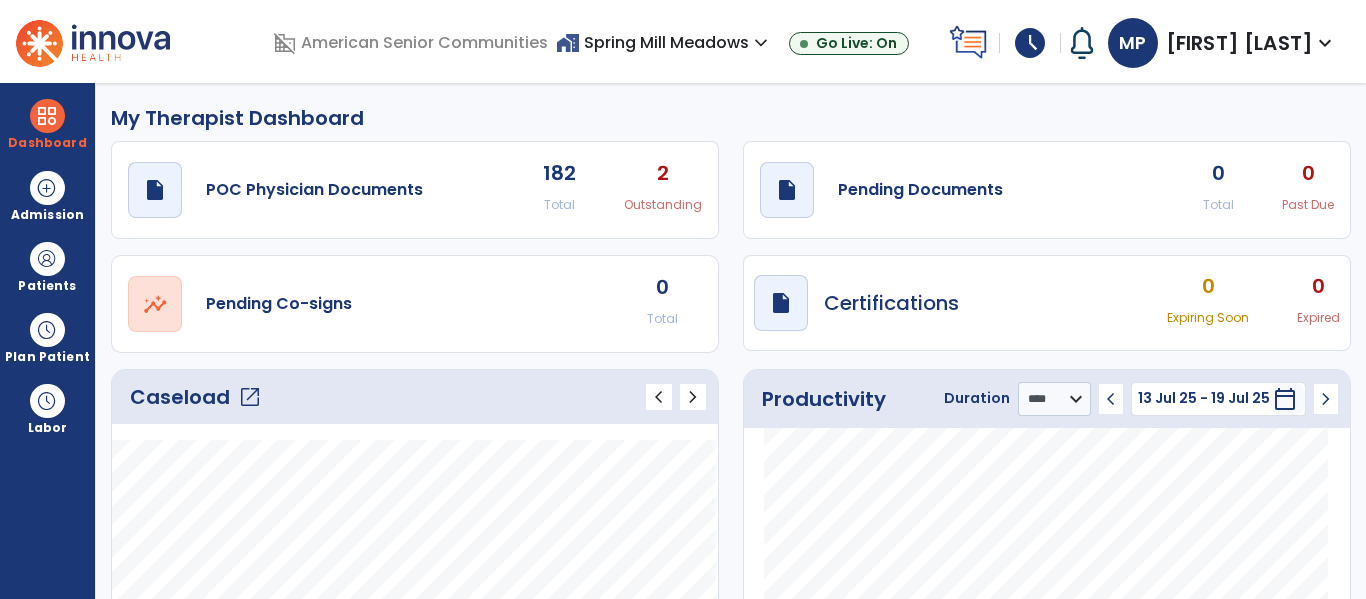 click on "open_in_new" 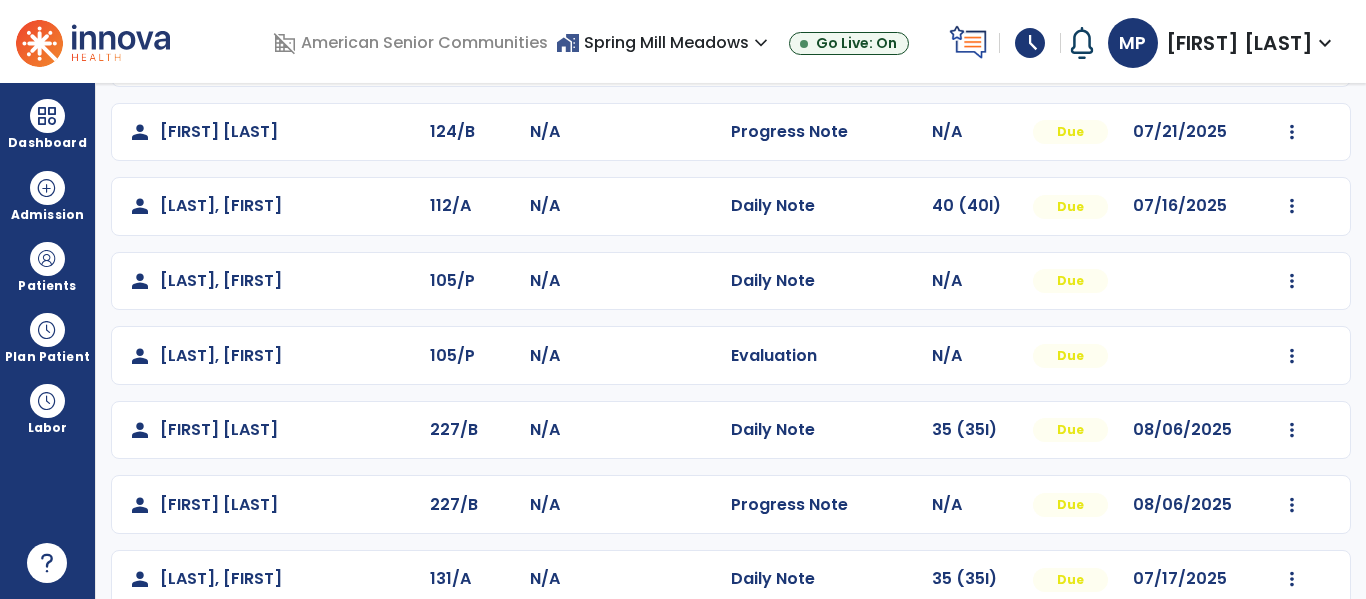 scroll, scrollTop: 606, scrollLeft: 0, axis: vertical 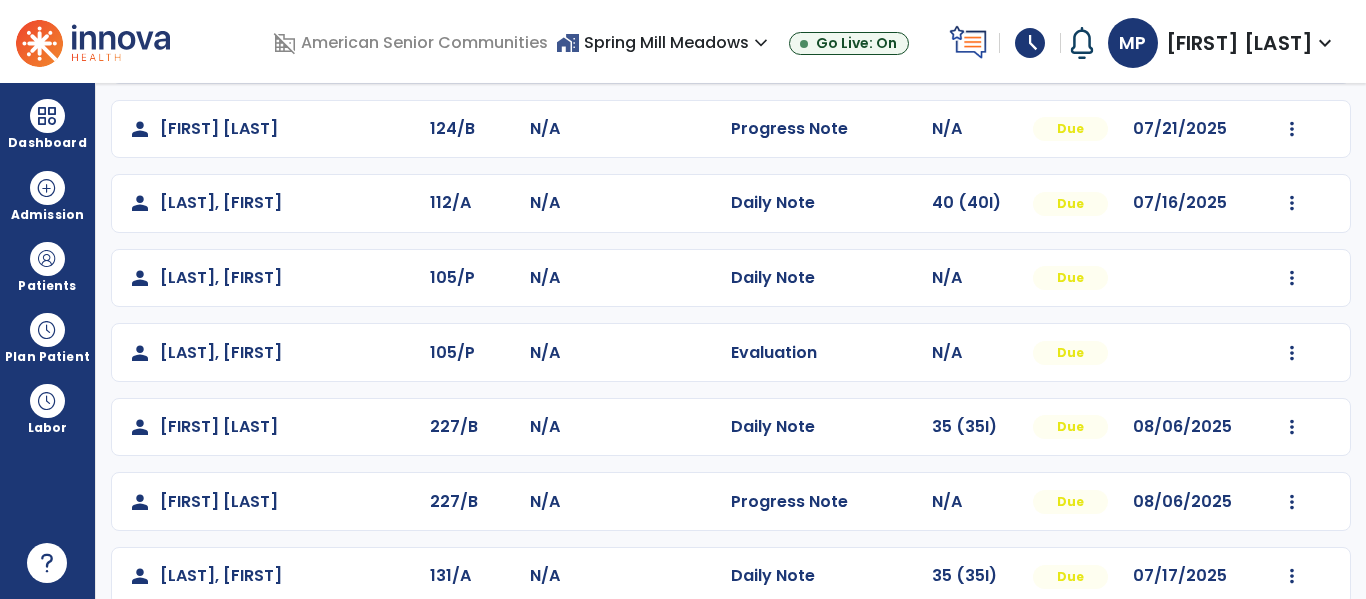 click on "Mark Visit As Complete   Reset Note   Open Document   G + C Mins" 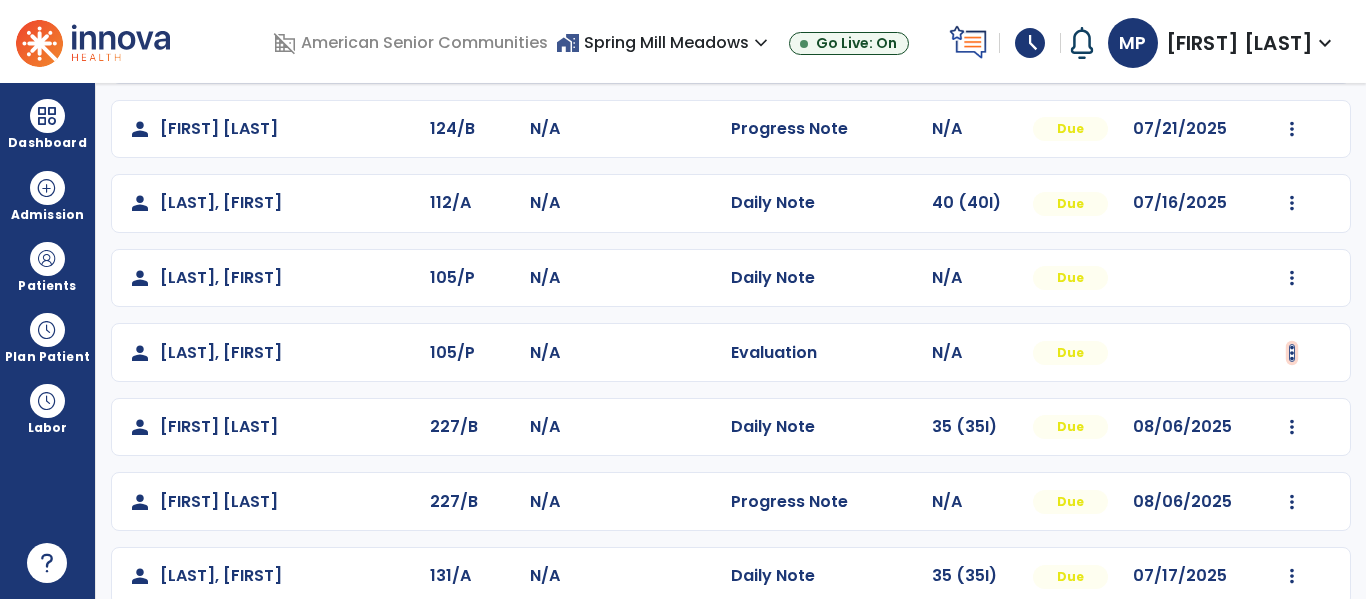 click at bounding box center (1292, -318) 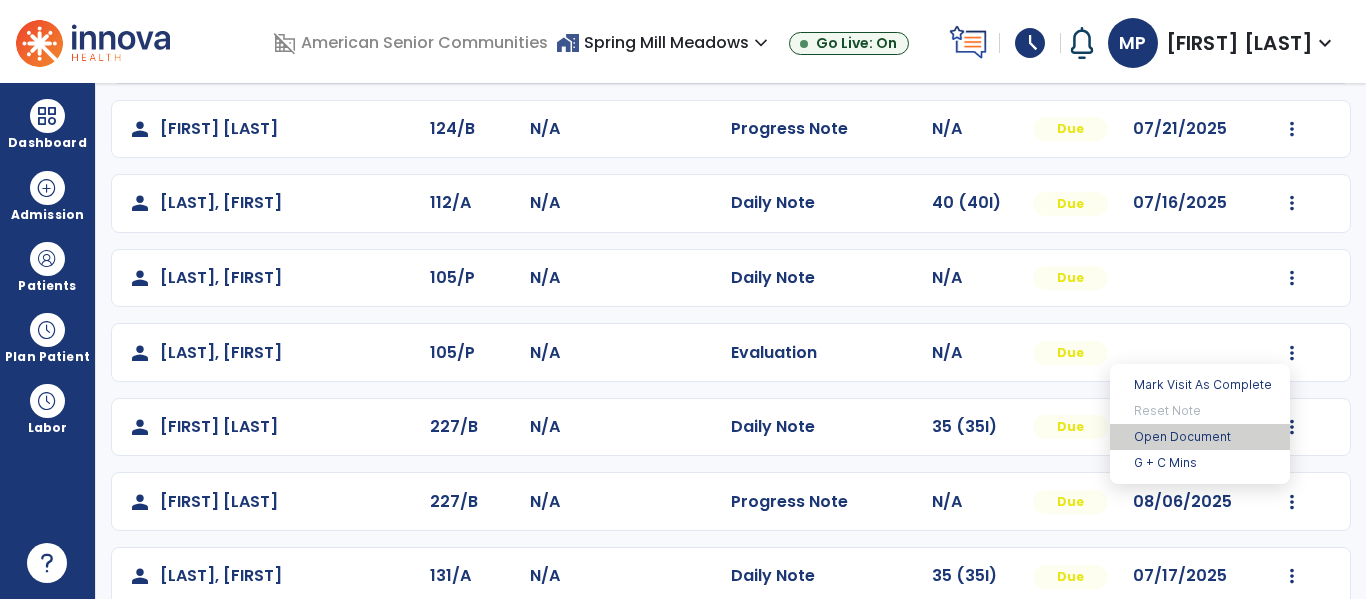 click on "Open Document" at bounding box center (1200, 437) 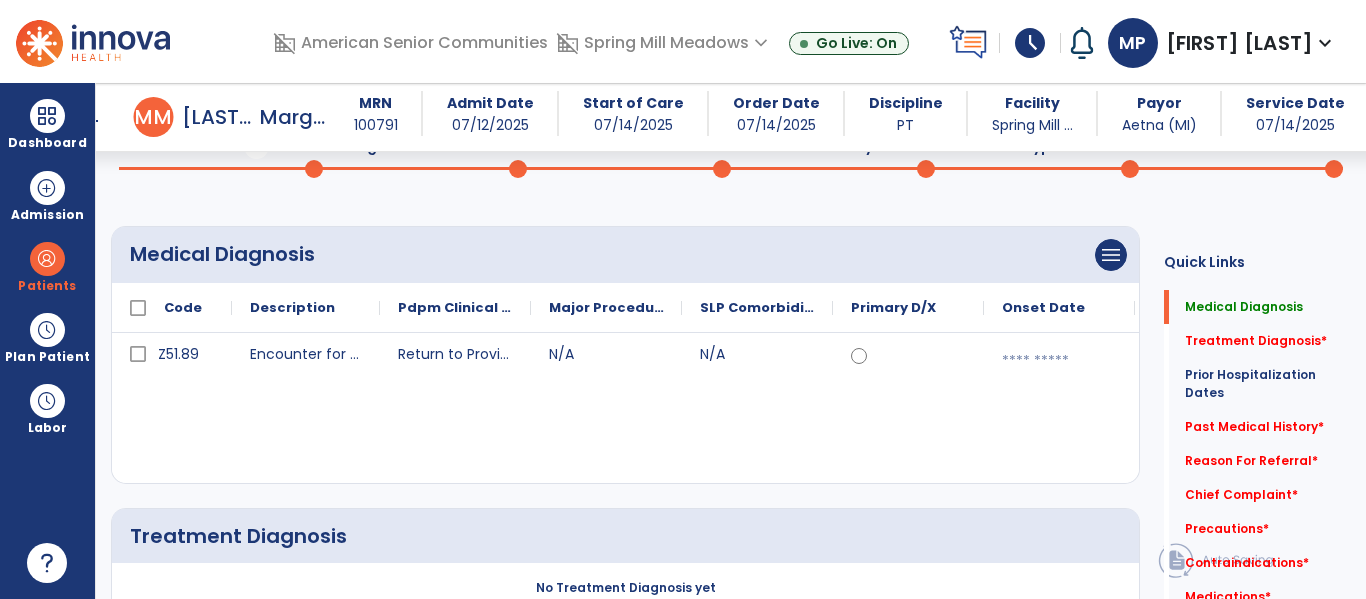 scroll, scrollTop: 106, scrollLeft: 0, axis: vertical 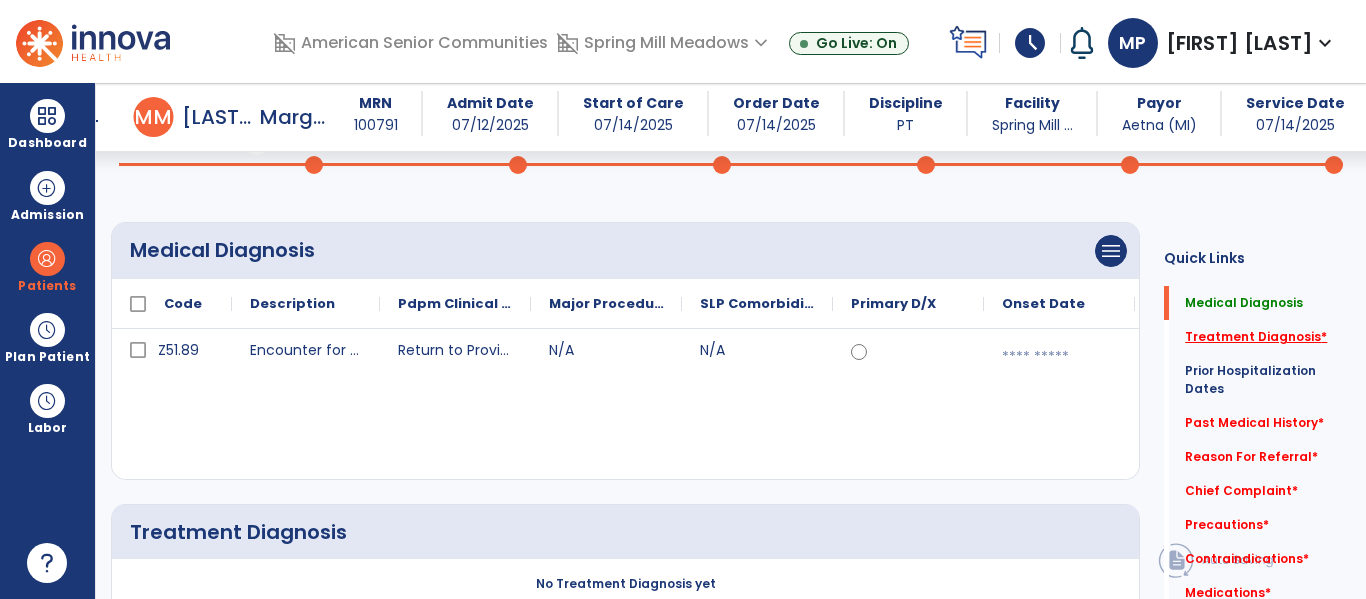 click on "Treatment Diagnosis   *" 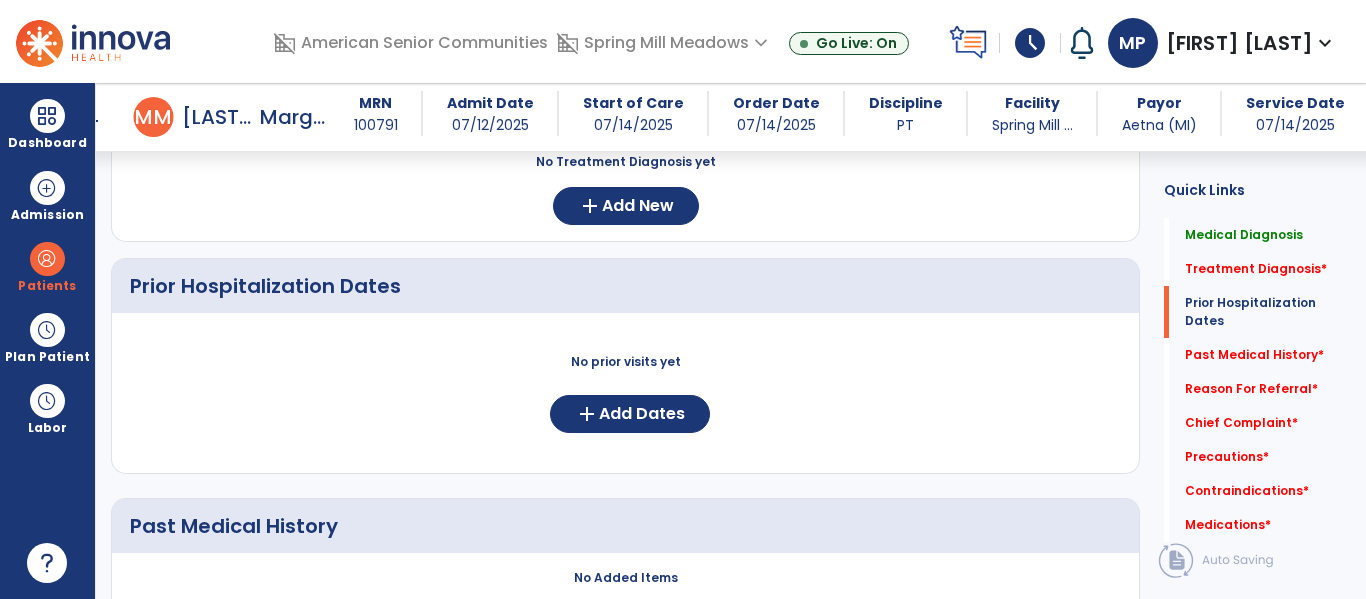 scroll, scrollTop: 382, scrollLeft: 0, axis: vertical 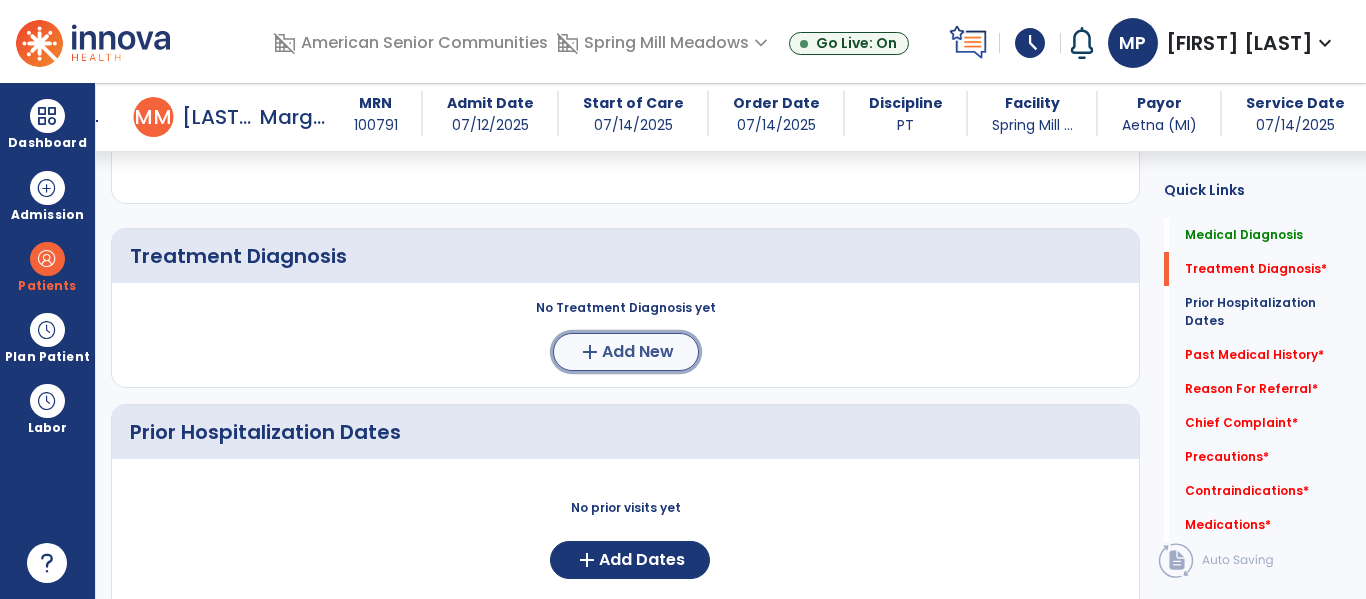 click on "Add New" 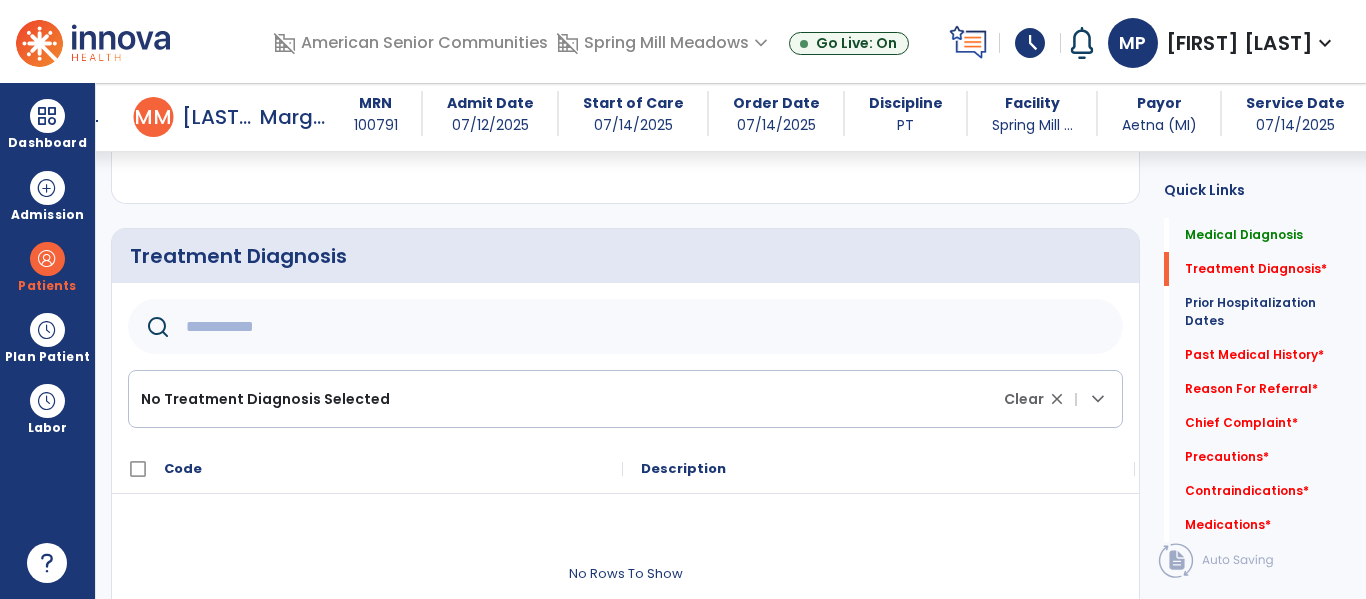 click 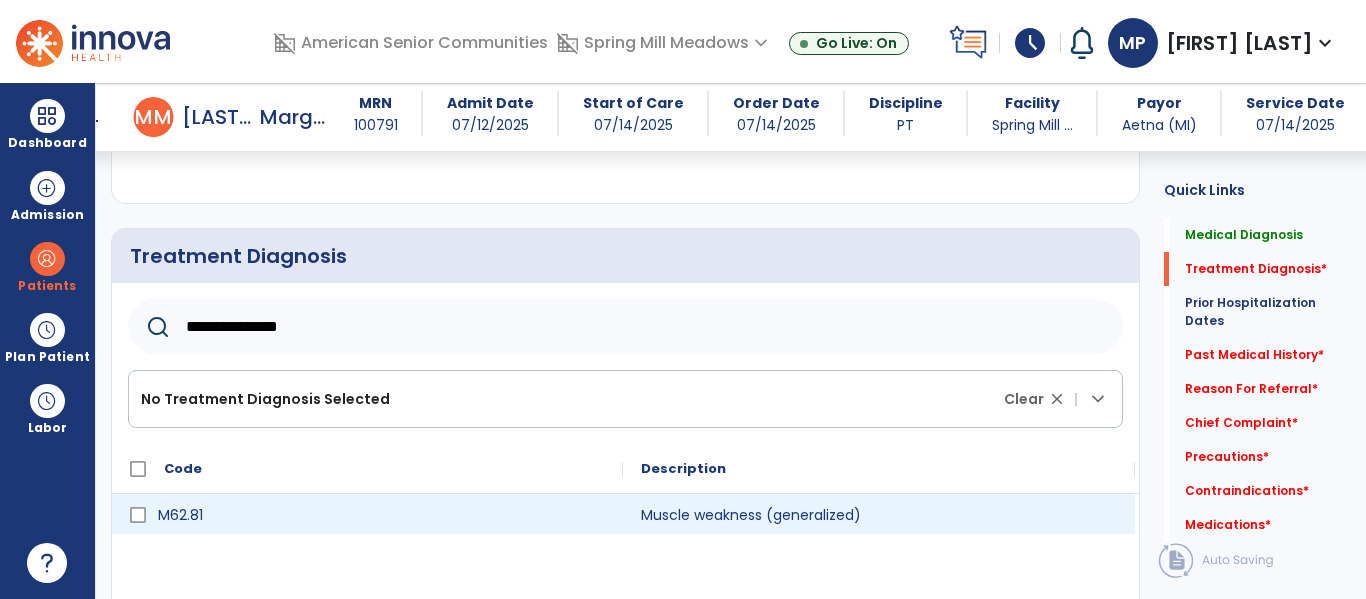 type on "**********" 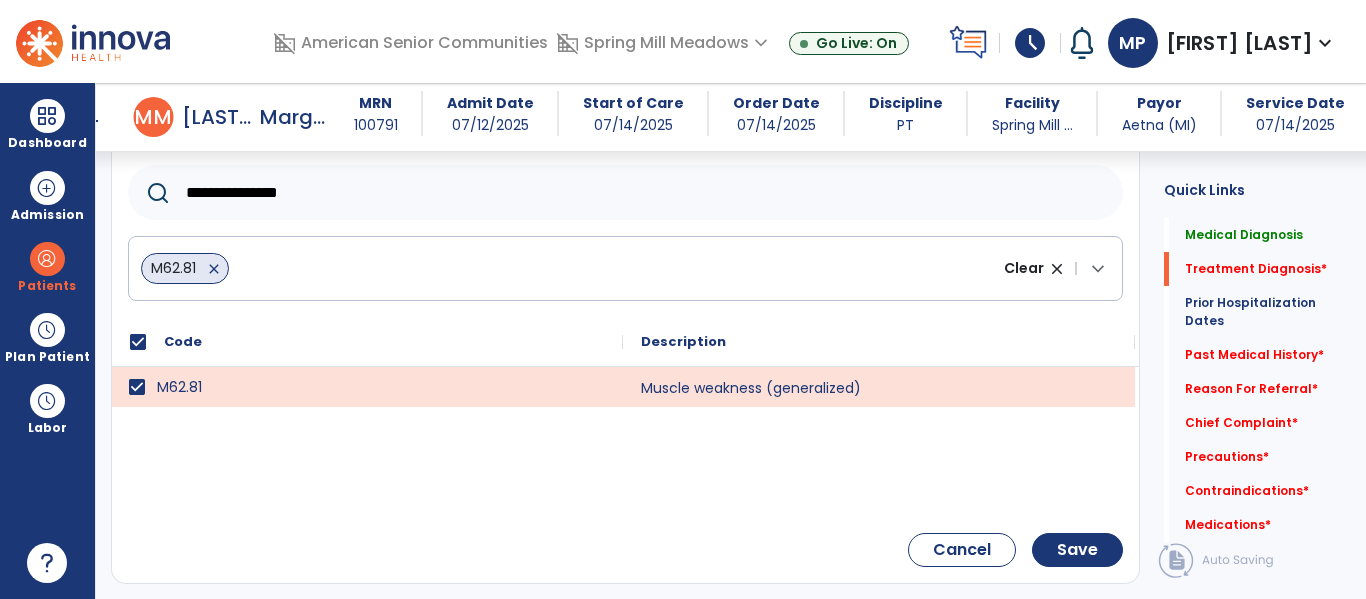 scroll, scrollTop: 521, scrollLeft: 0, axis: vertical 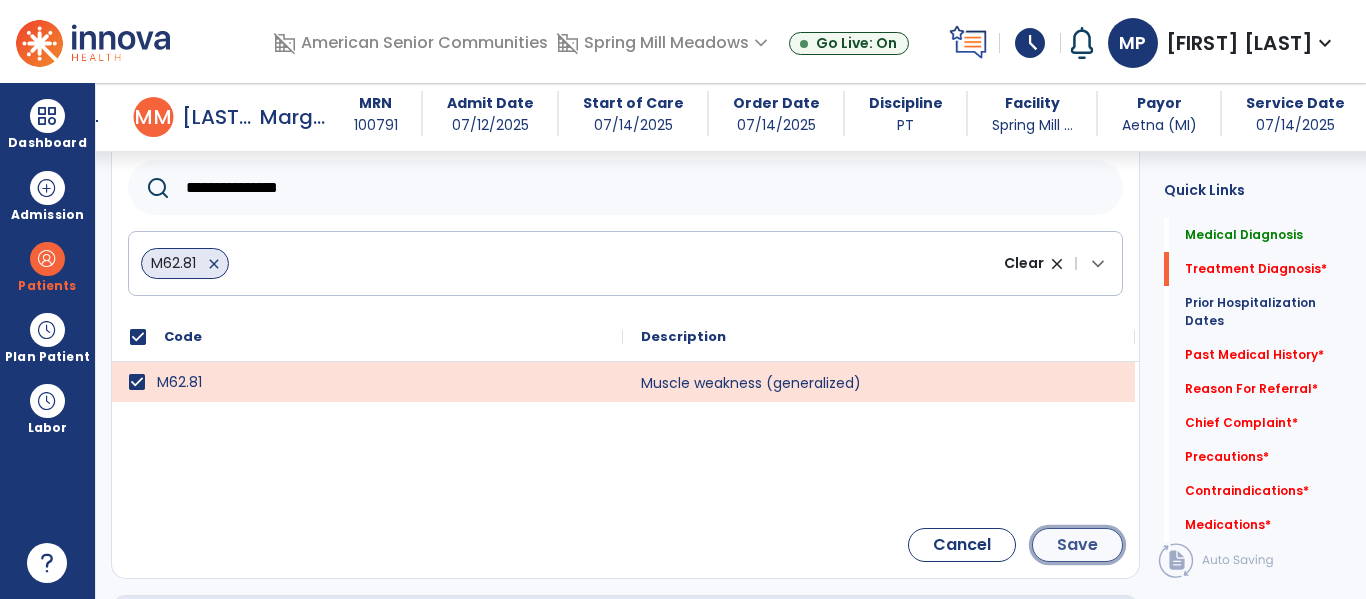 click on "Save" 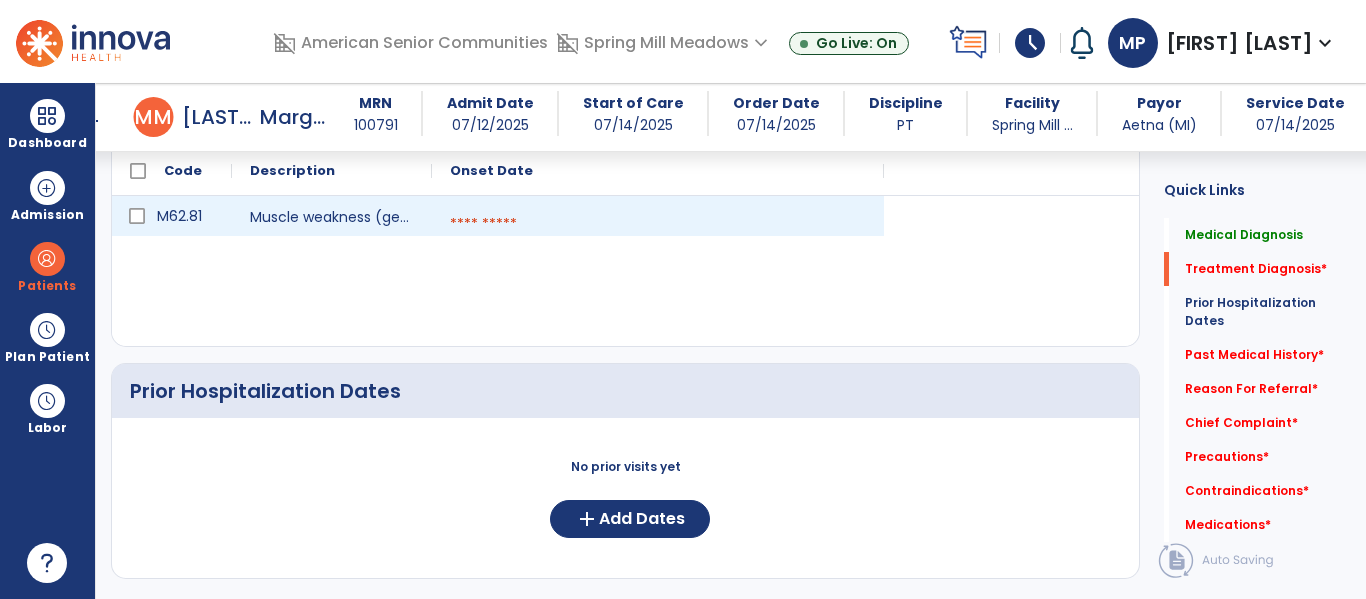 click at bounding box center [658, 224] 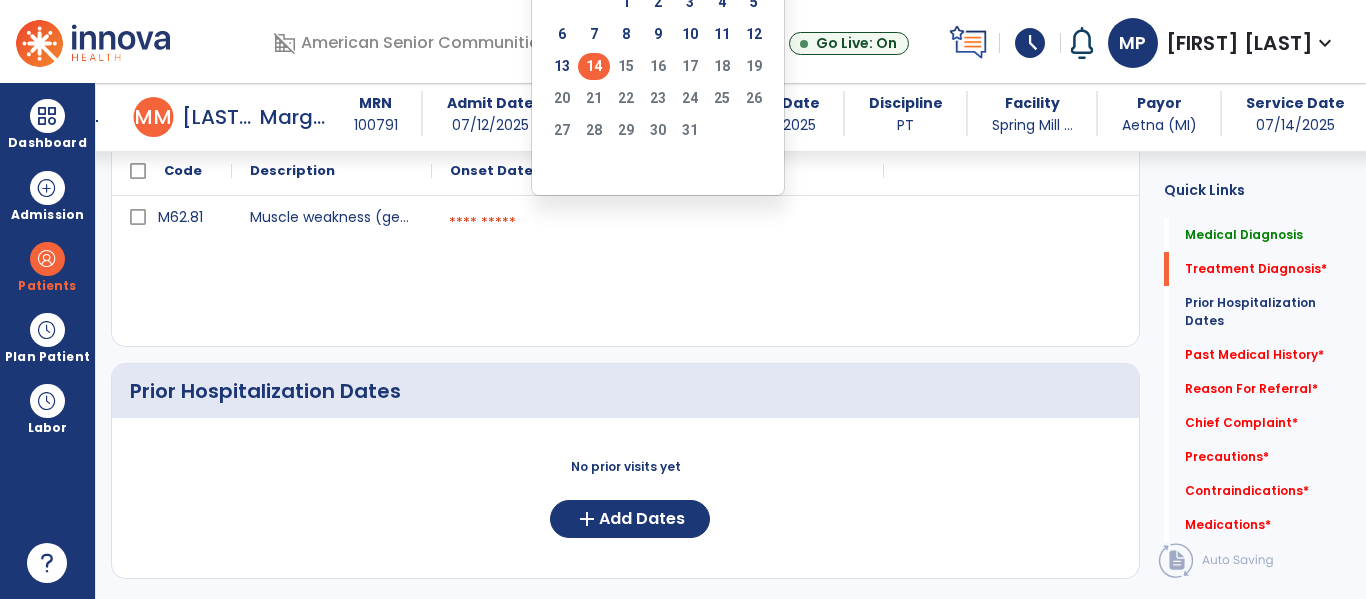 click on "14" 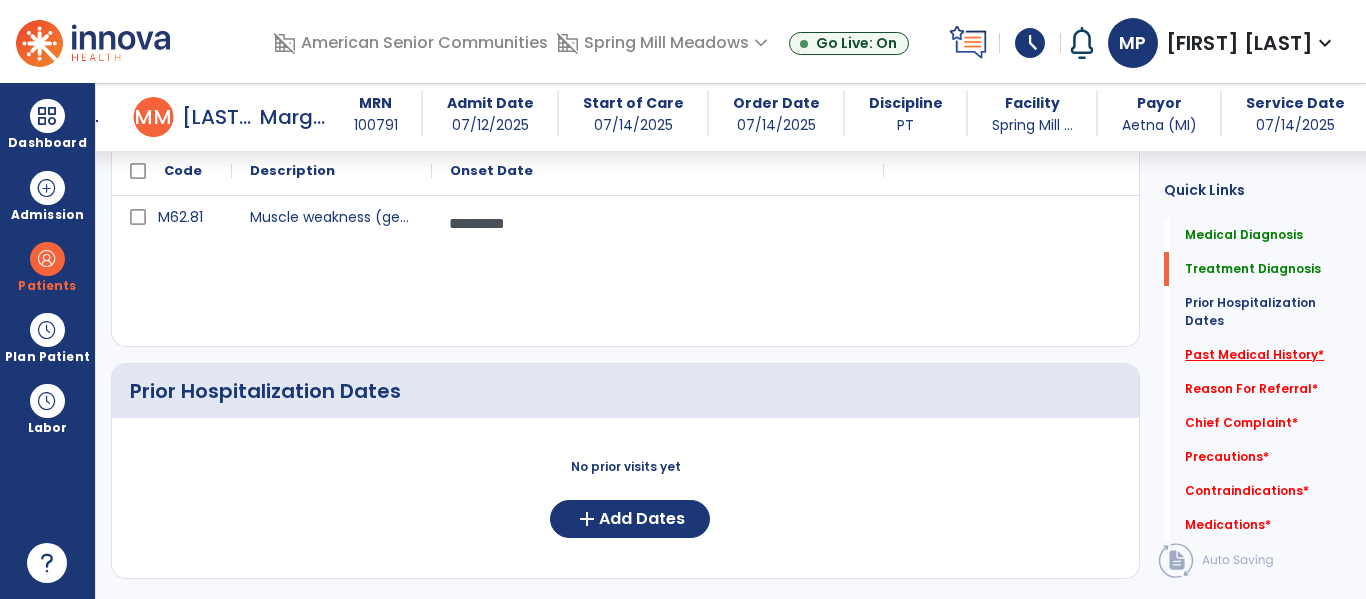 click on "Past Medical History   *" 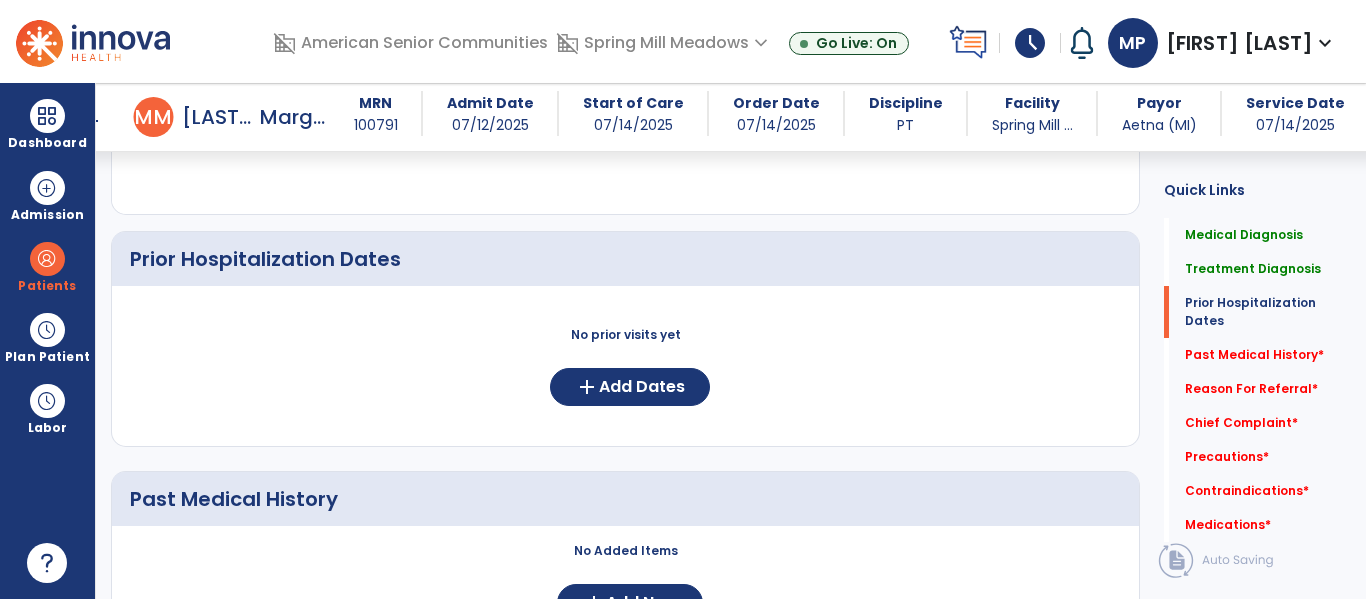 scroll, scrollTop: 868, scrollLeft: 0, axis: vertical 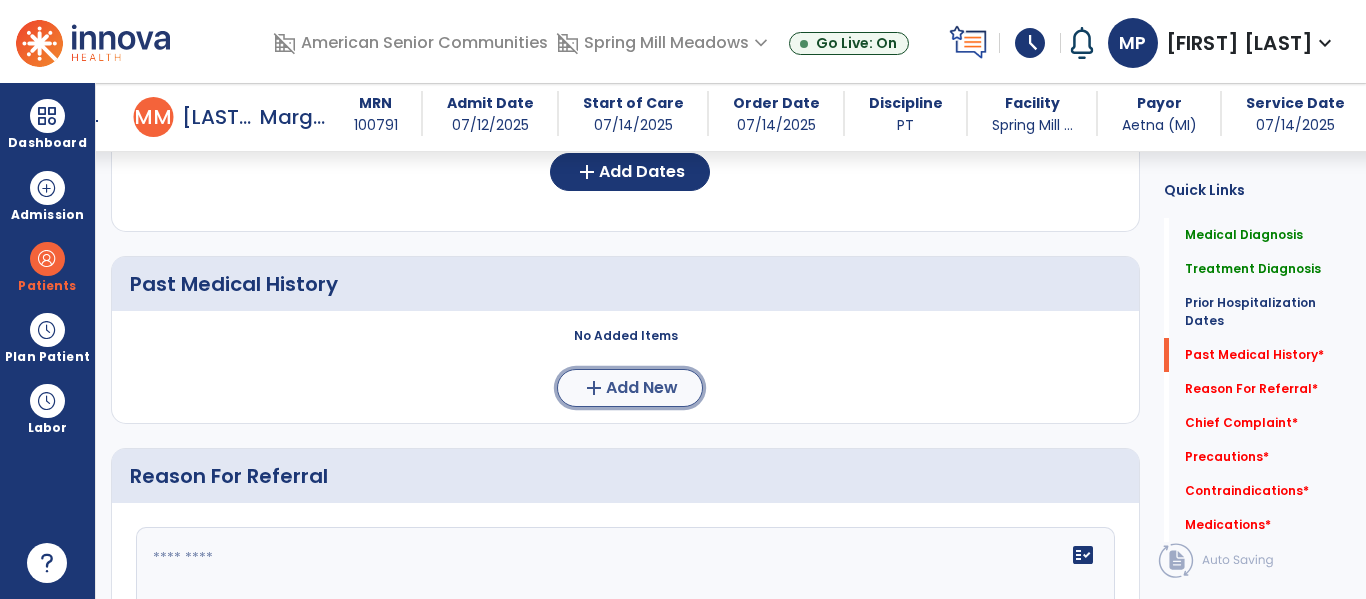 click on "add  Add New" 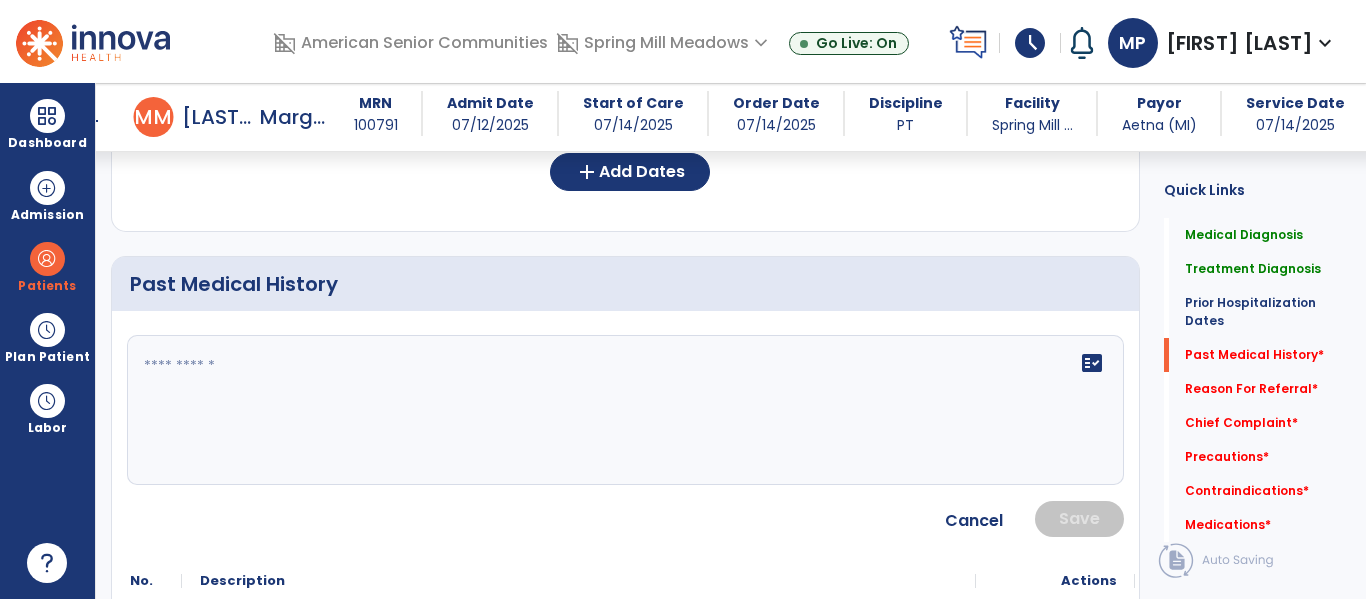 click 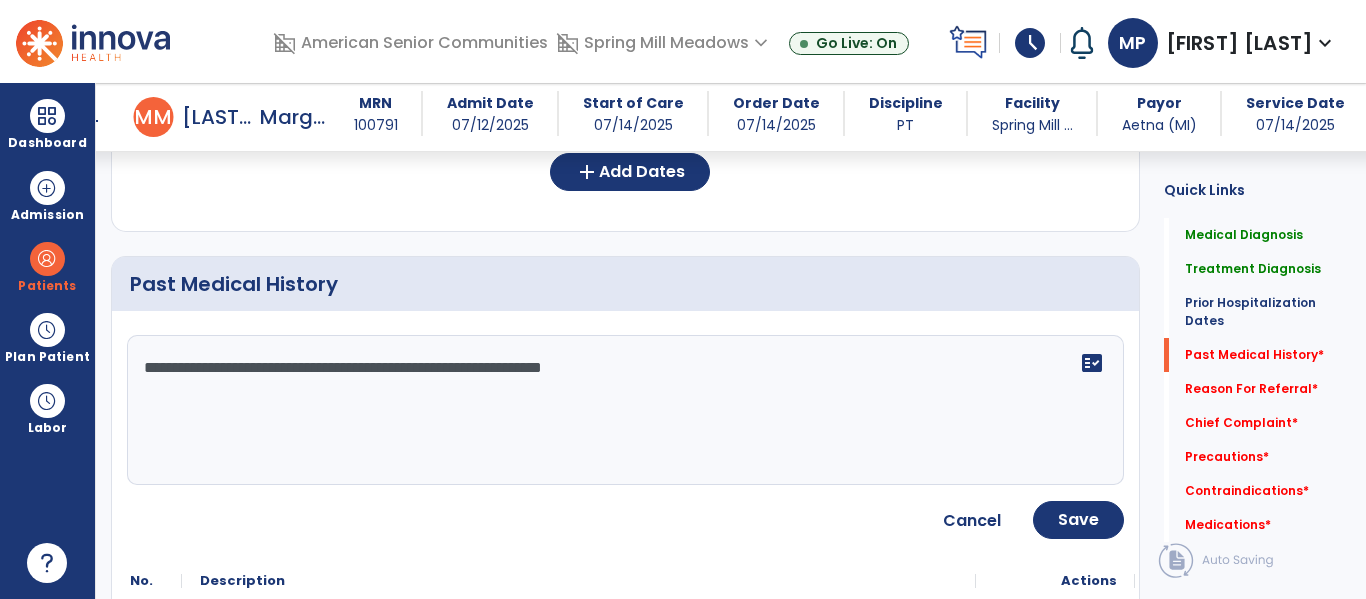 click on "**********" 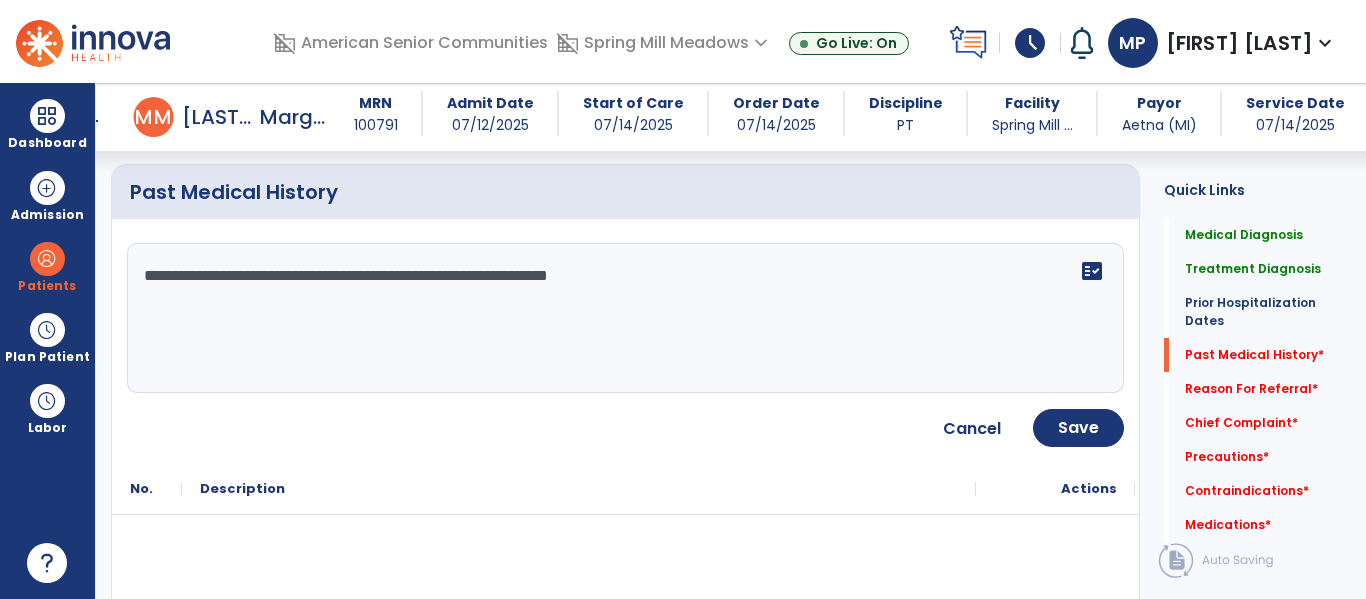 scroll, scrollTop: 967, scrollLeft: 0, axis: vertical 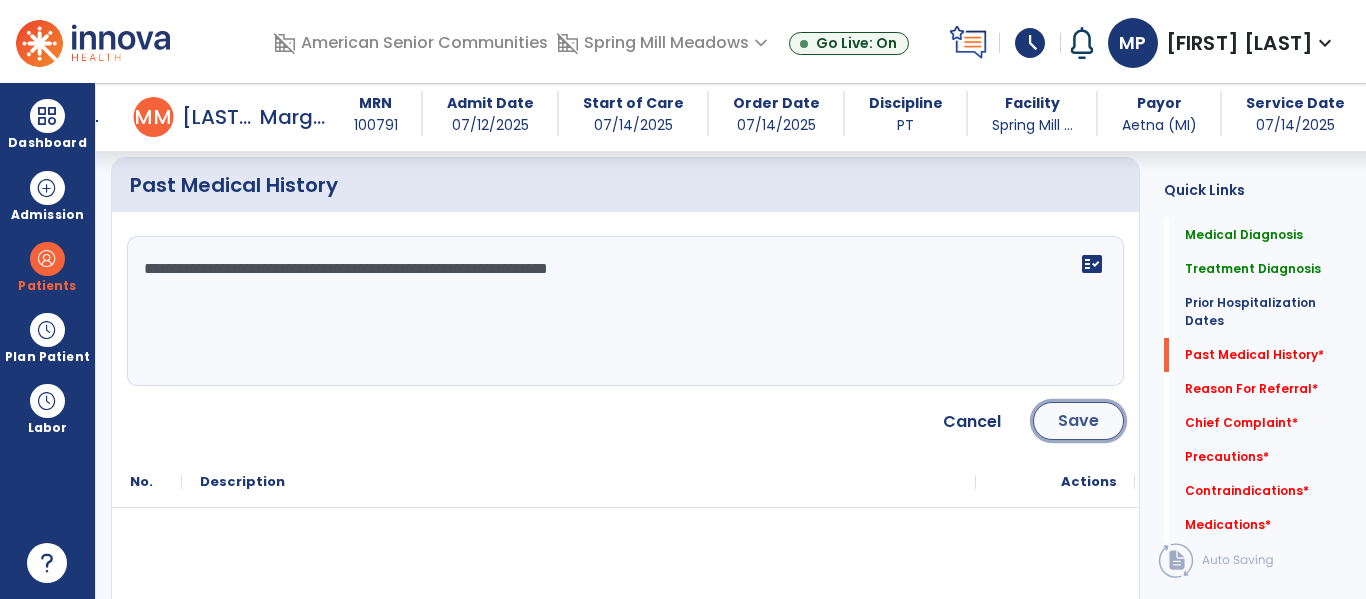 click on "Save" 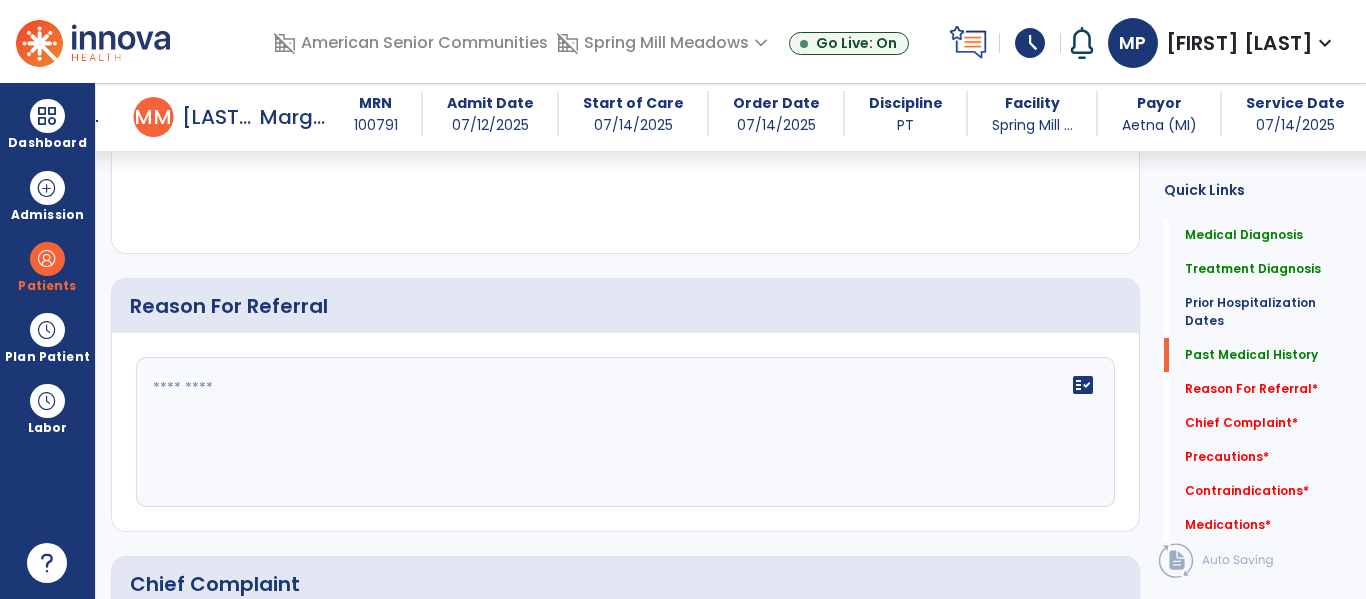 scroll, scrollTop: 1145, scrollLeft: 0, axis: vertical 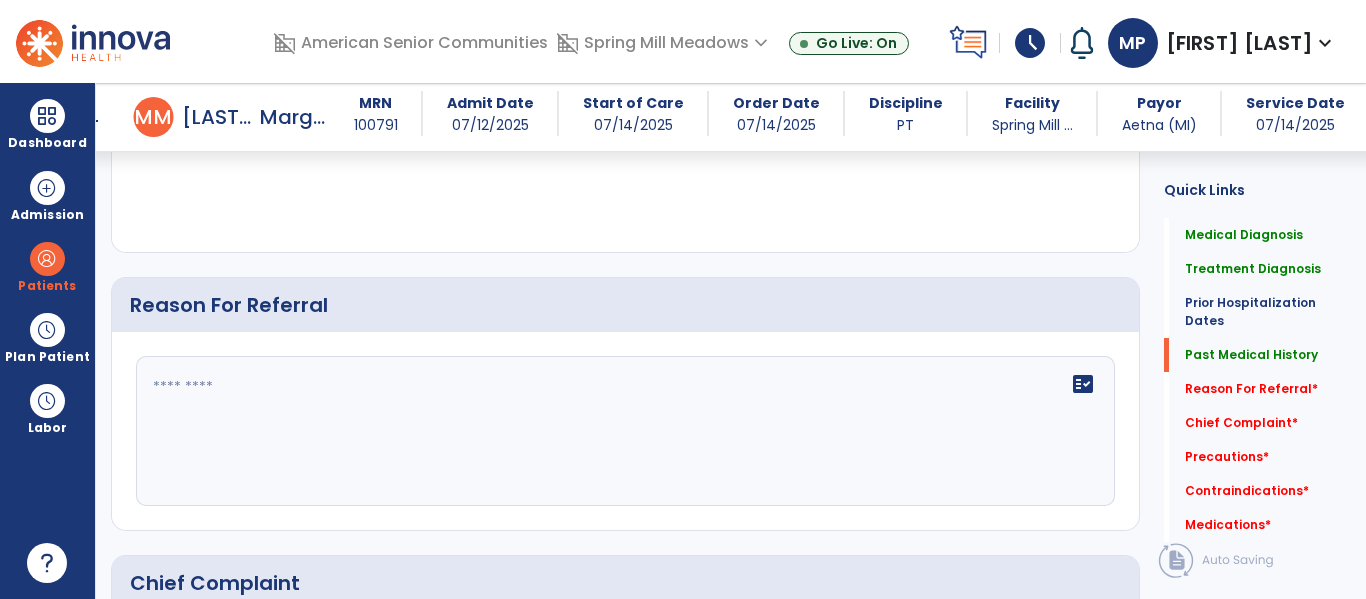 click on "fact_check" 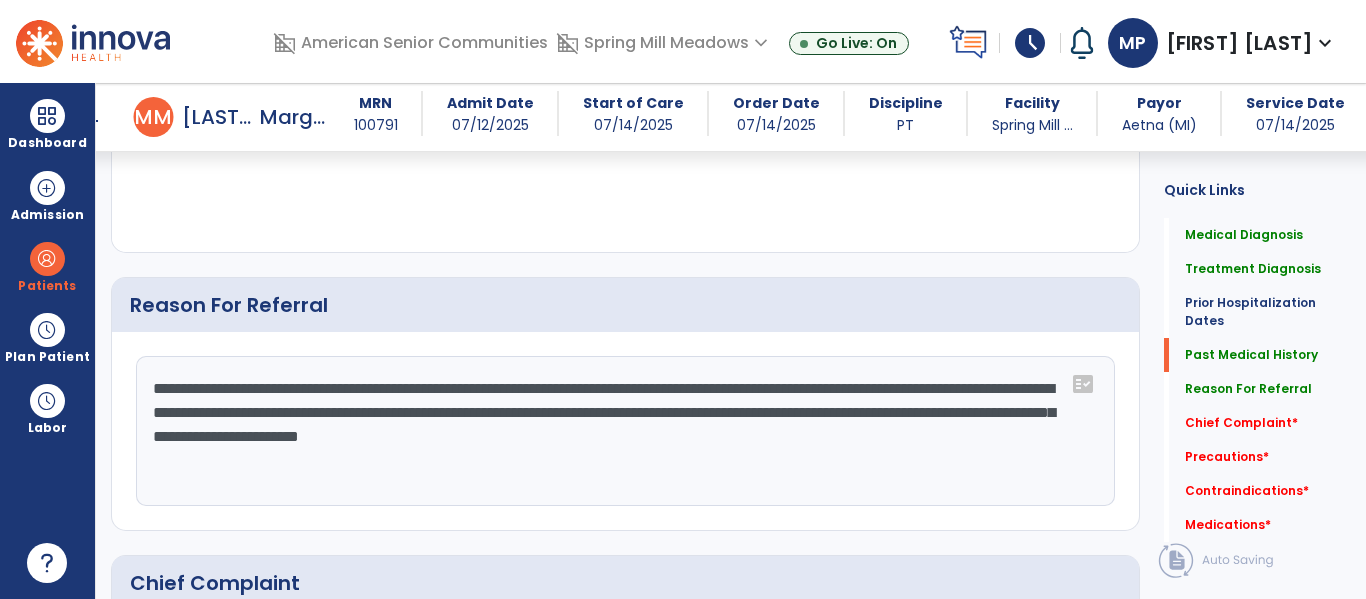 click on "**********" 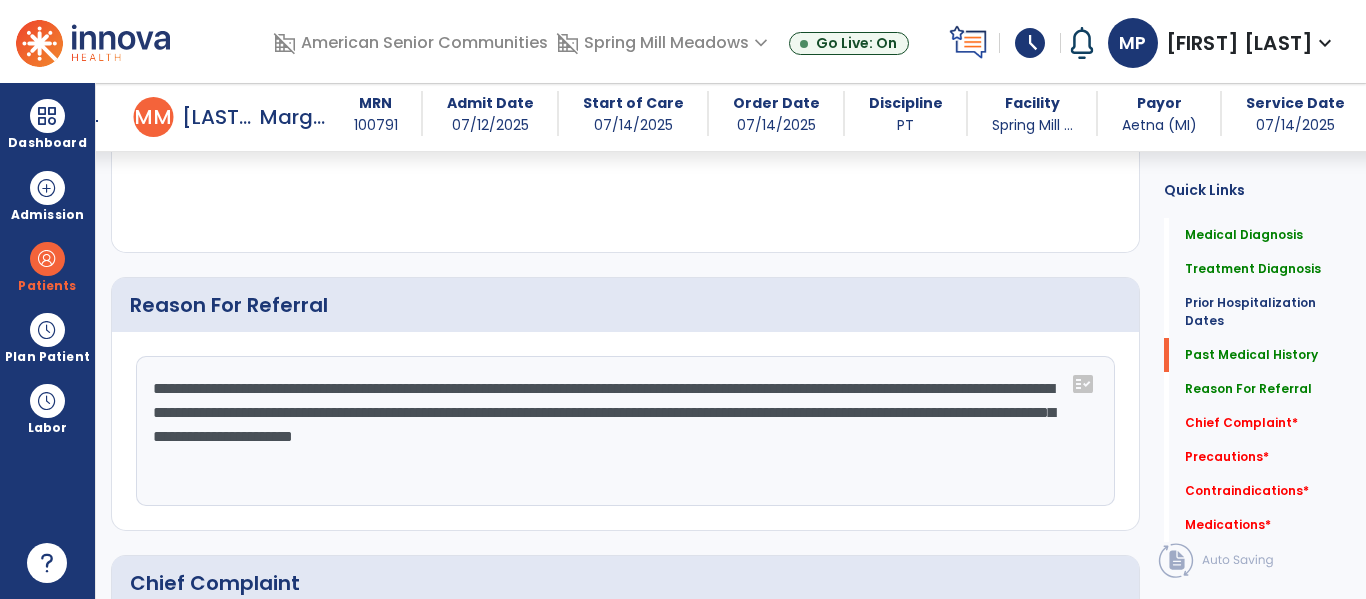 click on "**********" 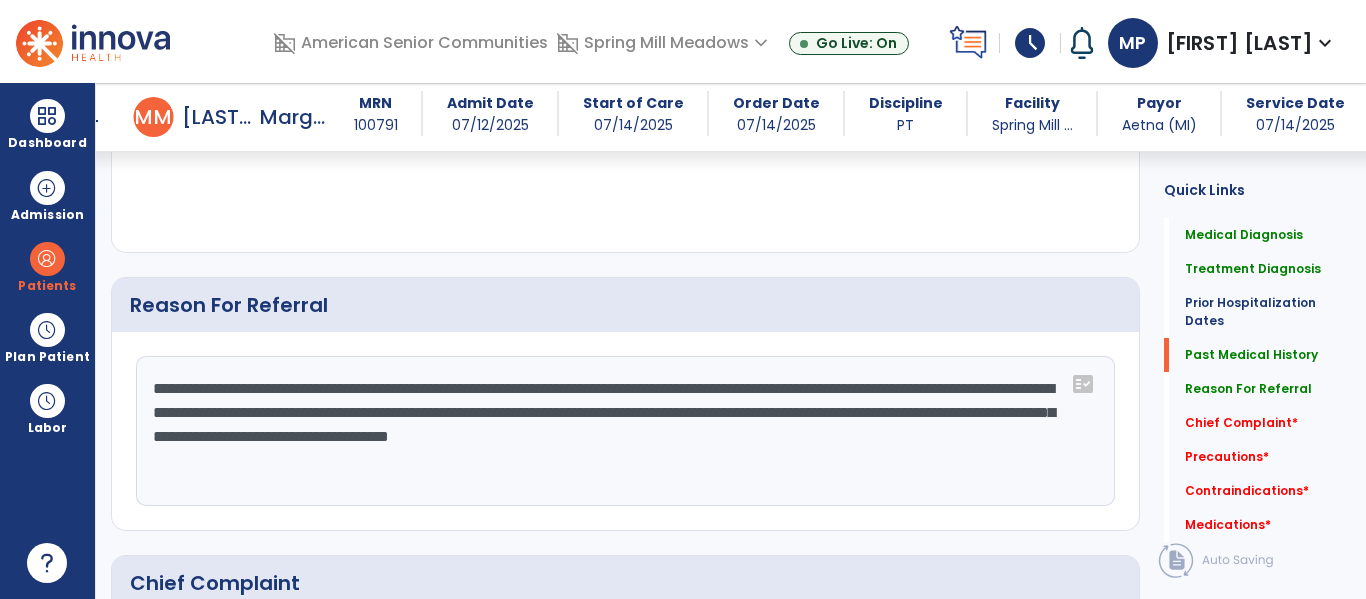 type on "**********" 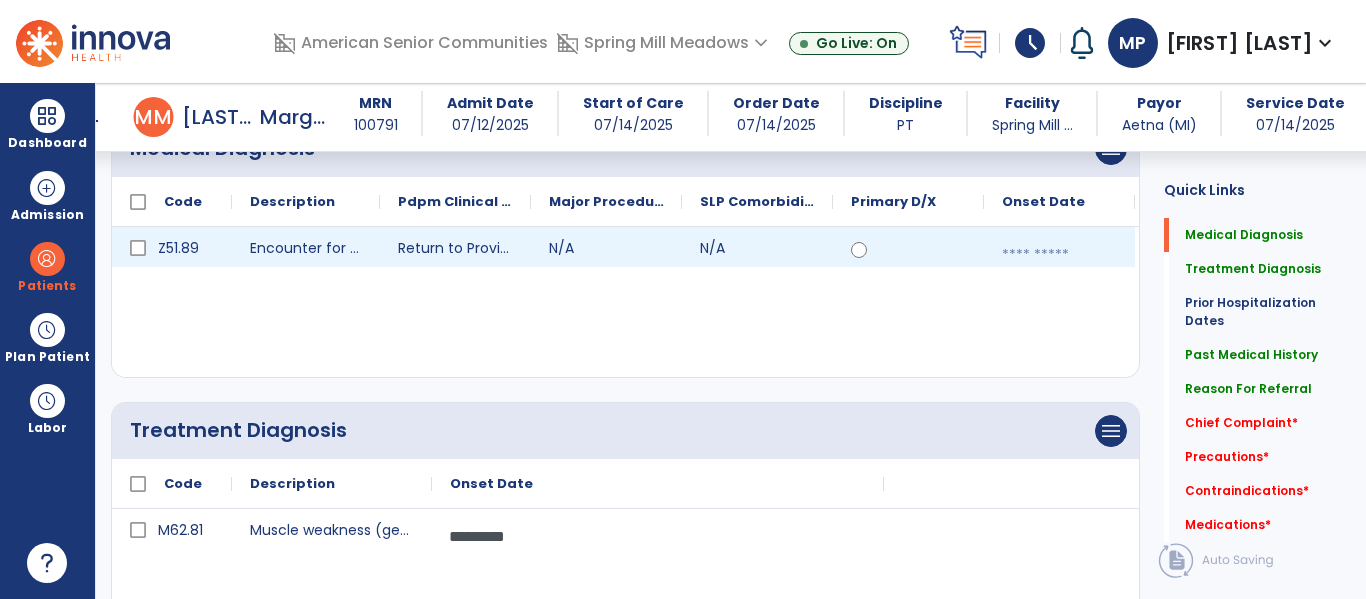 scroll, scrollTop: 0, scrollLeft: 0, axis: both 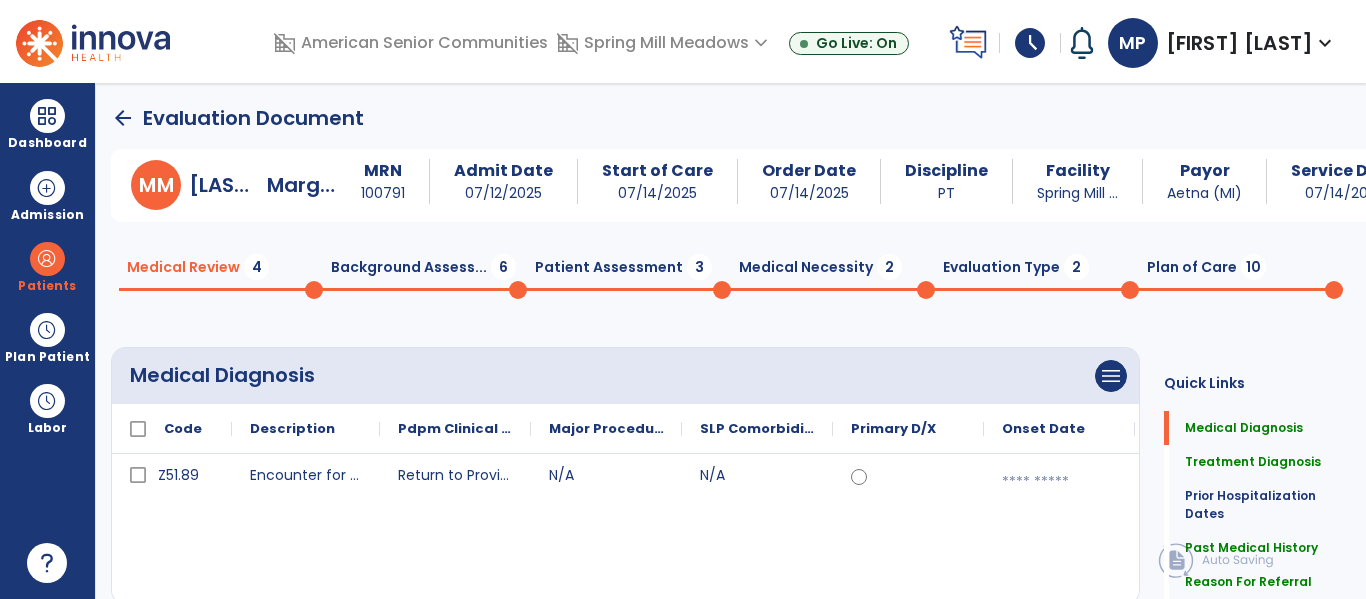 click on "Background Assess...  6" 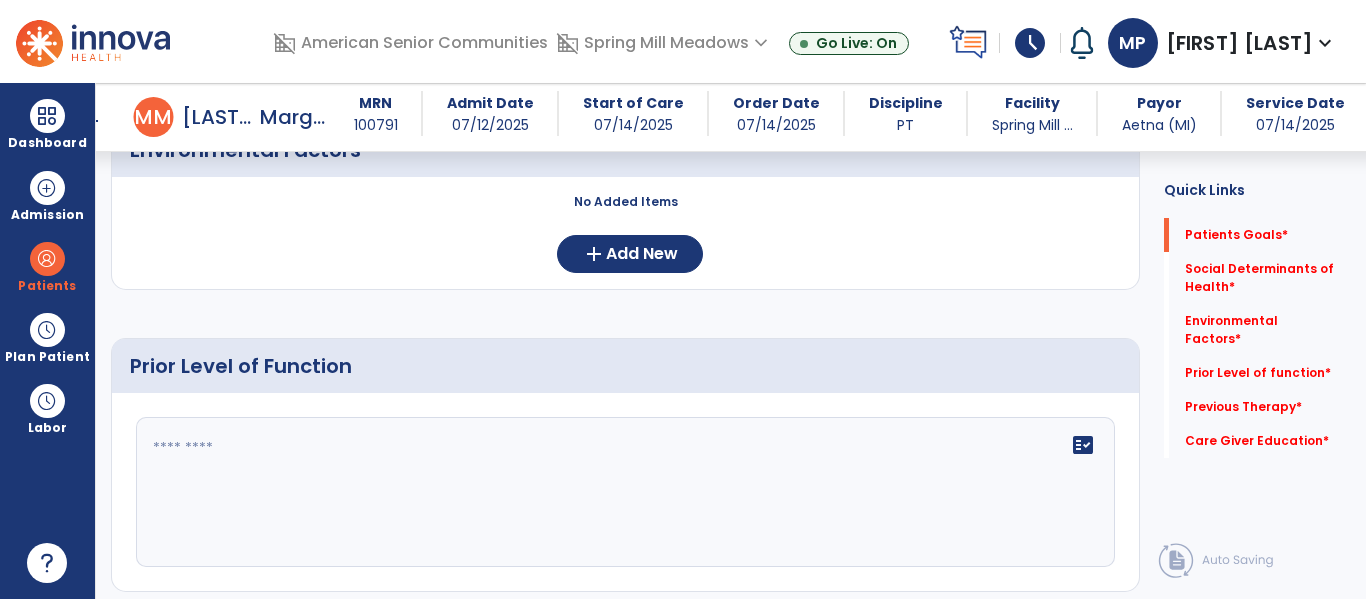 scroll, scrollTop: 647, scrollLeft: 0, axis: vertical 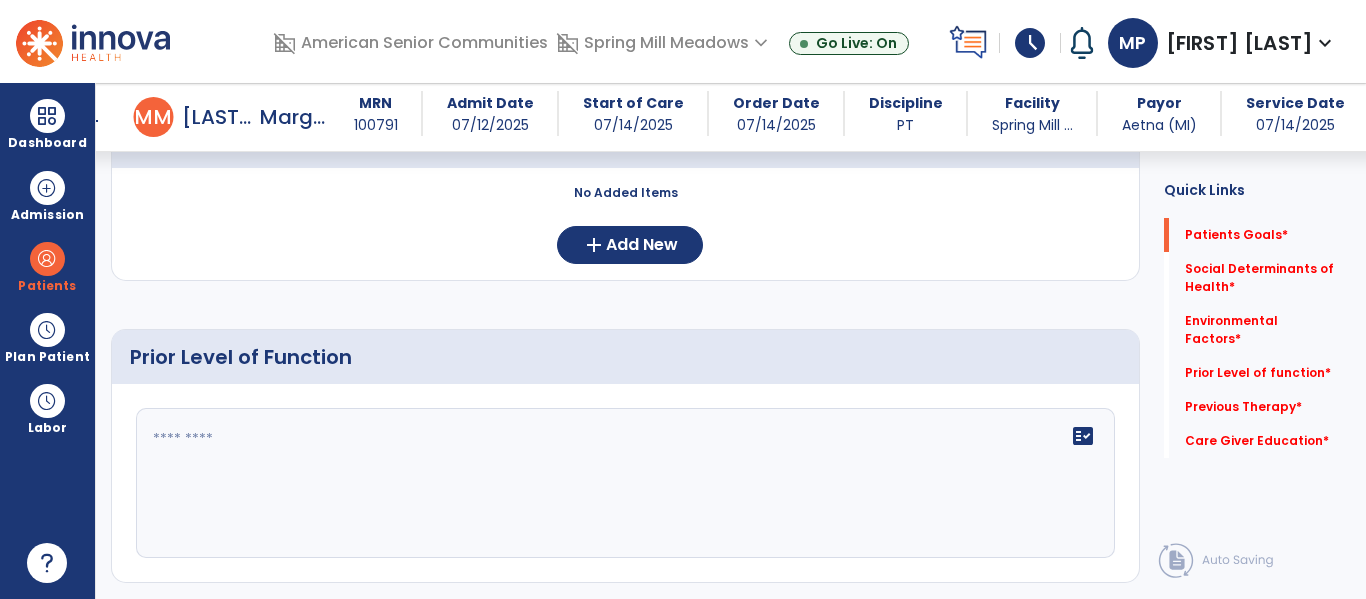 click on "fact_check" 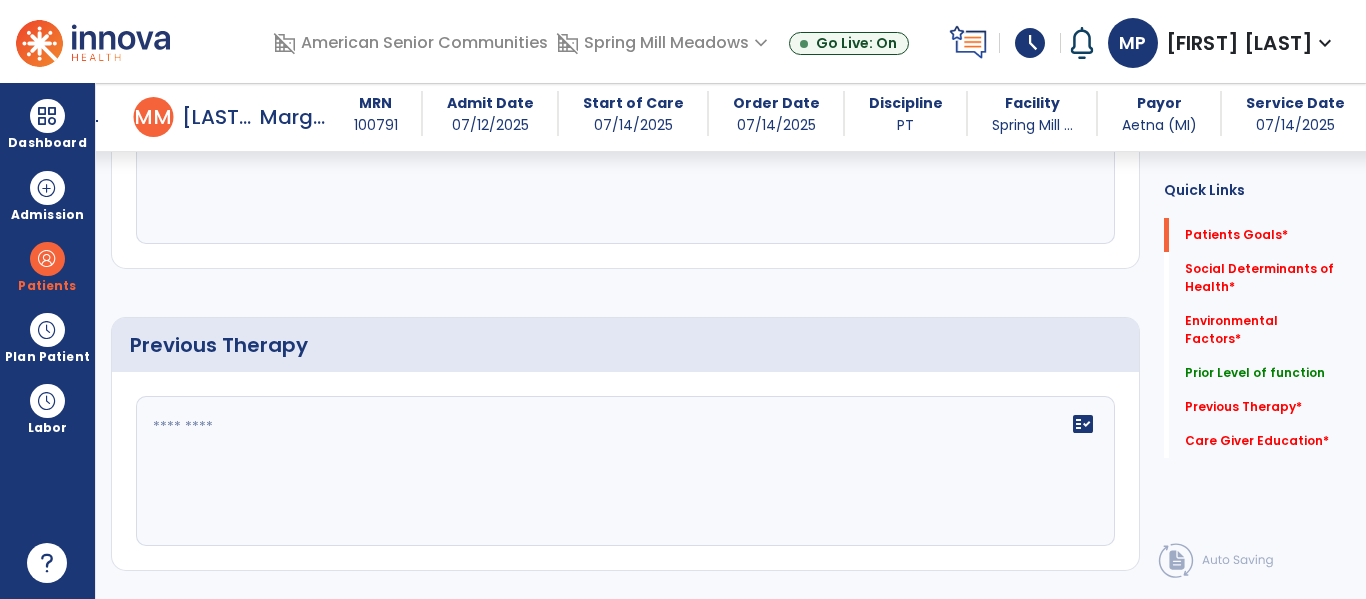 scroll, scrollTop: 962, scrollLeft: 0, axis: vertical 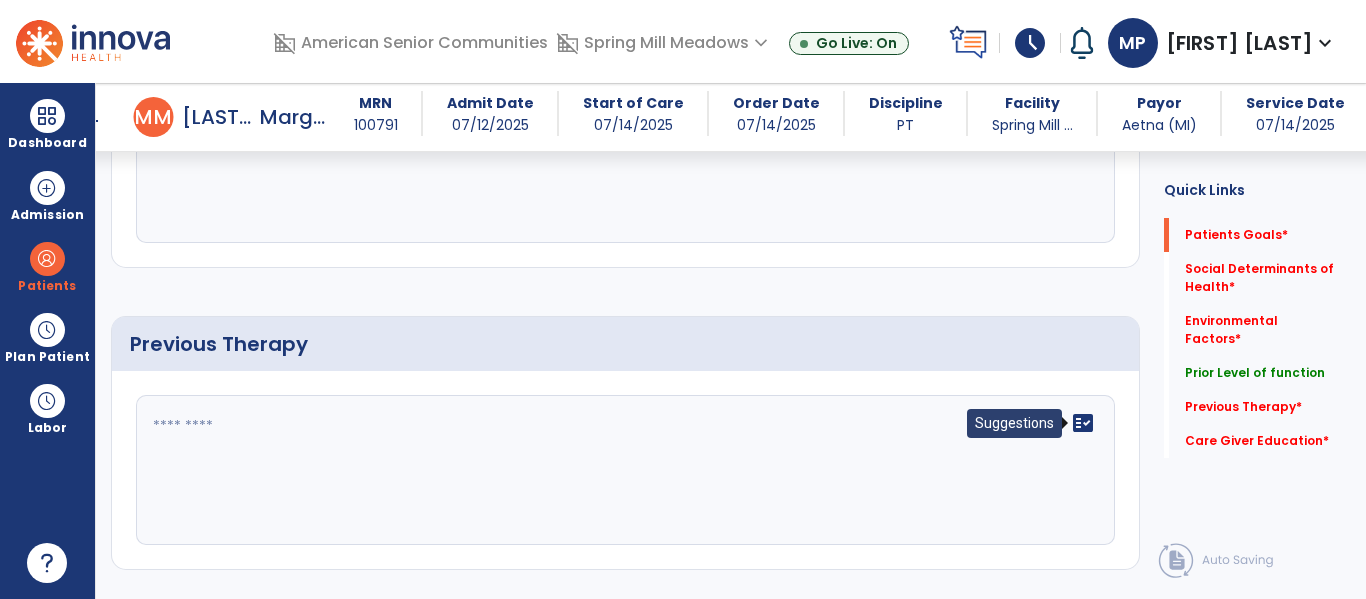 type on "**********" 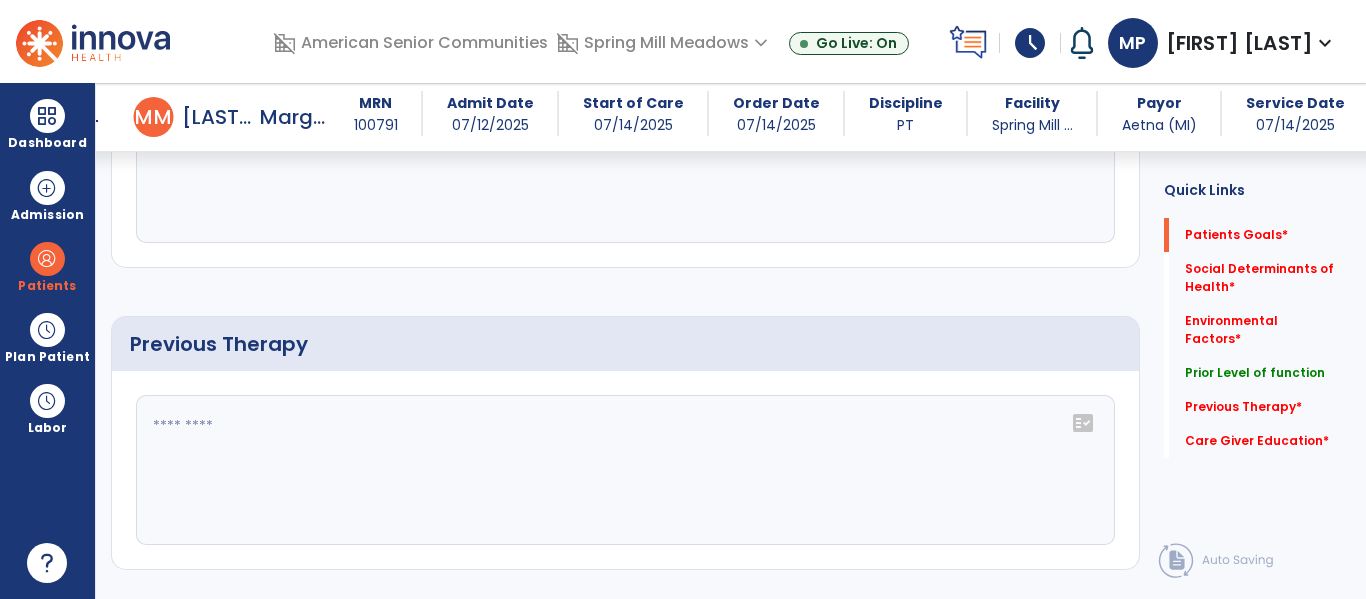 click on "fact_check" 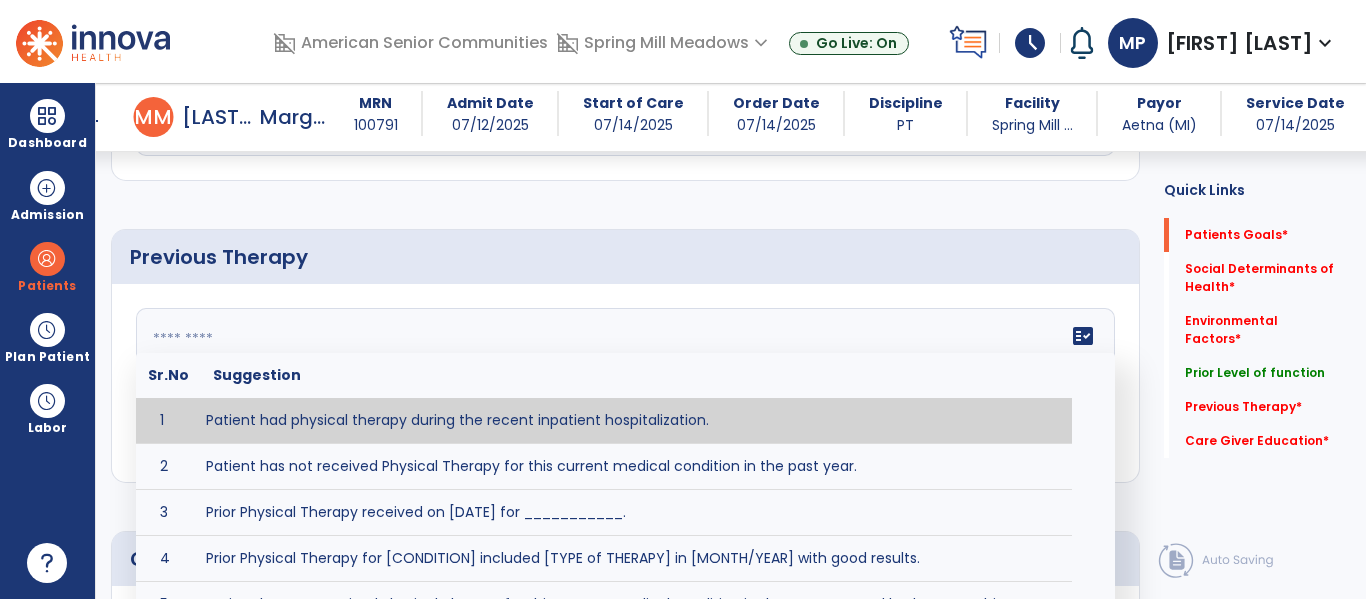 scroll, scrollTop: 1065, scrollLeft: 0, axis: vertical 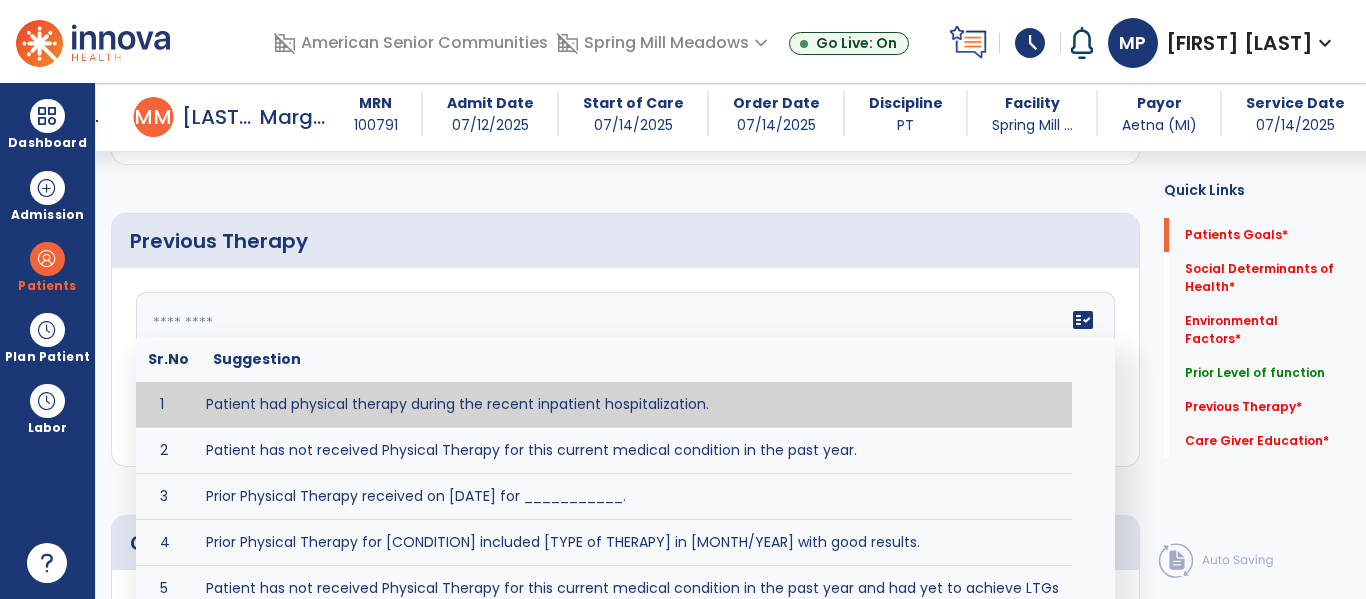 type on "**********" 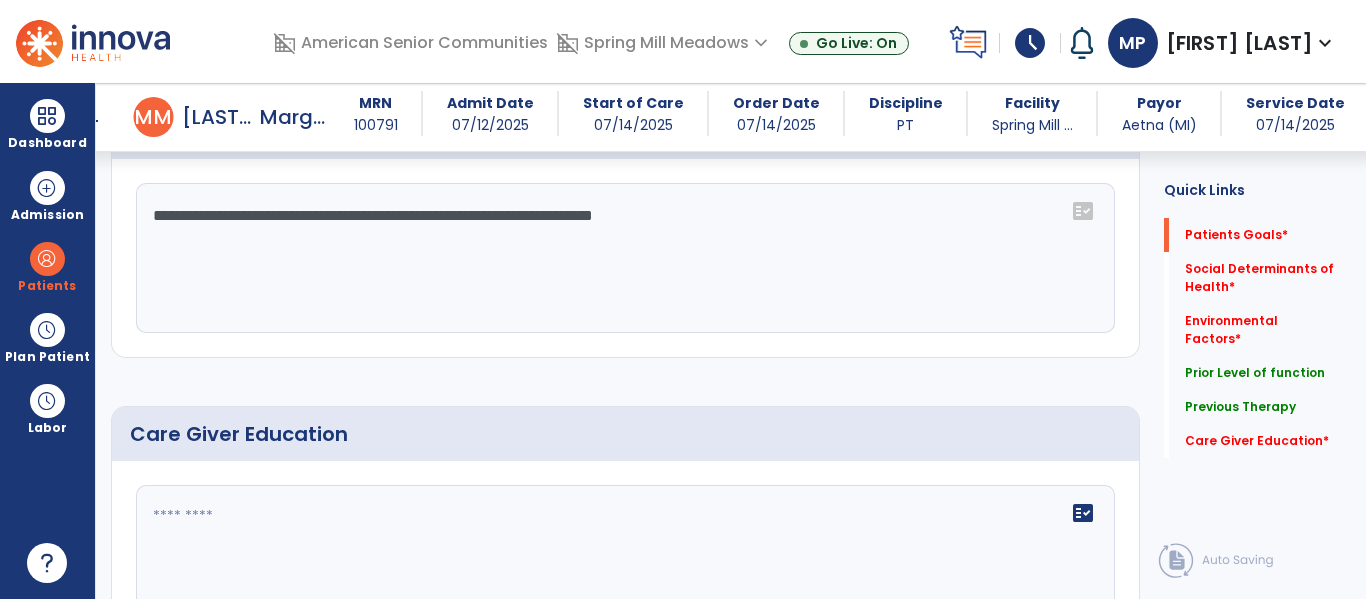 scroll, scrollTop: 1195, scrollLeft: 0, axis: vertical 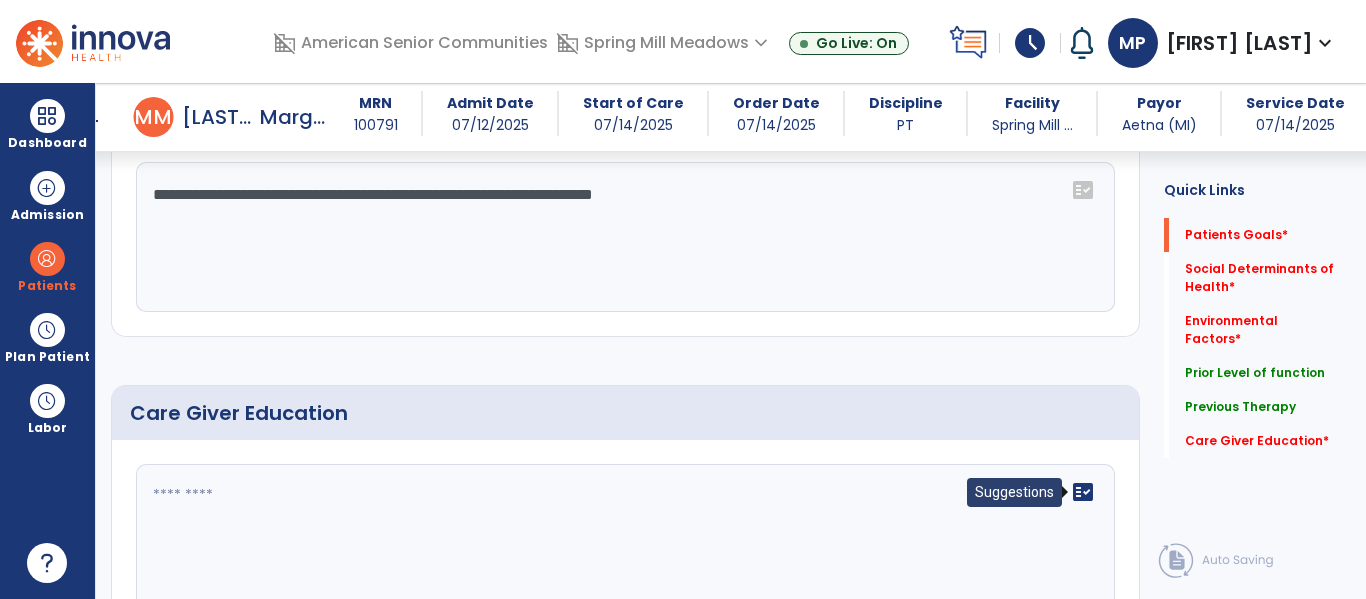 click on "fact_check" 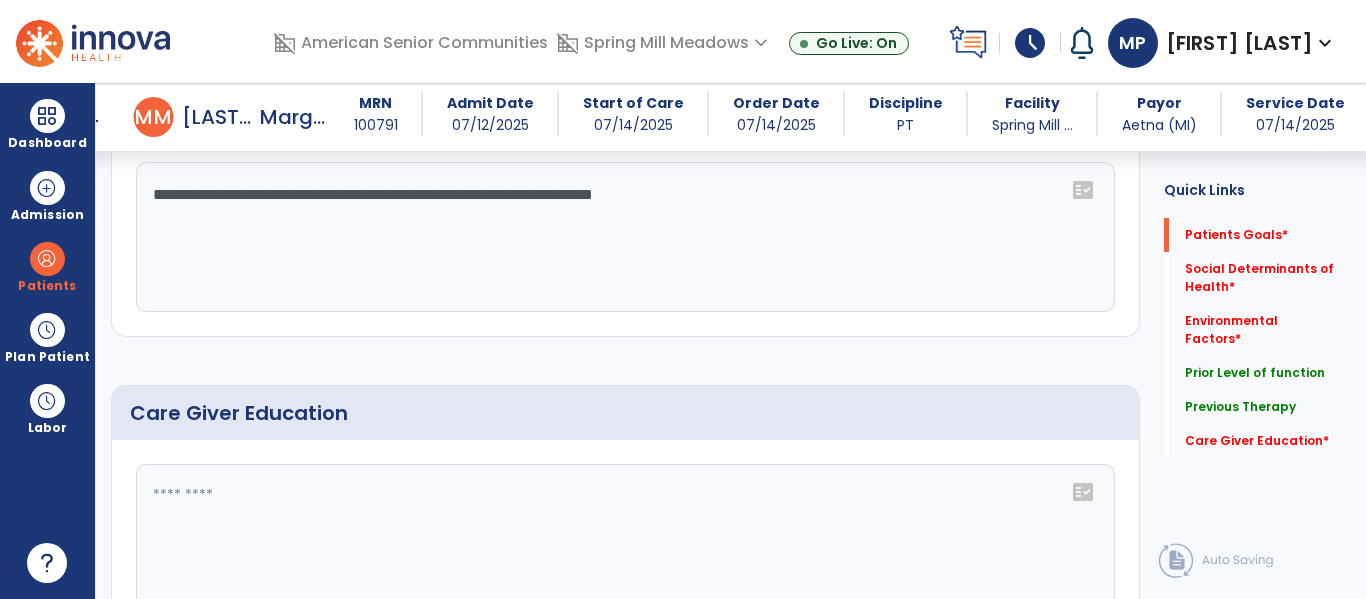 click on "fact_check" 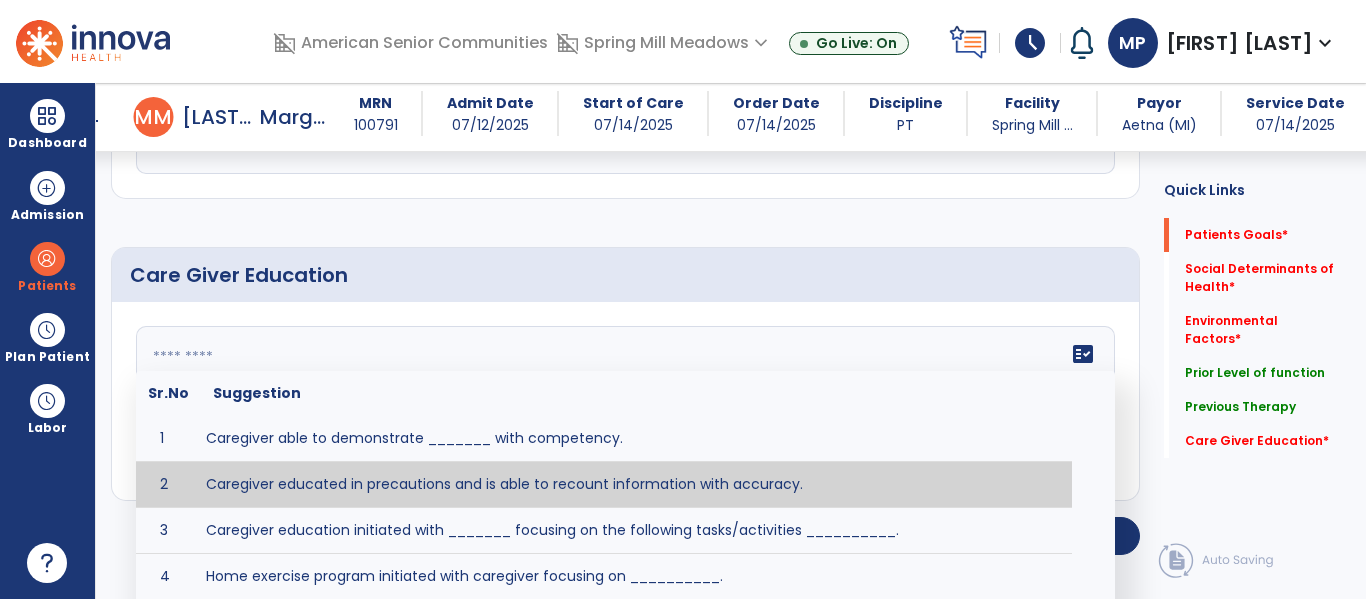 scroll, scrollTop: 1396, scrollLeft: 0, axis: vertical 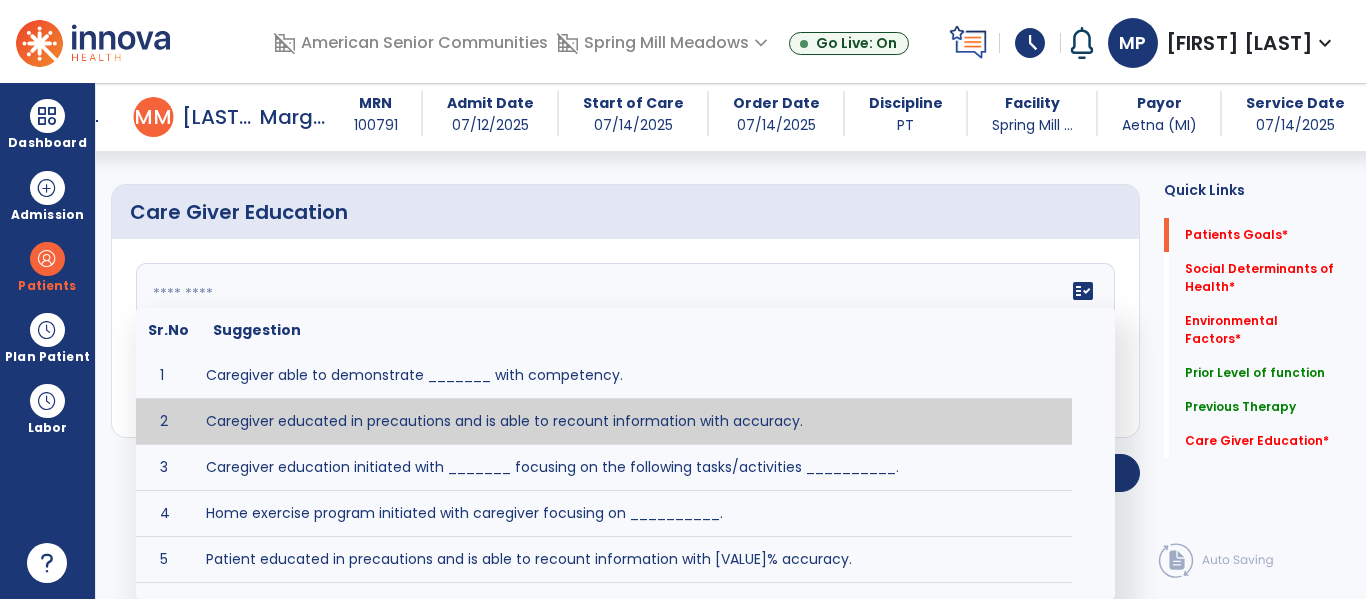 type on "**********" 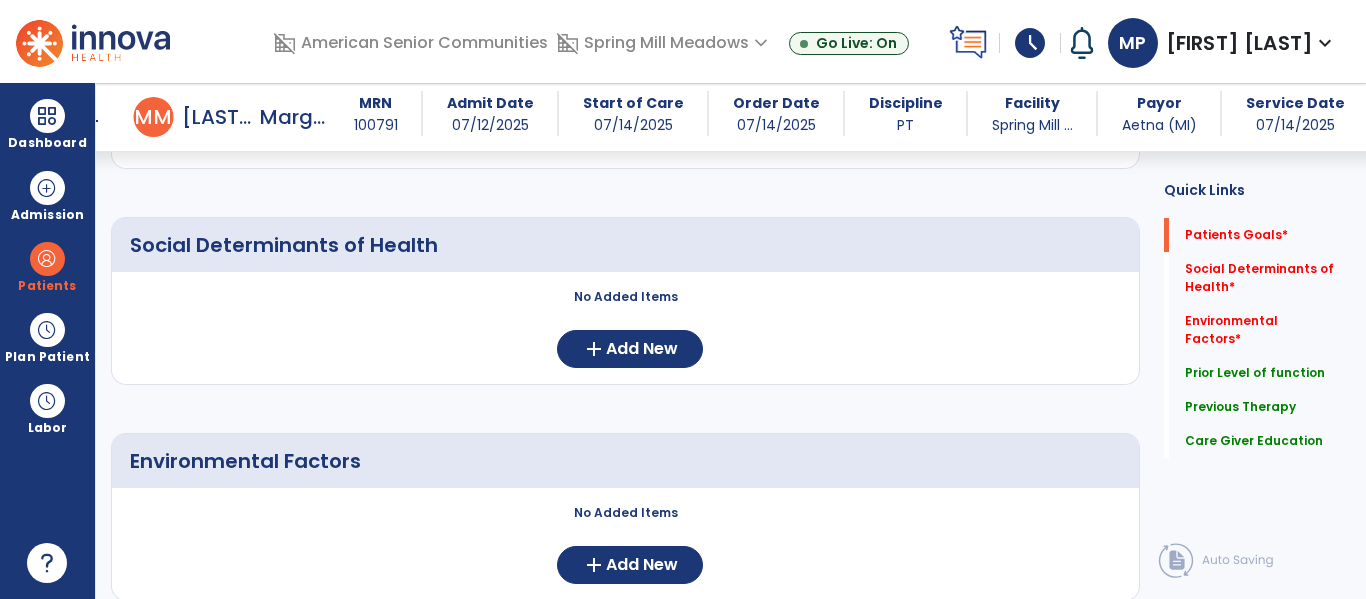 scroll, scrollTop: 320, scrollLeft: 0, axis: vertical 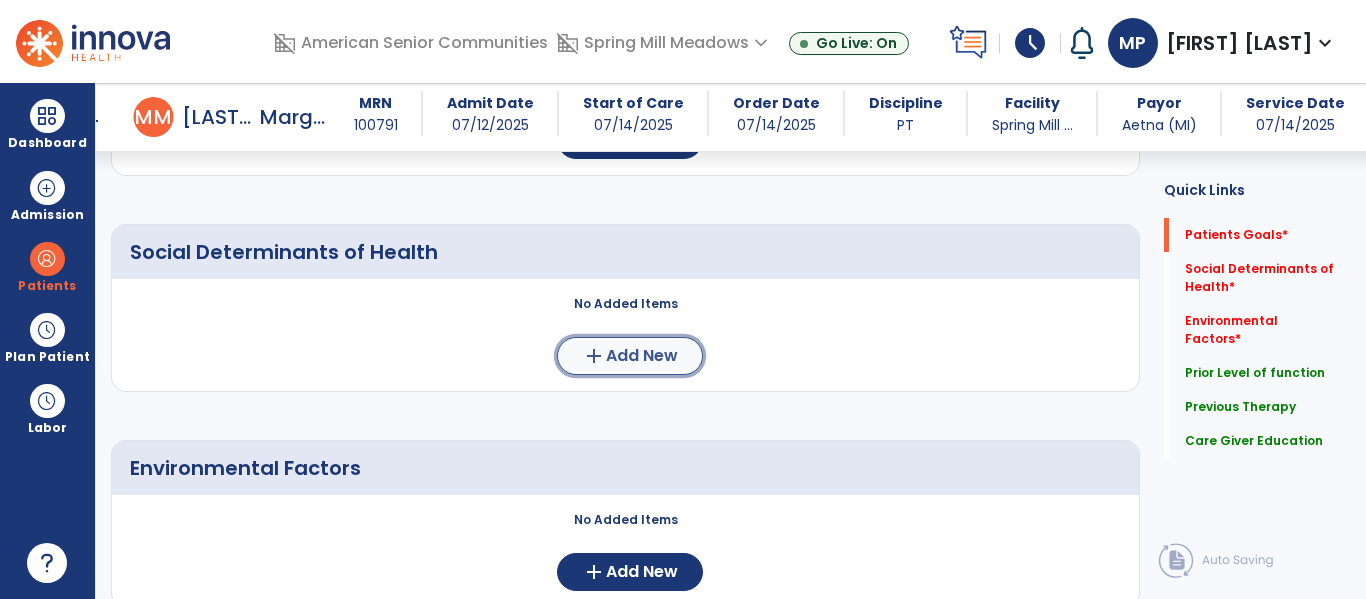 click on "Add New" 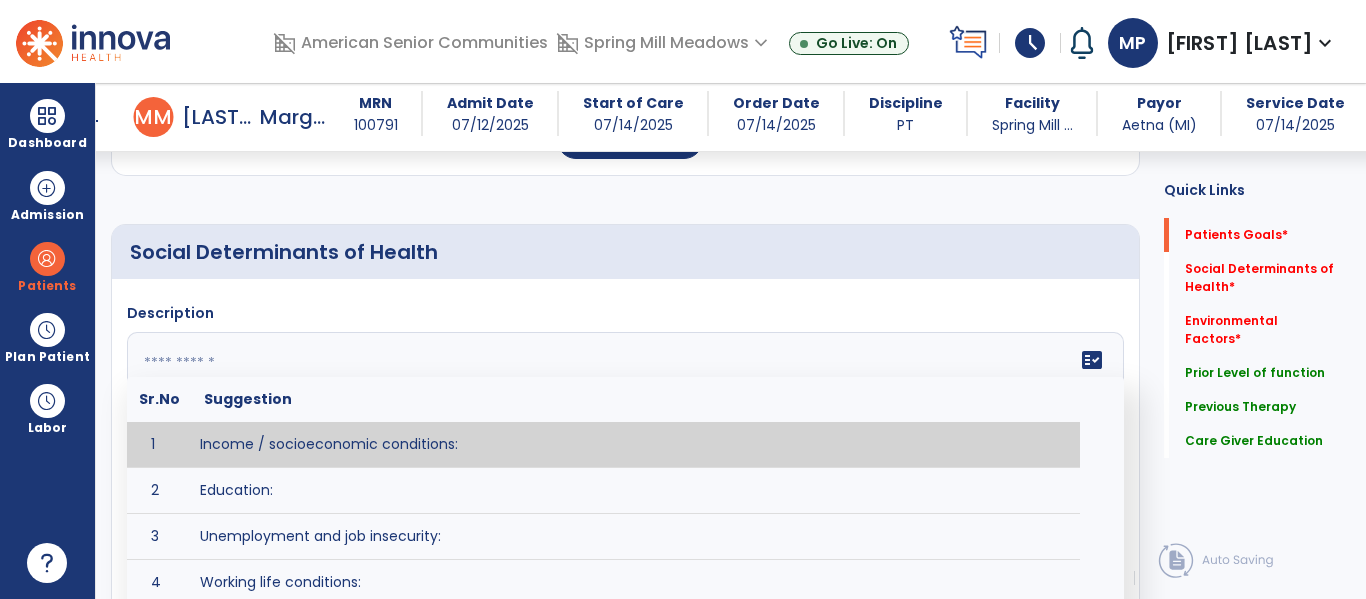 click on "fact_check  Sr.No Suggestion 1 Income / socioeconomic conditions:  2 Education:  3 Unemployment and job insecurity:  4 Working life conditions:  5 Food insecurity:  6 Housing, basic amenities and the environment:  7 Early childhood development:  8 Social inclusion and non-discrimination: 9 Structural conflict: 10 Access to affordable health services of decent quality:" 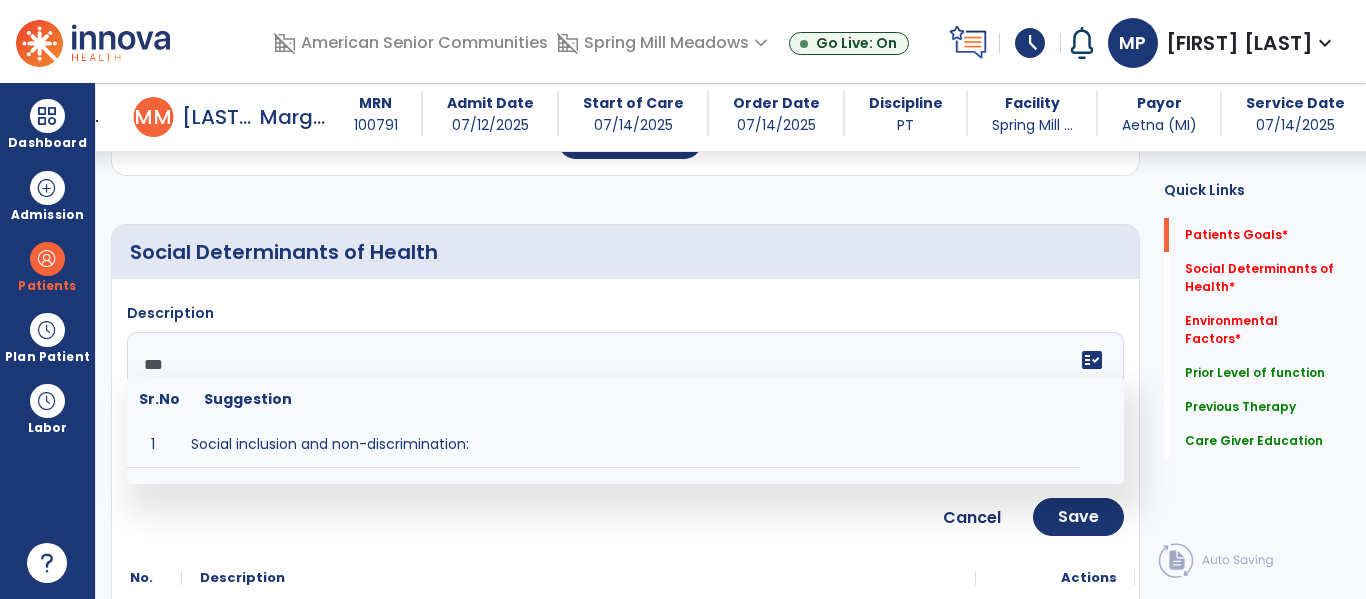 type on "****" 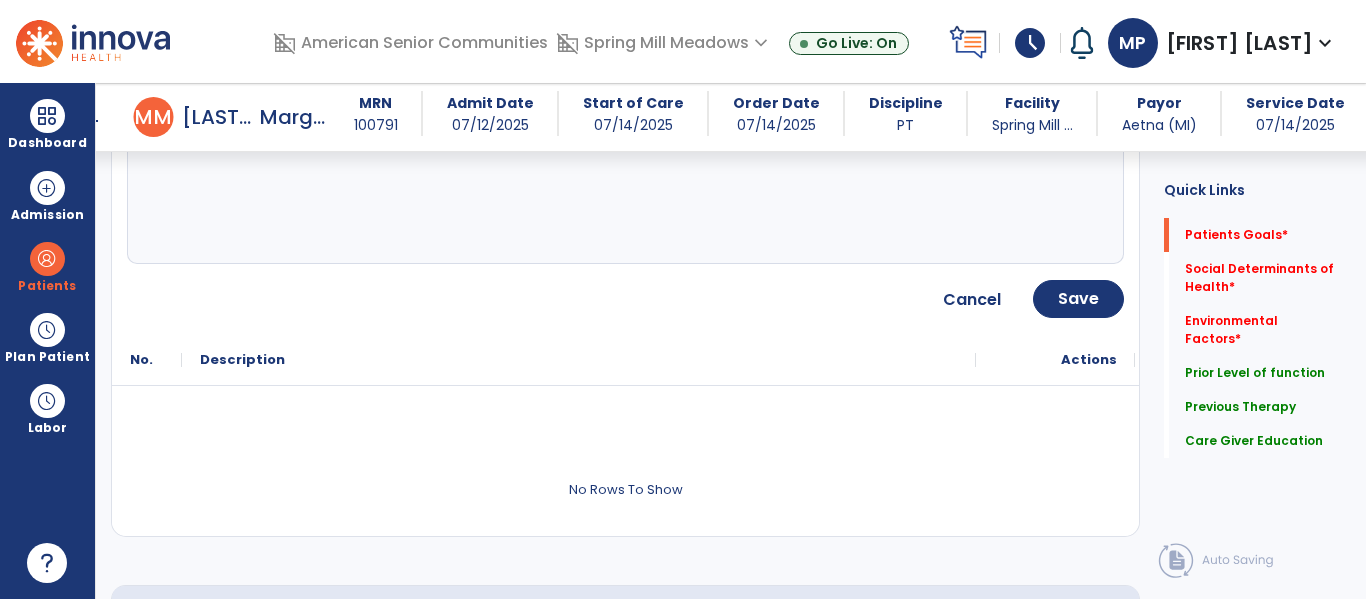 scroll, scrollTop: 455, scrollLeft: 0, axis: vertical 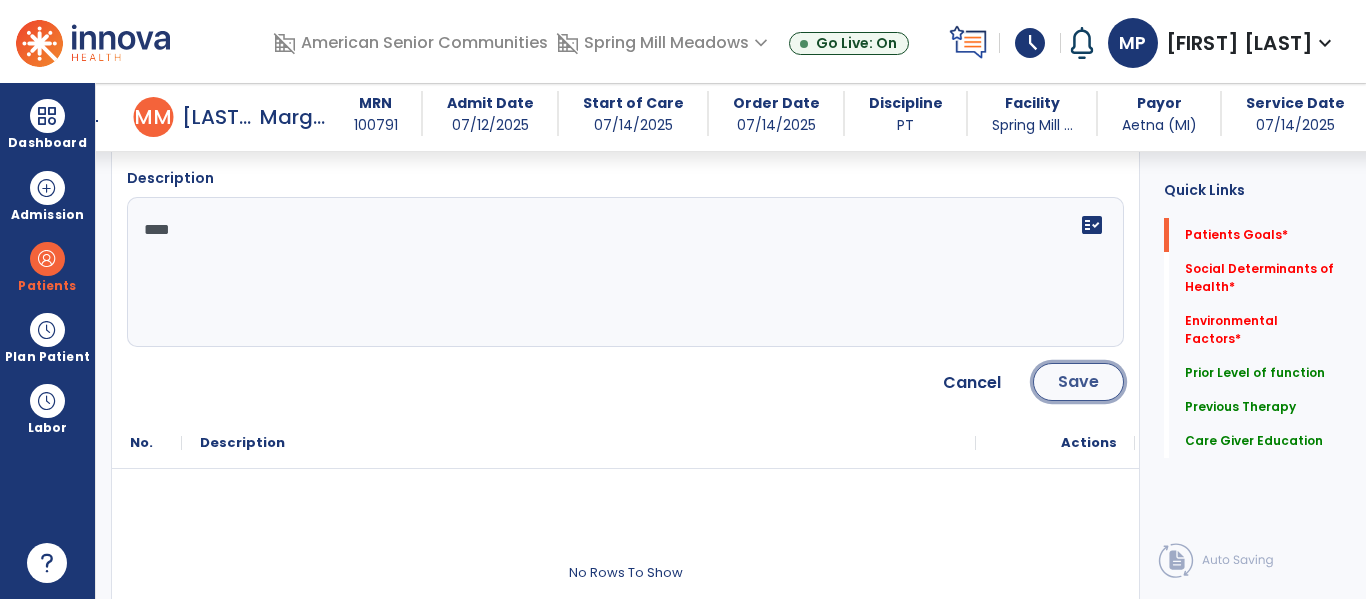 click on "Save" 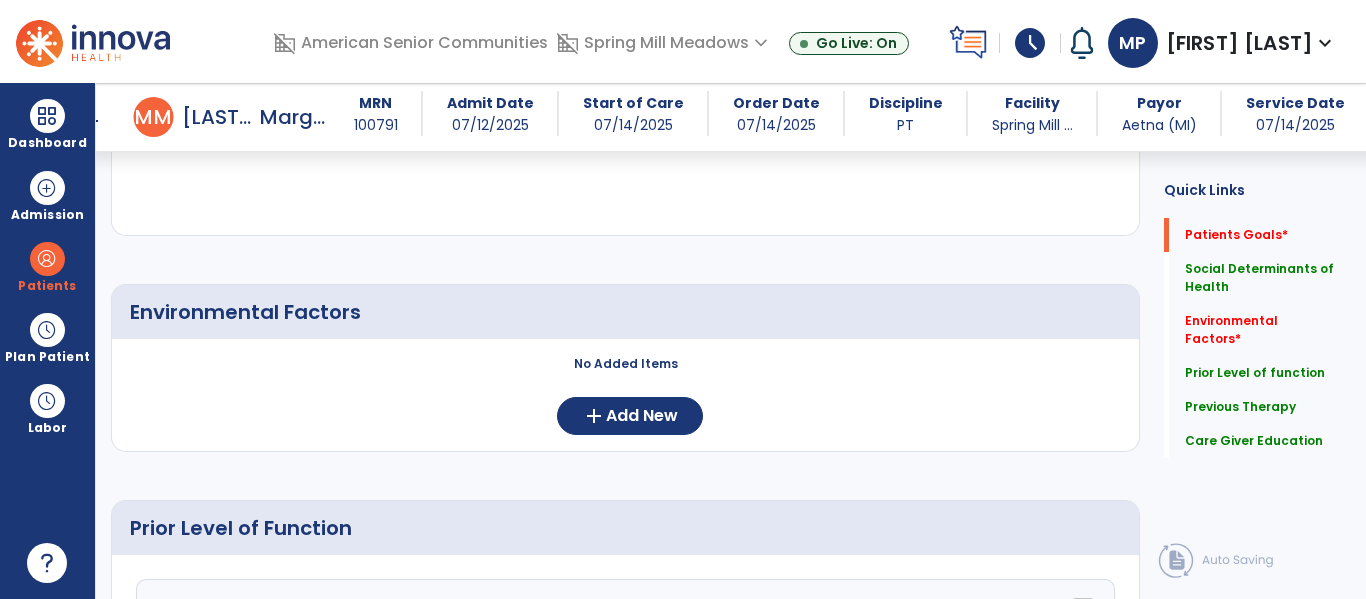 scroll, scrollTop: 608, scrollLeft: 0, axis: vertical 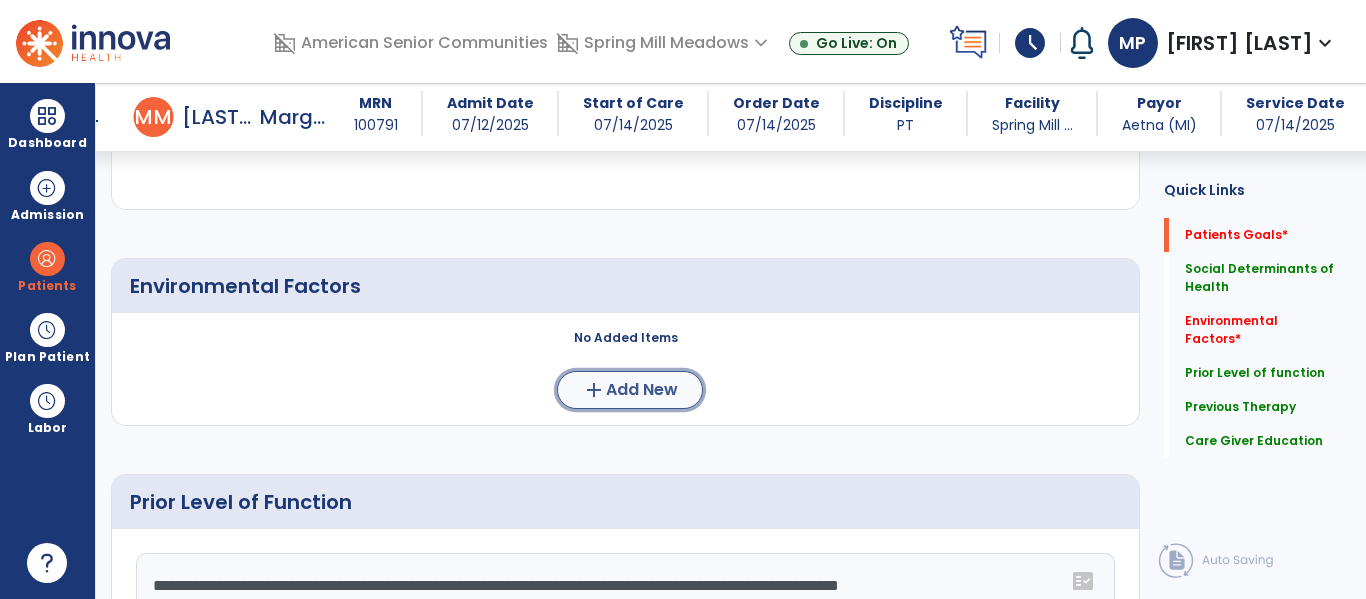click on "Add New" 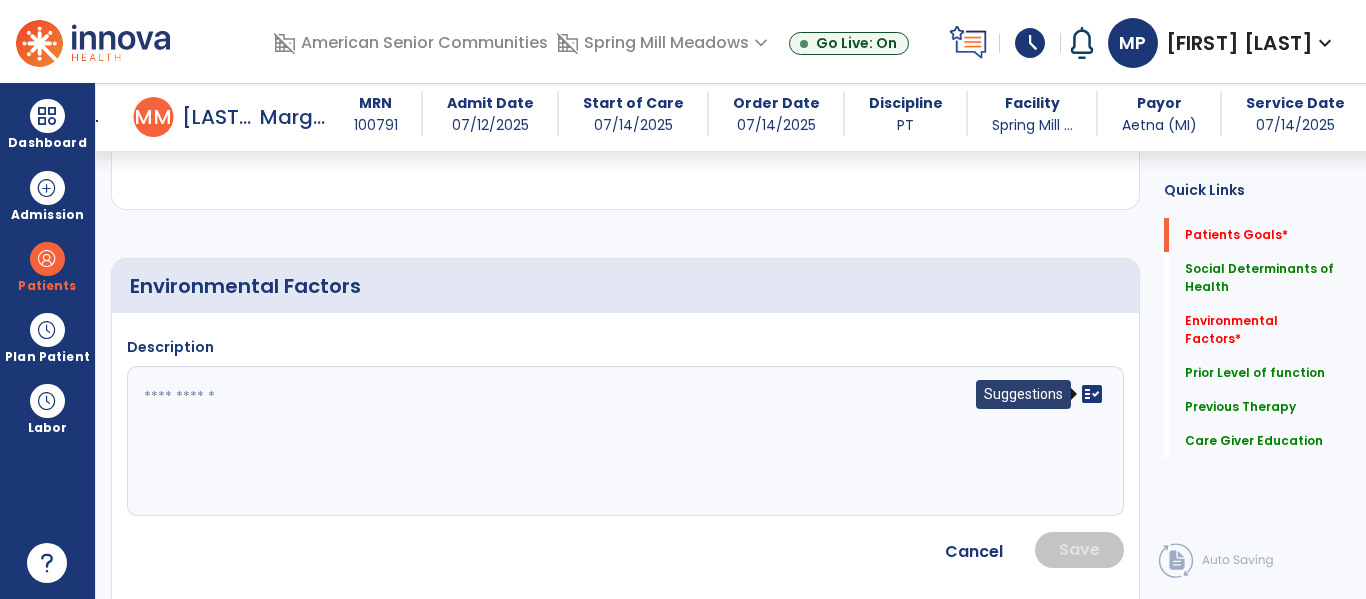 click on "fact_check" 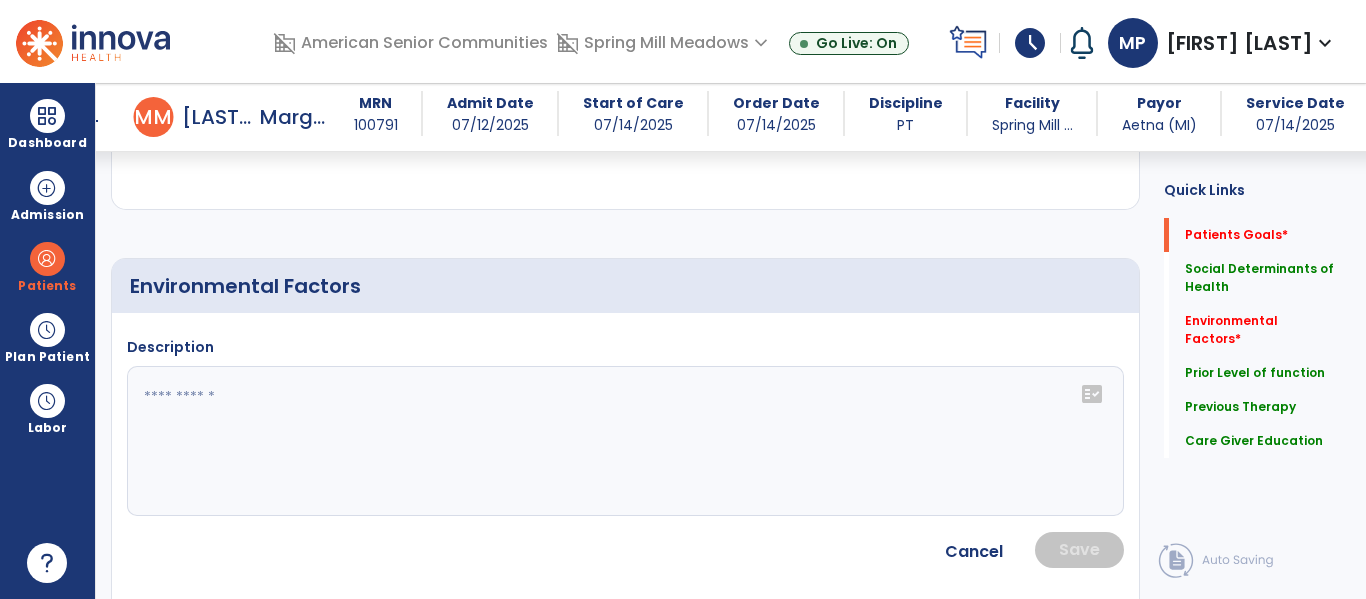 click on "fact_check" 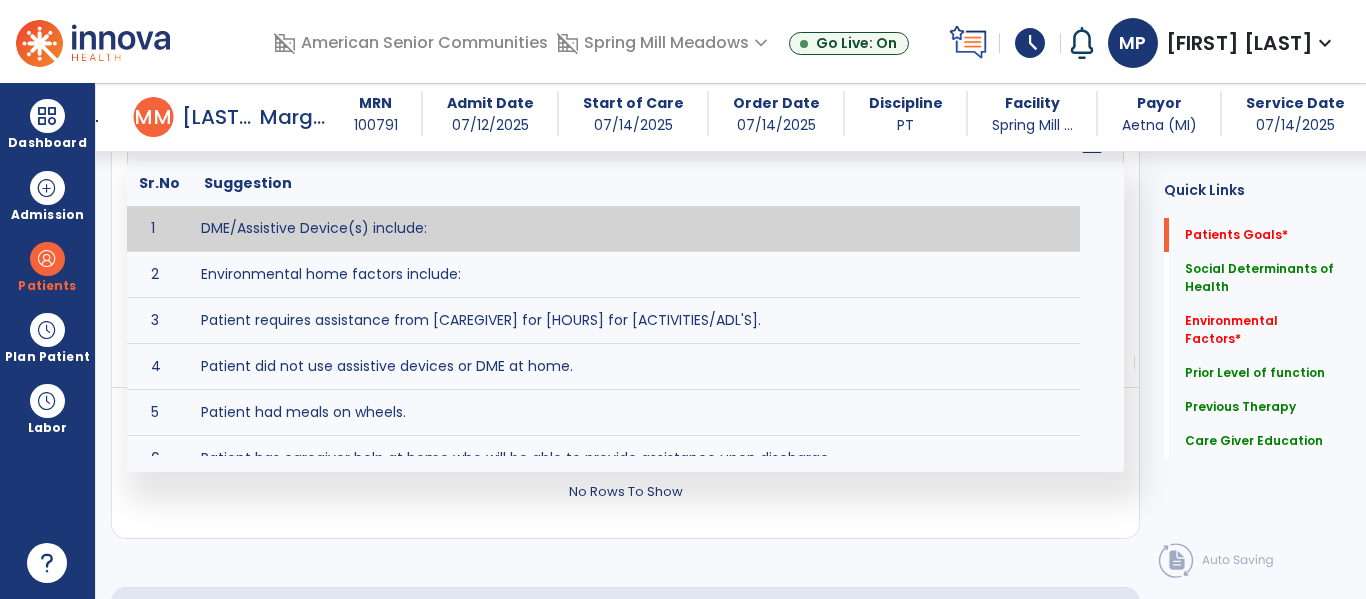 scroll, scrollTop: 859, scrollLeft: 0, axis: vertical 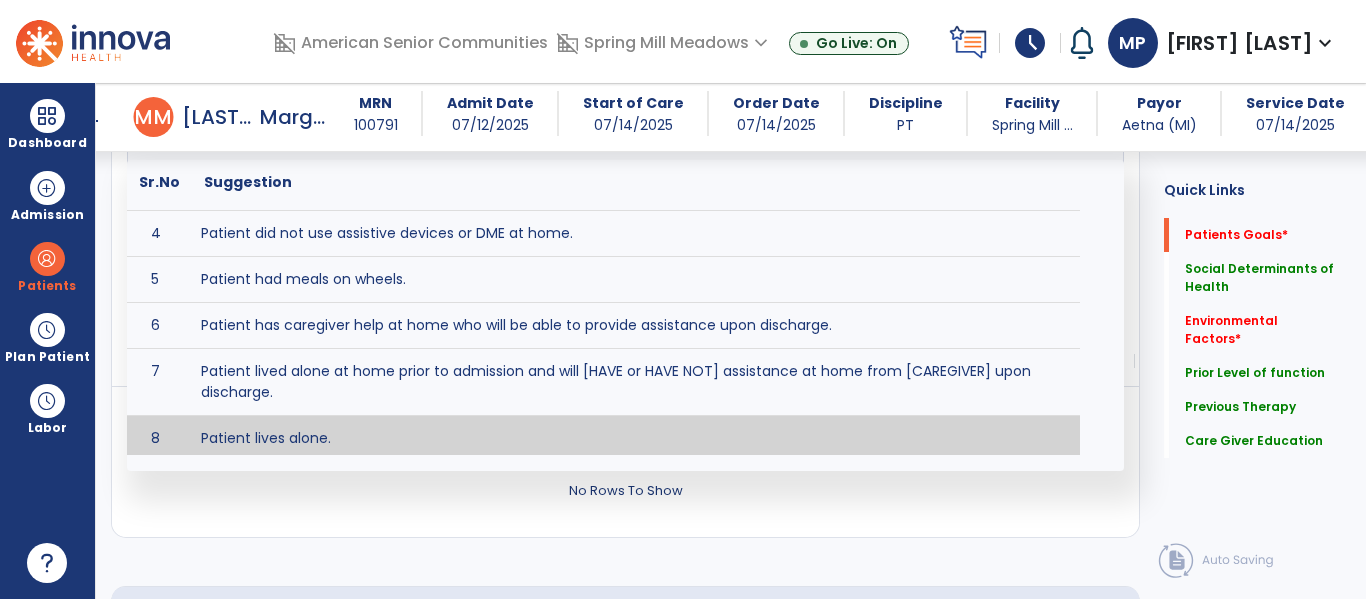 type on "**********" 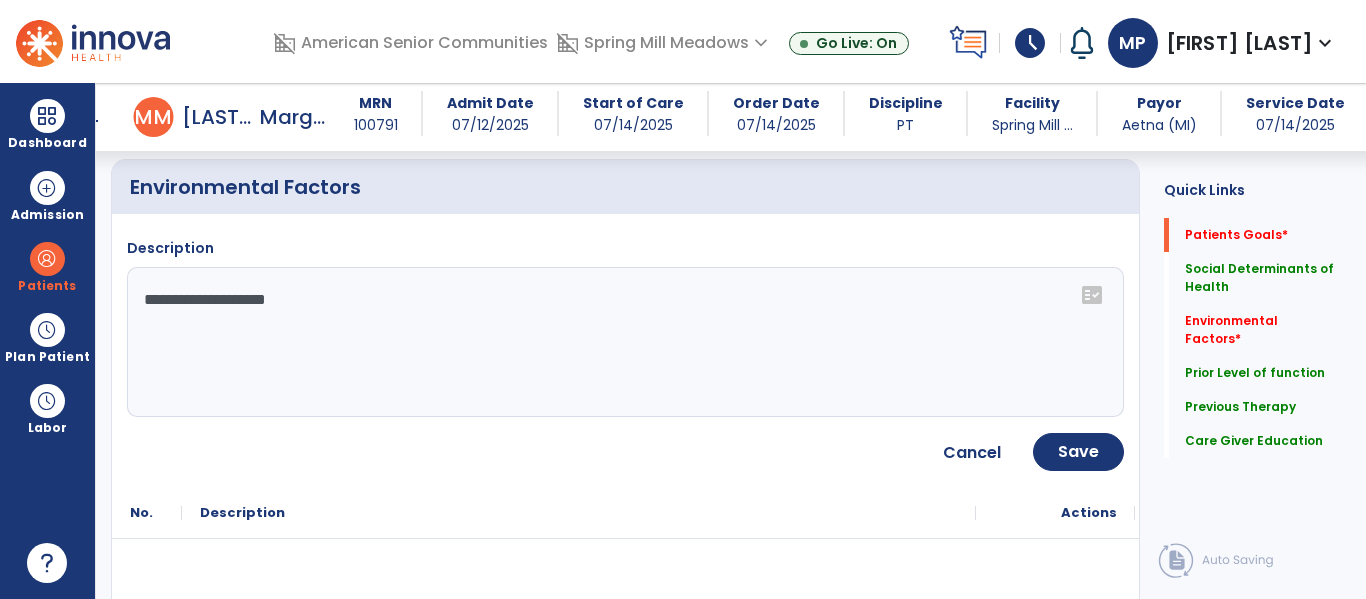 scroll, scrollTop: 670, scrollLeft: 0, axis: vertical 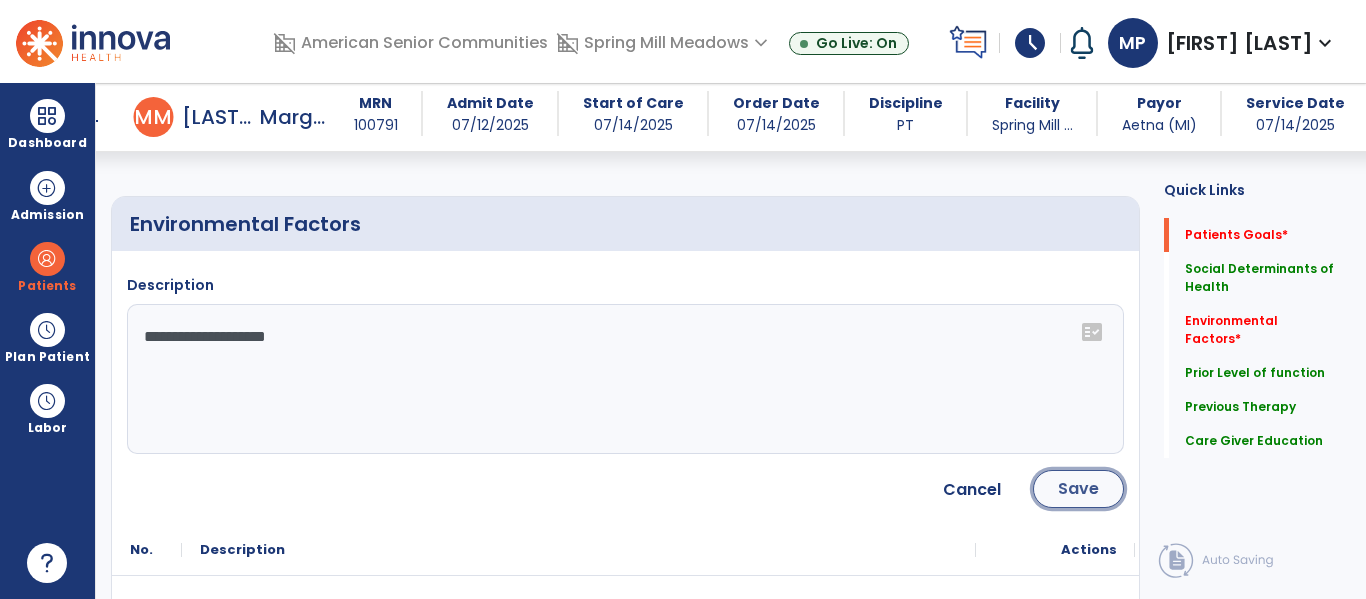 click on "Save" 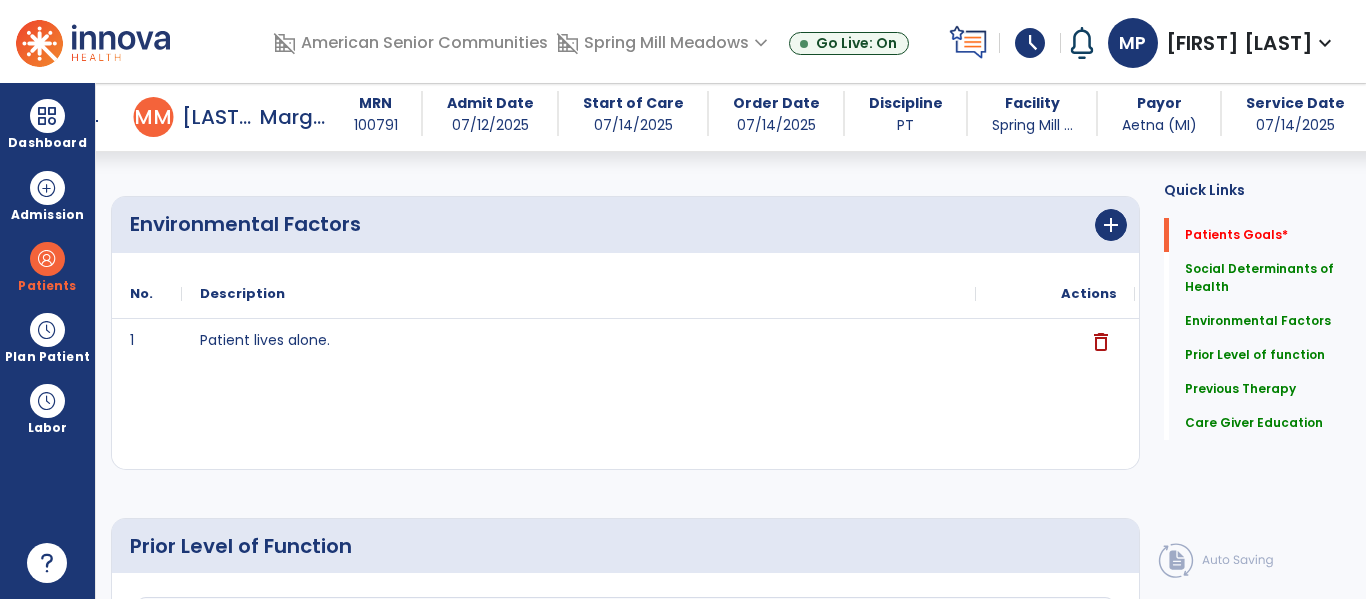 scroll, scrollTop: 0, scrollLeft: 0, axis: both 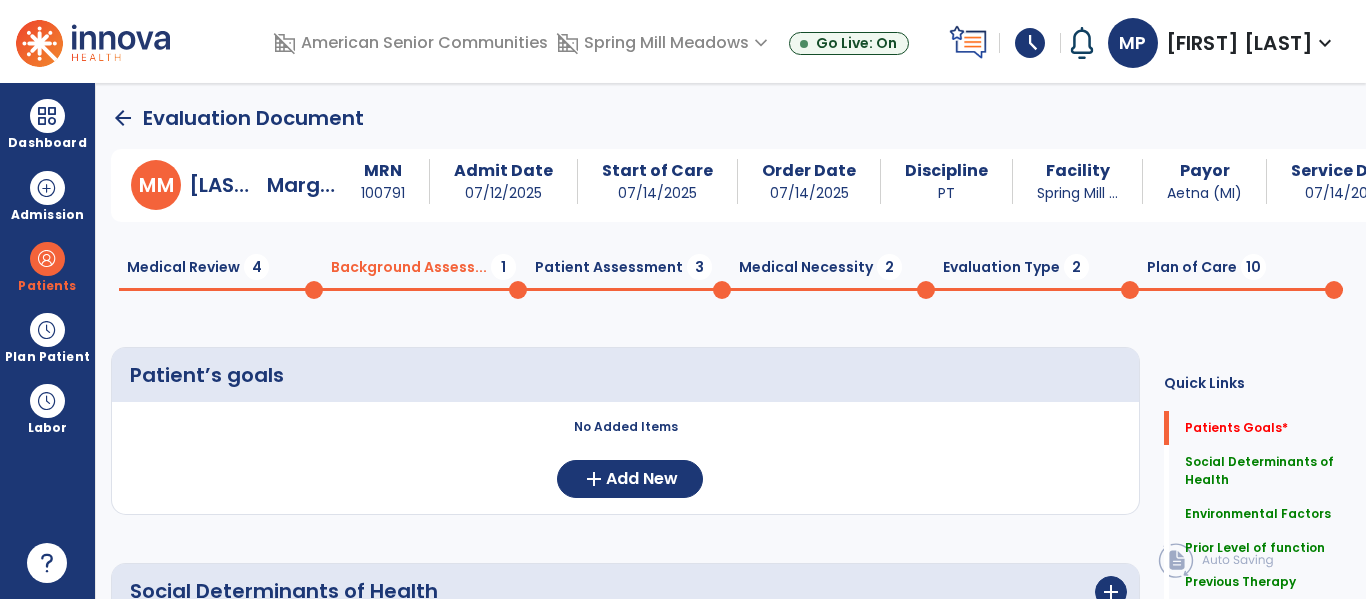 click on "Patient Assessment  3" 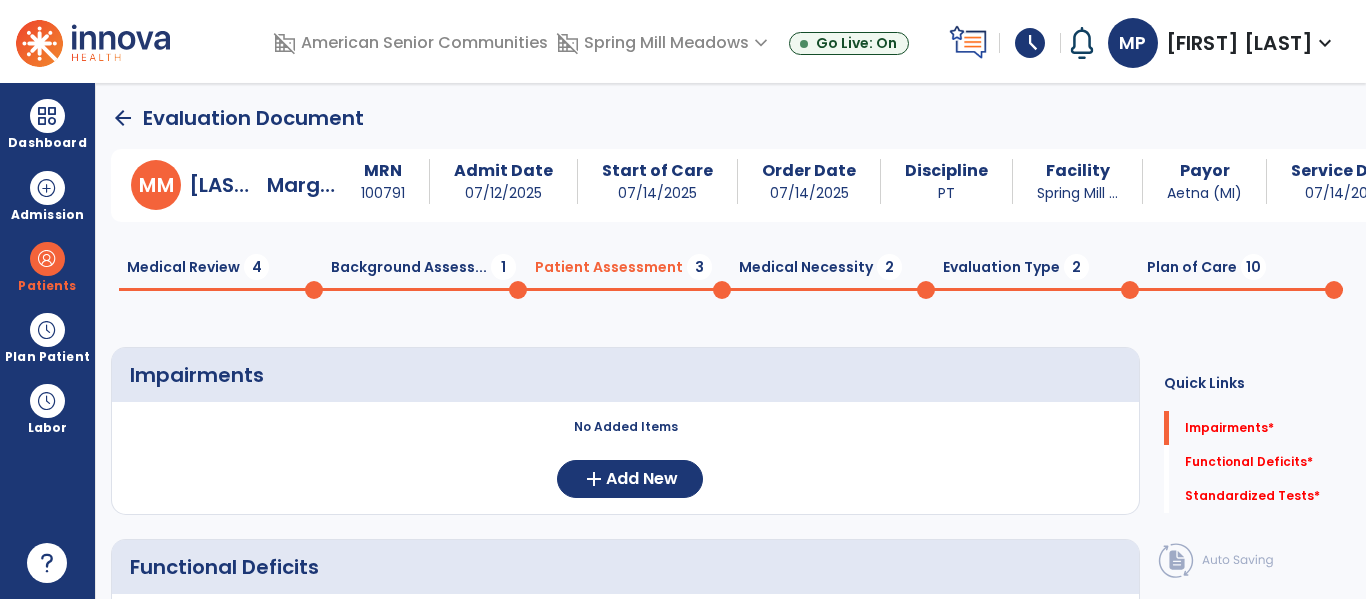 click on "Medical Necessity  2" 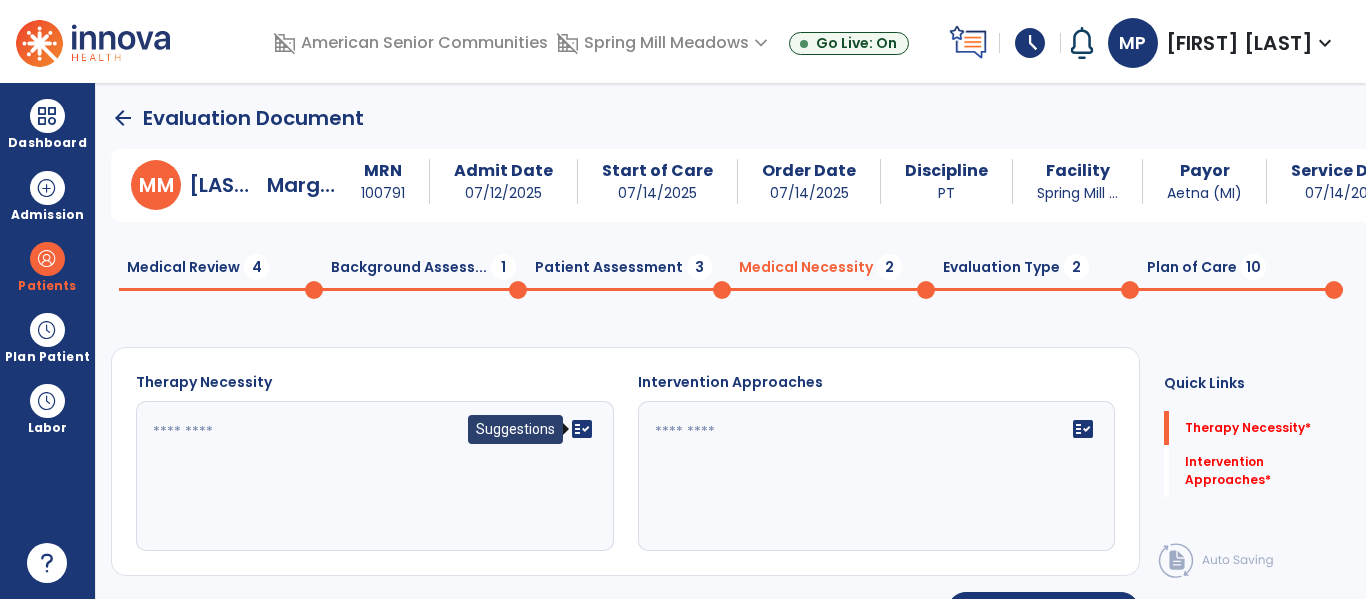click on "fact_check" 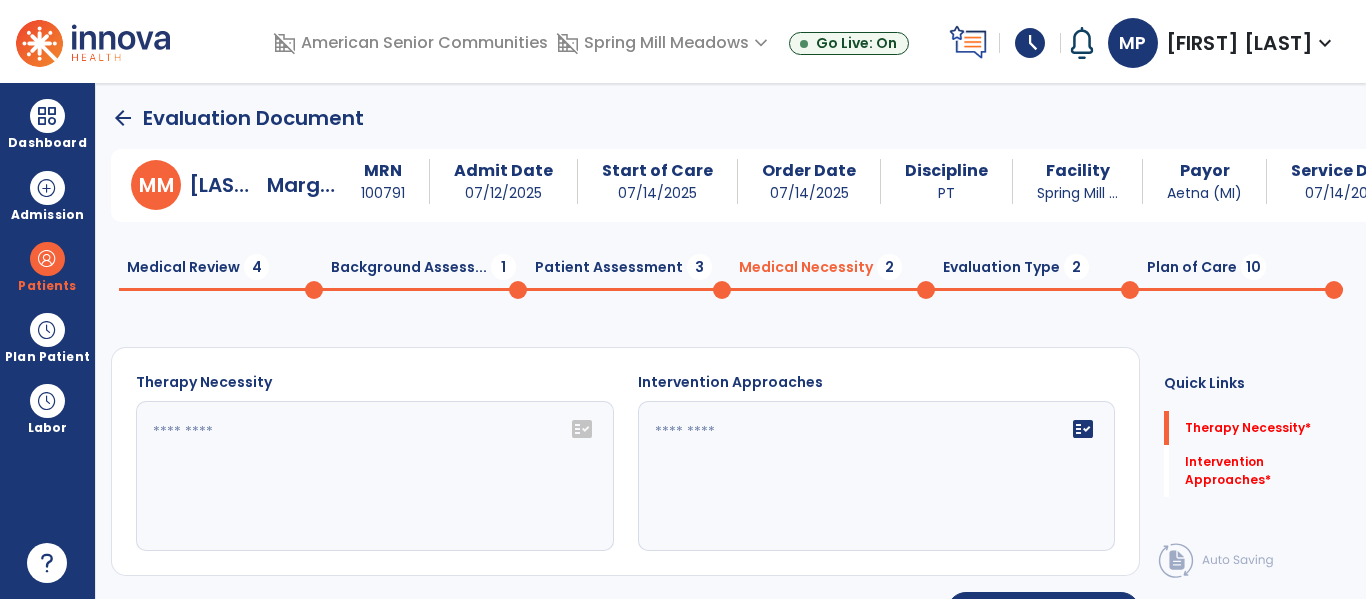 click on "fact_check" 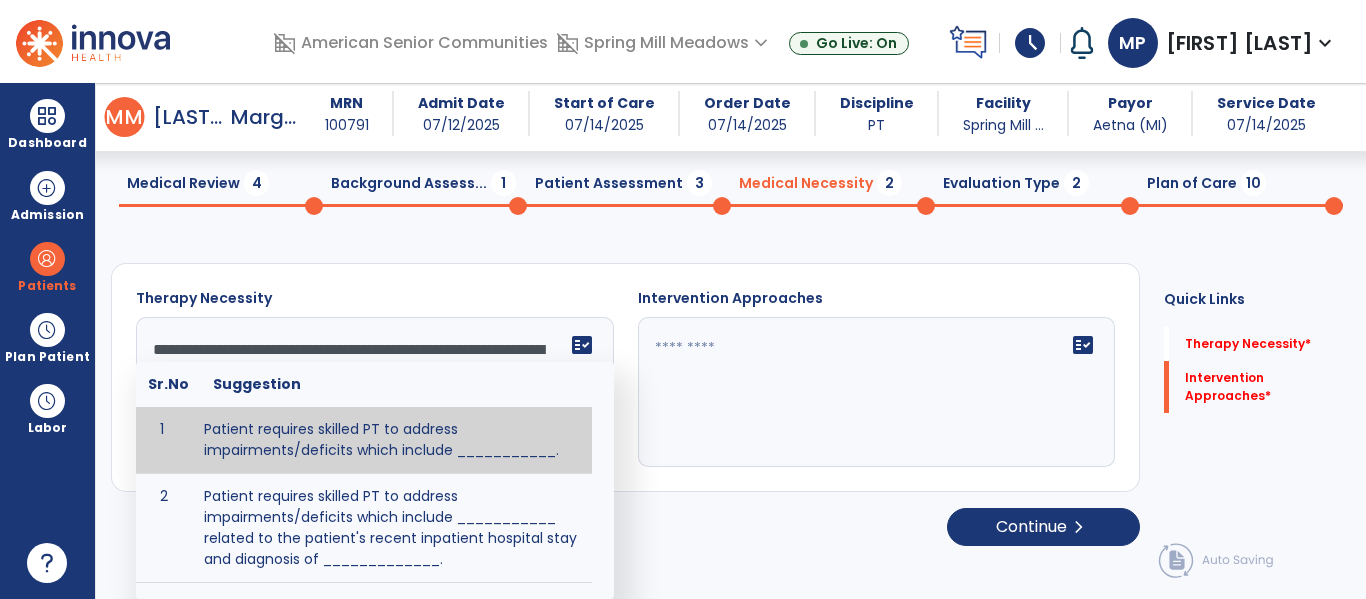 scroll, scrollTop: 29, scrollLeft: 0, axis: vertical 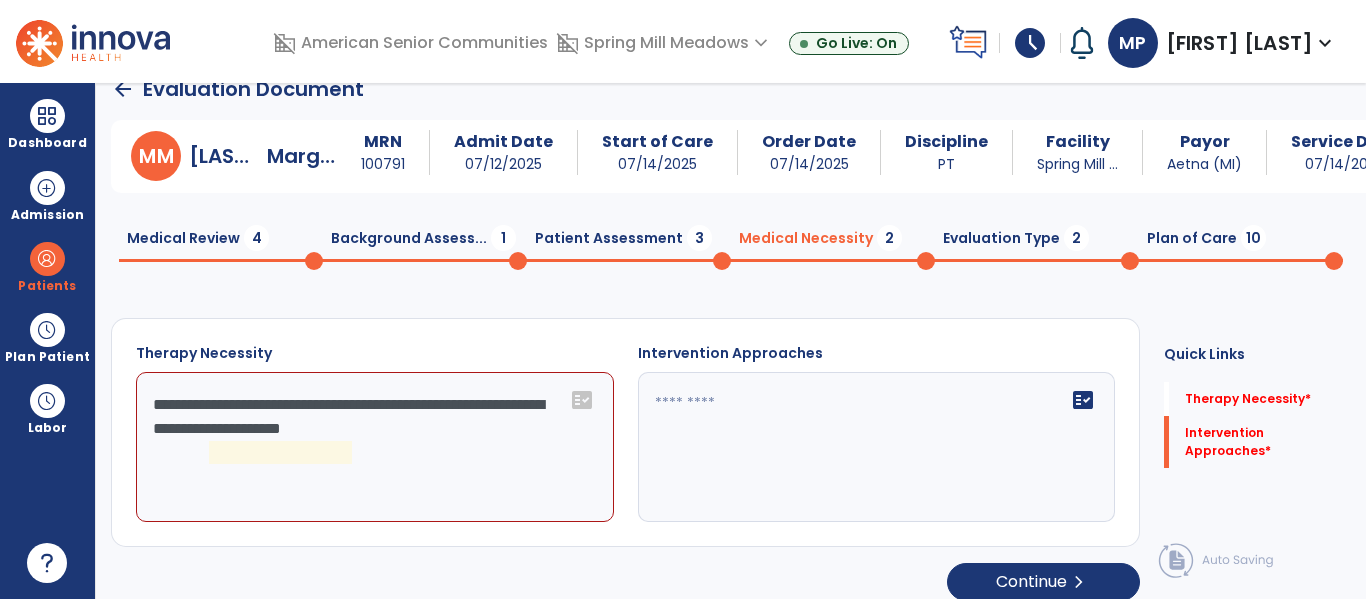 click on "**********" 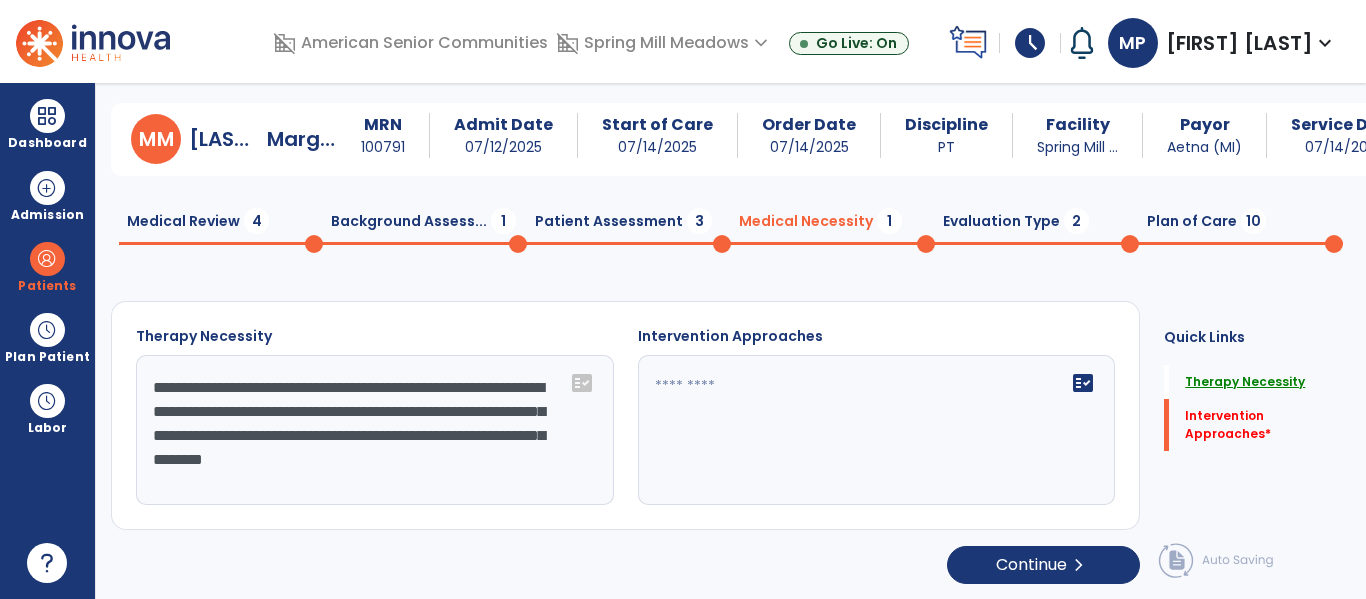 scroll, scrollTop: 47, scrollLeft: 0, axis: vertical 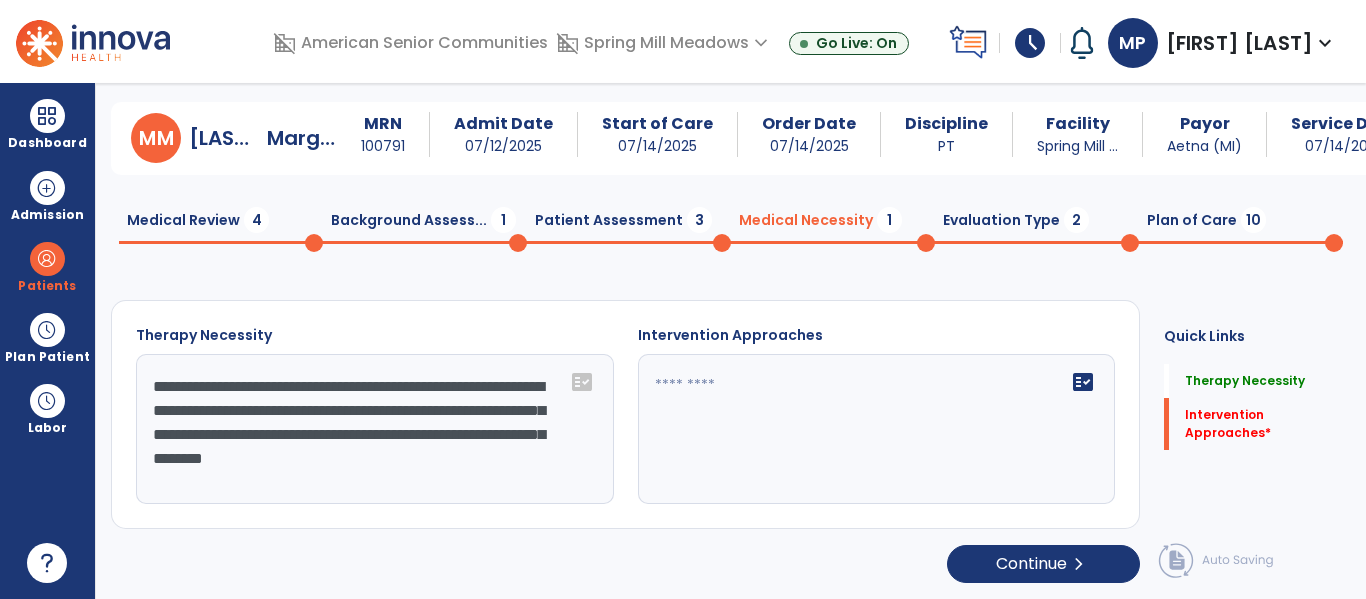 click on "**********" 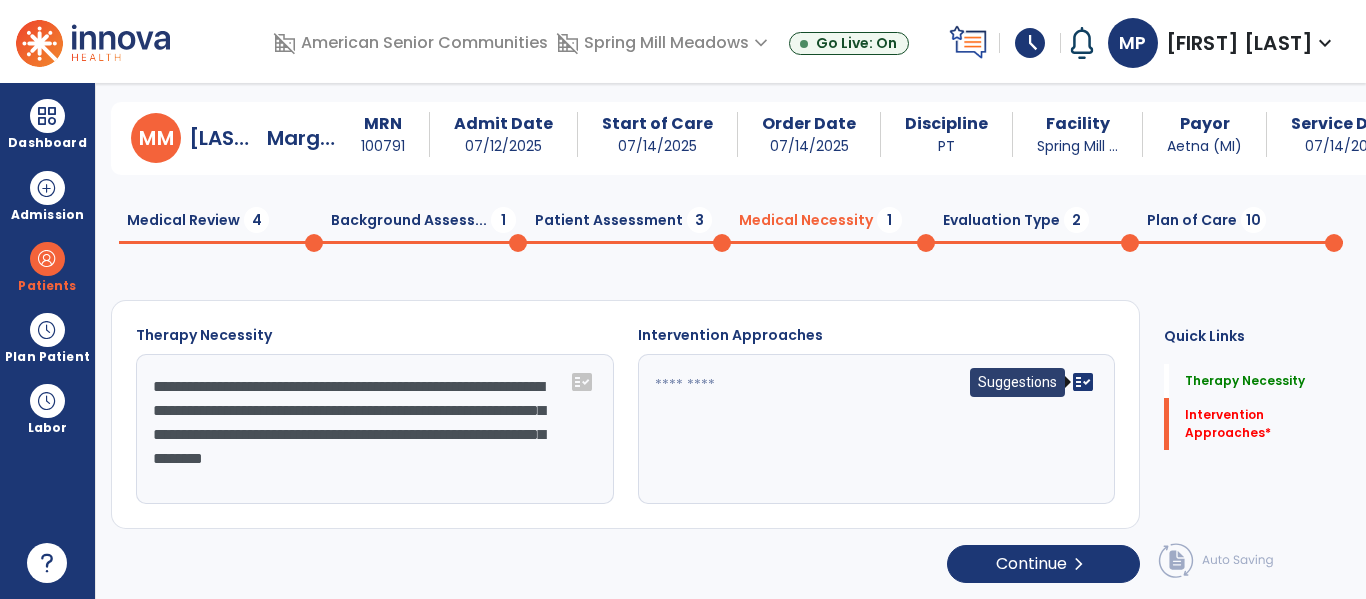 type on "**********" 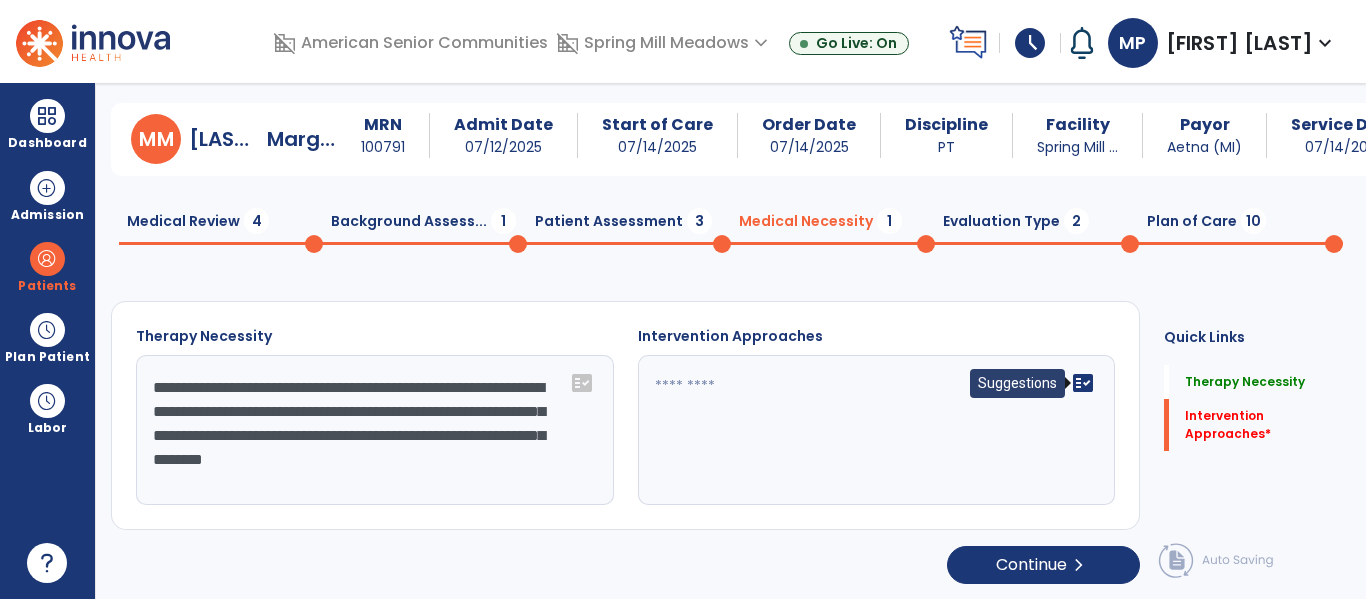 click on "fact_check" 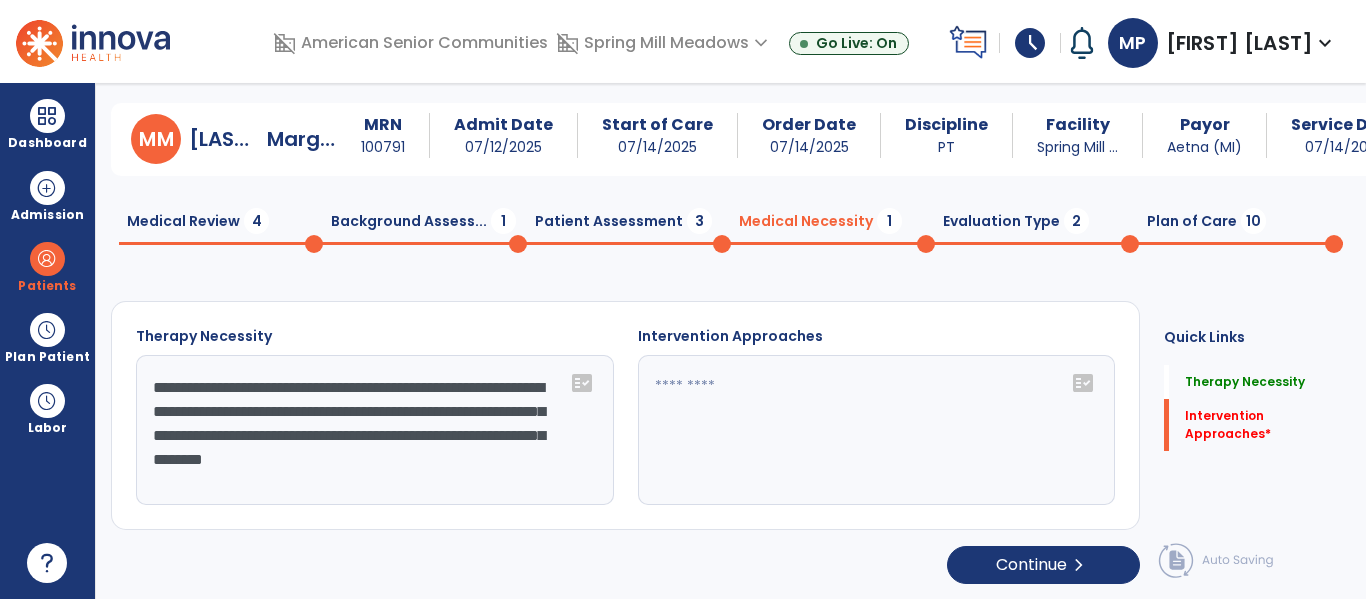 click on "fact_check" 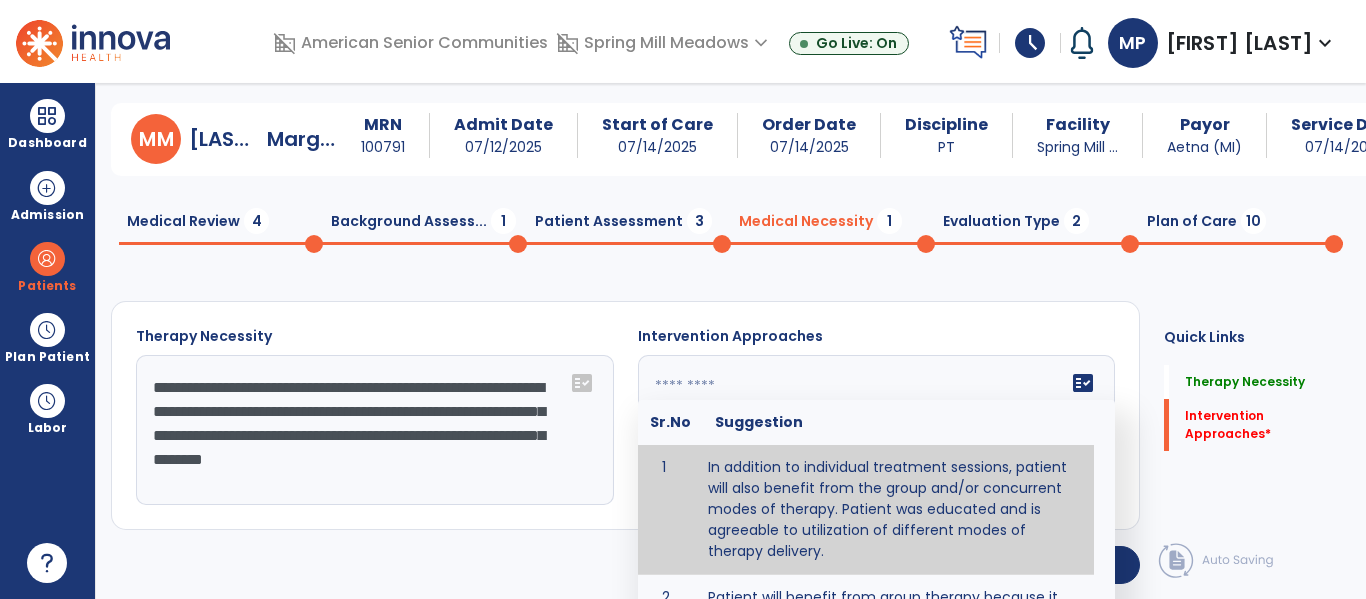 scroll, scrollTop: 316, scrollLeft: 0, axis: vertical 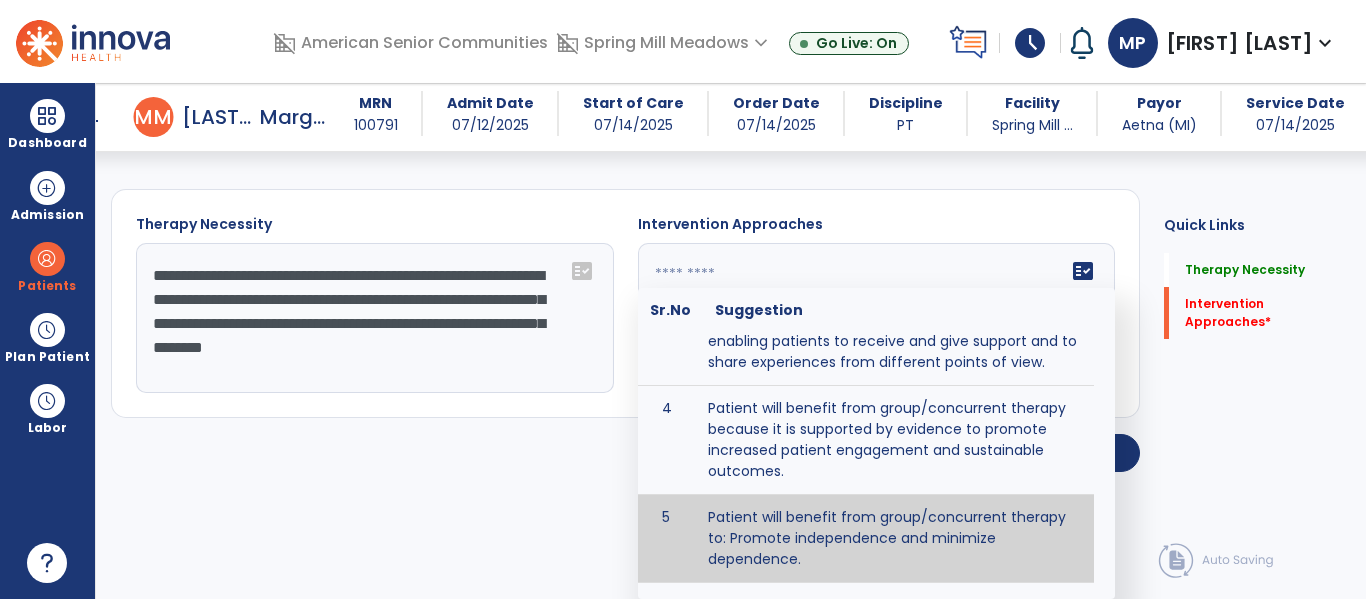 type on "**********" 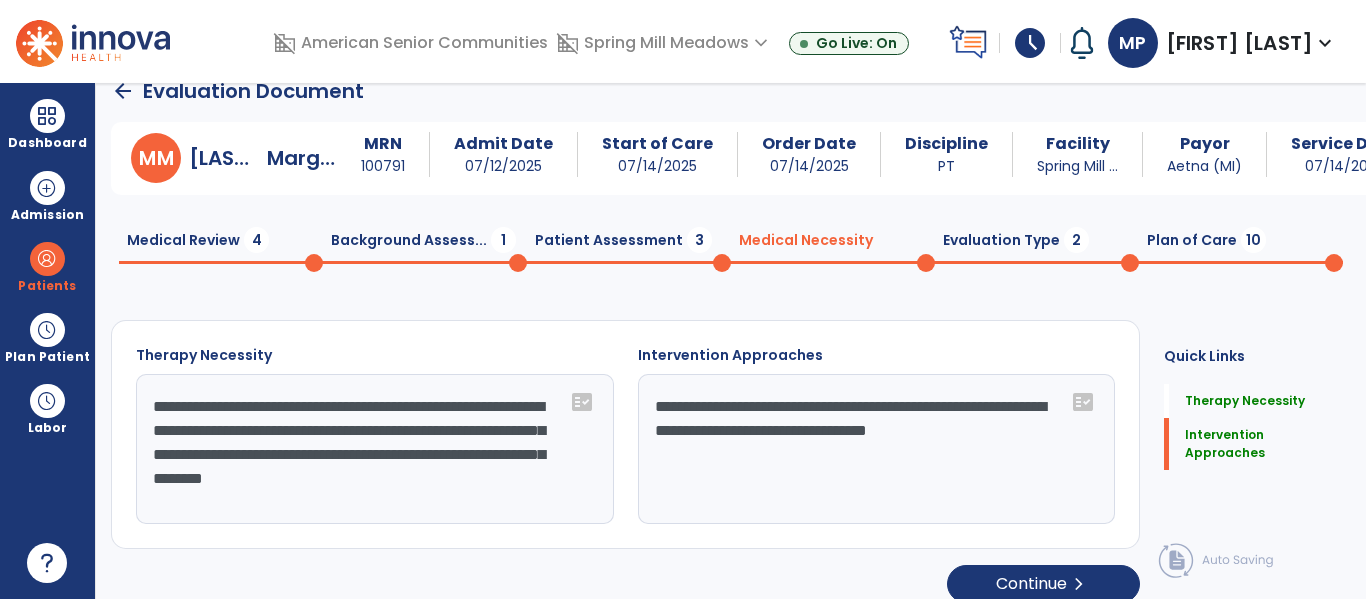 scroll, scrollTop: 0, scrollLeft: 0, axis: both 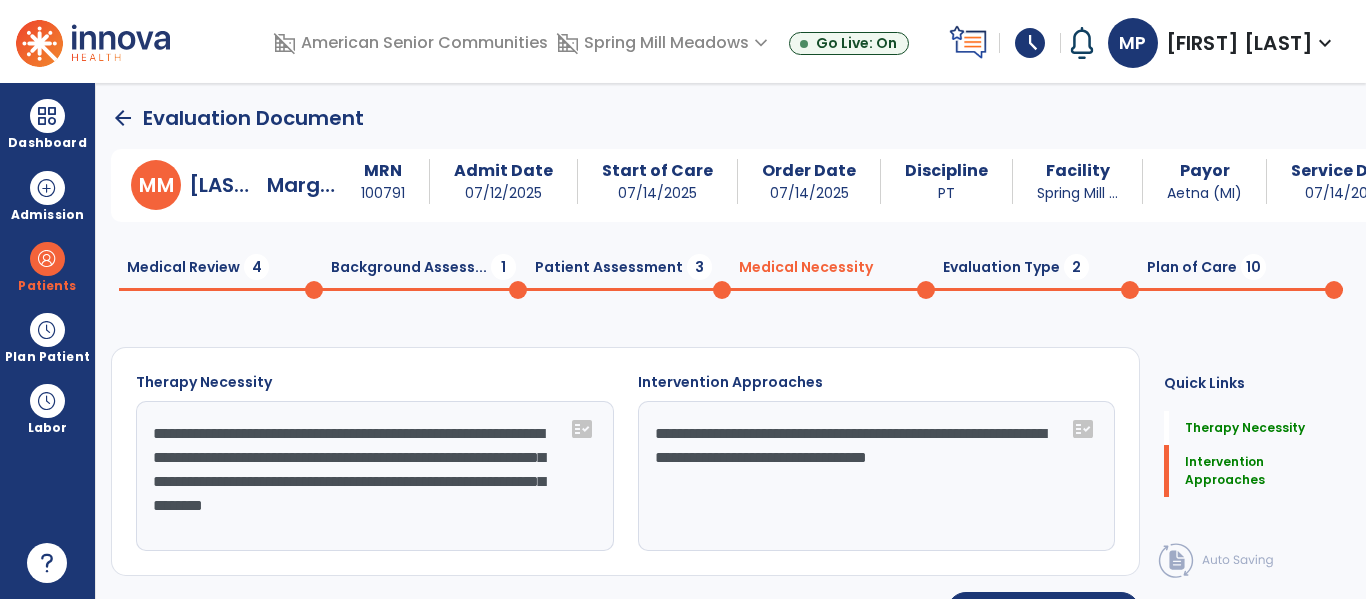 click on "Evaluation Type  2" 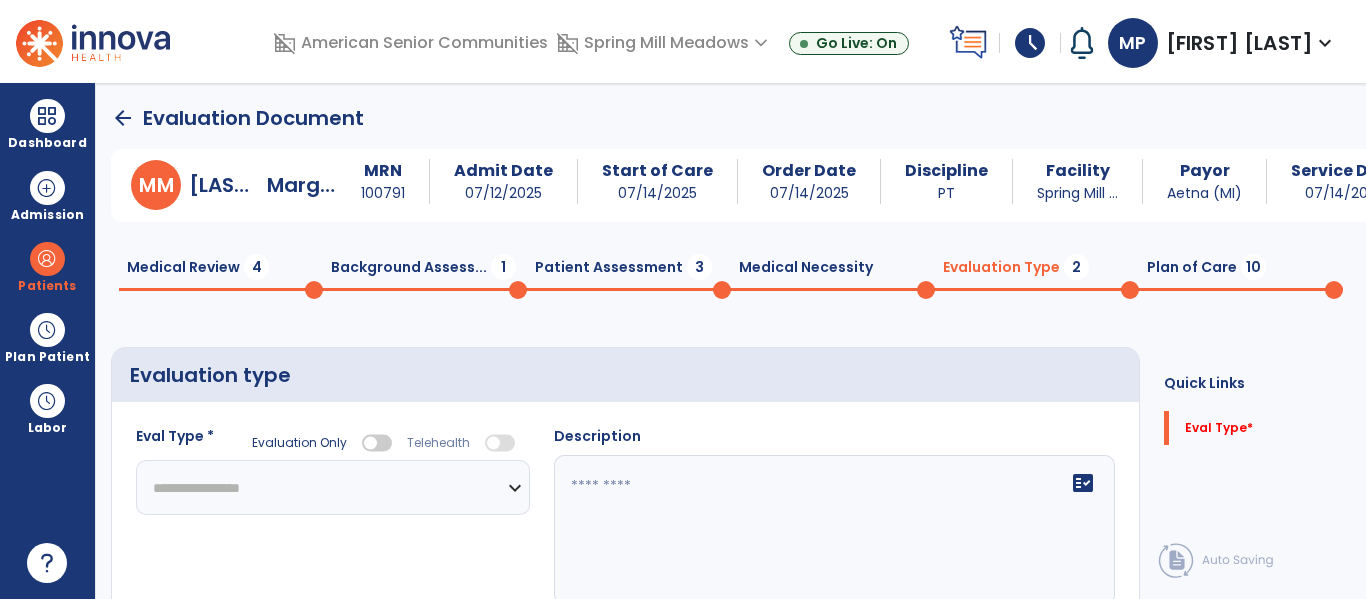 click on "**********" 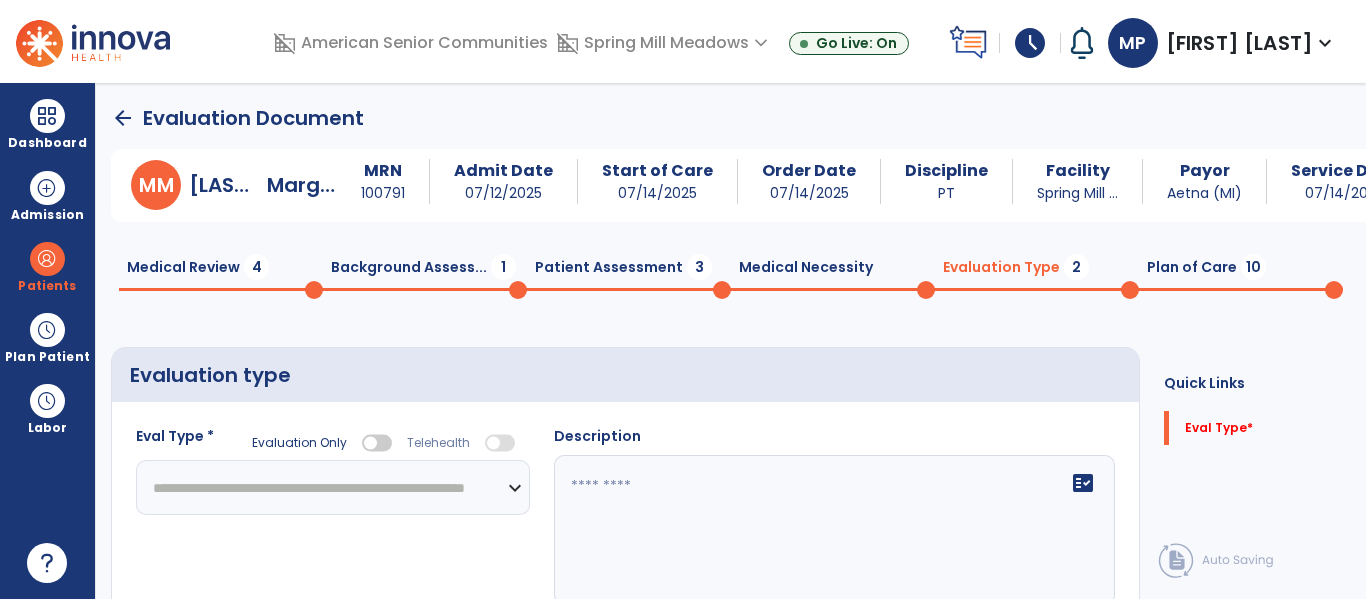 click on "**********" 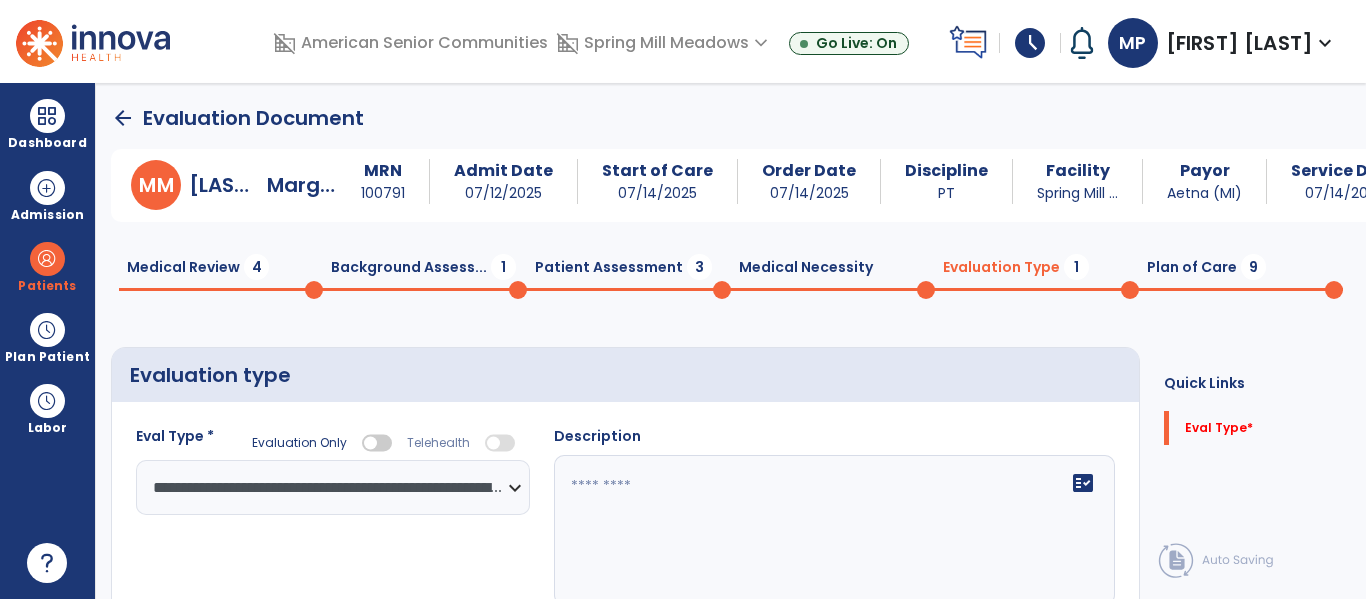 scroll, scrollTop: 82, scrollLeft: 0, axis: vertical 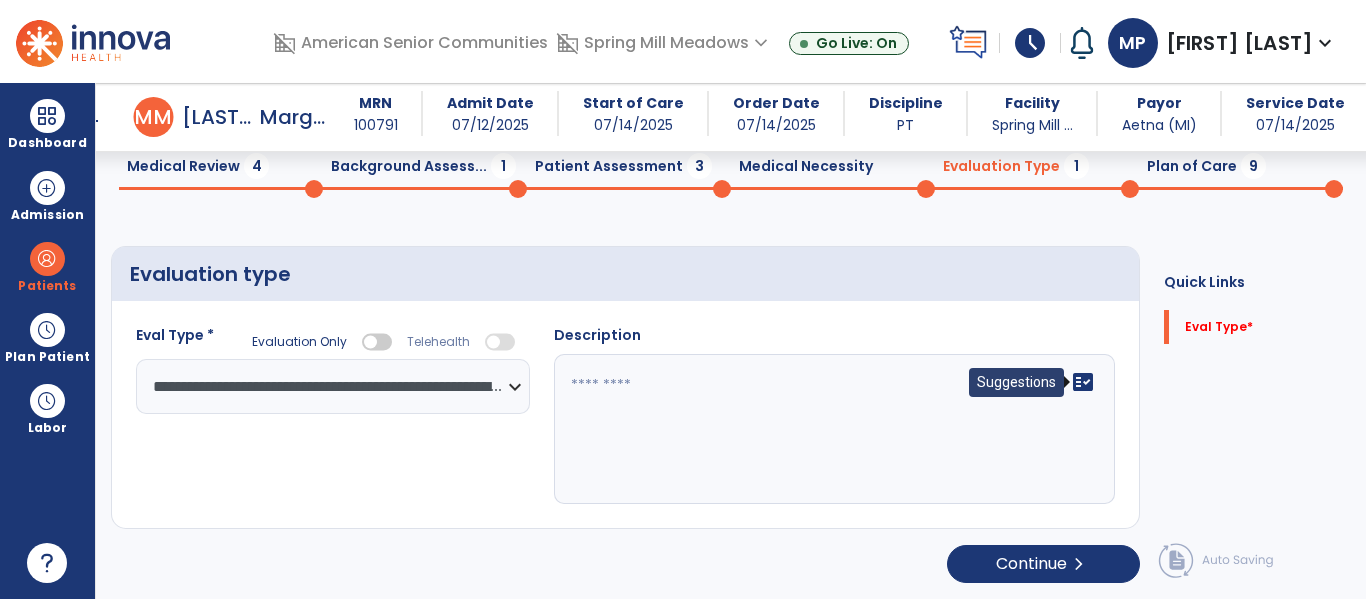 click on "fact_check" 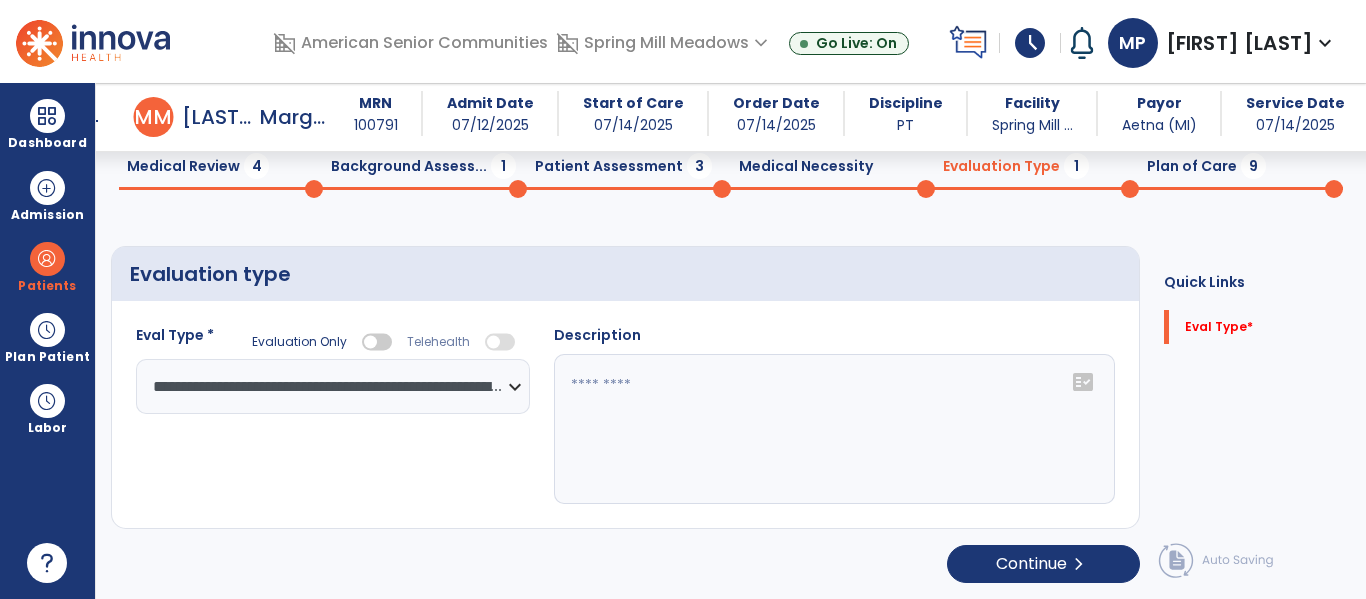 click on "fact_check" 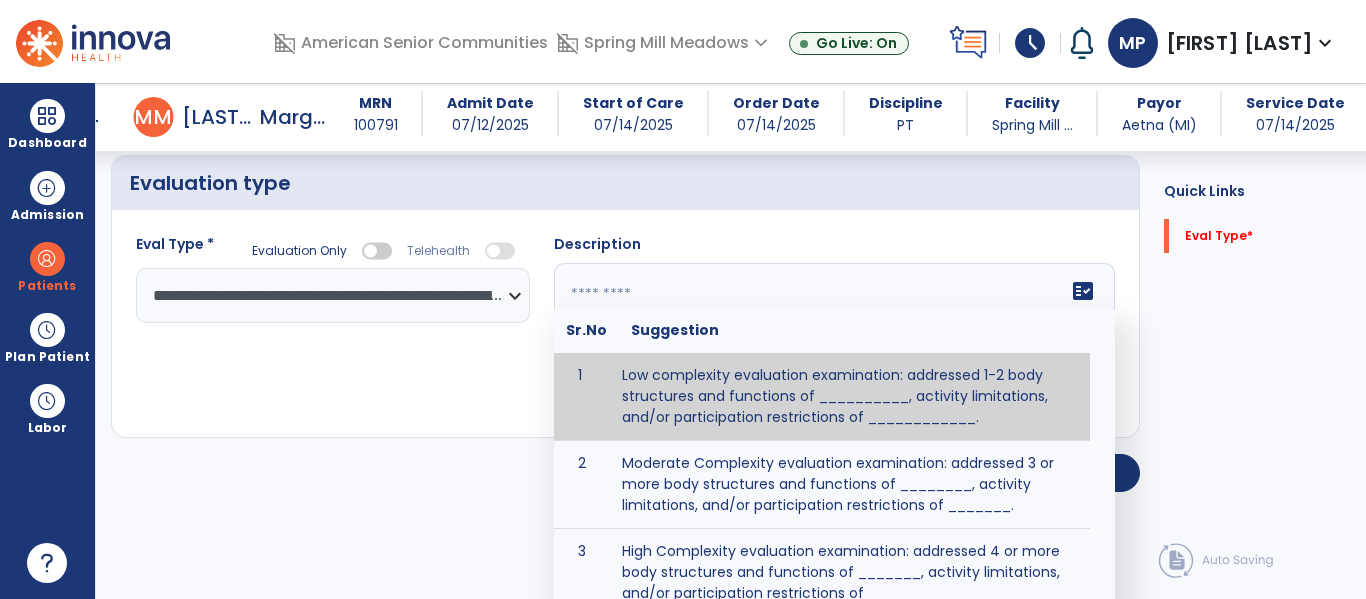 scroll, scrollTop: 182, scrollLeft: 0, axis: vertical 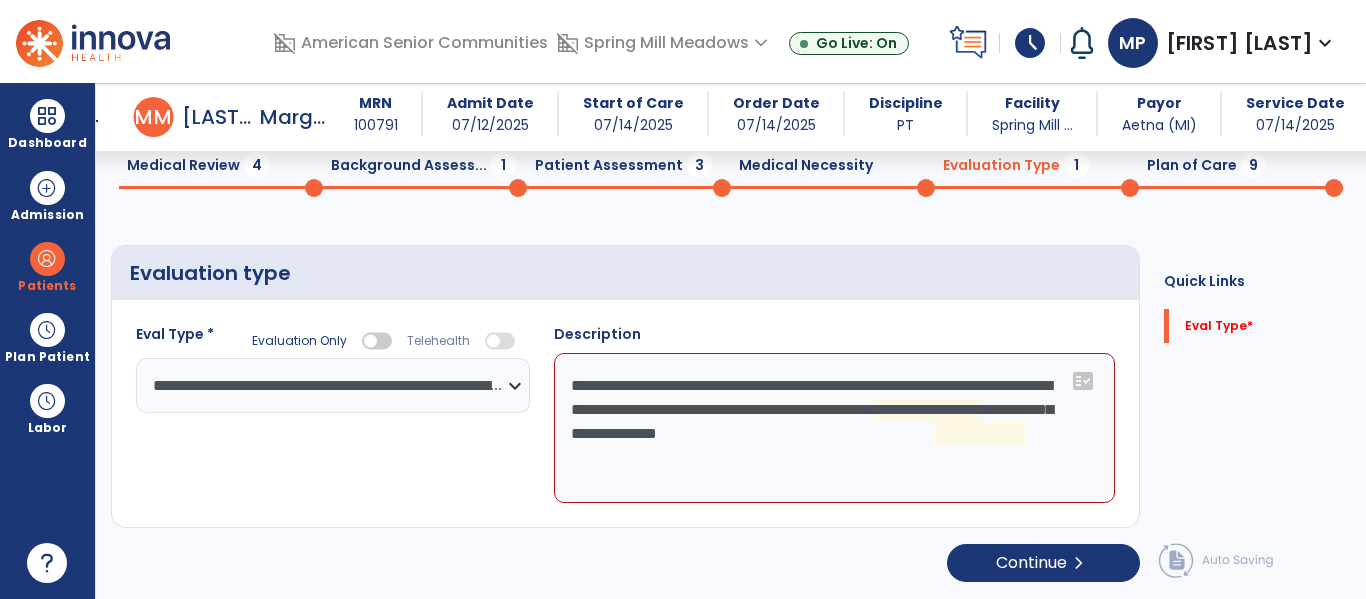 click on "**********" 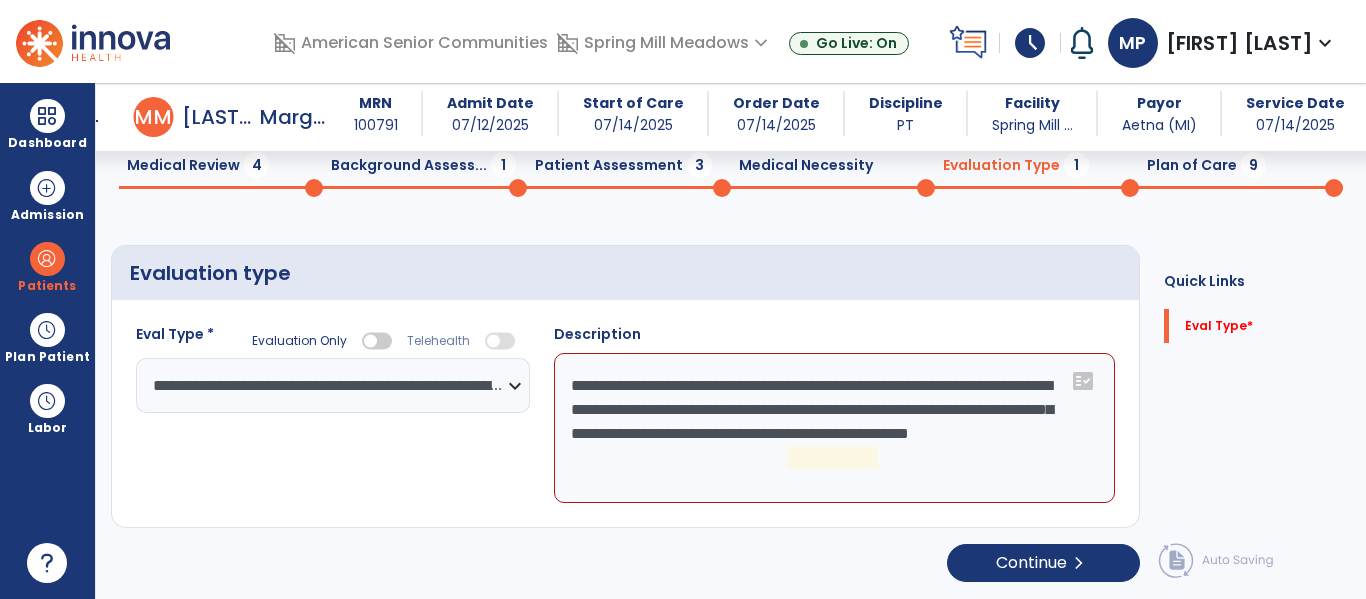 click on "**********" 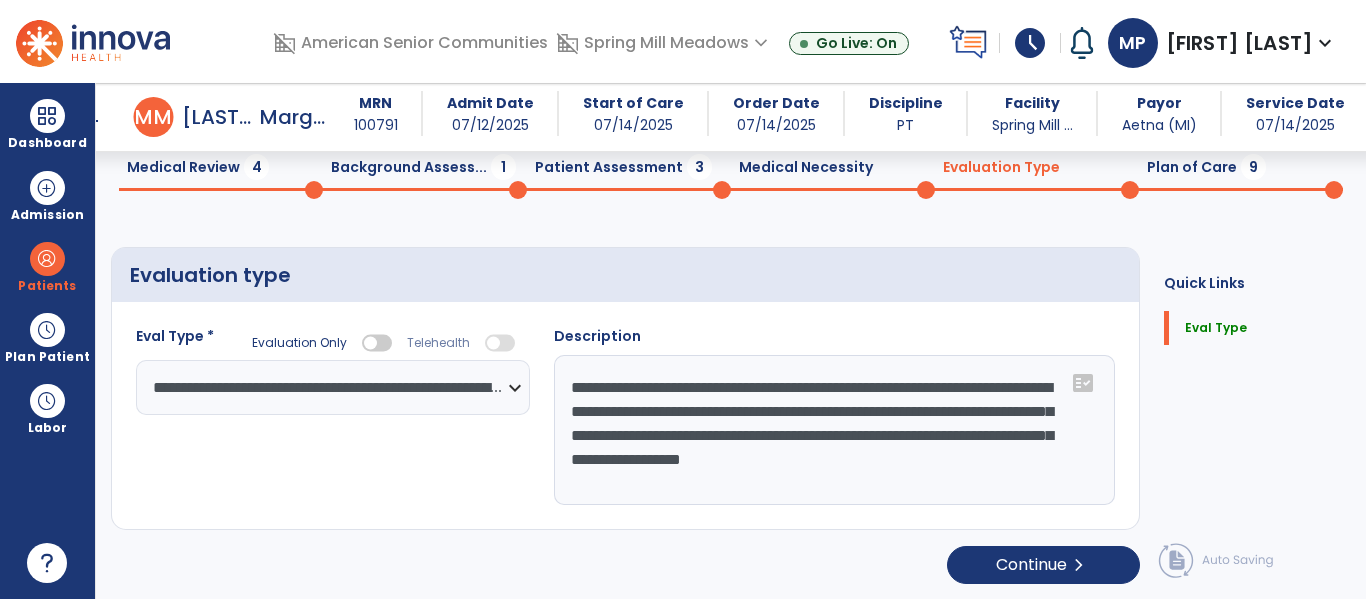 scroll, scrollTop: 83, scrollLeft: 0, axis: vertical 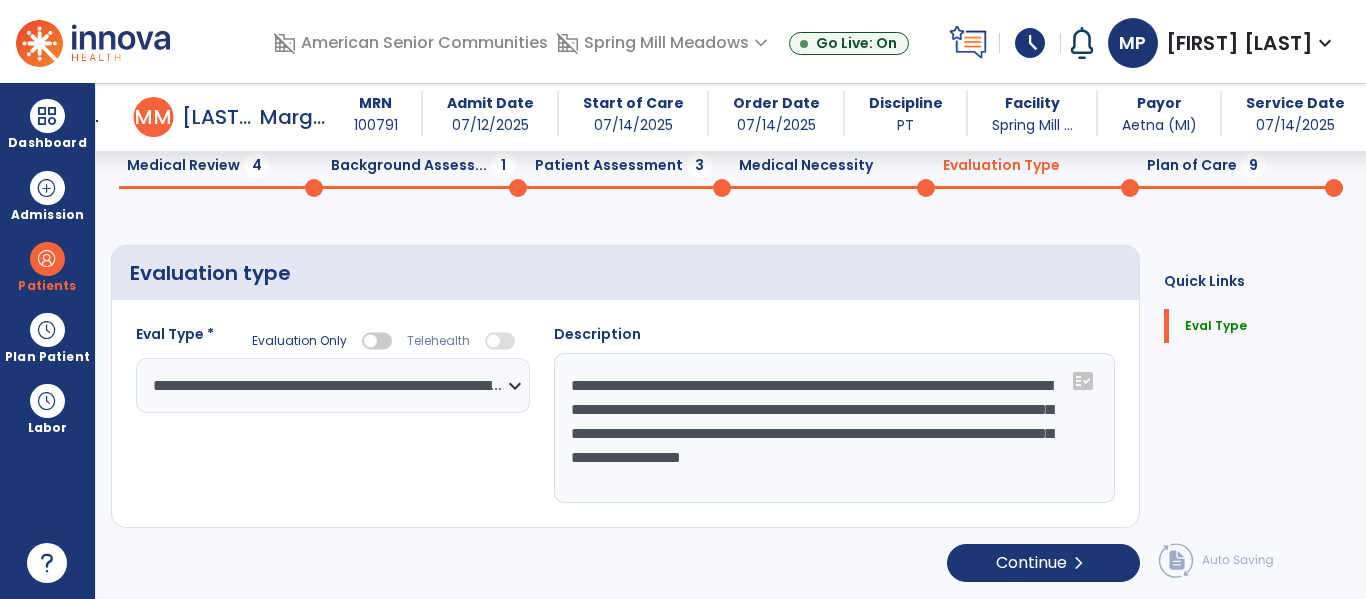 click on "**********" 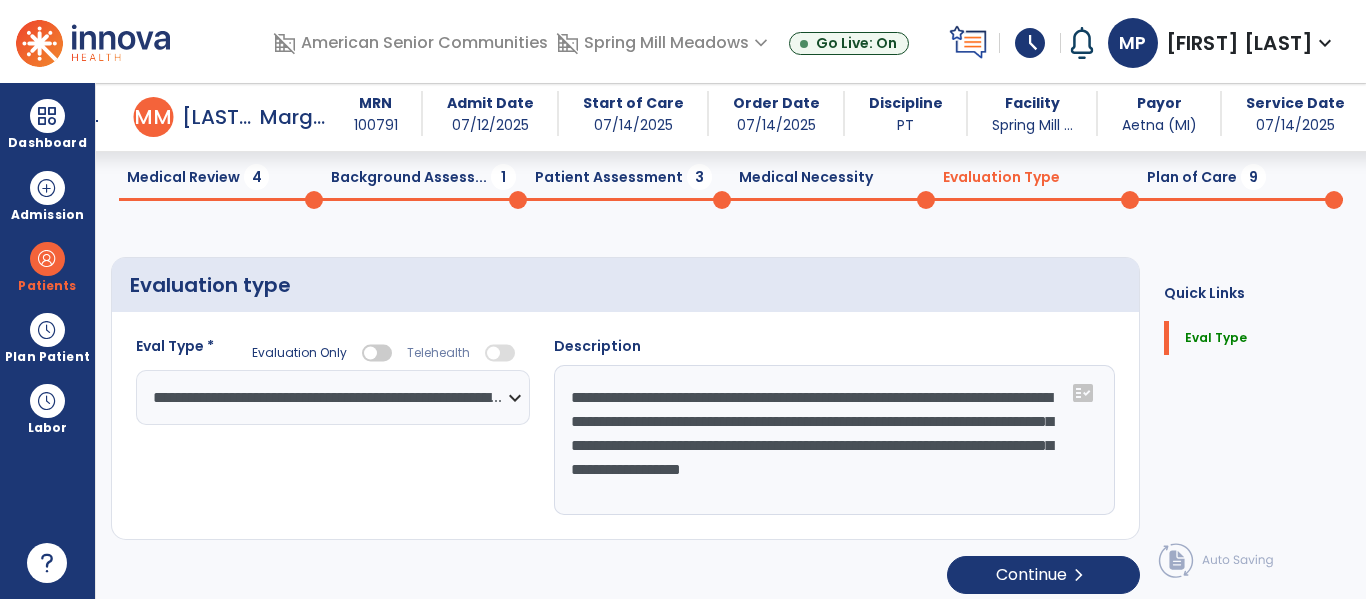 scroll, scrollTop: 82, scrollLeft: 0, axis: vertical 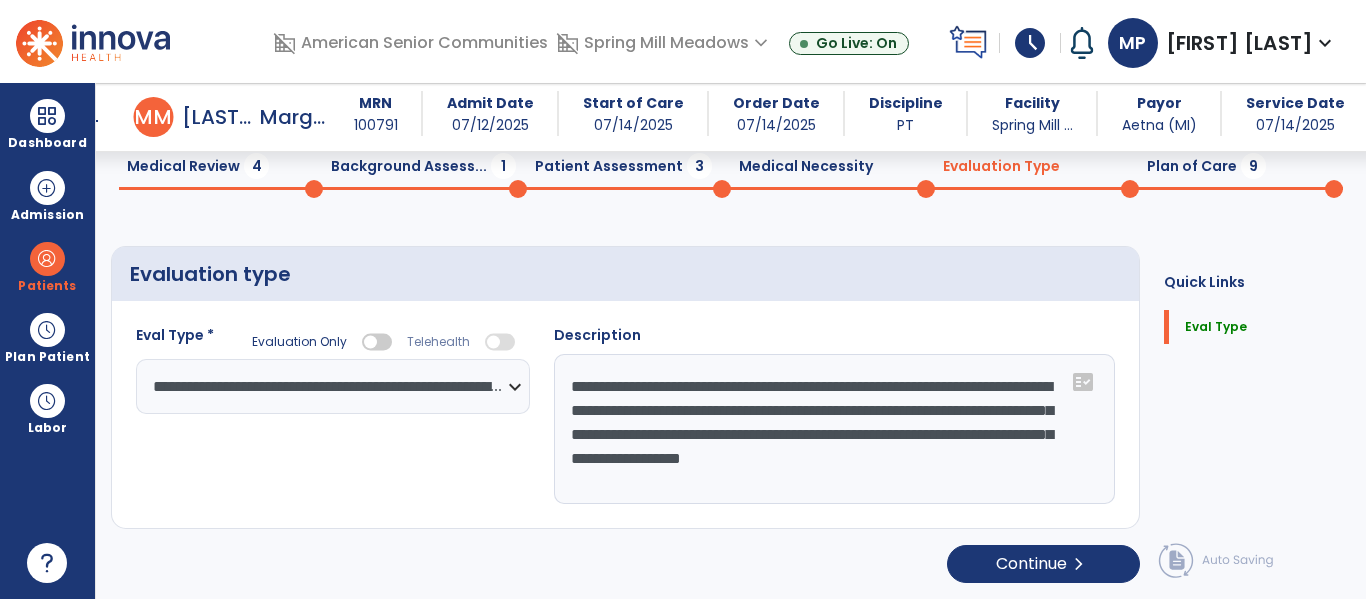 type on "**********" 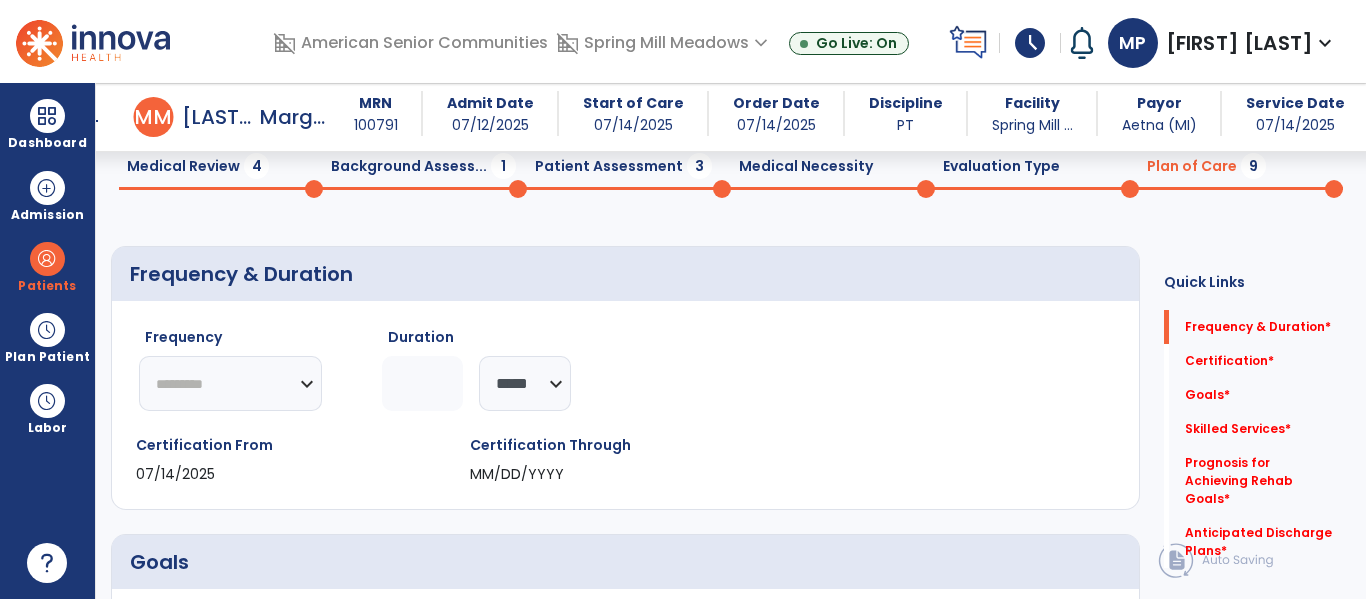 click on "********* ** ** ** ** ** ** **" 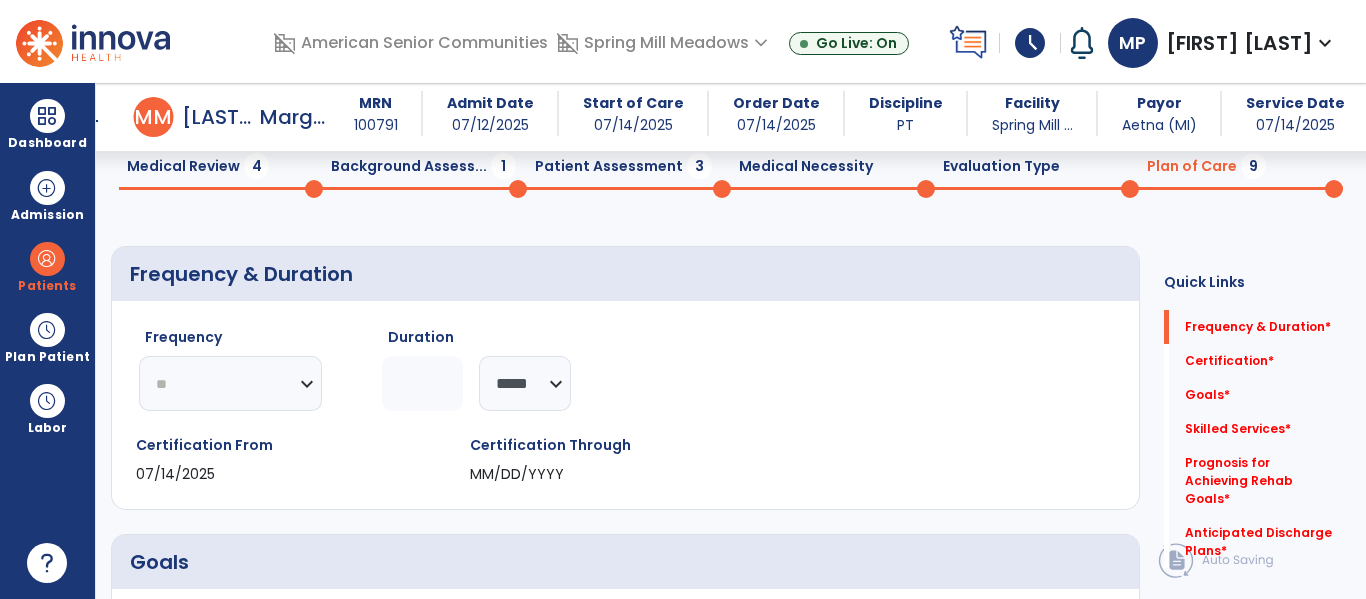 click on "********* ** ** ** ** ** ** **" 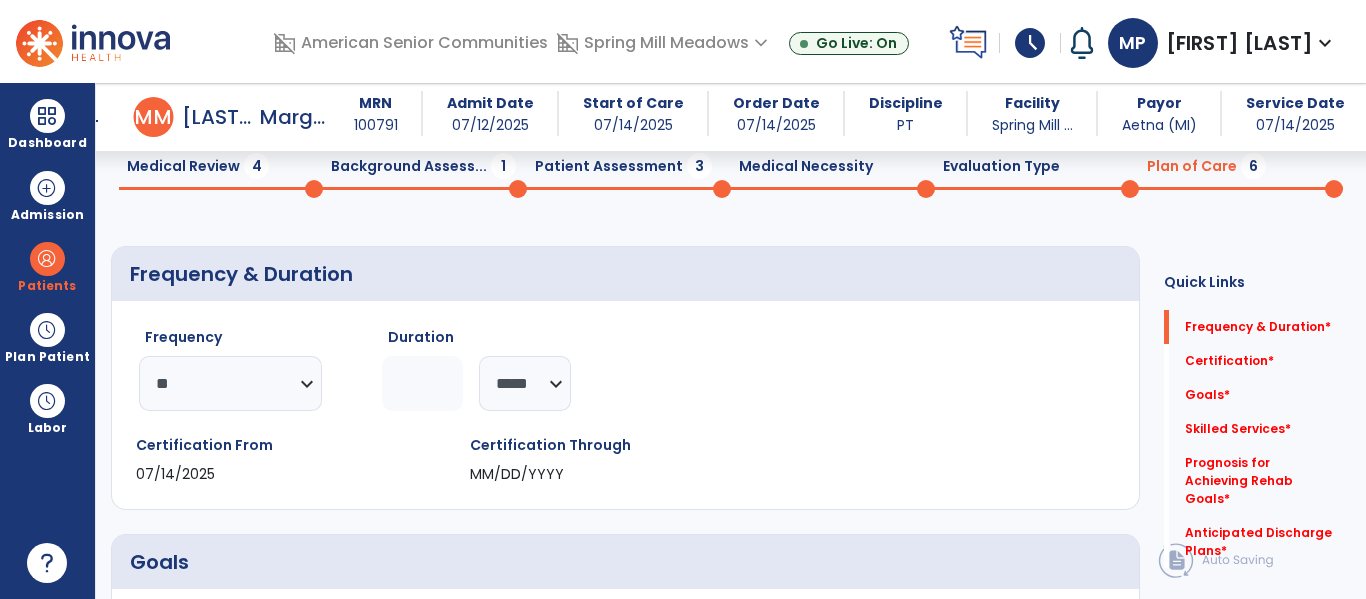 click 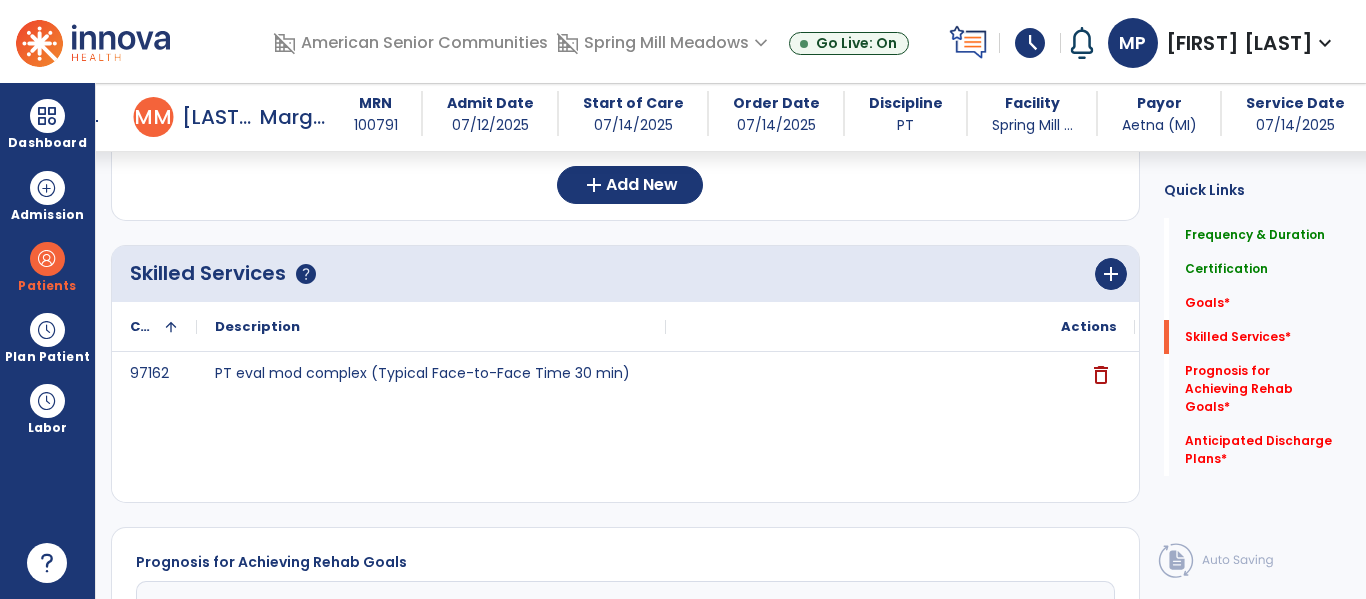 scroll, scrollTop: 587, scrollLeft: 0, axis: vertical 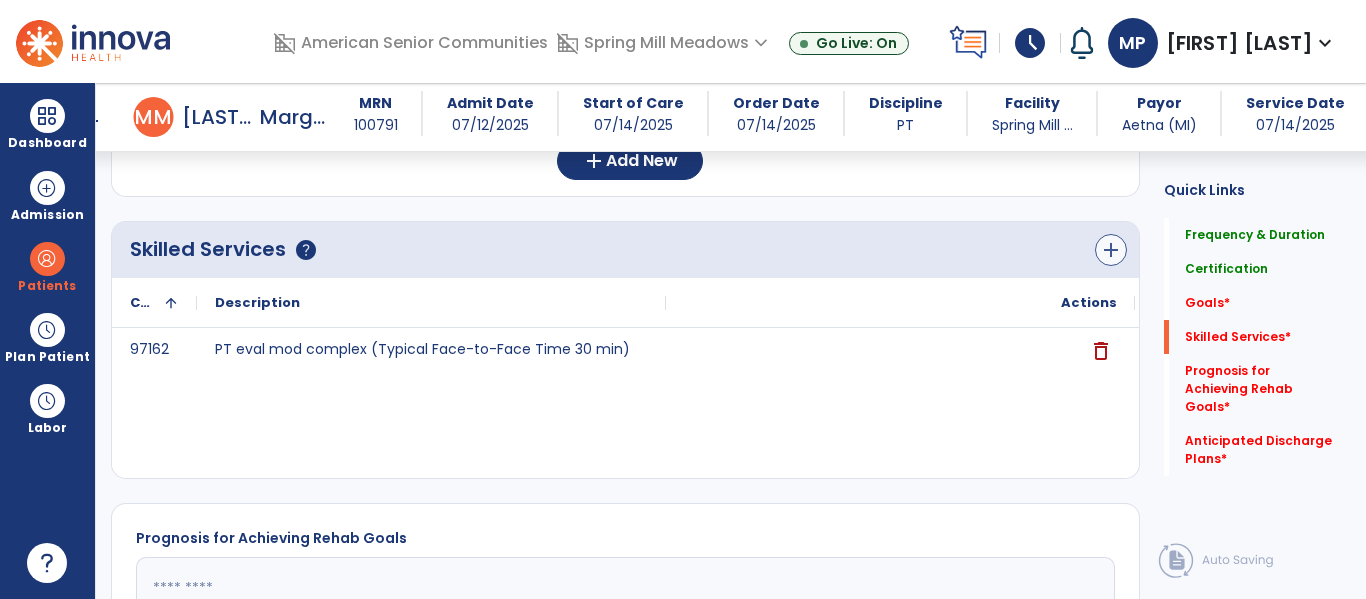 type on "**" 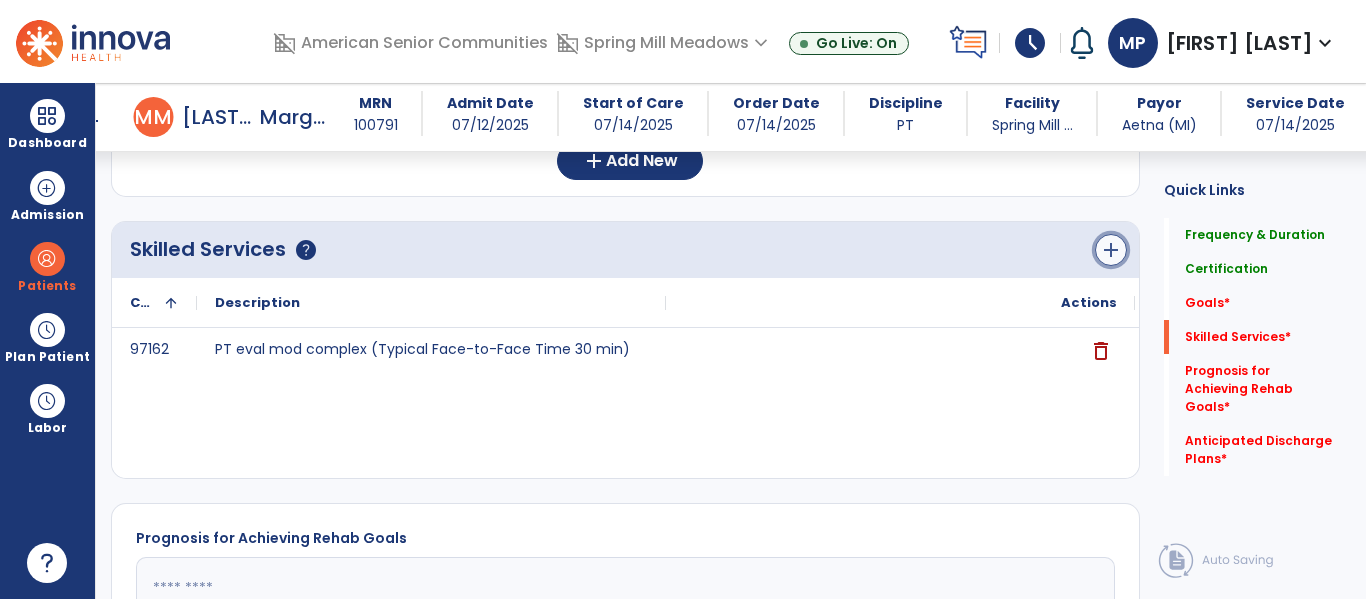 click on "add" 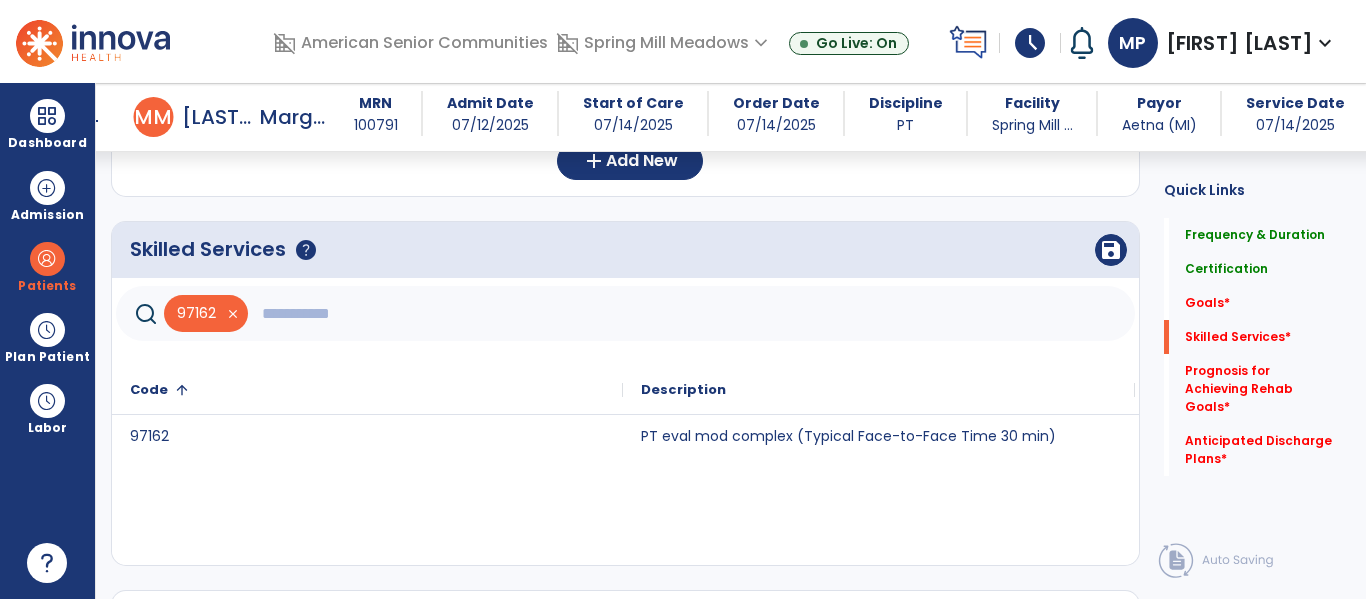 click 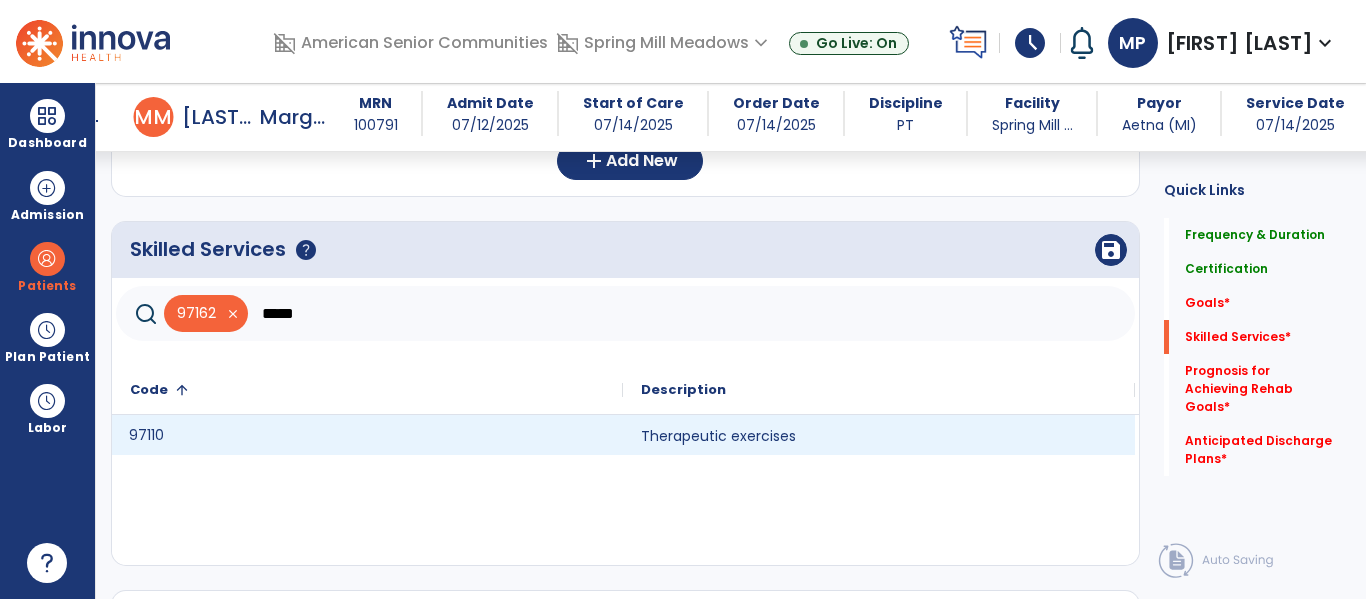 click on "97110" 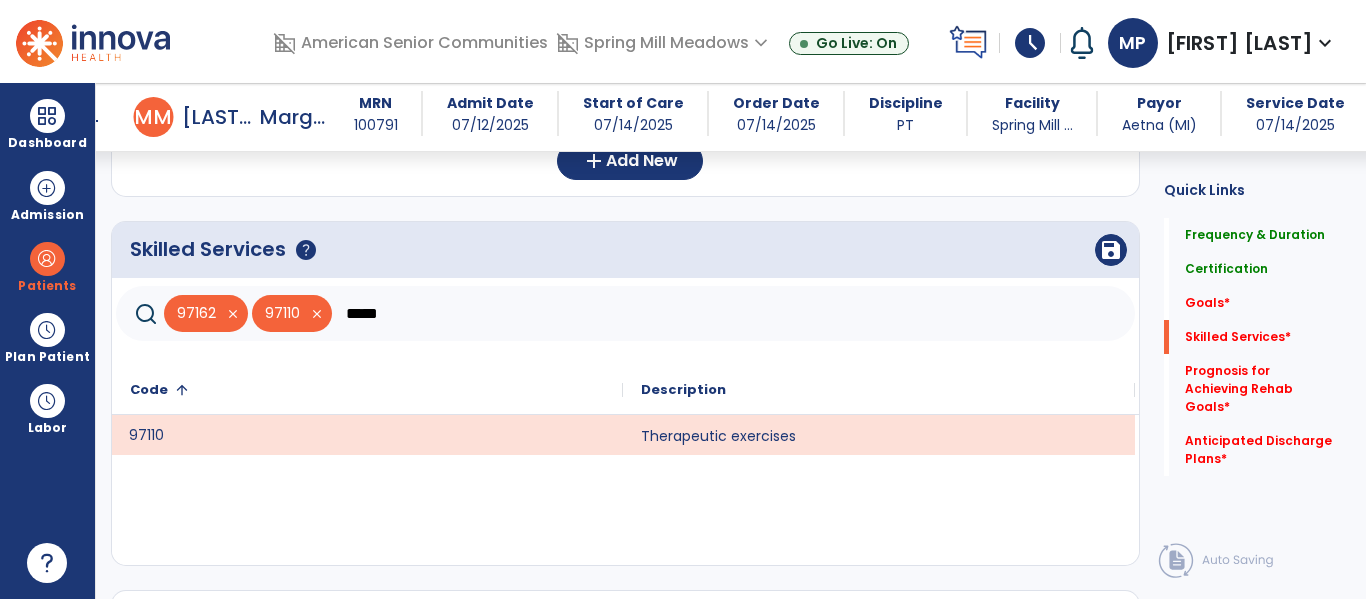 click on "*****" 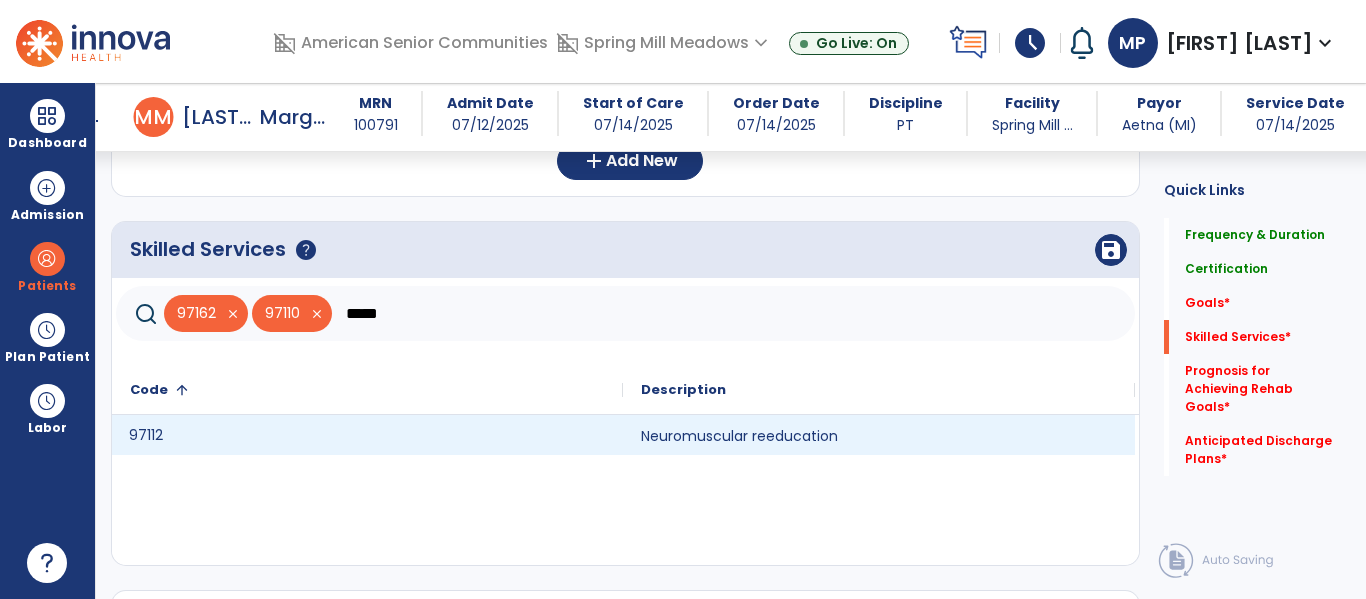 click on "97112" 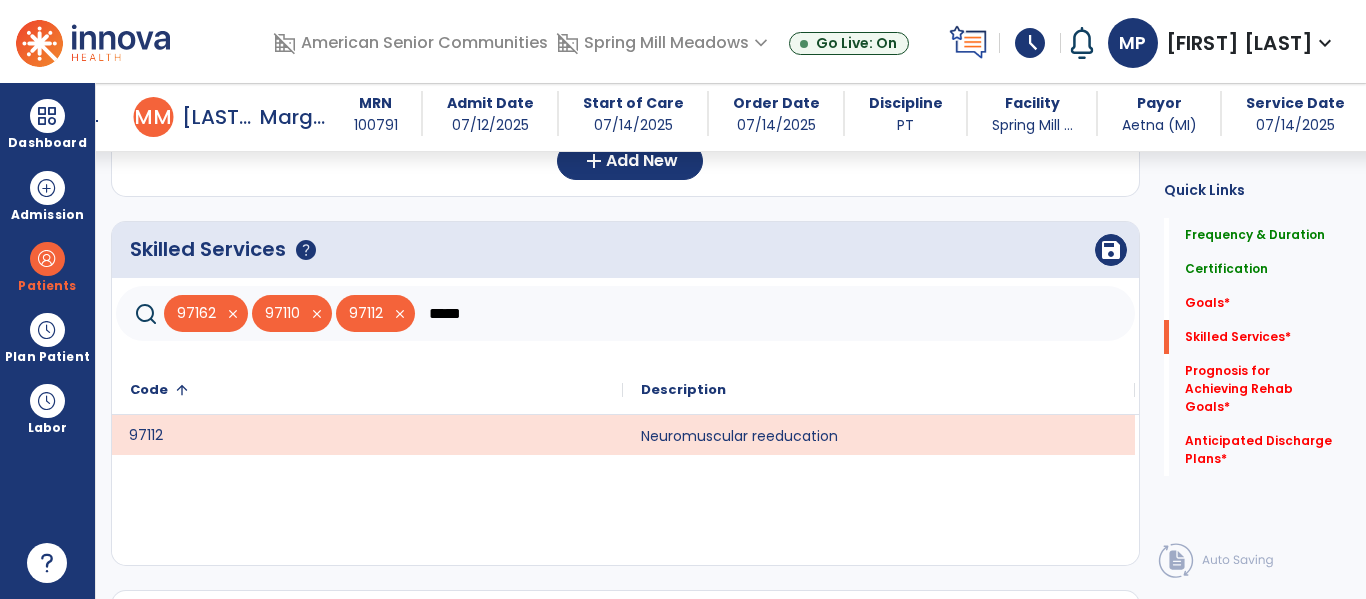 click on "*****" 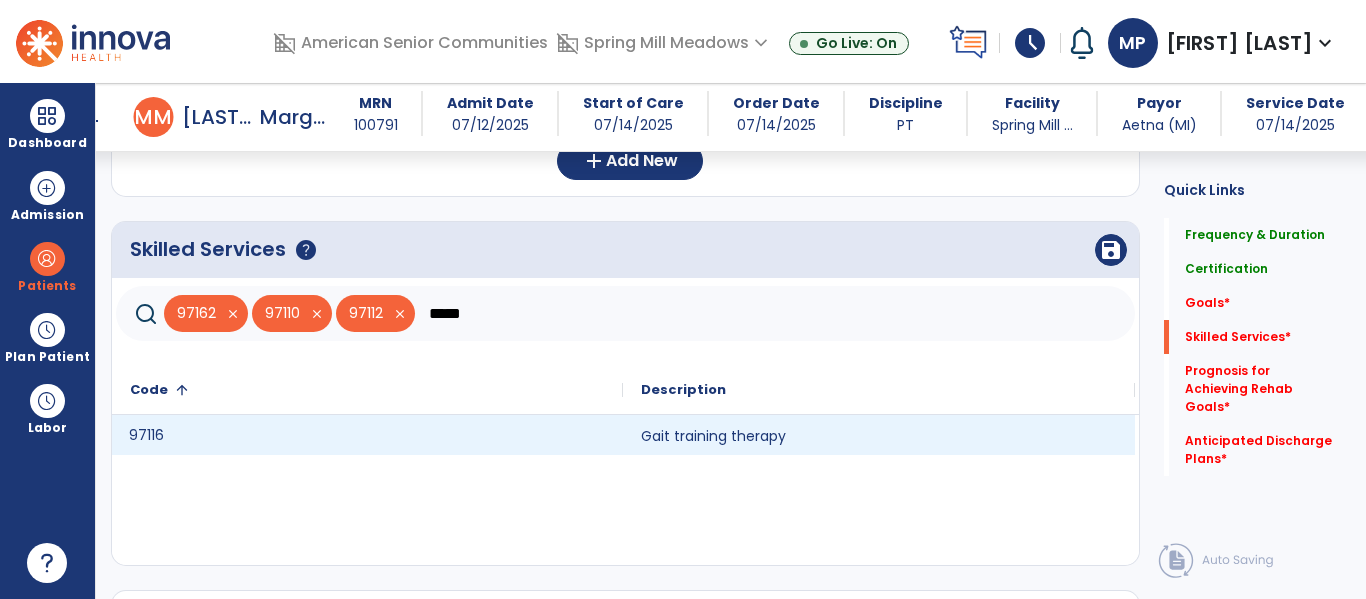 click on "97116" 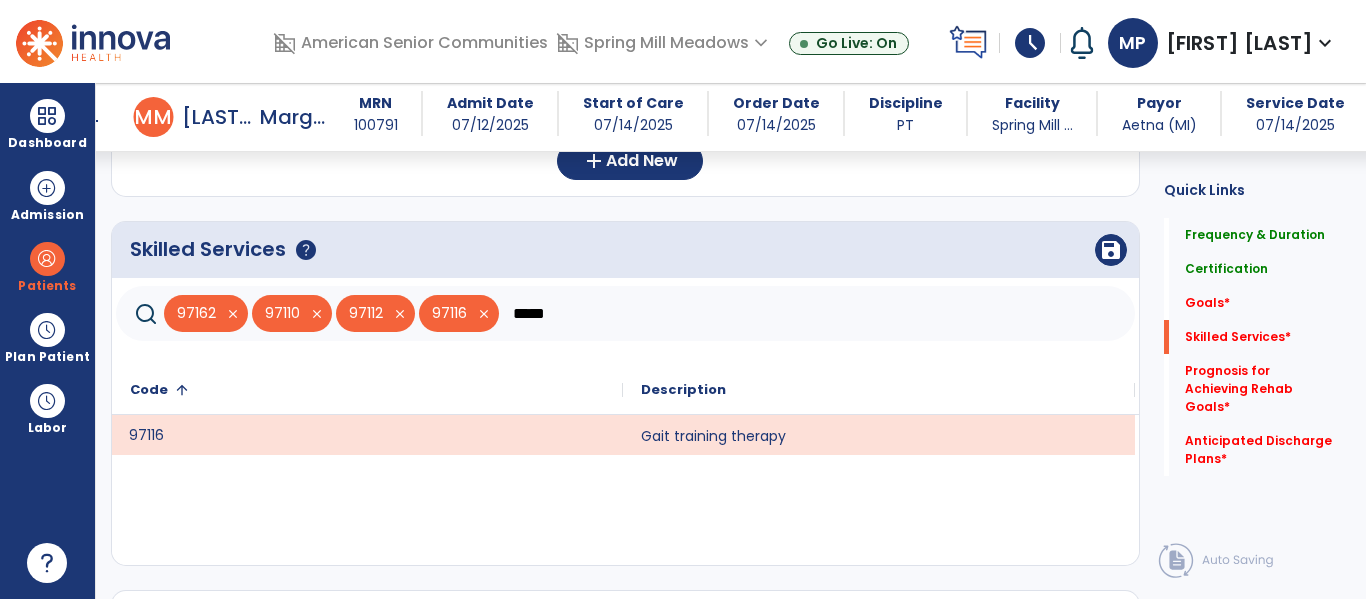 click on "*****" 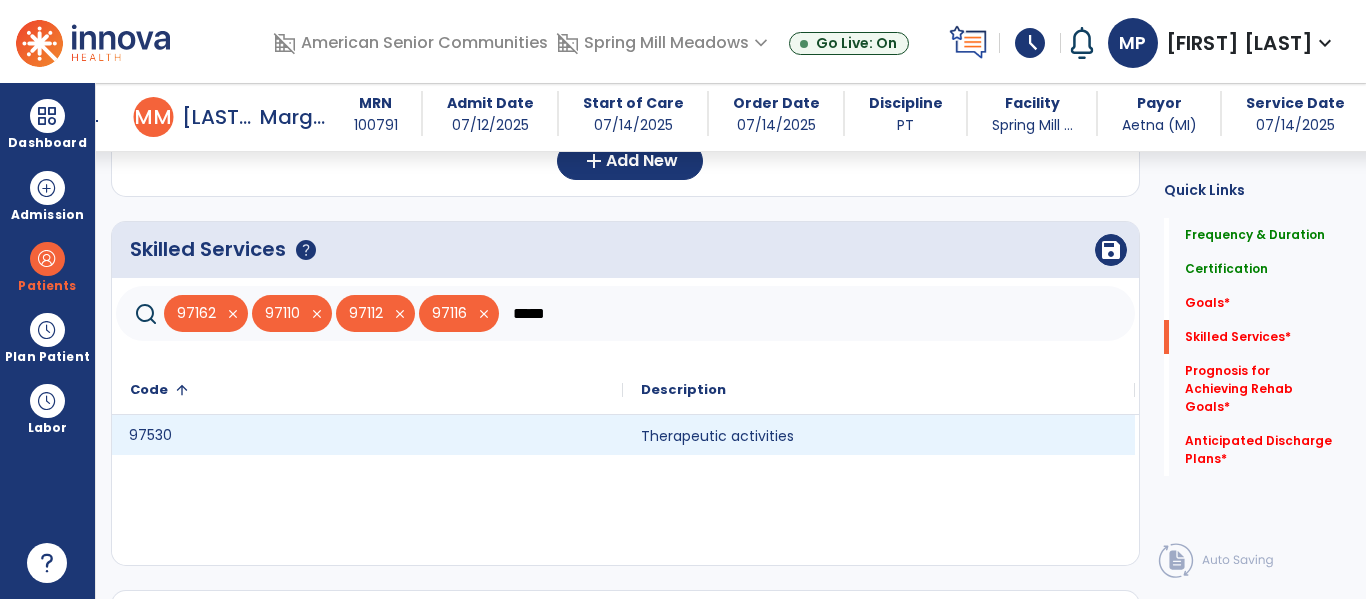 click on "97530" 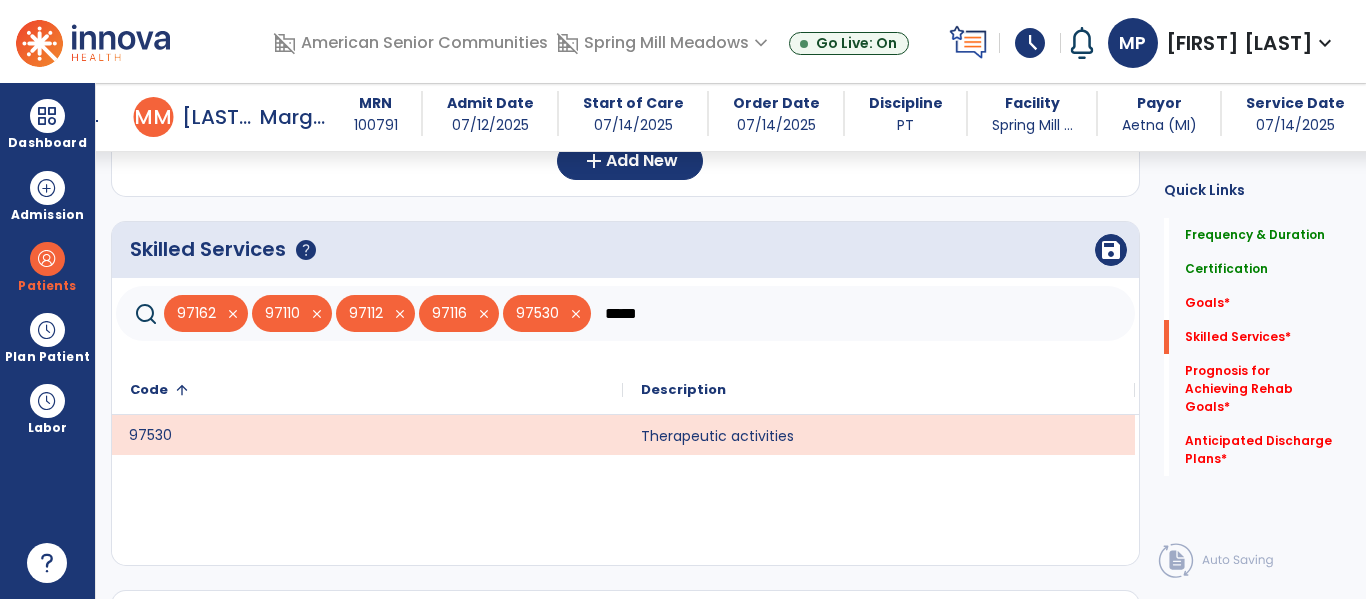 click on "*****" 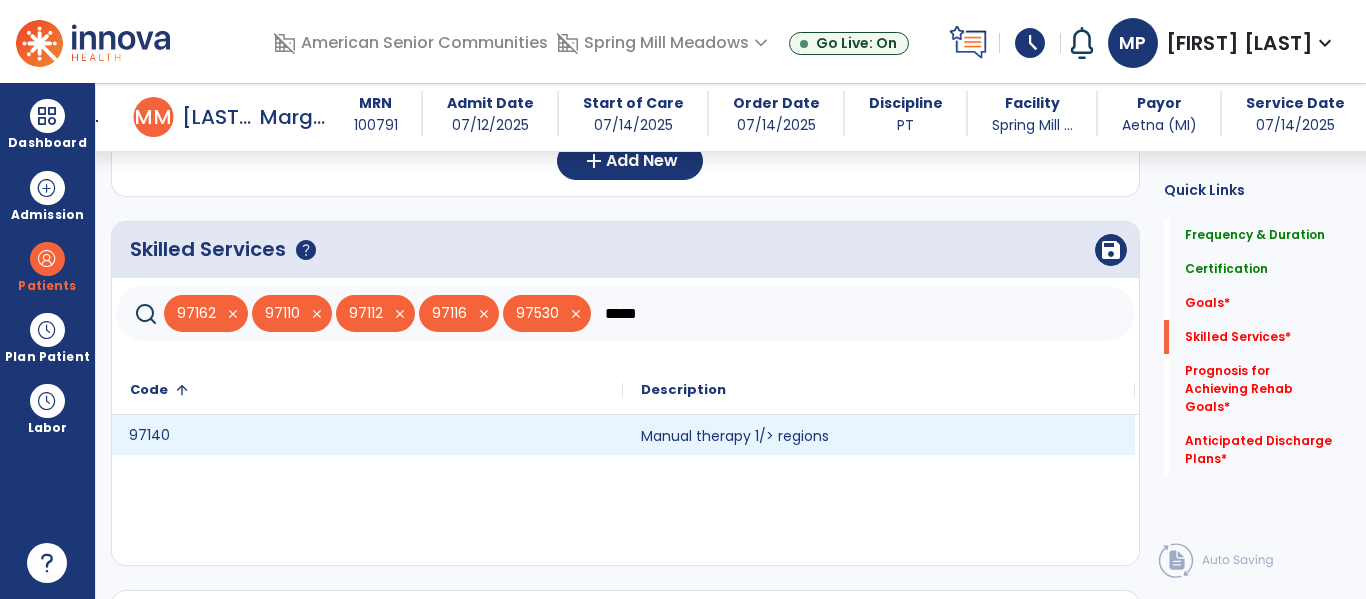 click on "97140" 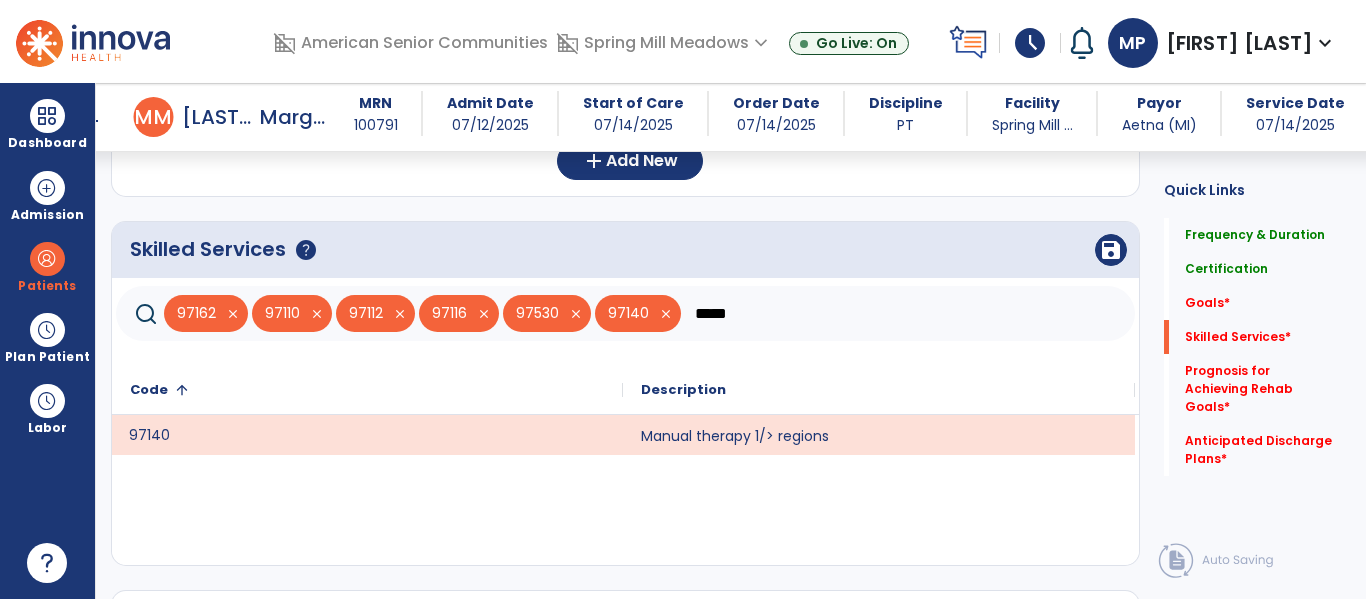 click on "*****" 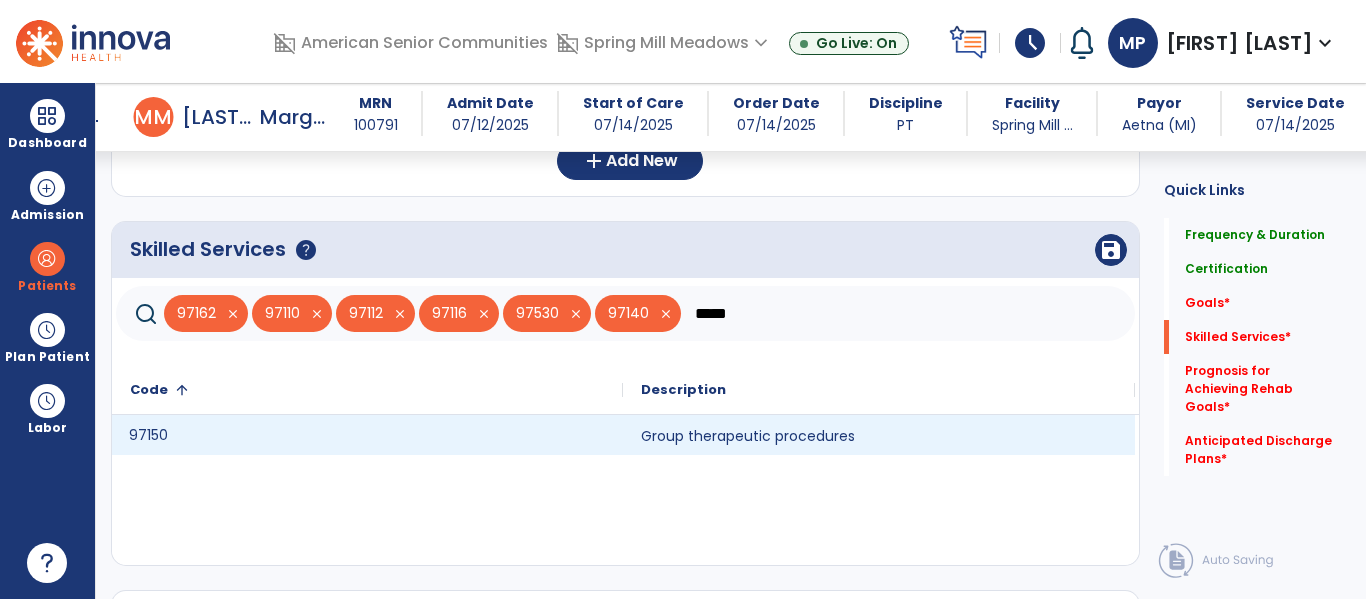 click on "97150" 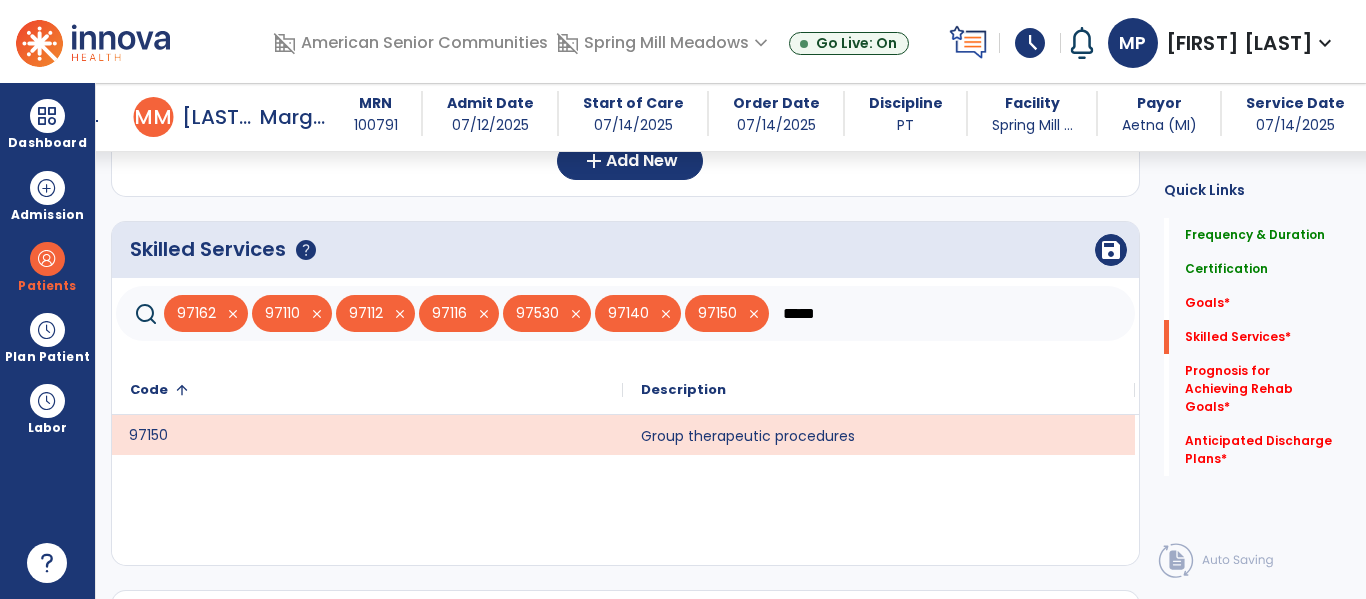 click on "*****" 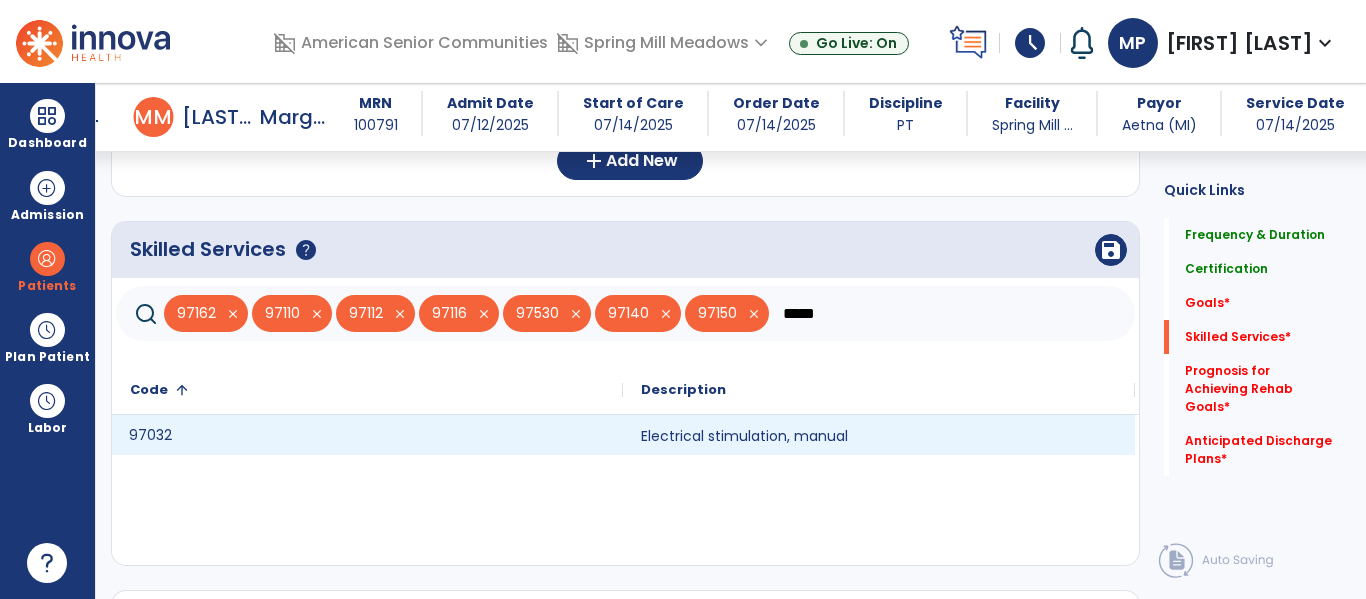 type on "*****" 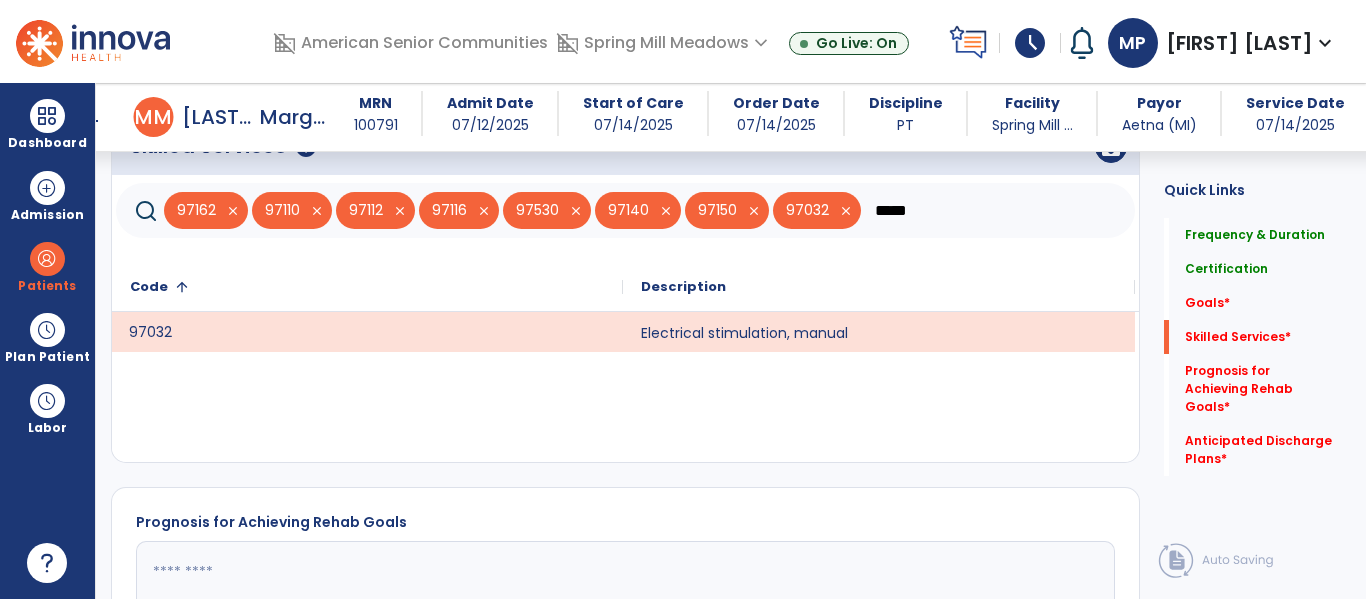 scroll, scrollTop: 599, scrollLeft: 0, axis: vertical 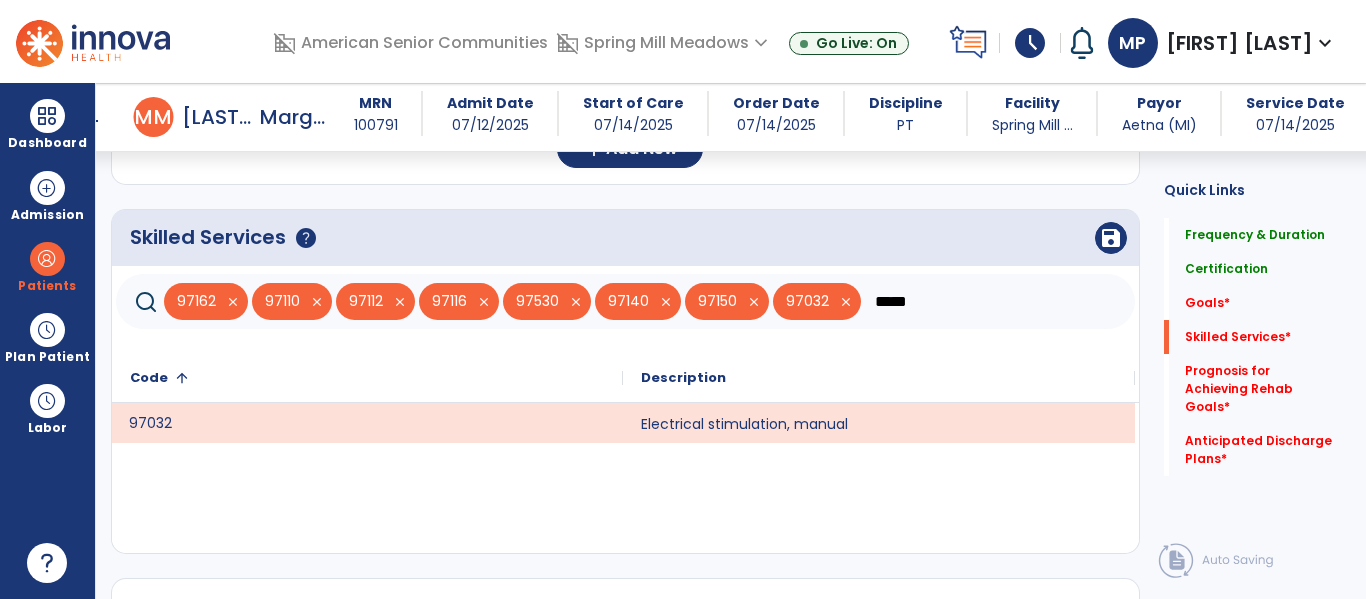 click on "97032" 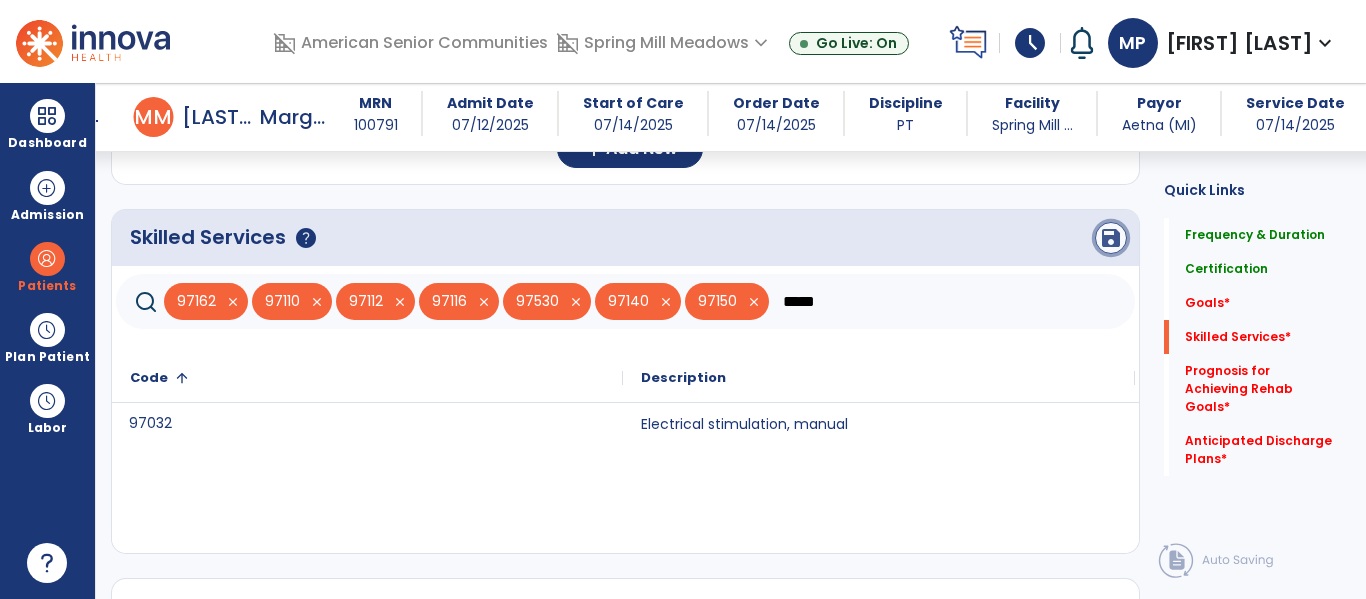 click on "save" 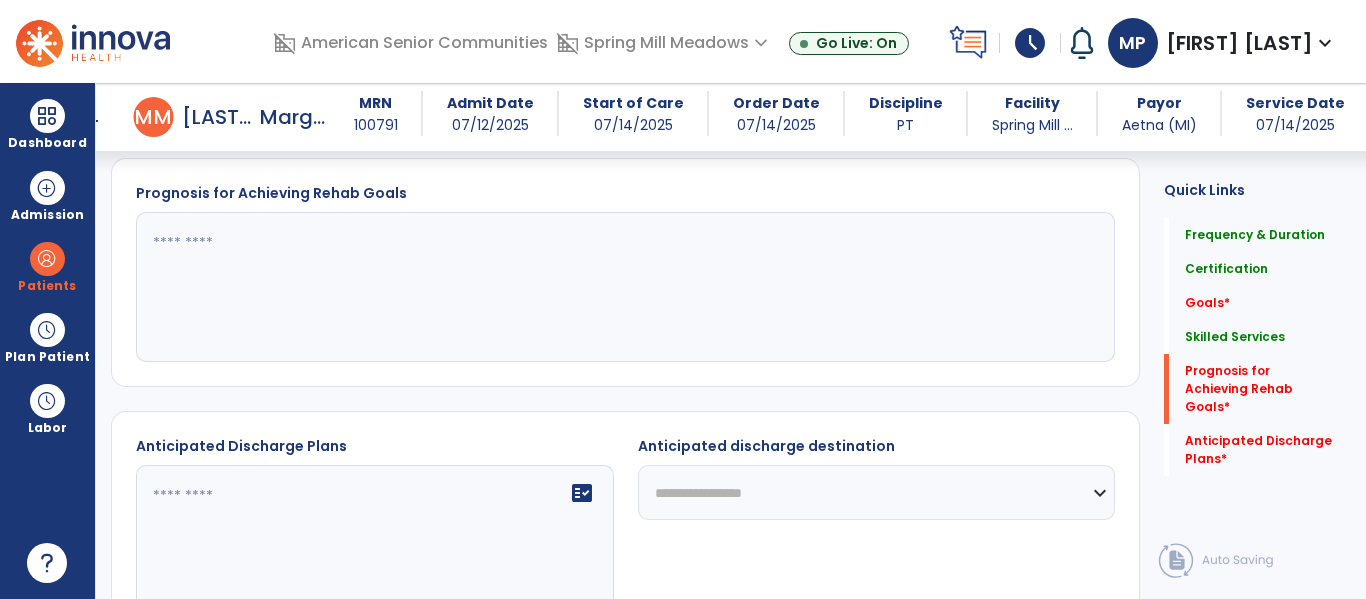 scroll, scrollTop: 1061, scrollLeft: 0, axis: vertical 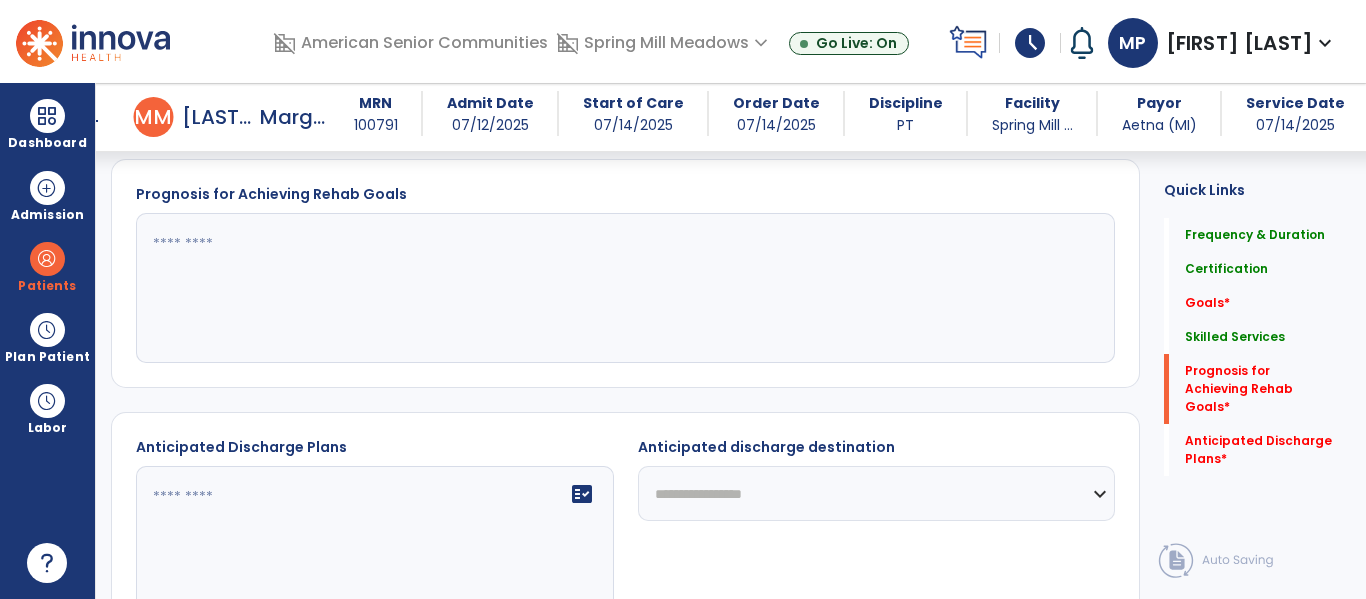 click 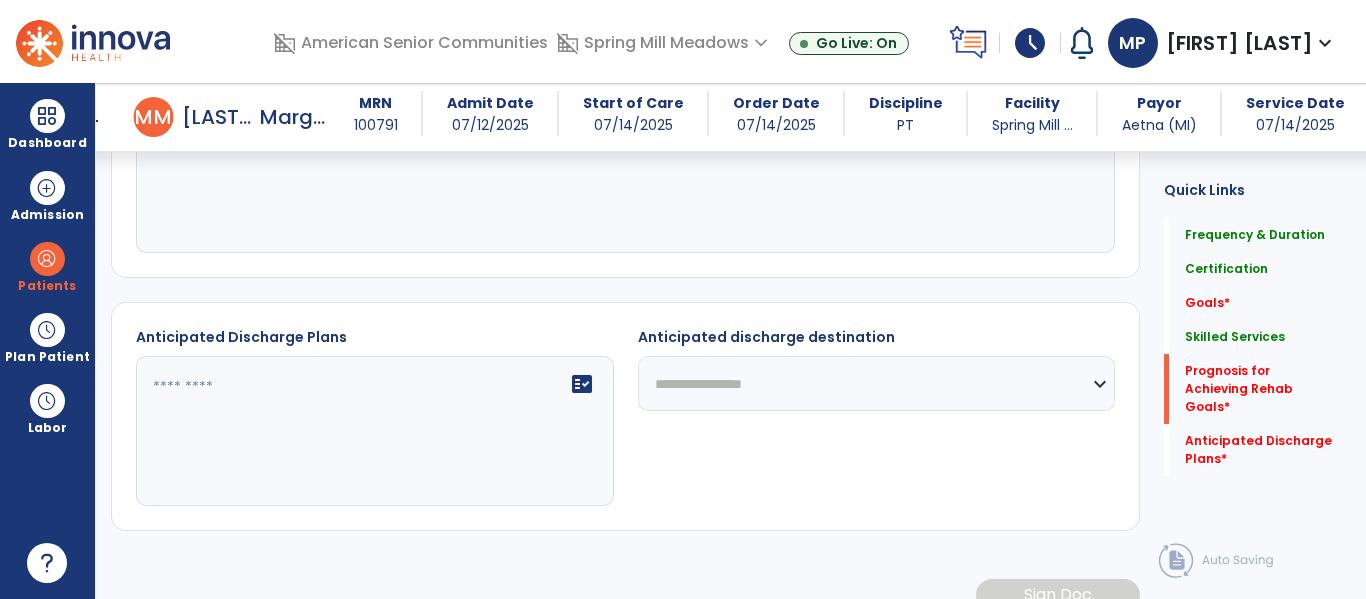 scroll, scrollTop: 1176, scrollLeft: 0, axis: vertical 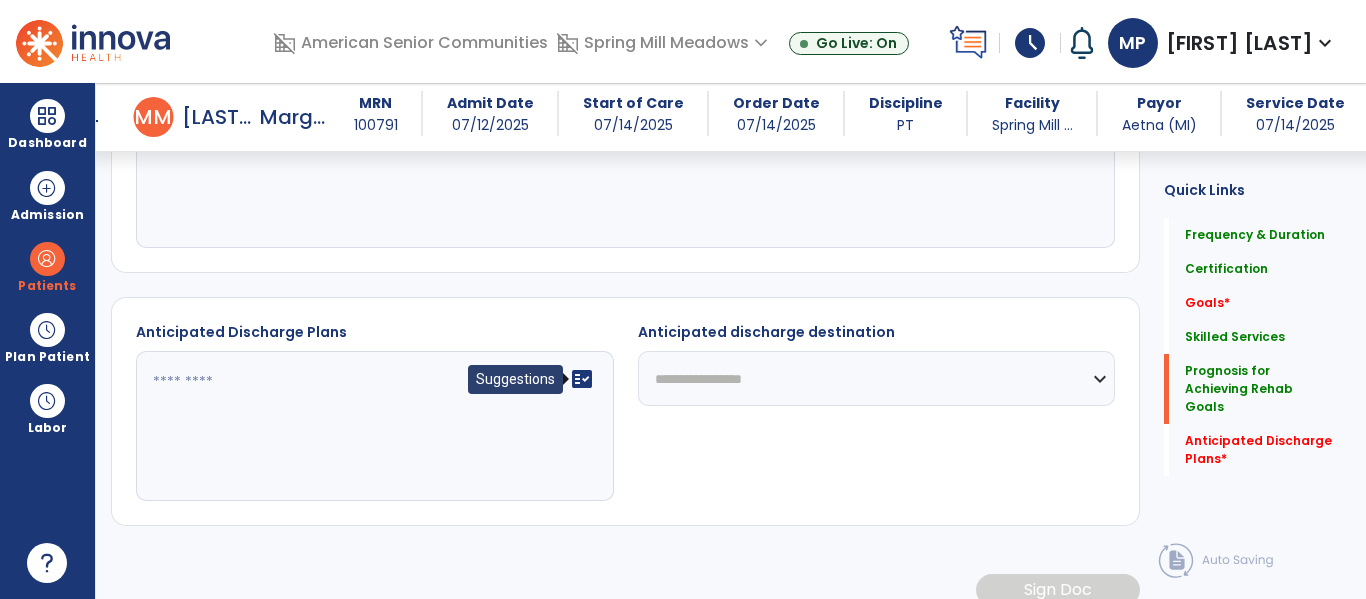 type on "**********" 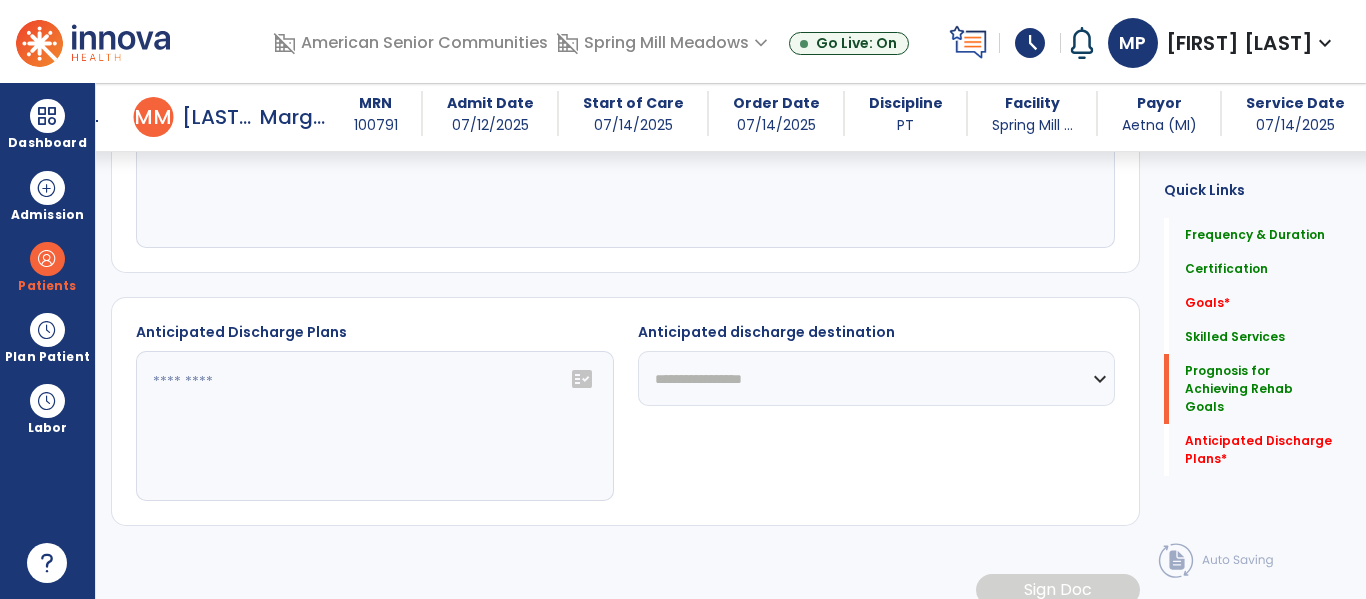 click on "fact_check" 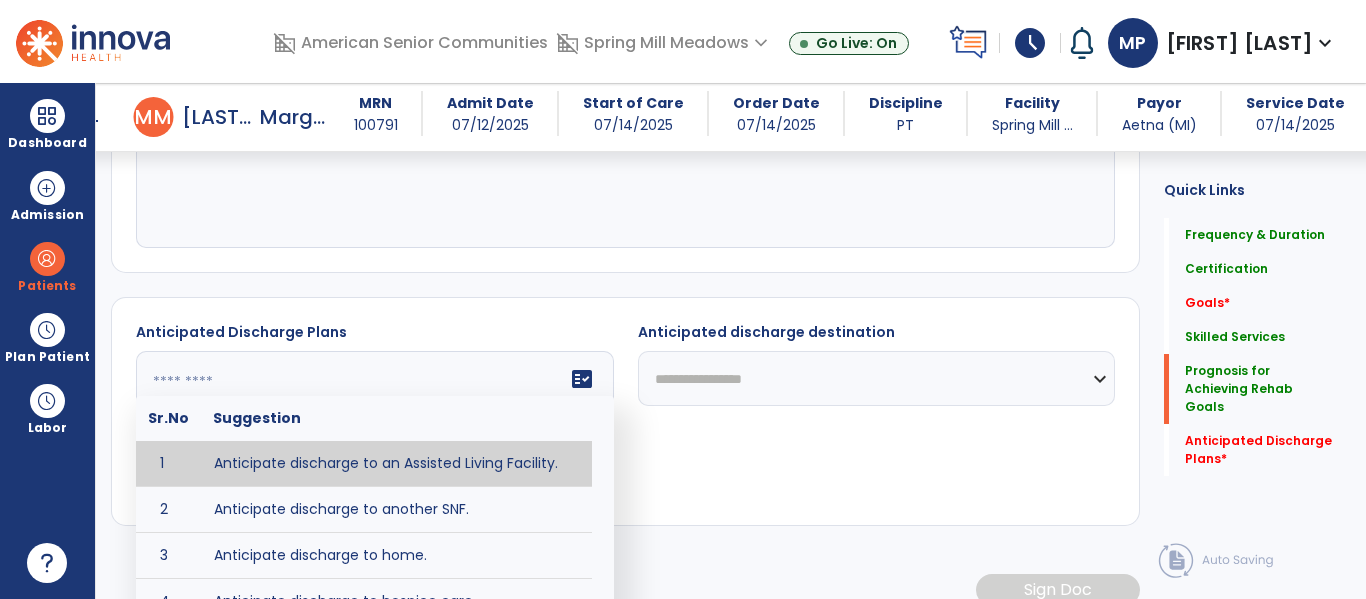 scroll, scrollTop: 1263, scrollLeft: 0, axis: vertical 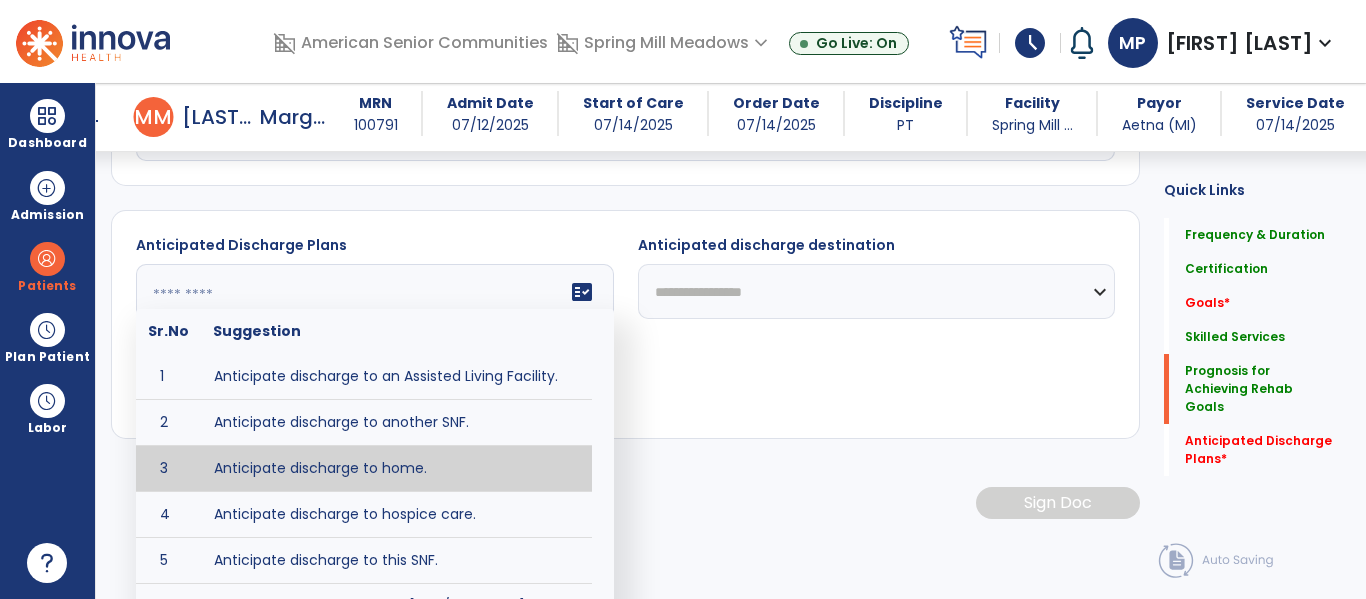 type on "**********" 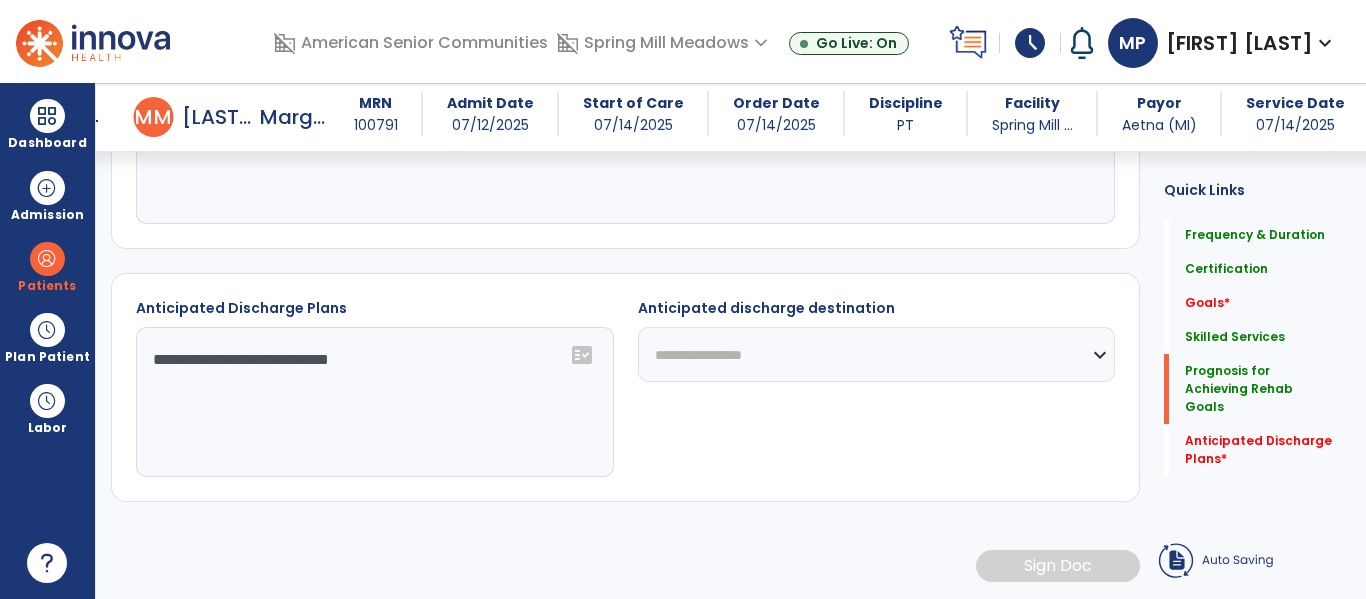 scroll, scrollTop: 1200, scrollLeft: 0, axis: vertical 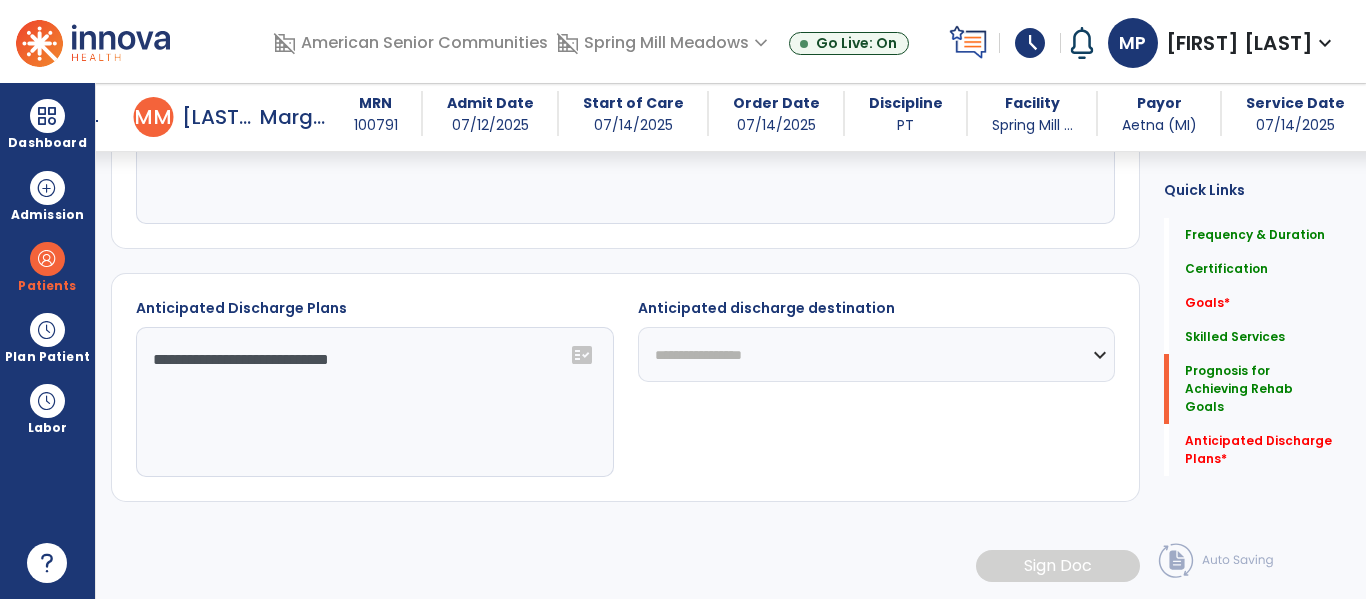 click on "**********" 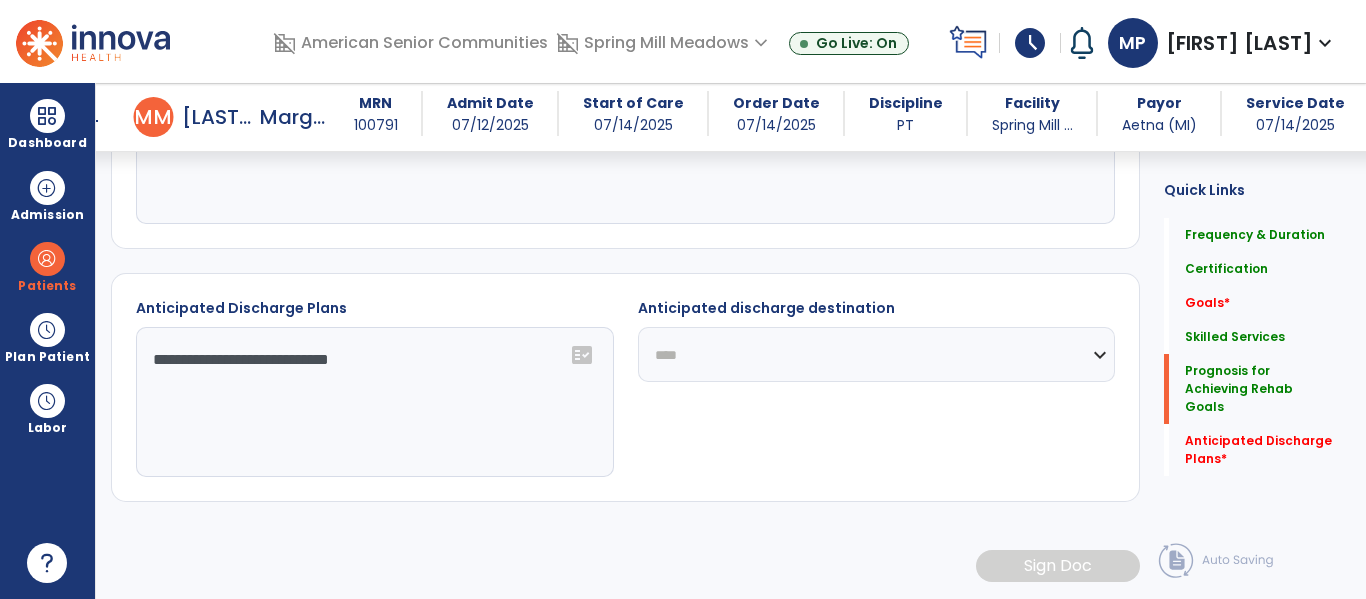 click on "**********" 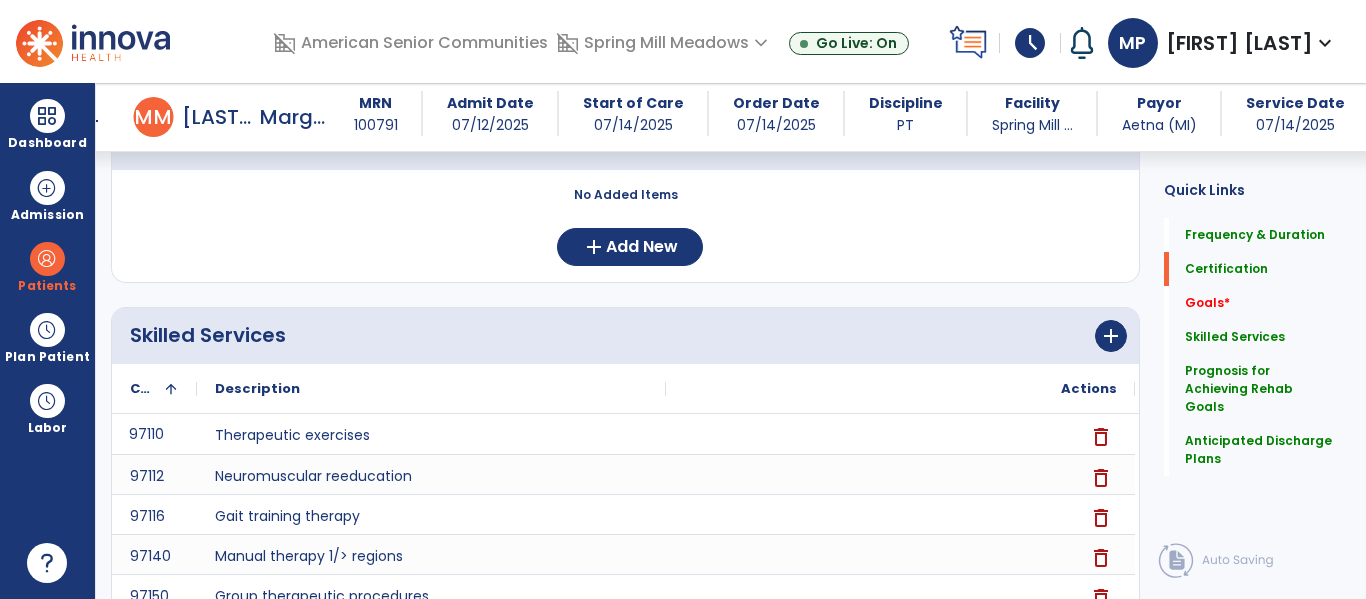 scroll, scrollTop: 0, scrollLeft: 0, axis: both 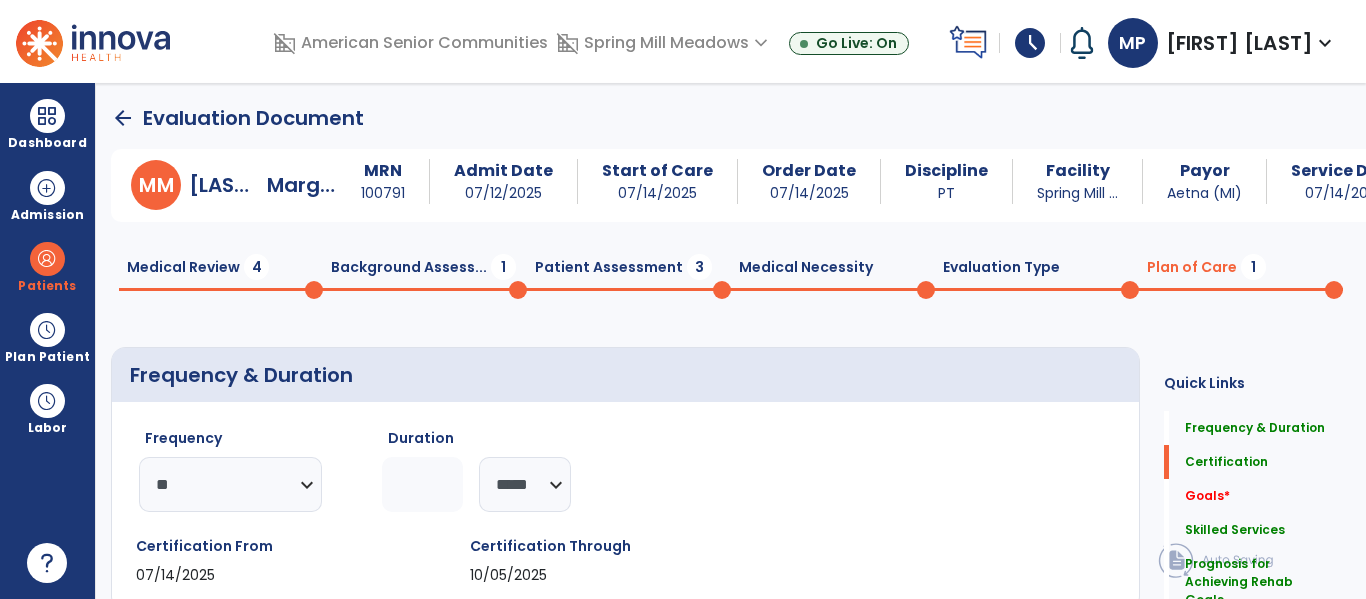 click on "Medical Review  4" 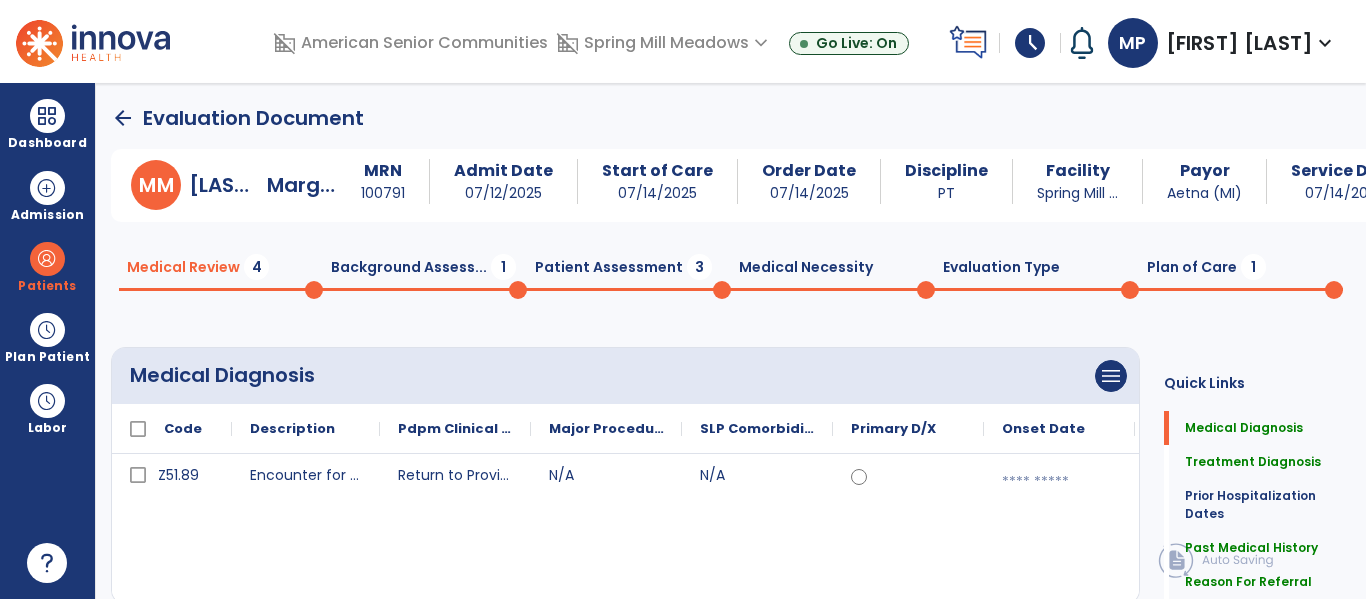 click on "Medical Review  4" 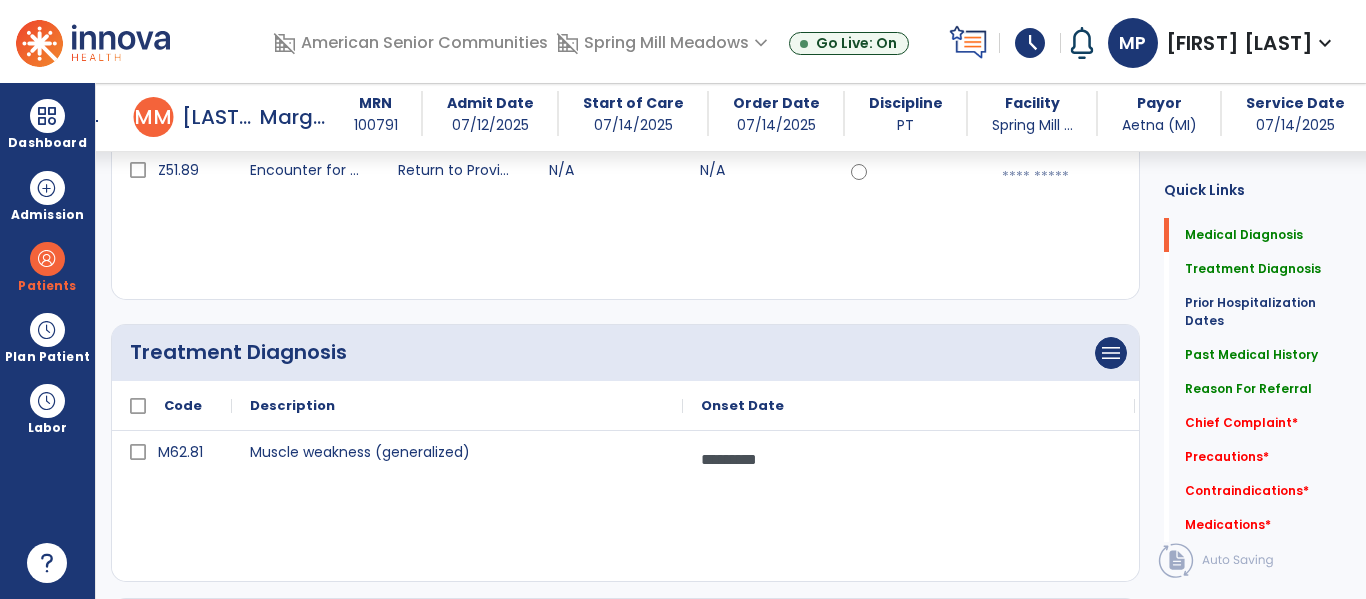 scroll, scrollTop: 319, scrollLeft: 0, axis: vertical 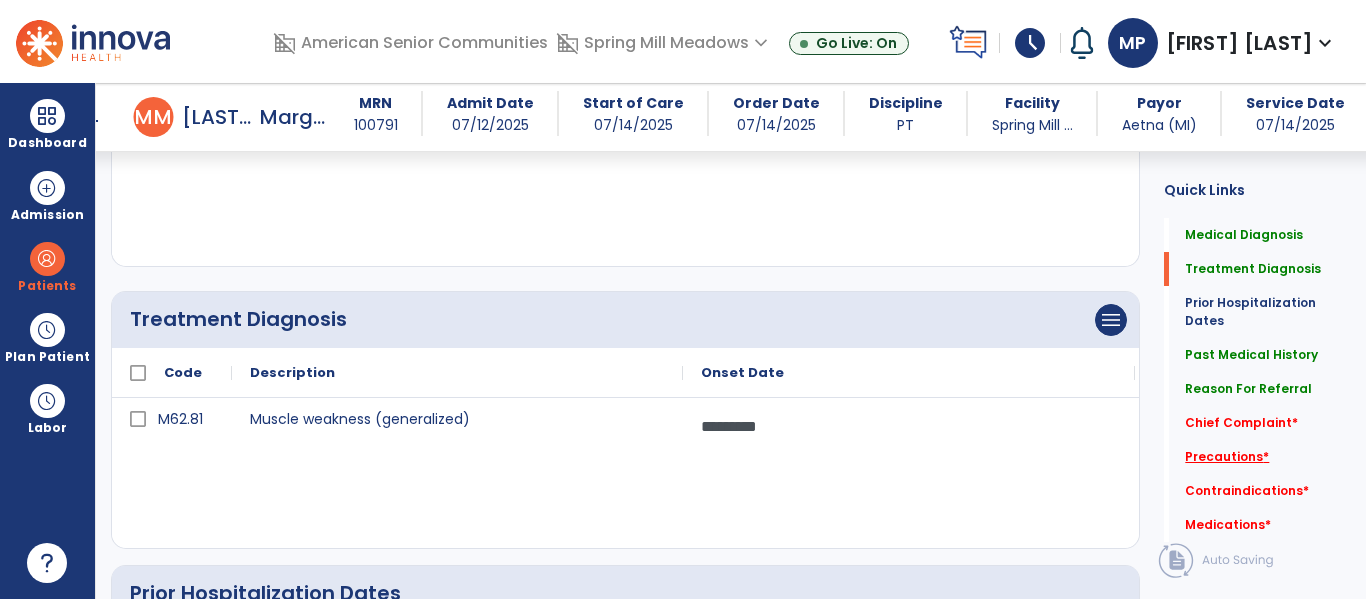 click on "Precautions   *" 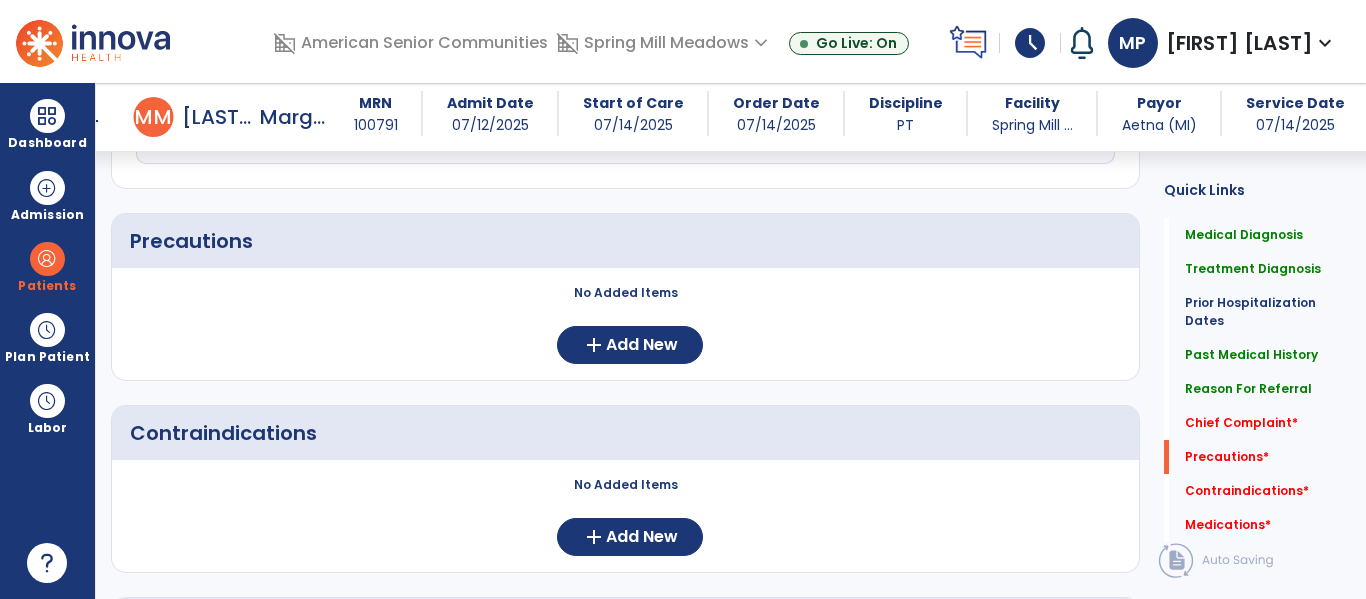 scroll, scrollTop: 1770, scrollLeft: 0, axis: vertical 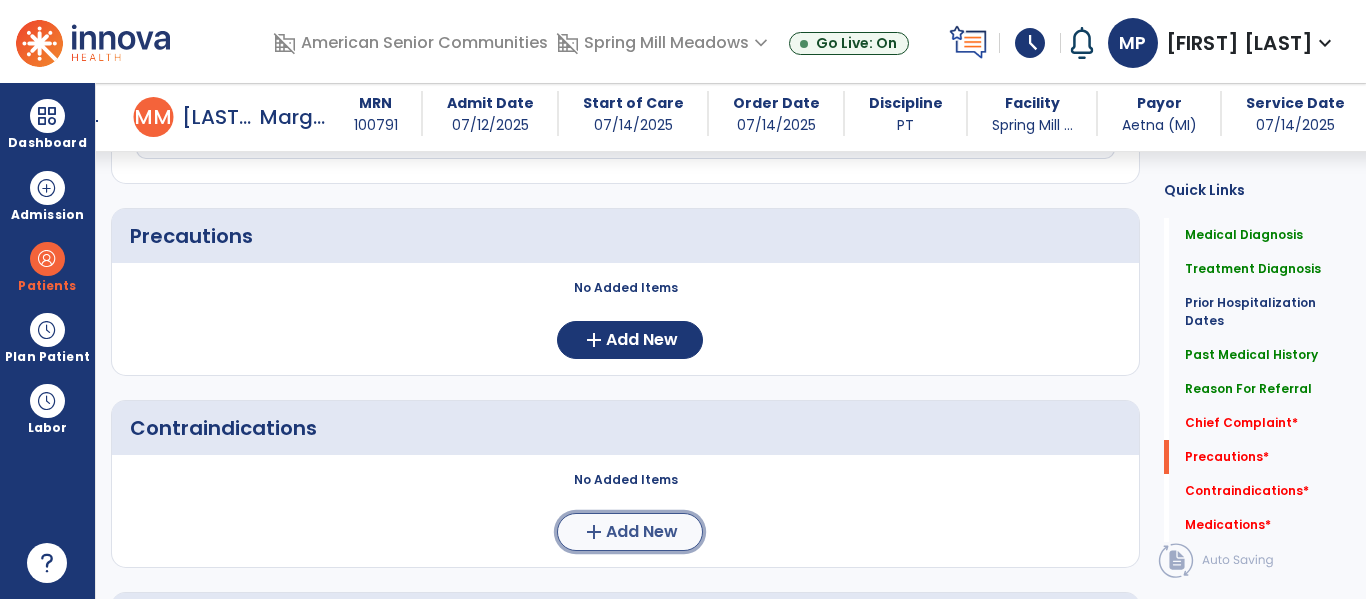 click on "Add New" 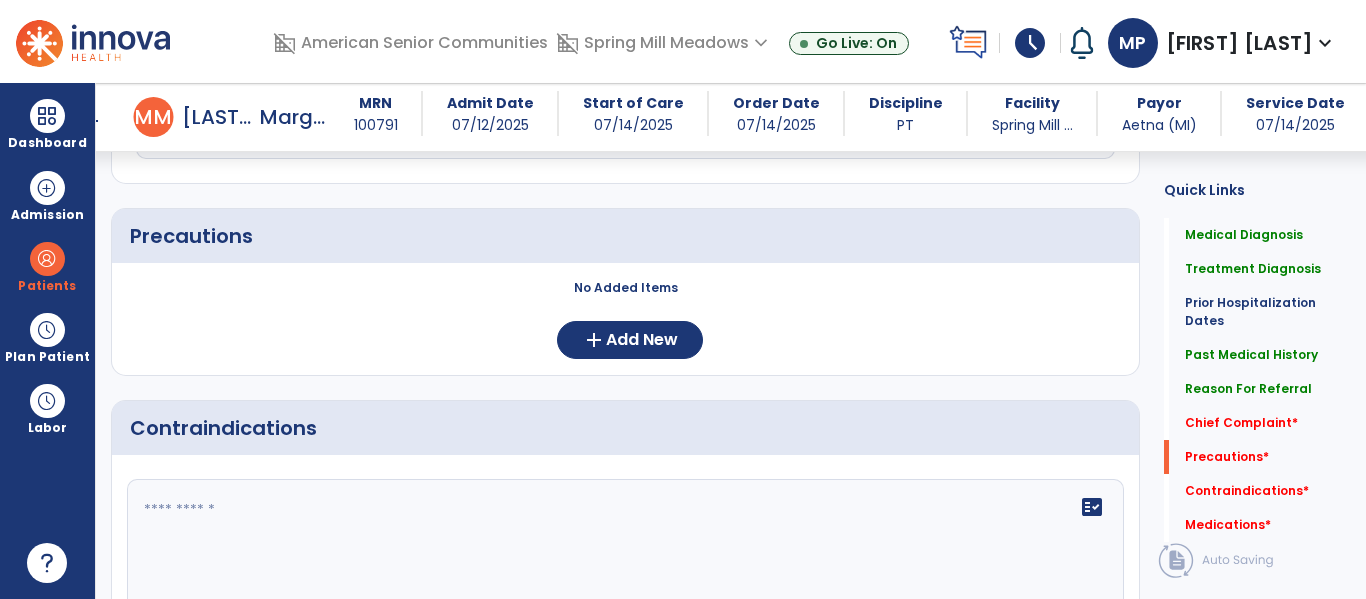 click on "fact_check" 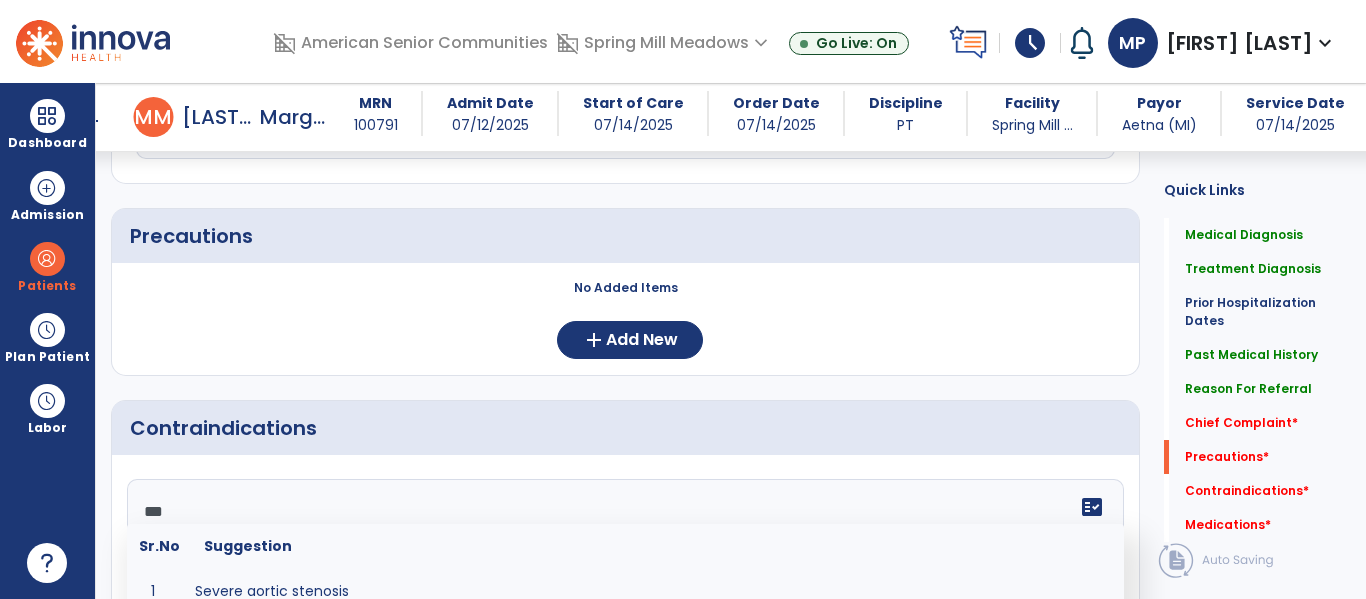type on "****" 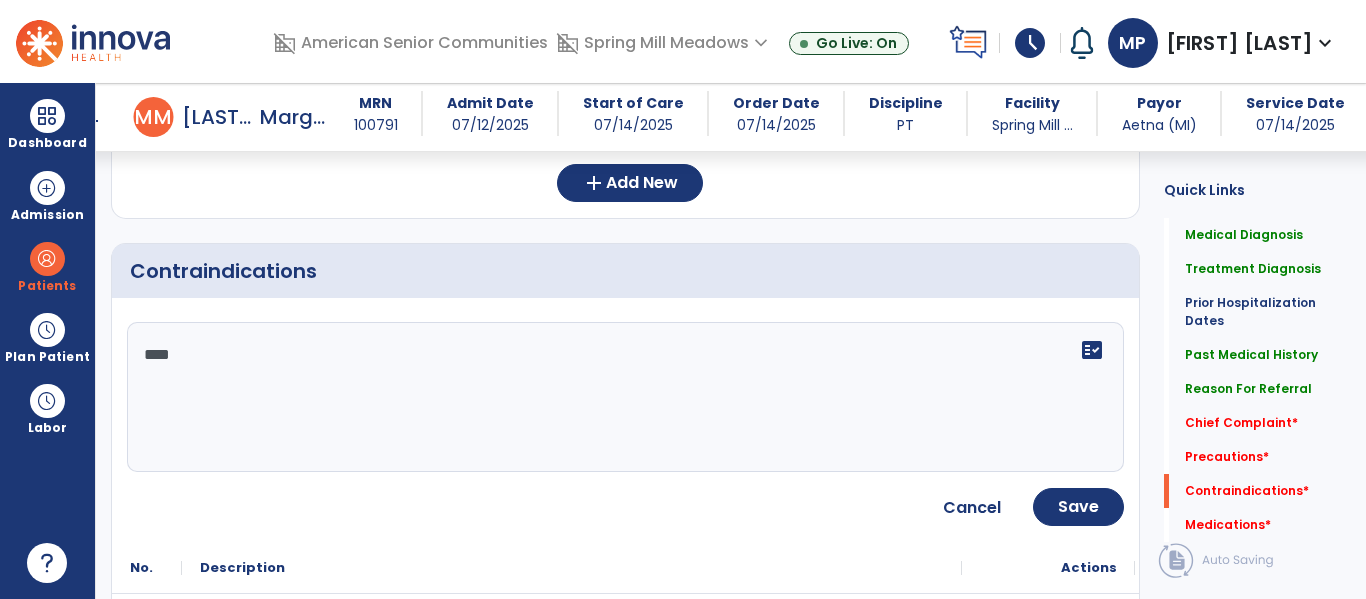 scroll, scrollTop: 1934, scrollLeft: 0, axis: vertical 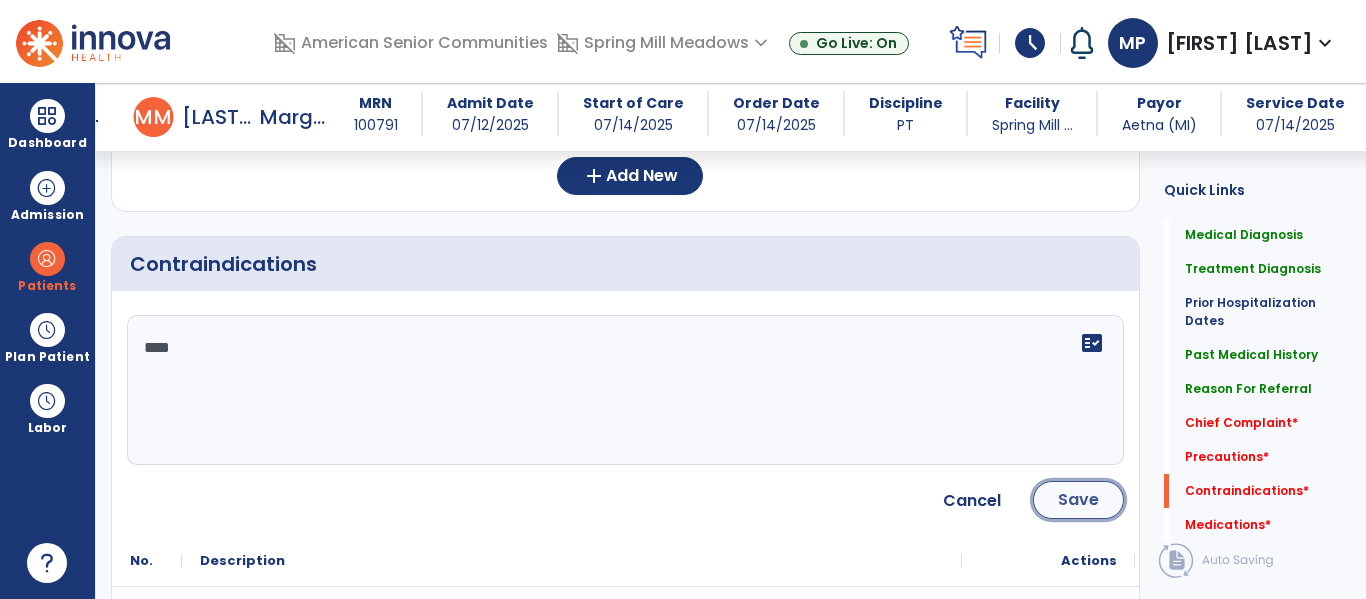 click on "Save" 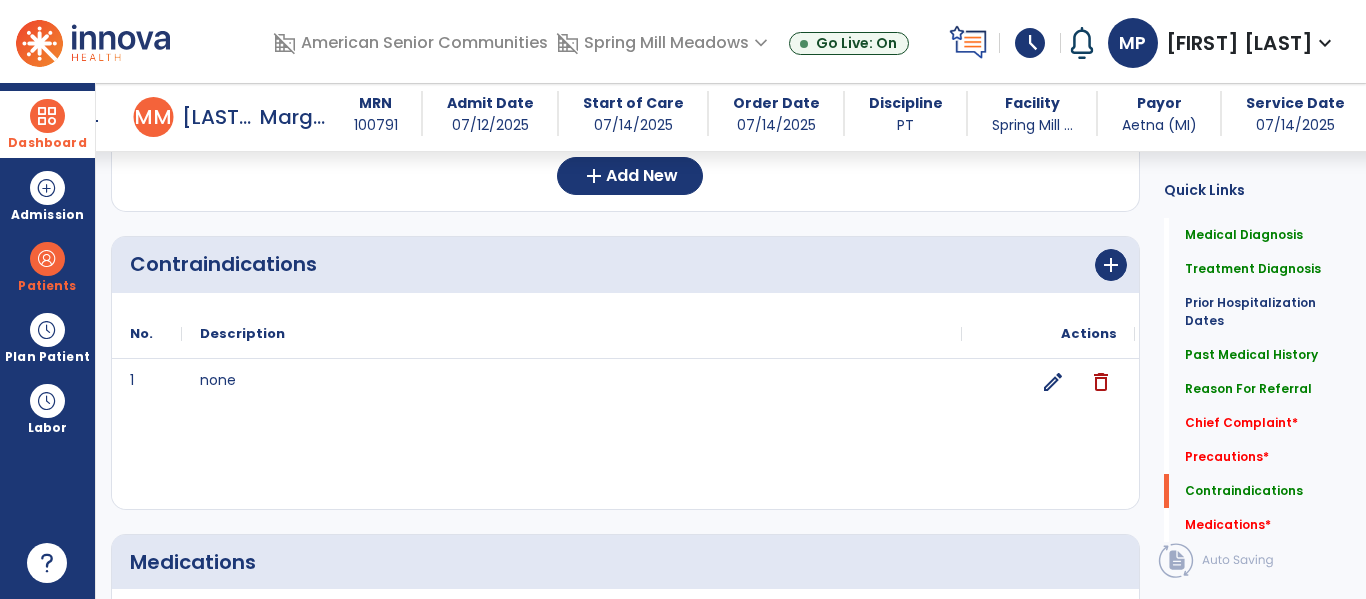 click at bounding box center (47, 116) 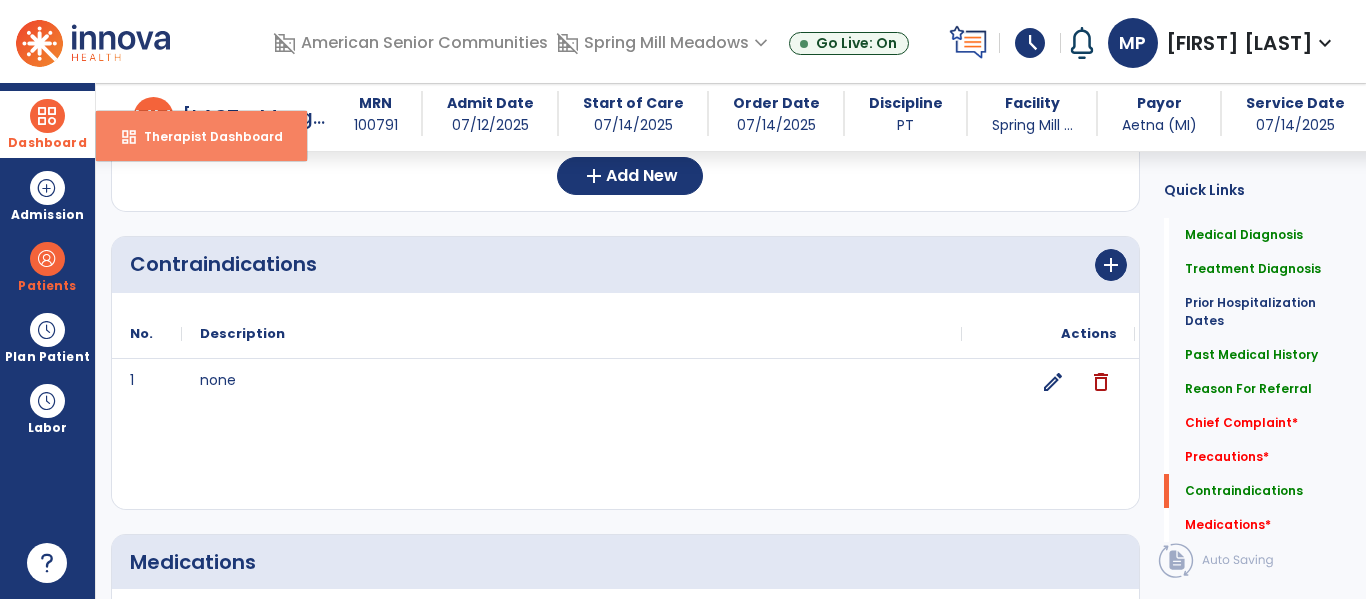 click on "Therapist Dashboard" at bounding box center [205, 136] 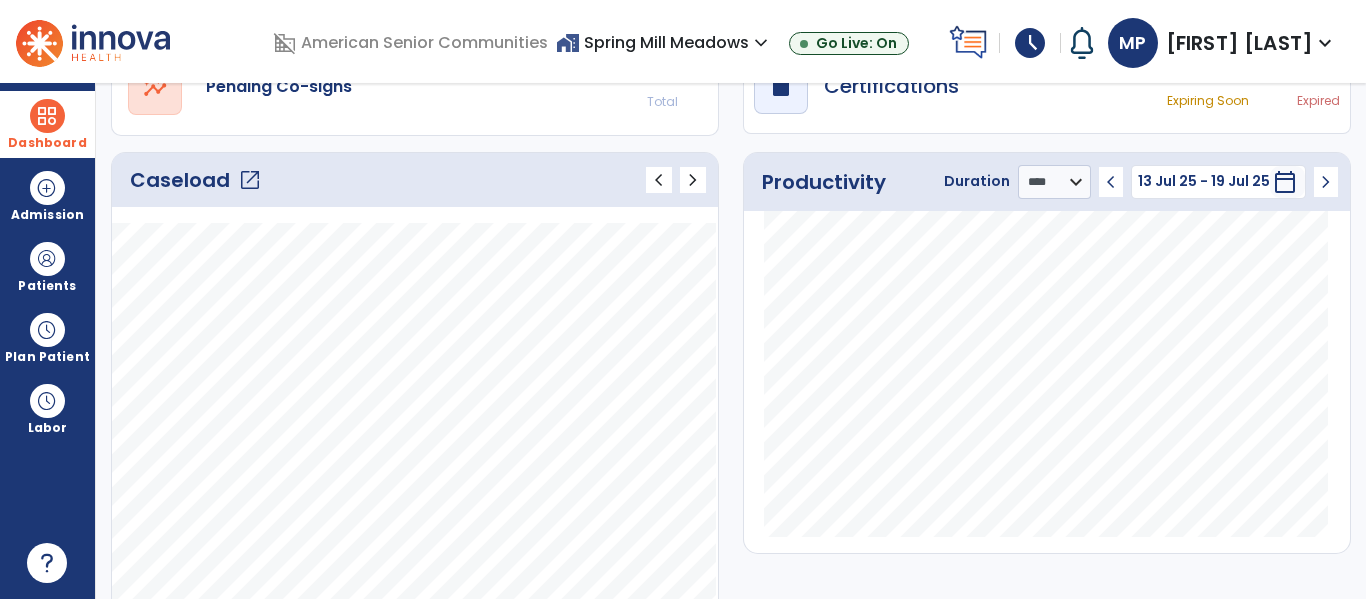 scroll, scrollTop: 218, scrollLeft: 0, axis: vertical 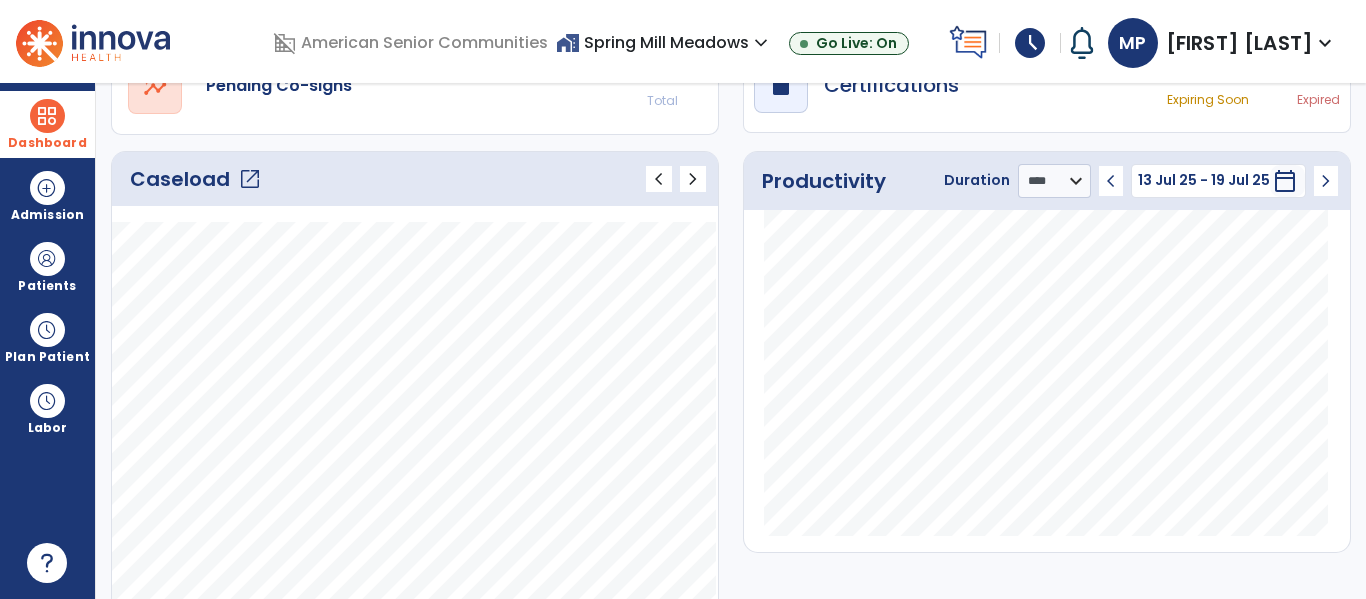 click on "open_in_new" 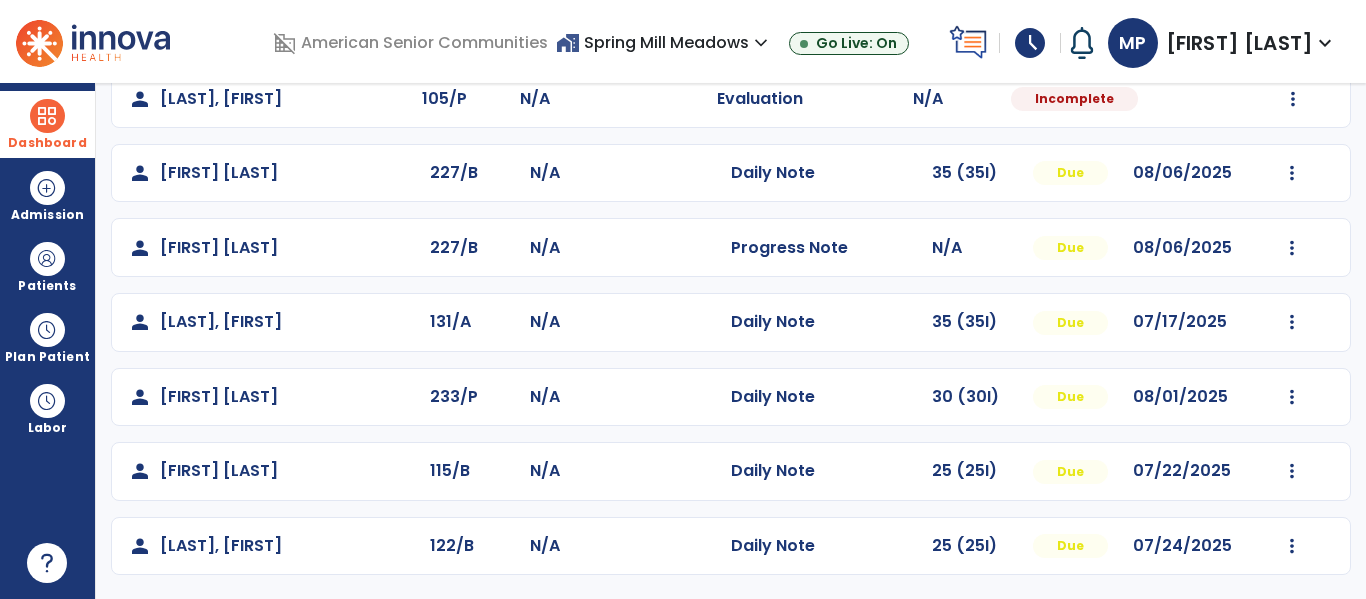 scroll, scrollTop: 0, scrollLeft: 0, axis: both 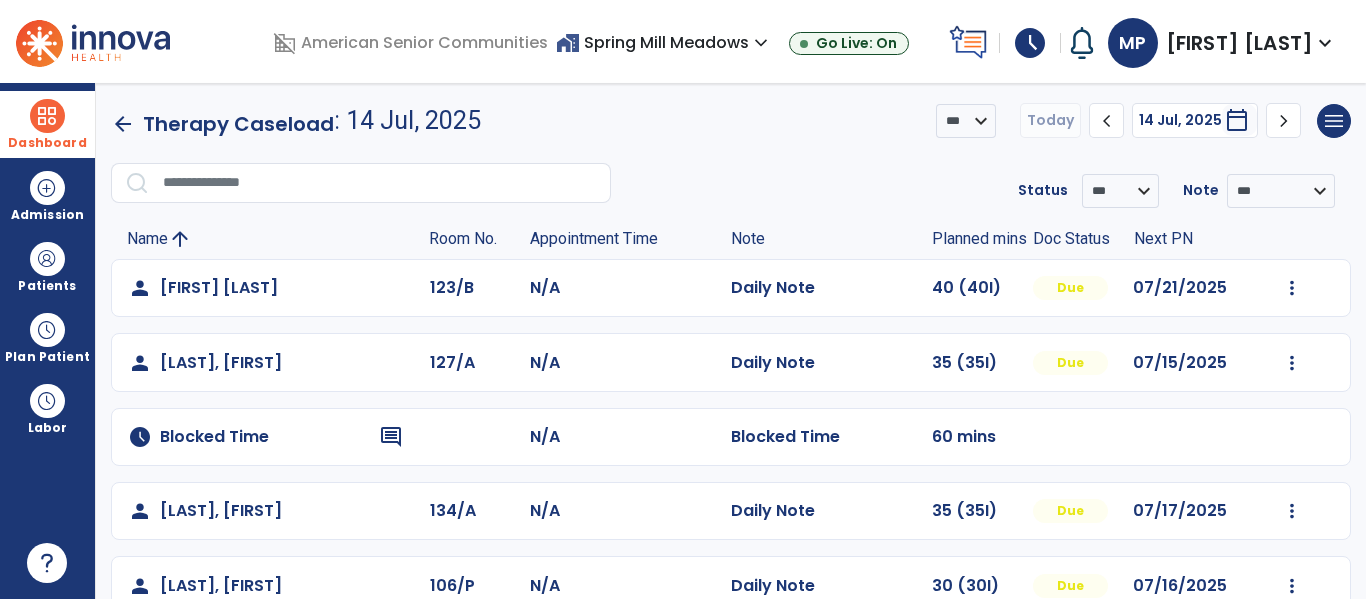 click at bounding box center [47, 116] 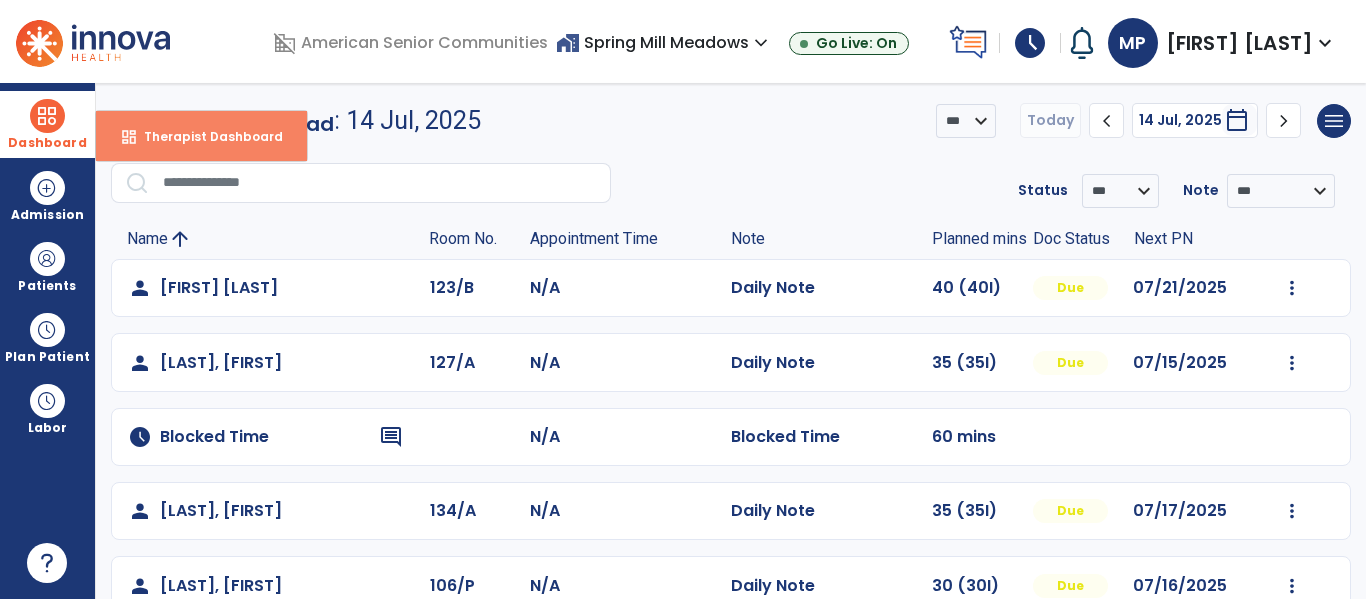 click on "Therapist Dashboard" at bounding box center (205, 136) 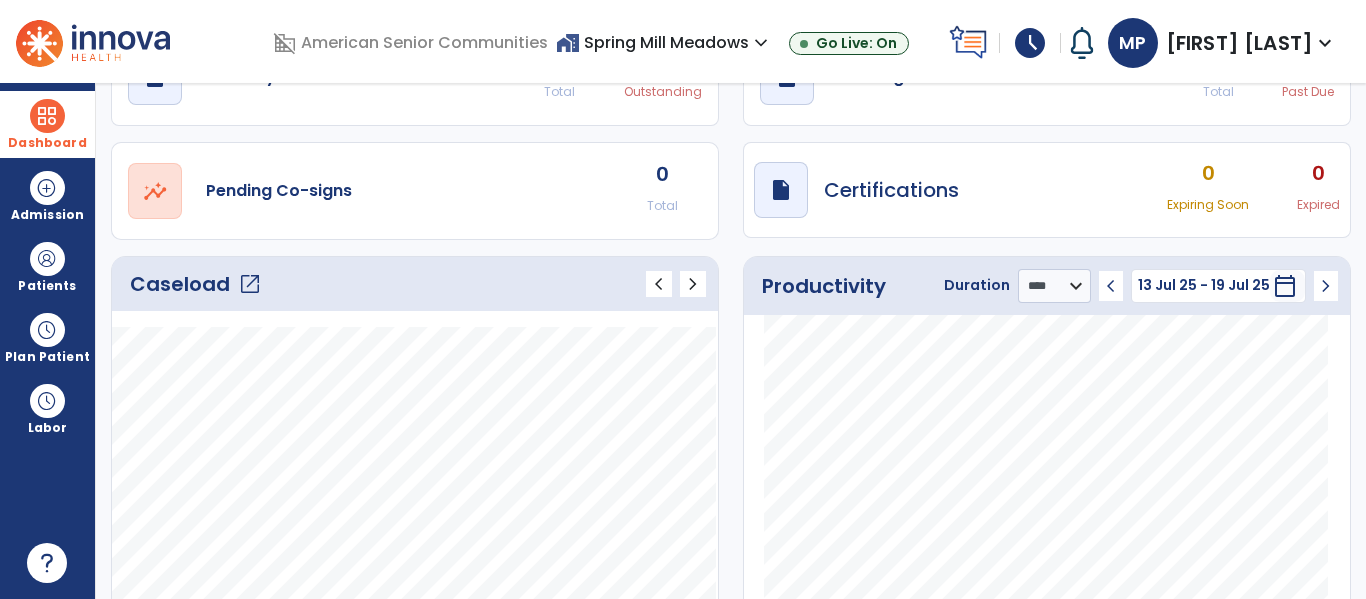 scroll, scrollTop: 86, scrollLeft: 0, axis: vertical 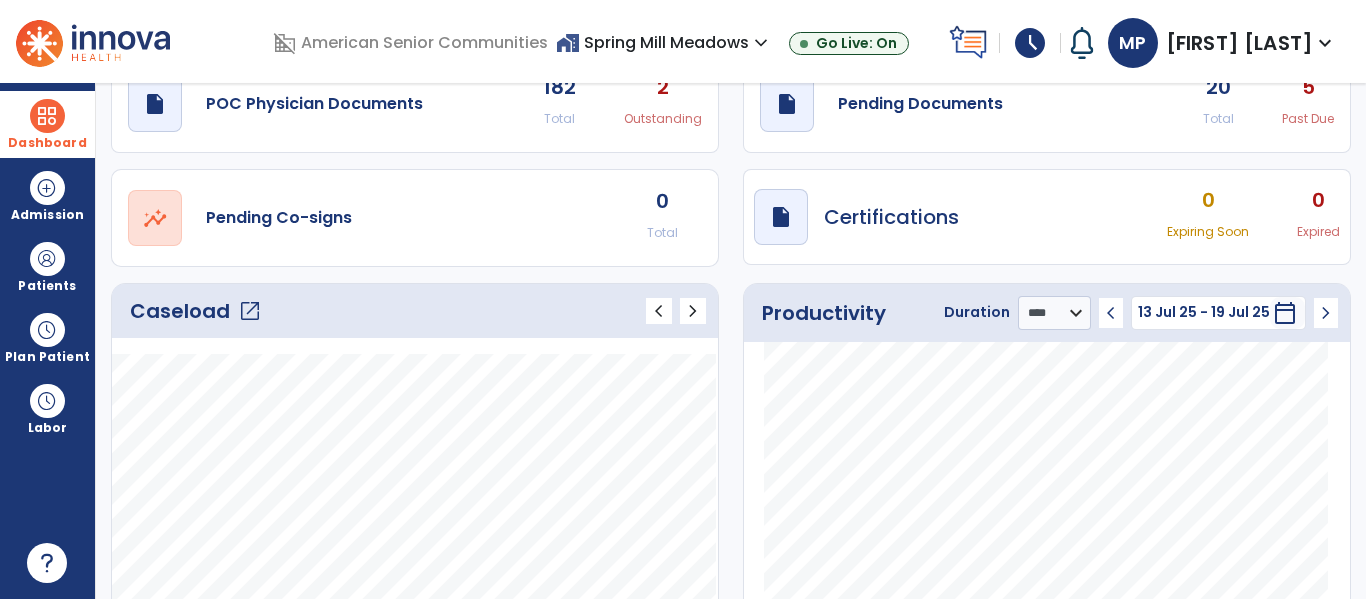click on "chevron_left" 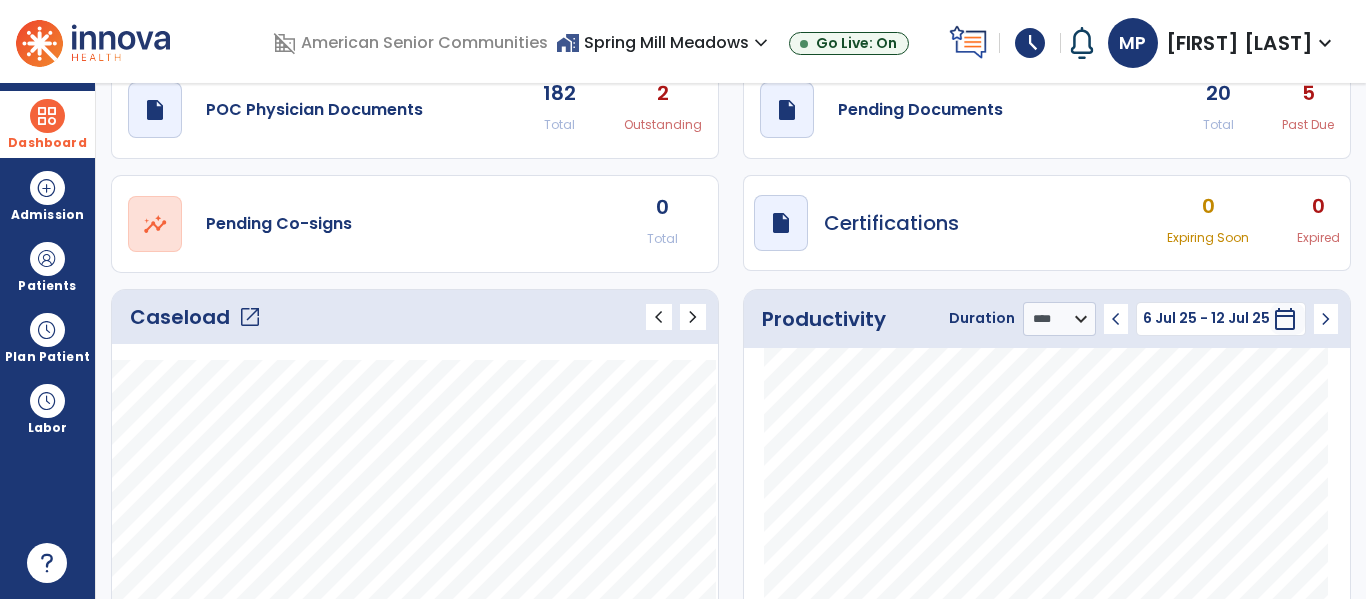 scroll, scrollTop: 0, scrollLeft: 0, axis: both 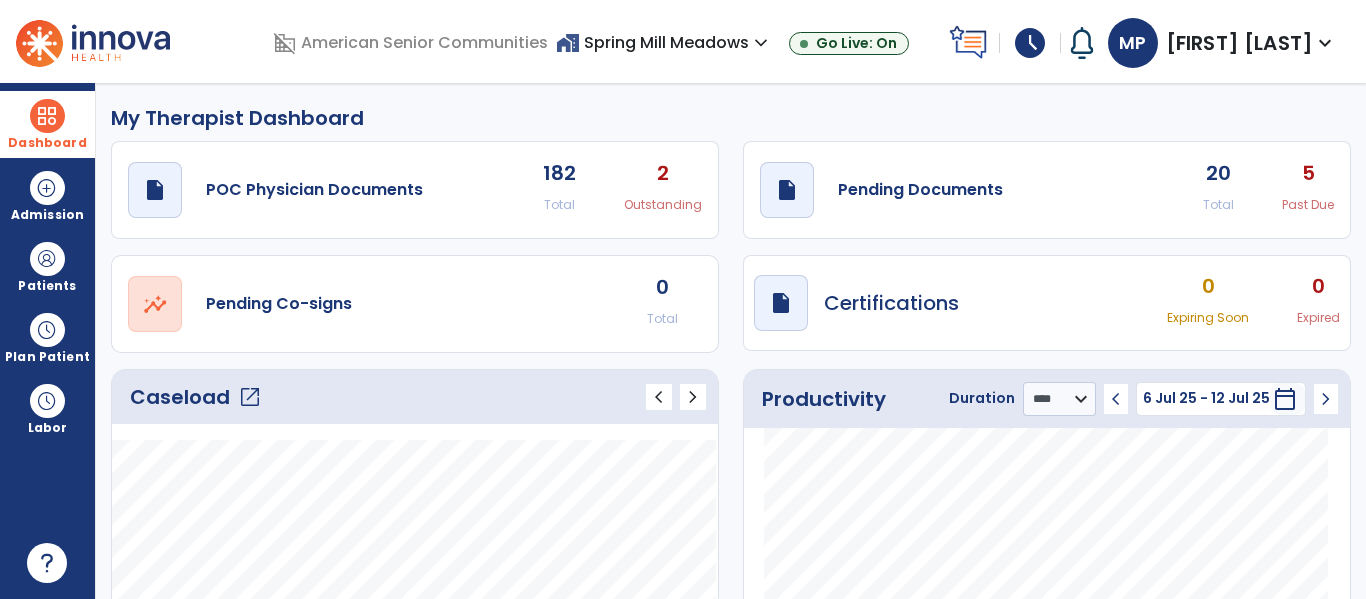 click on "open_in_new" 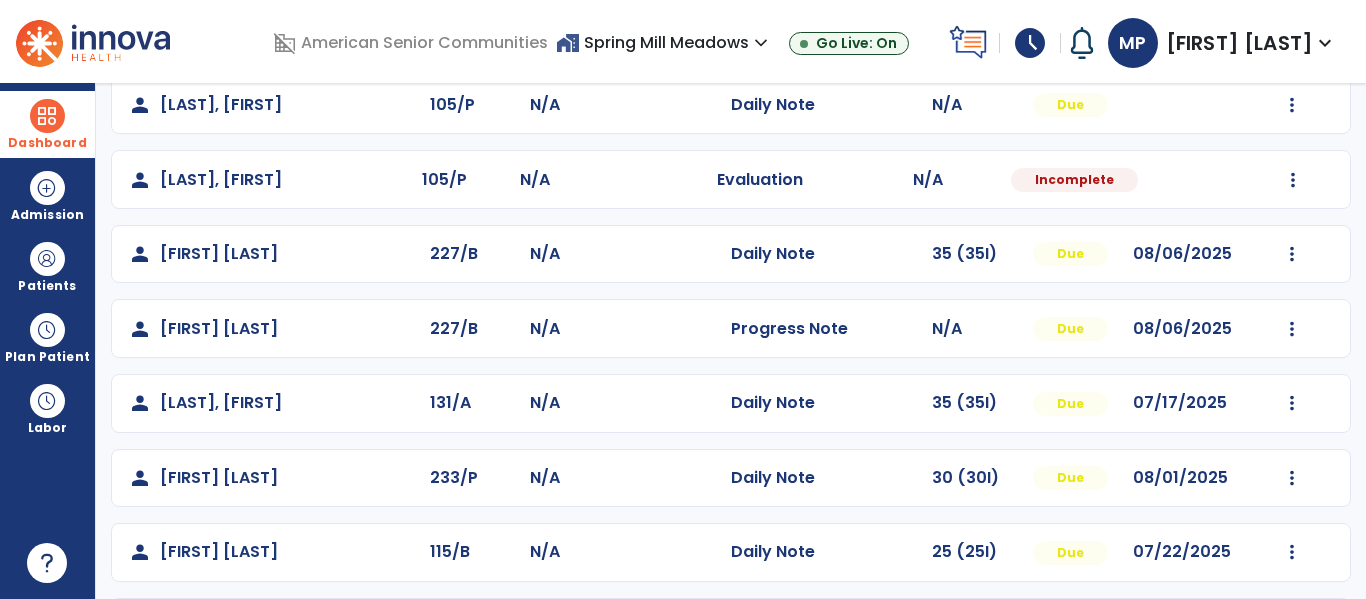 scroll, scrollTop: 780, scrollLeft: 0, axis: vertical 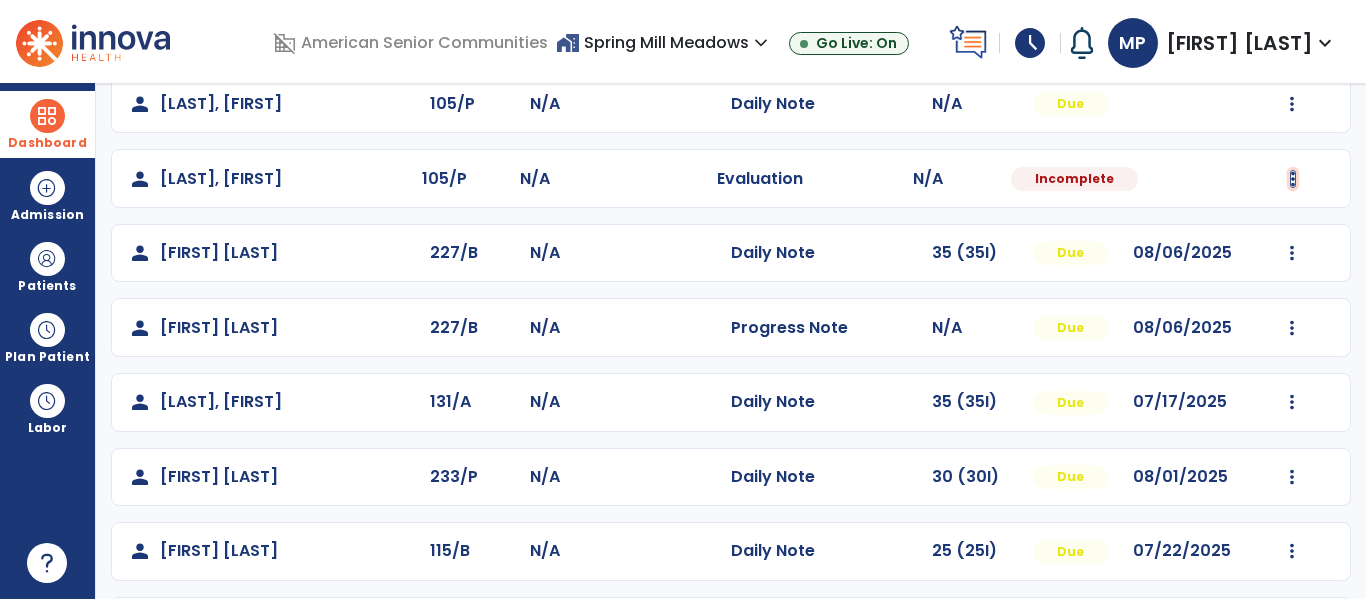 click at bounding box center (1292, -492) 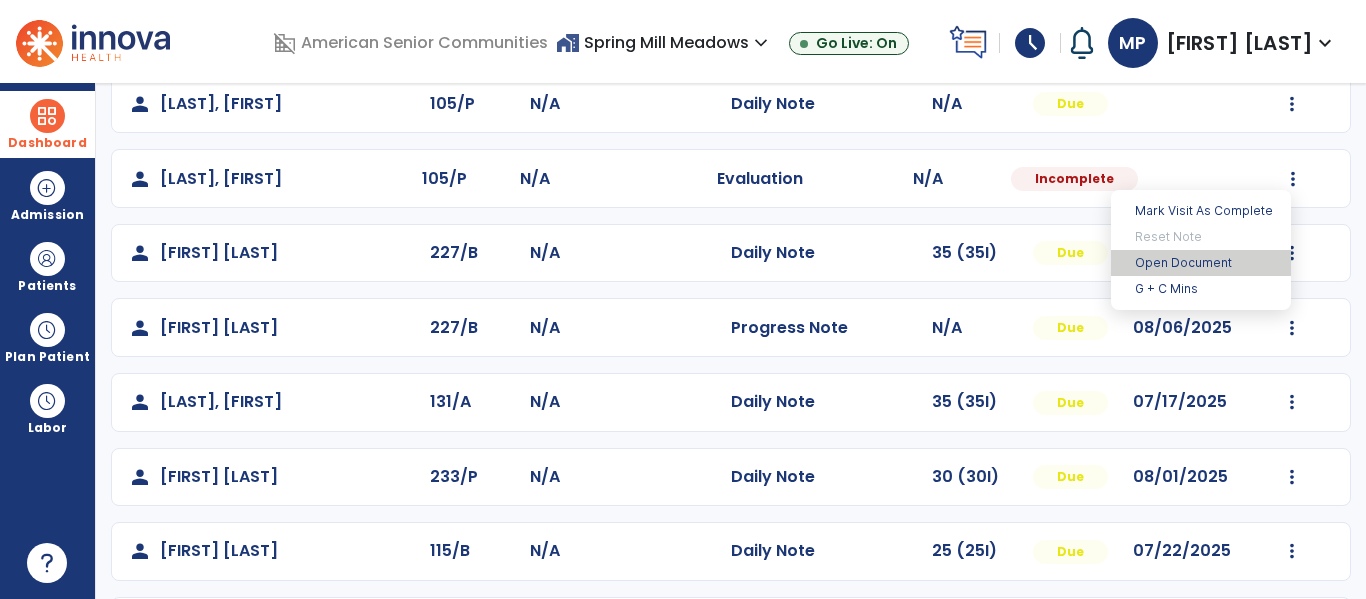 click on "Open Document" at bounding box center [1201, 263] 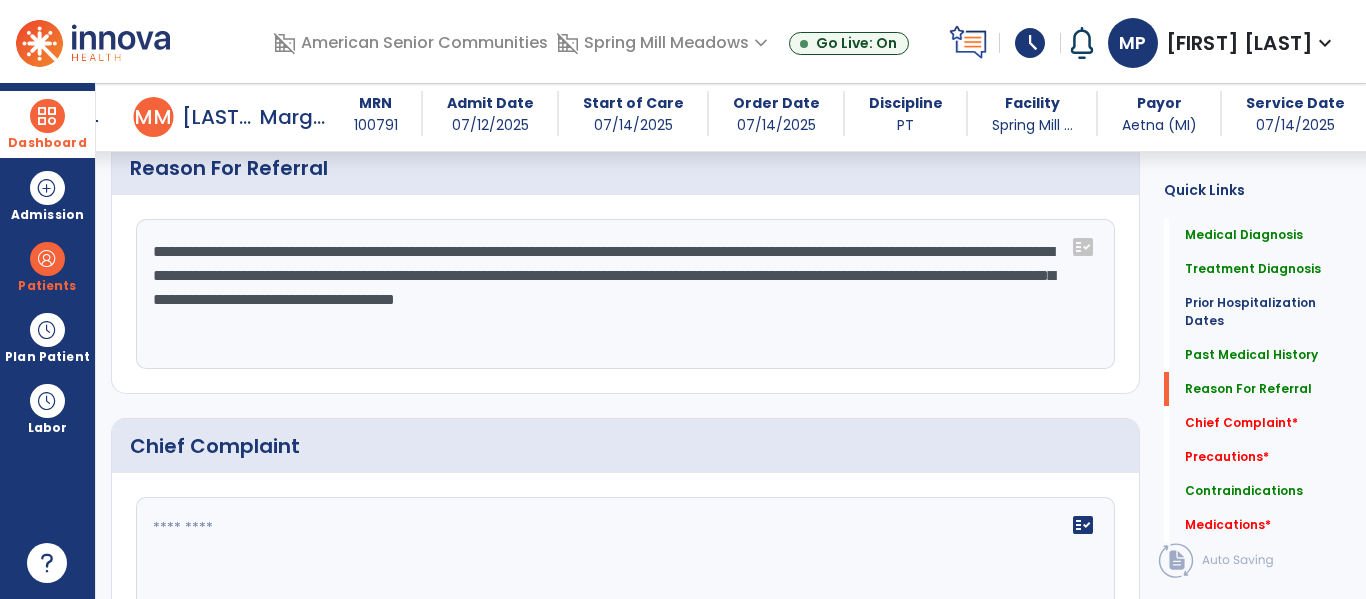 scroll, scrollTop: 1290, scrollLeft: 0, axis: vertical 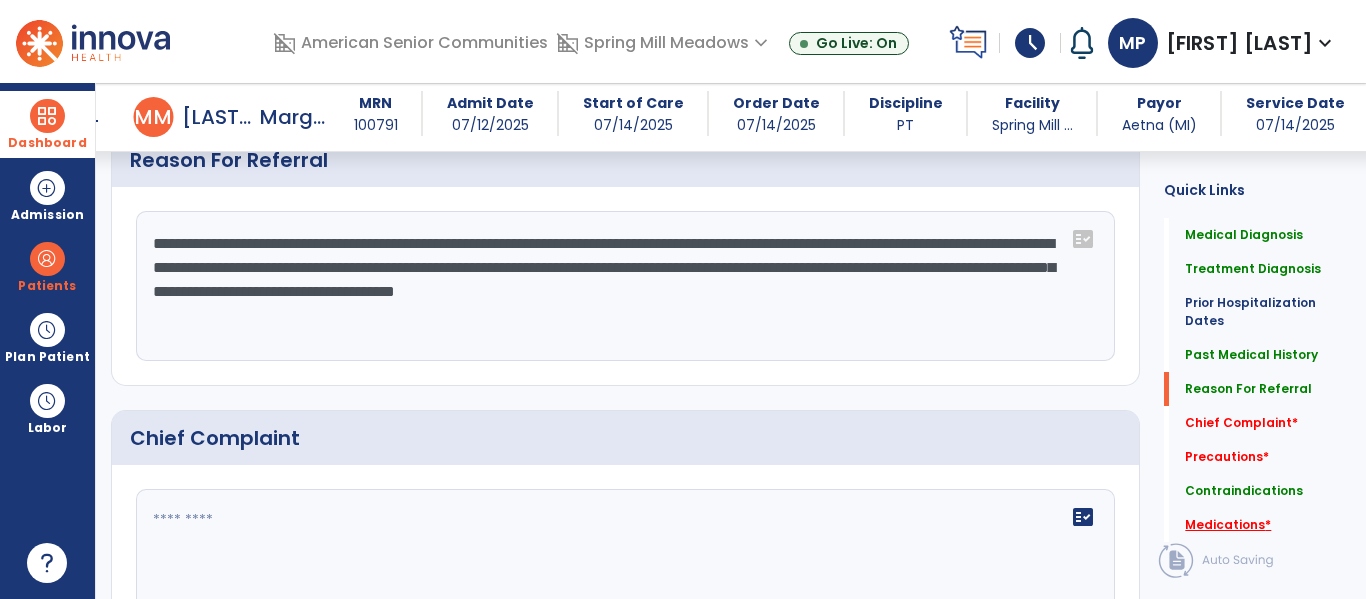 click on "Medications   *" 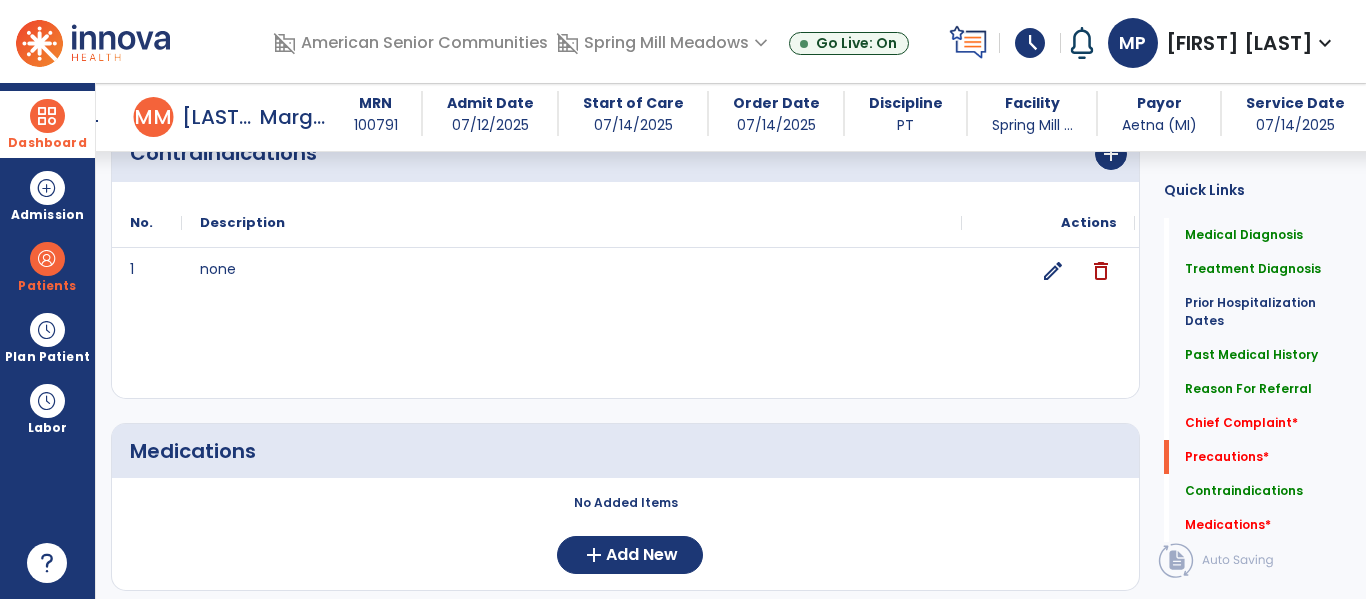 scroll, scrollTop: 2107, scrollLeft: 0, axis: vertical 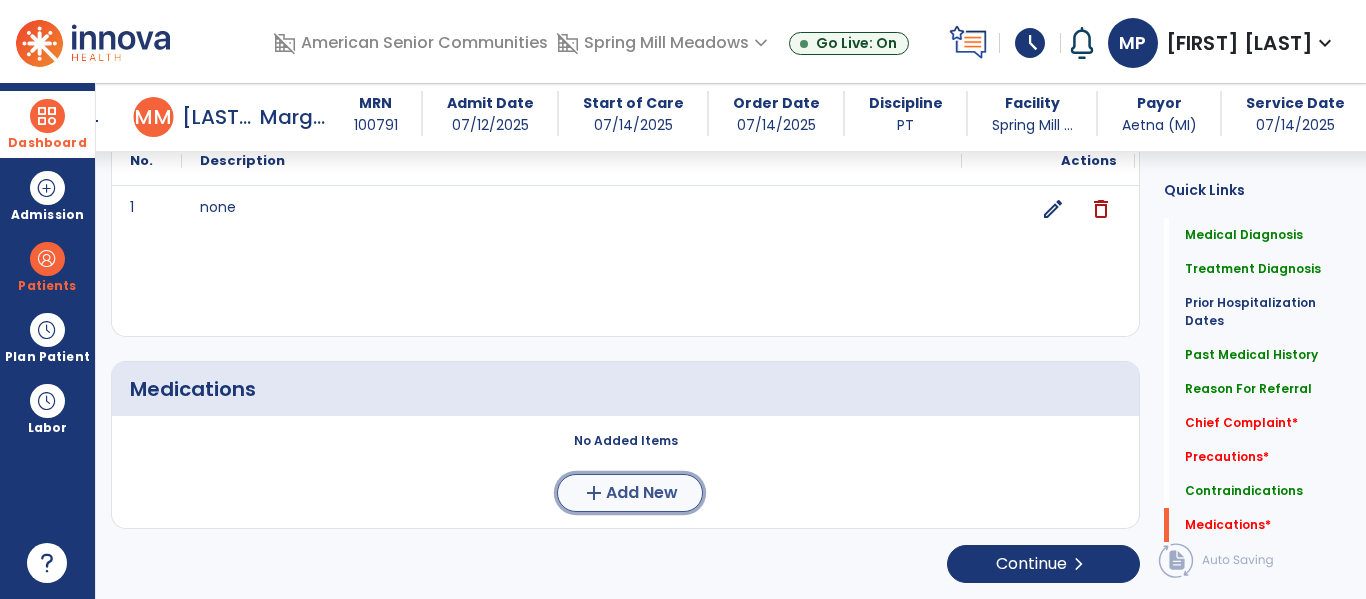 click on "Add New" 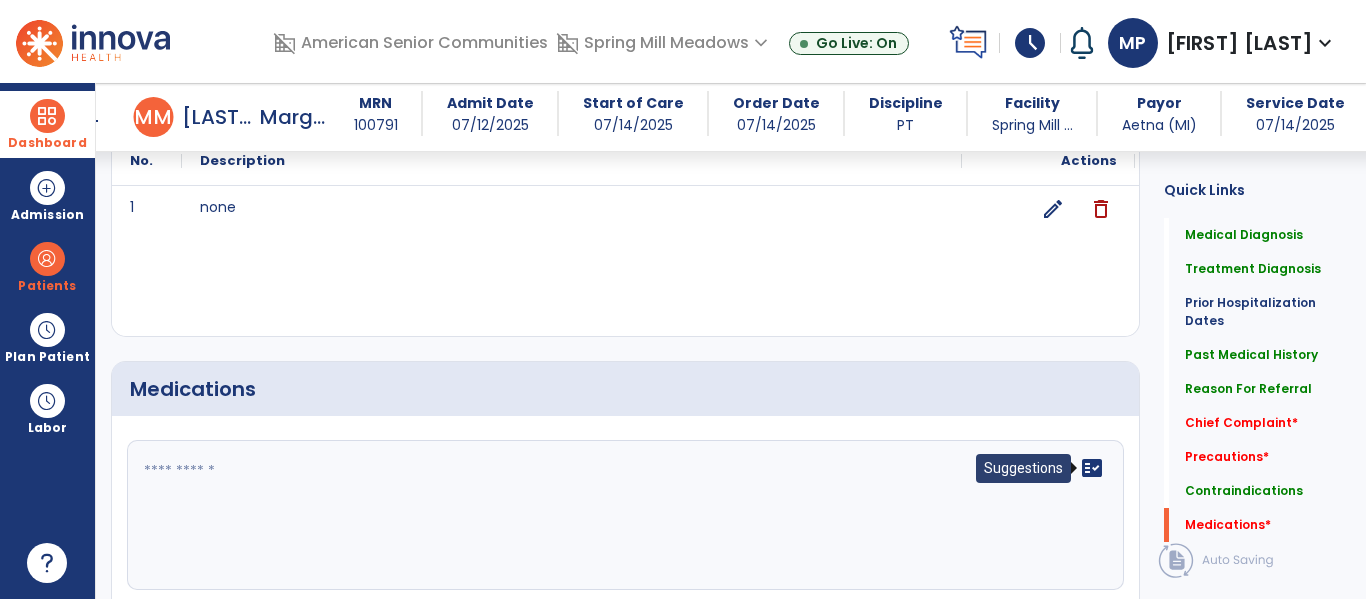 click on "fact_check" 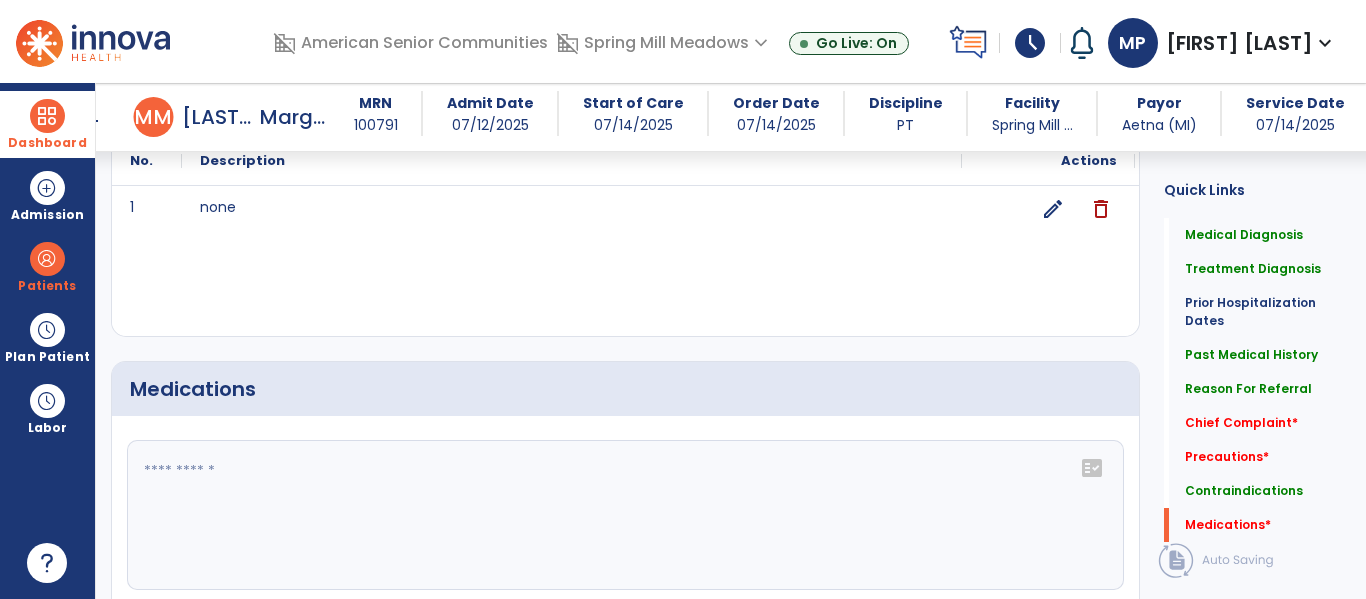 click on "fact_check" 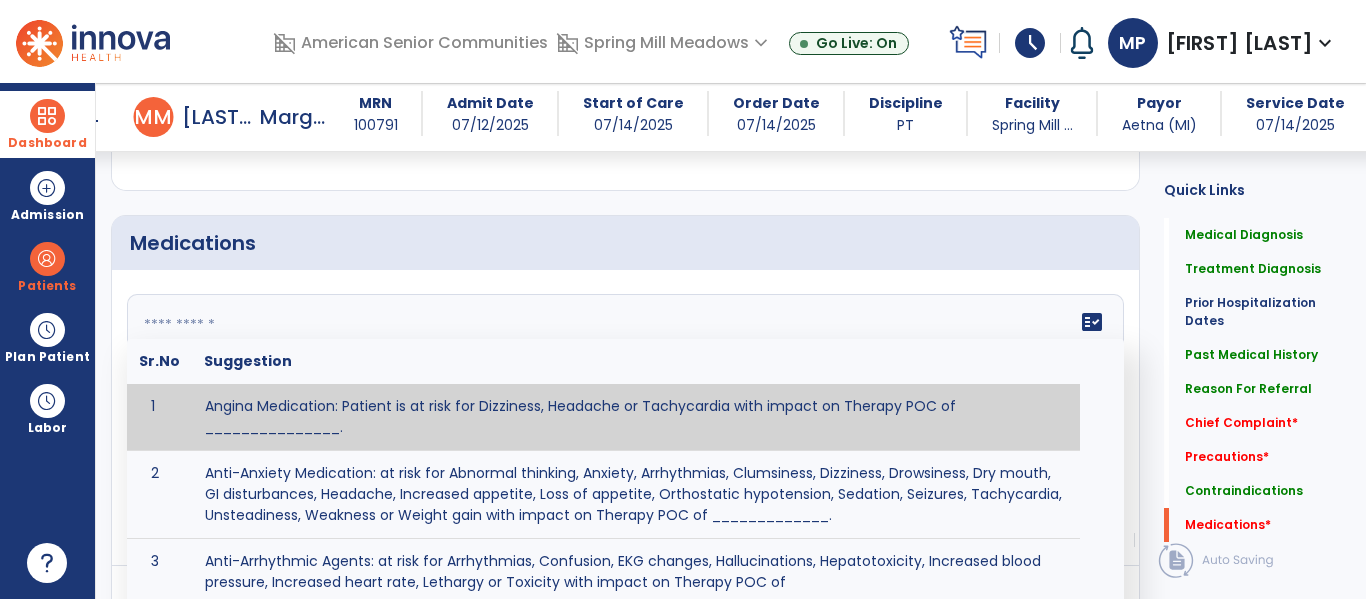 scroll, scrollTop: 2259, scrollLeft: 0, axis: vertical 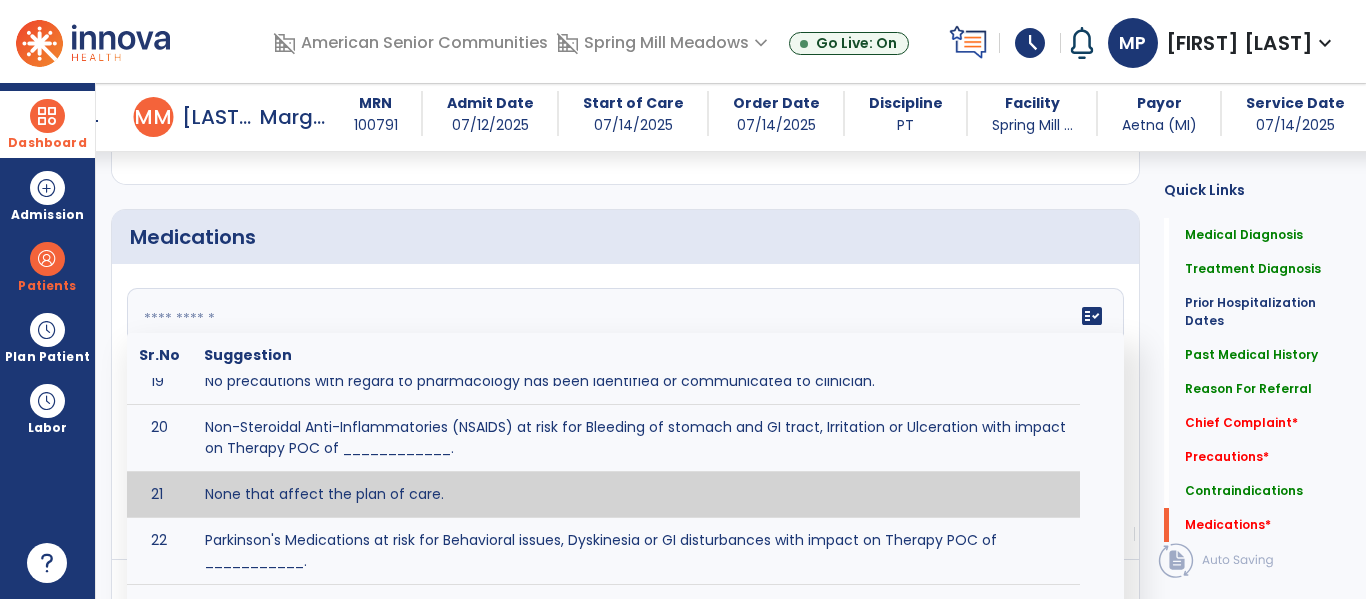 type on "**********" 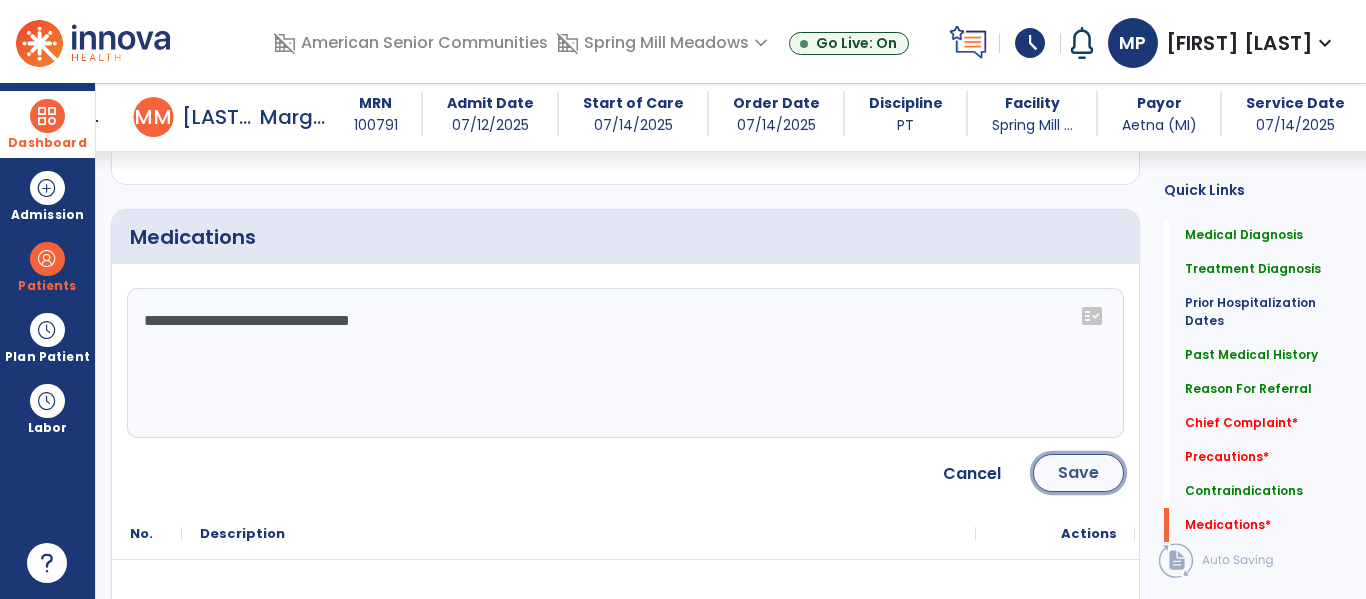click on "Save" 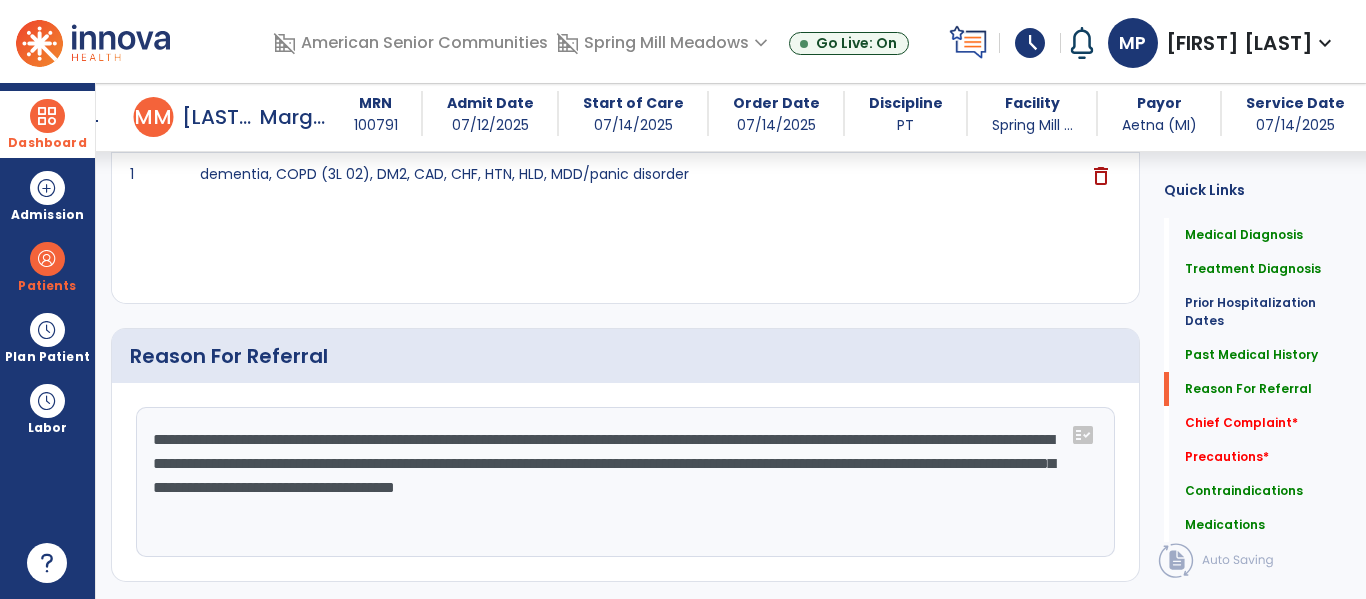 scroll, scrollTop: 1064, scrollLeft: 0, axis: vertical 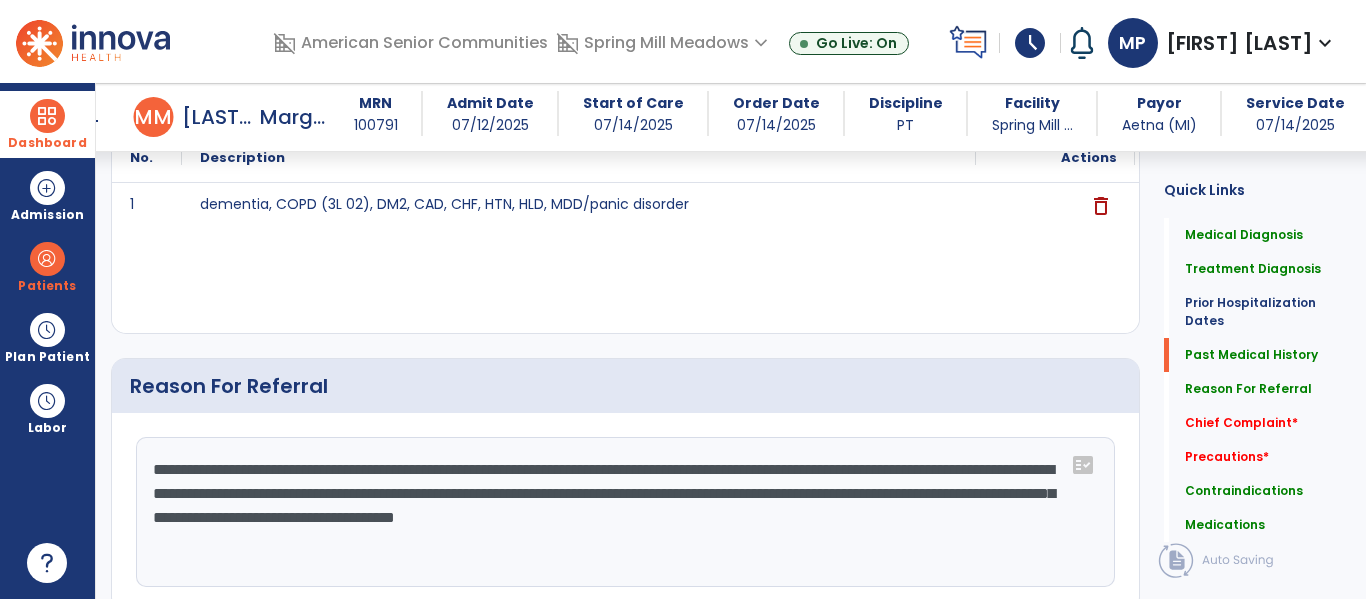 click at bounding box center [47, 116] 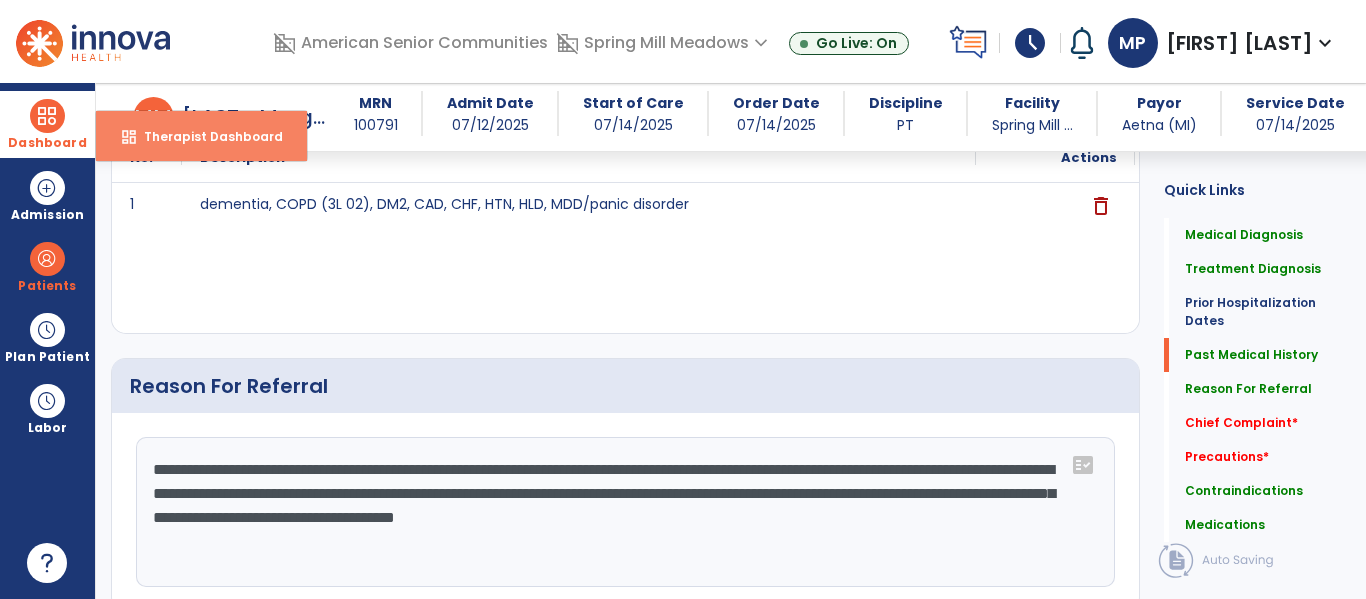 click on "Therapist Dashboard" at bounding box center (205, 136) 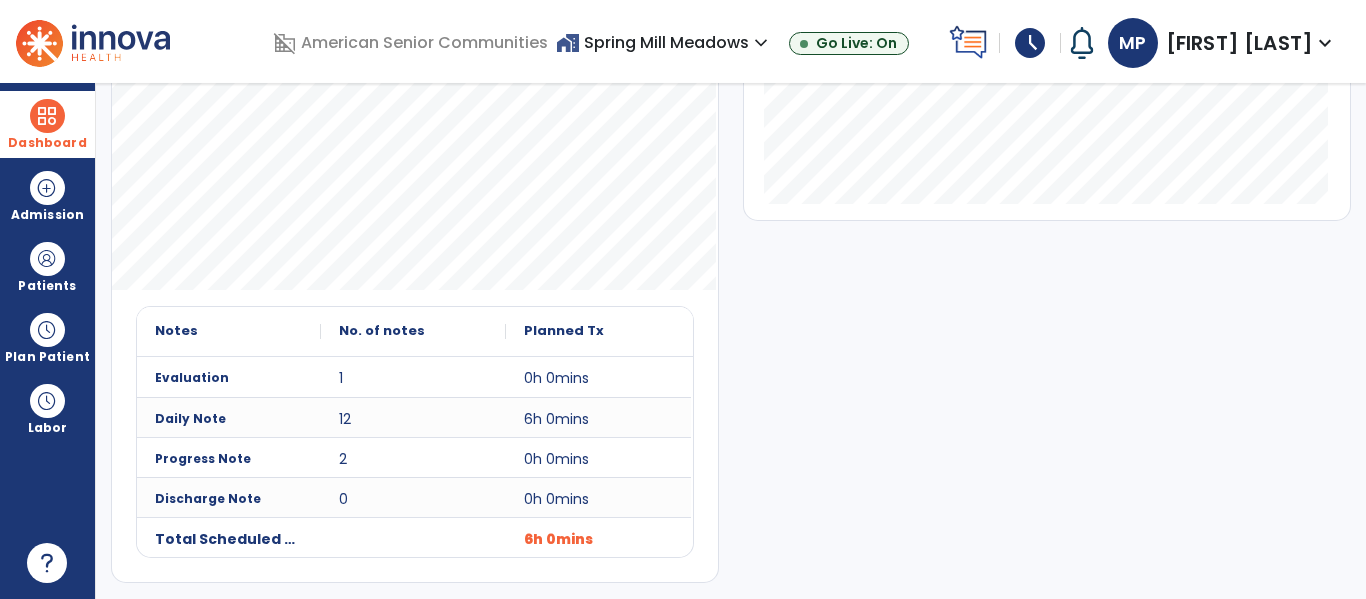 scroll, scrollTop: 0, scrollLeft: 0, axis: both 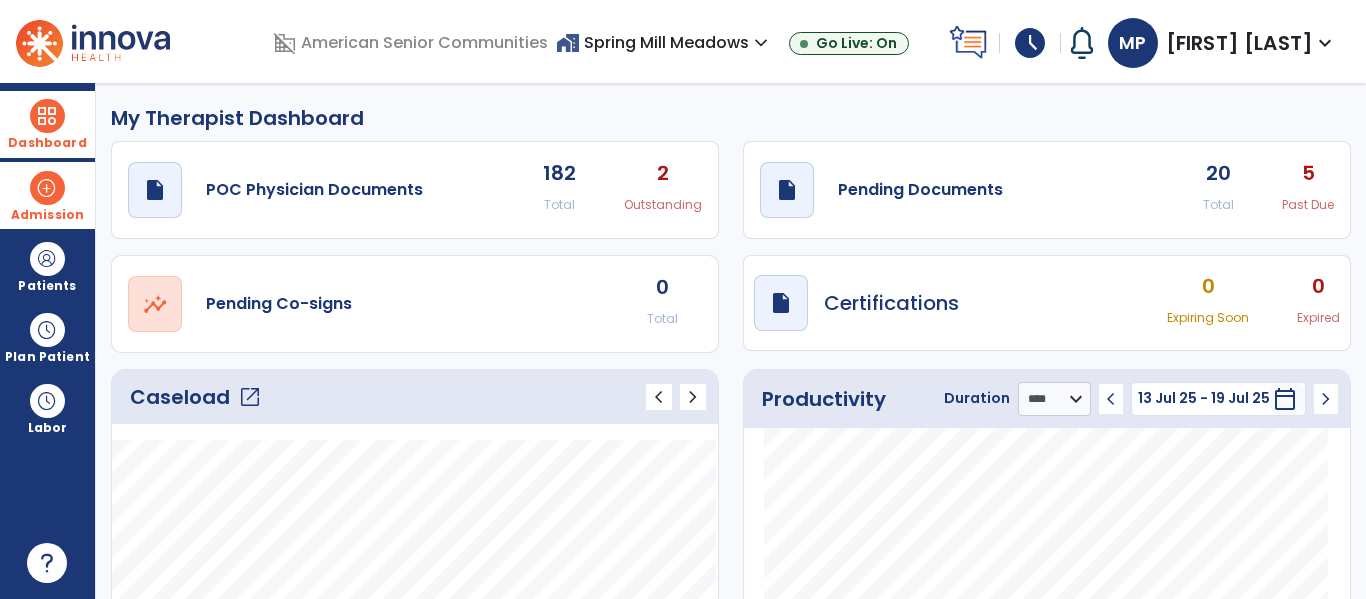 click at bounding box center (47, 188) 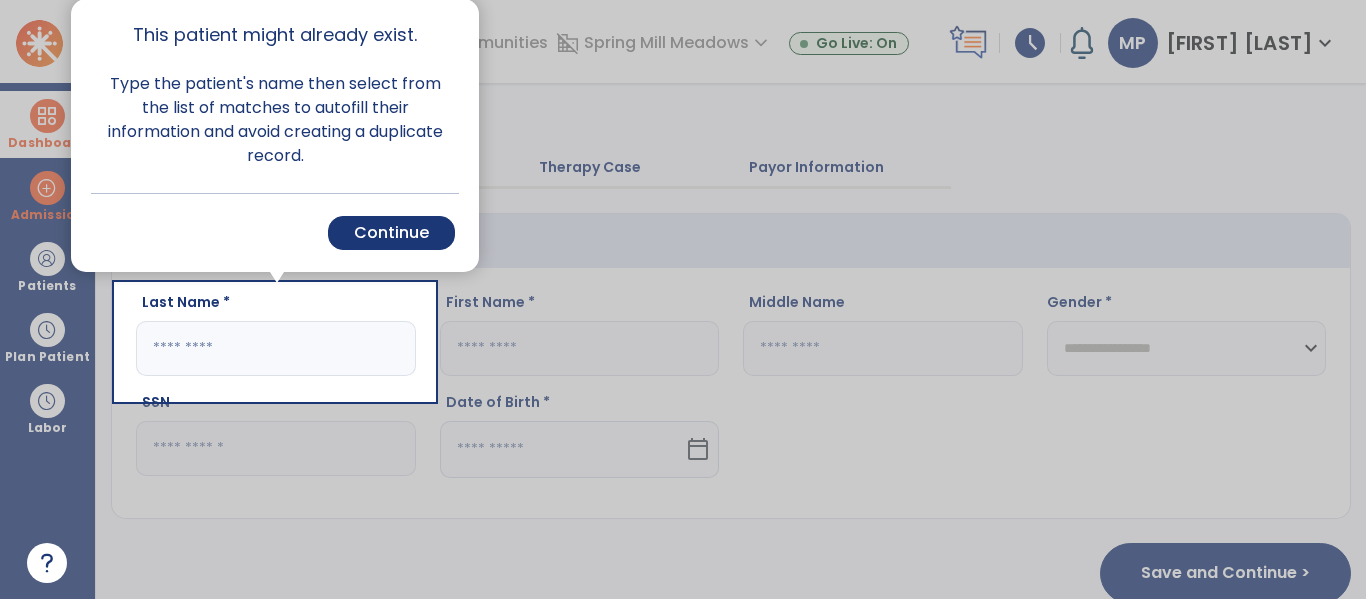click at bounding box center (58, 299) 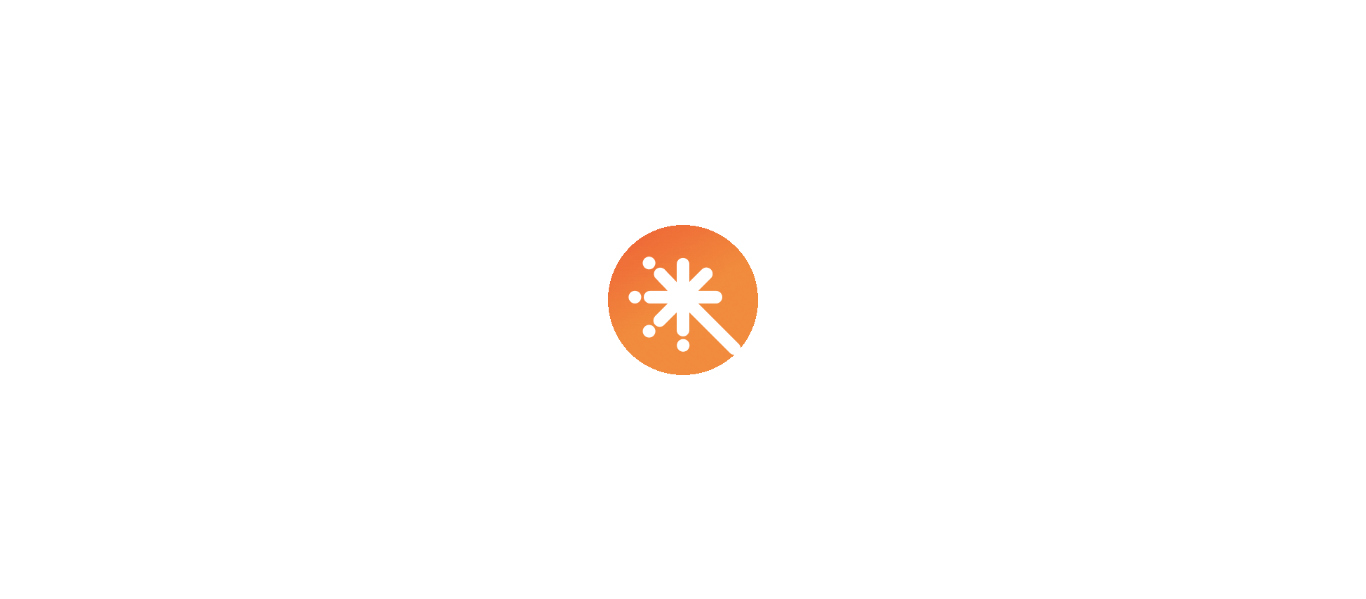 scroll, scrollTop: 0, scrollLeft: 0, axis: both 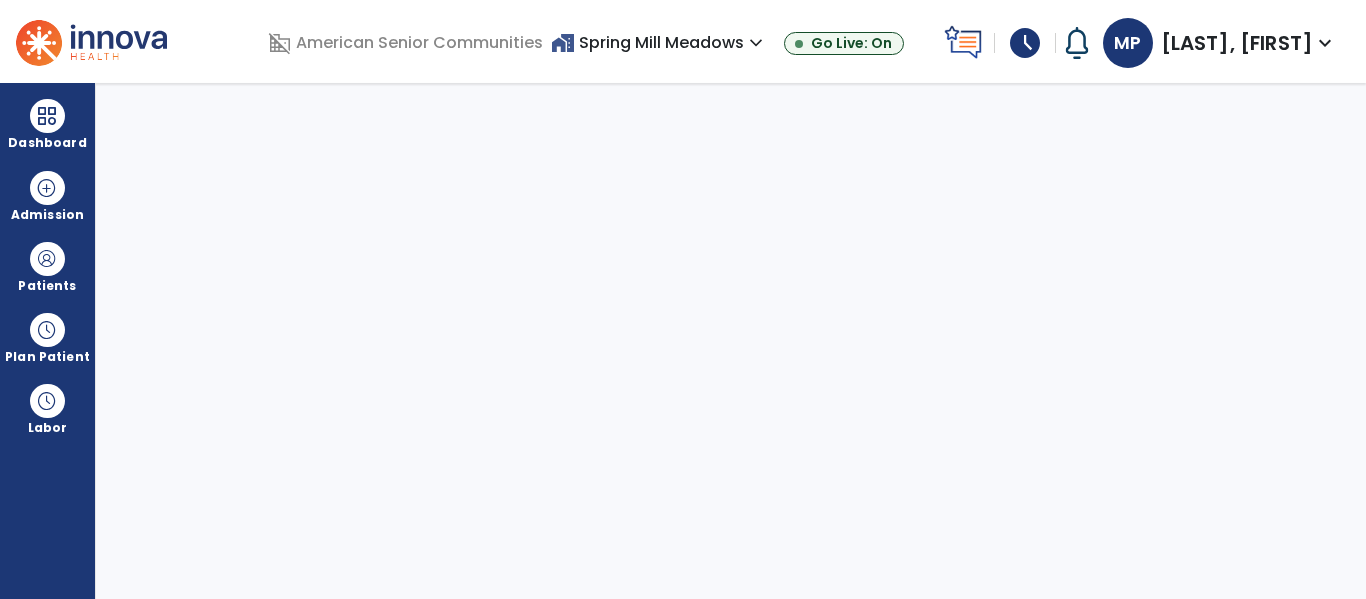select on "****" 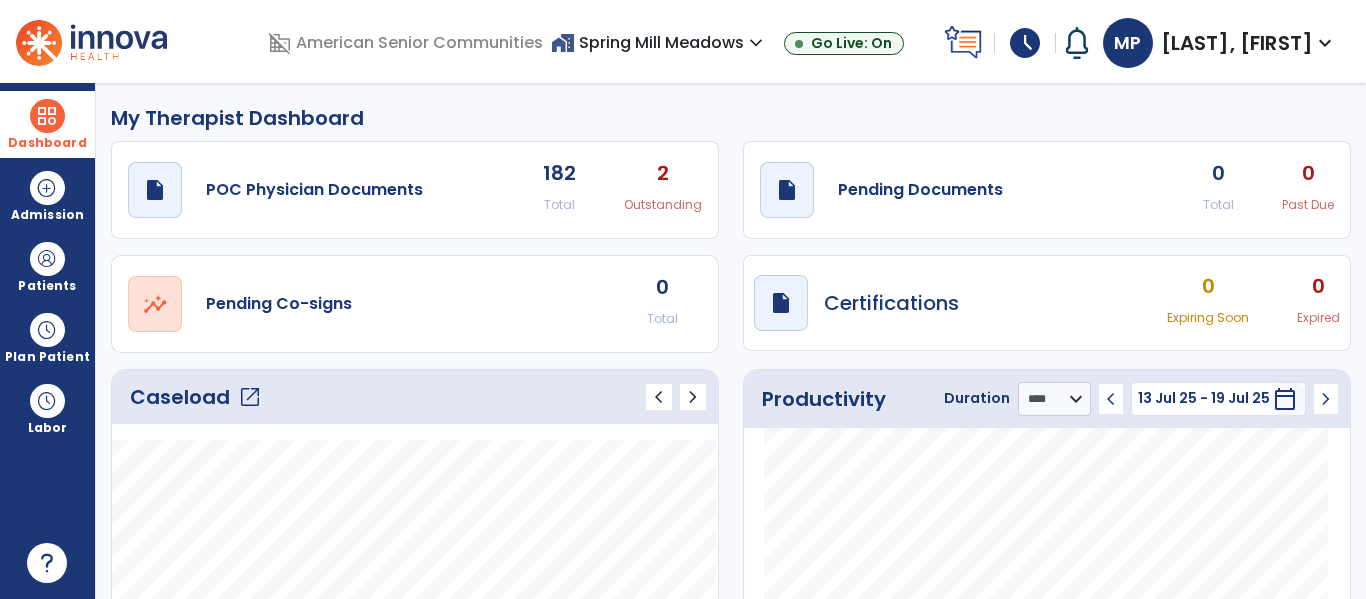 click at bounding box center [47, 116] 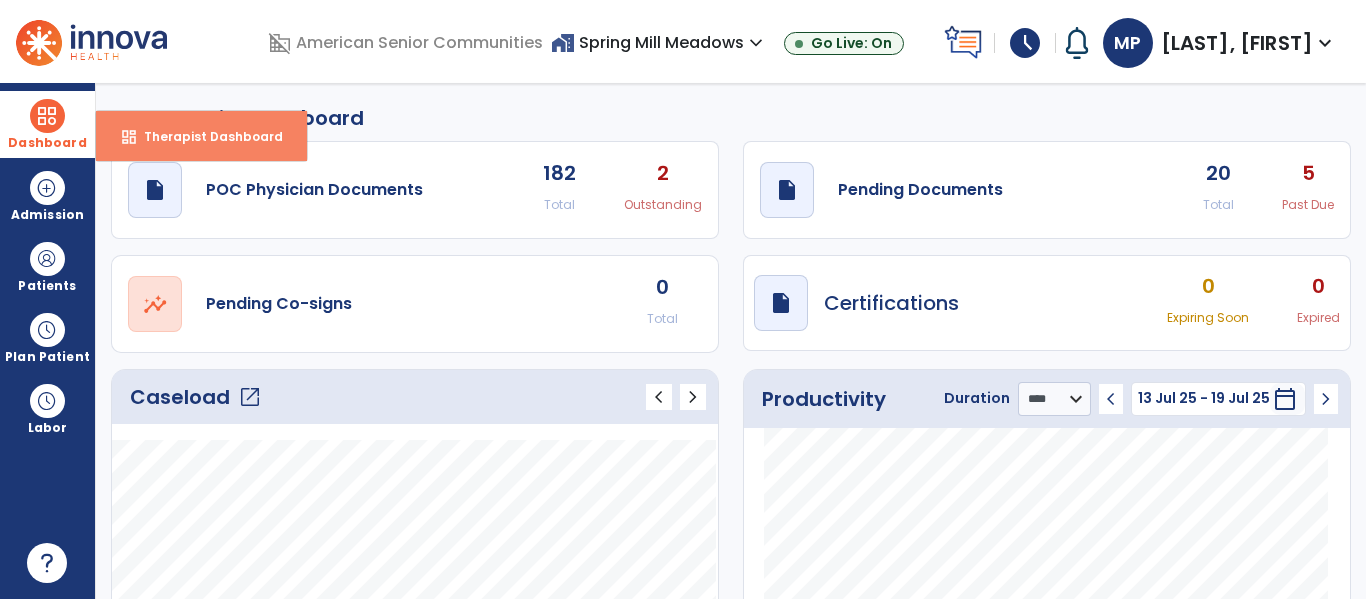 click on "Therapist Dashboard" at bounding box center [205, 136] 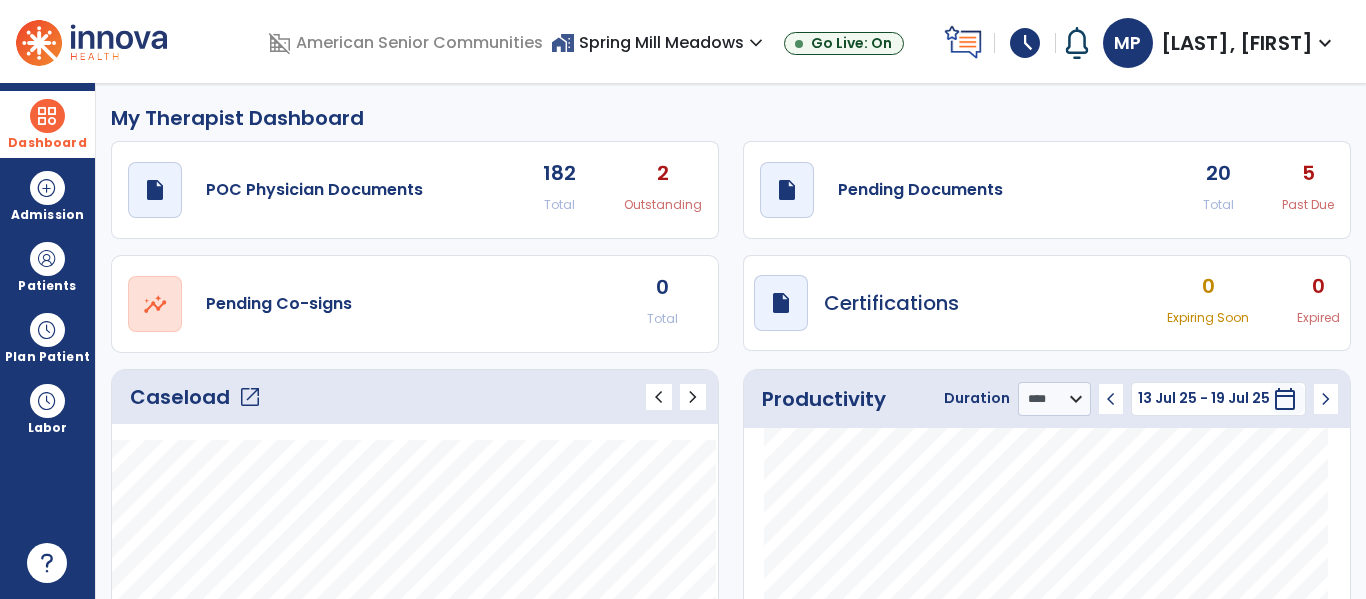 click on "open_in_new" 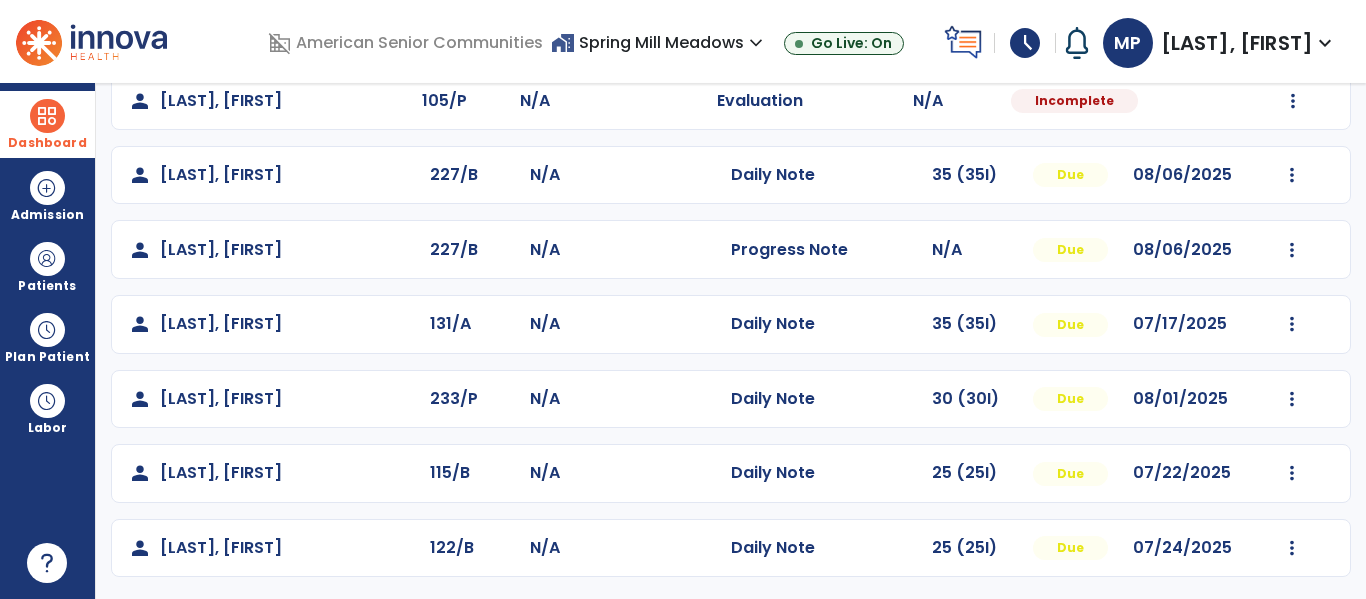 scroll, scrollTop: 860, scrollLeft: 0, axis: vertical 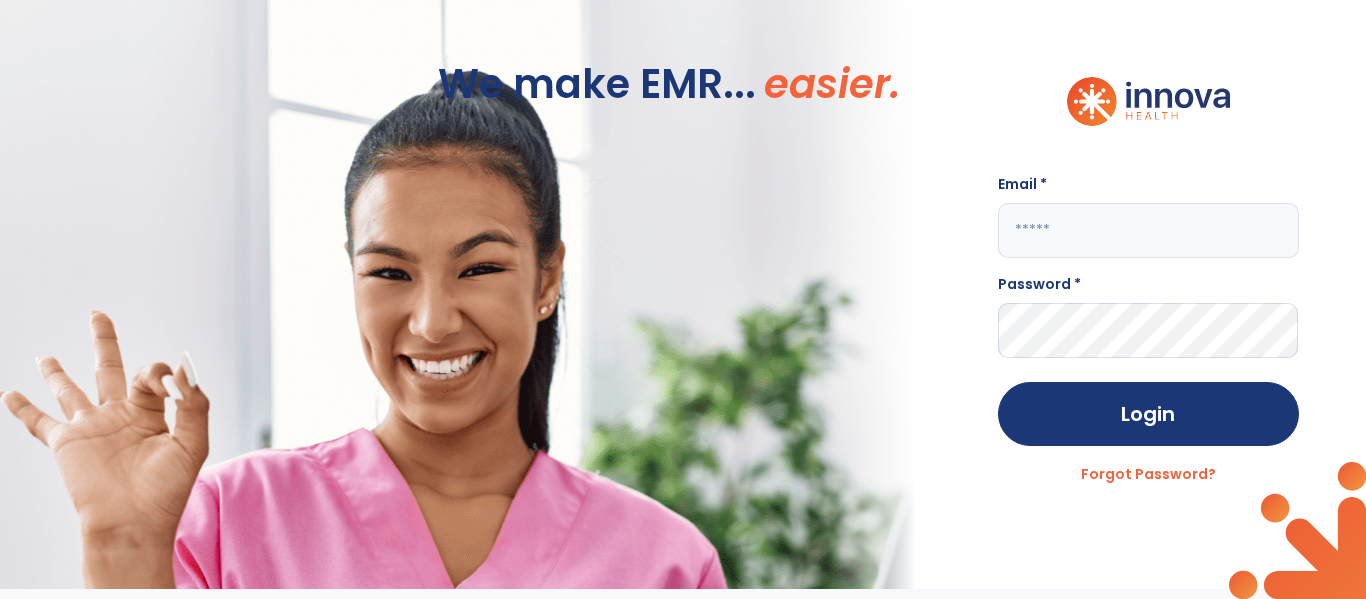 click 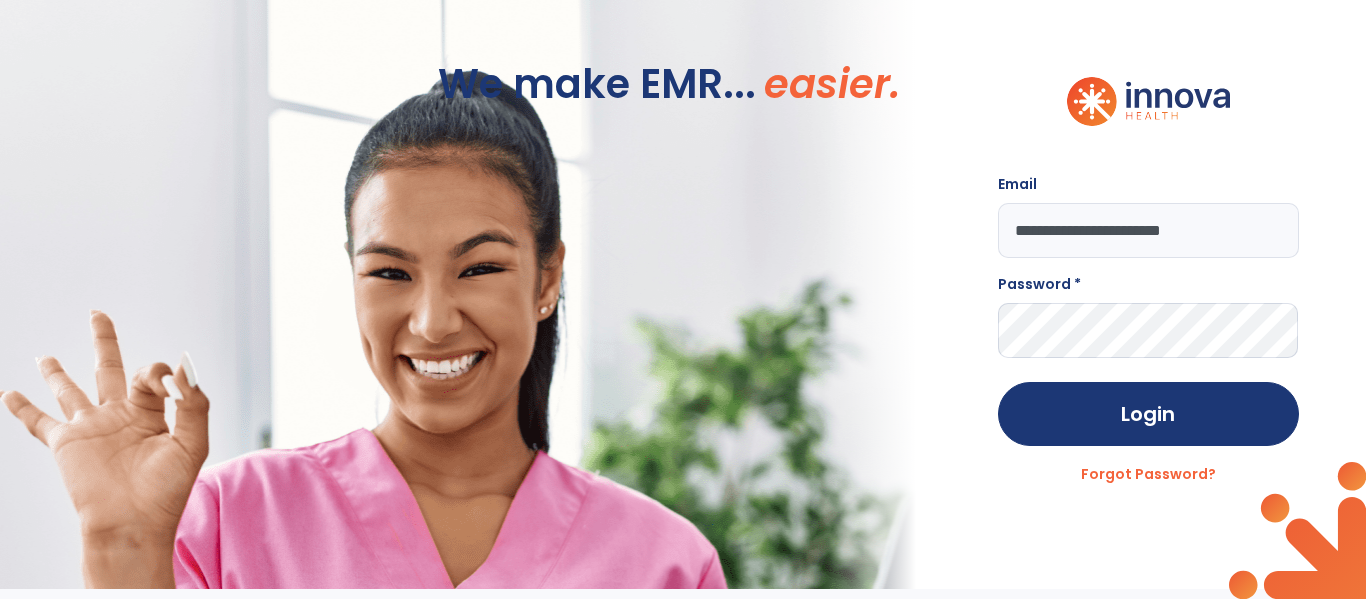 click on "**********" 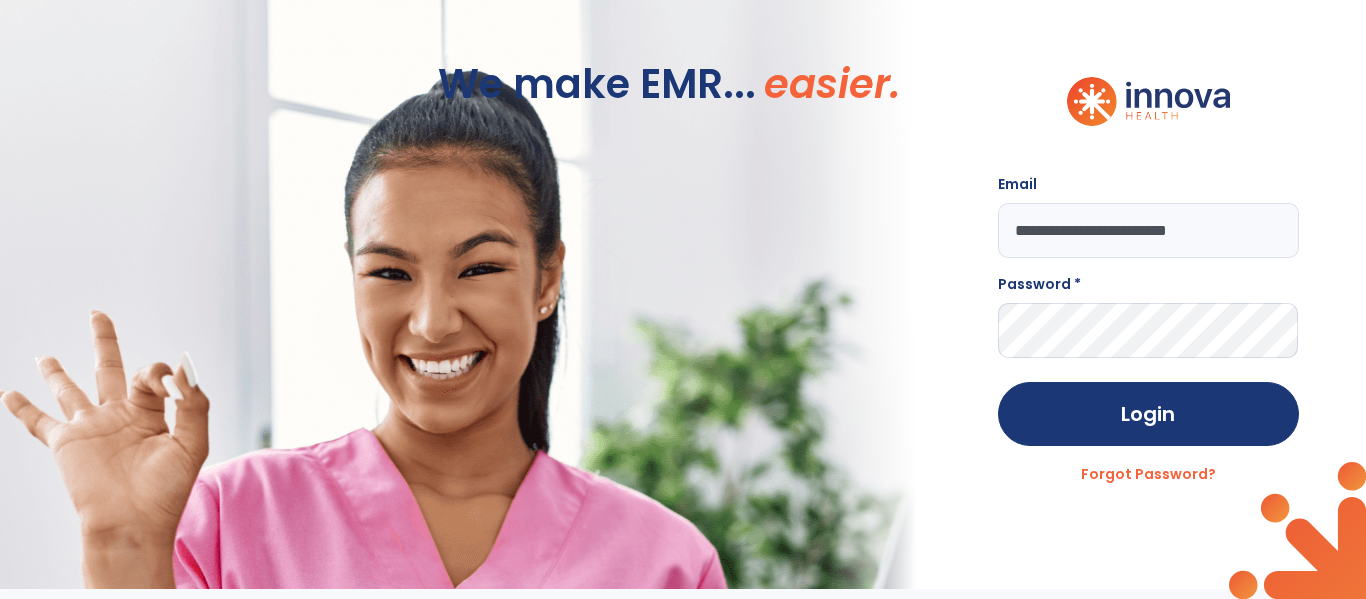 type on "**********" 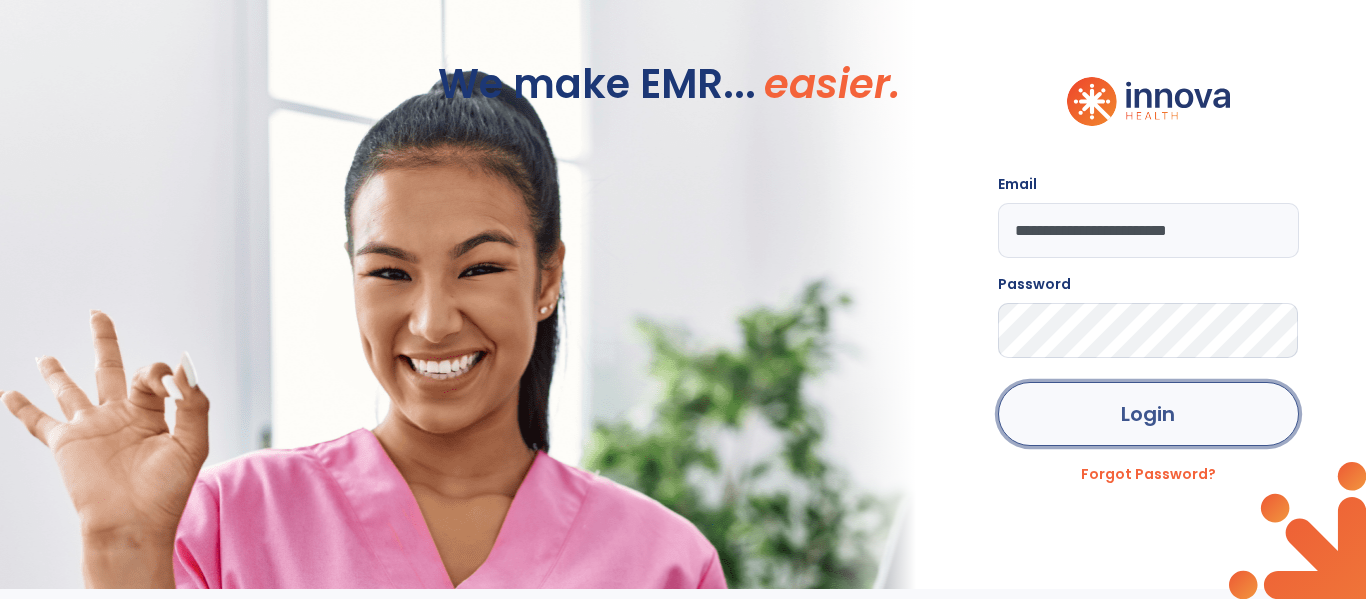 click on "Login" 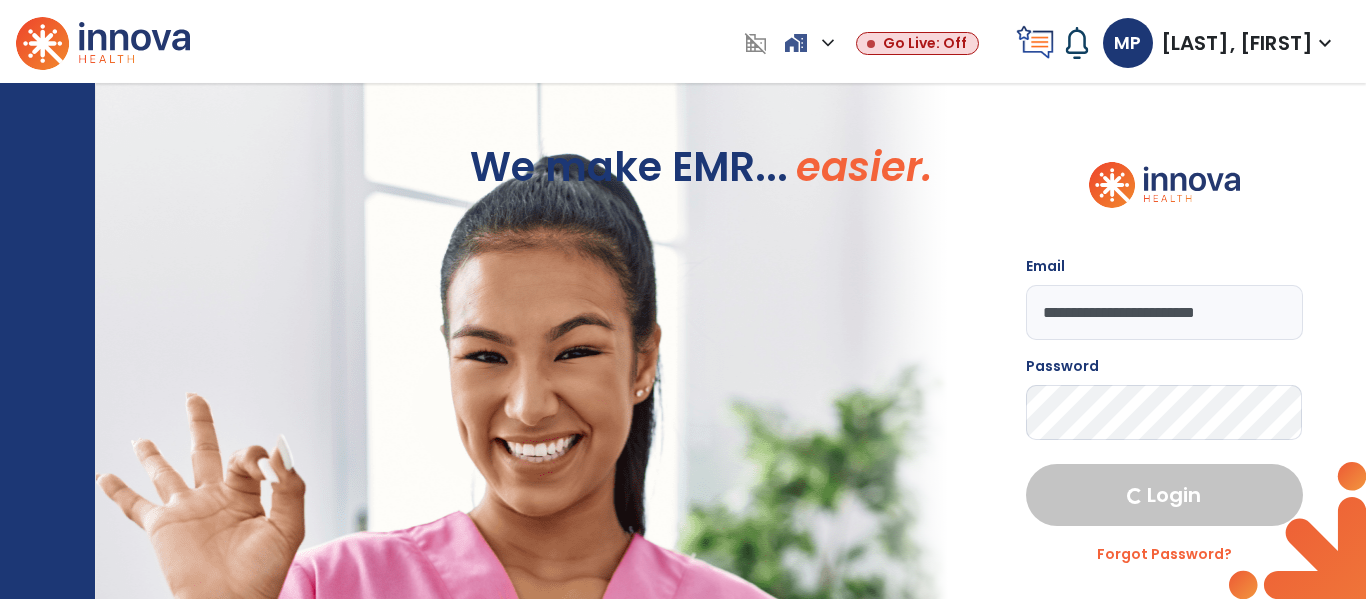 select on "****" 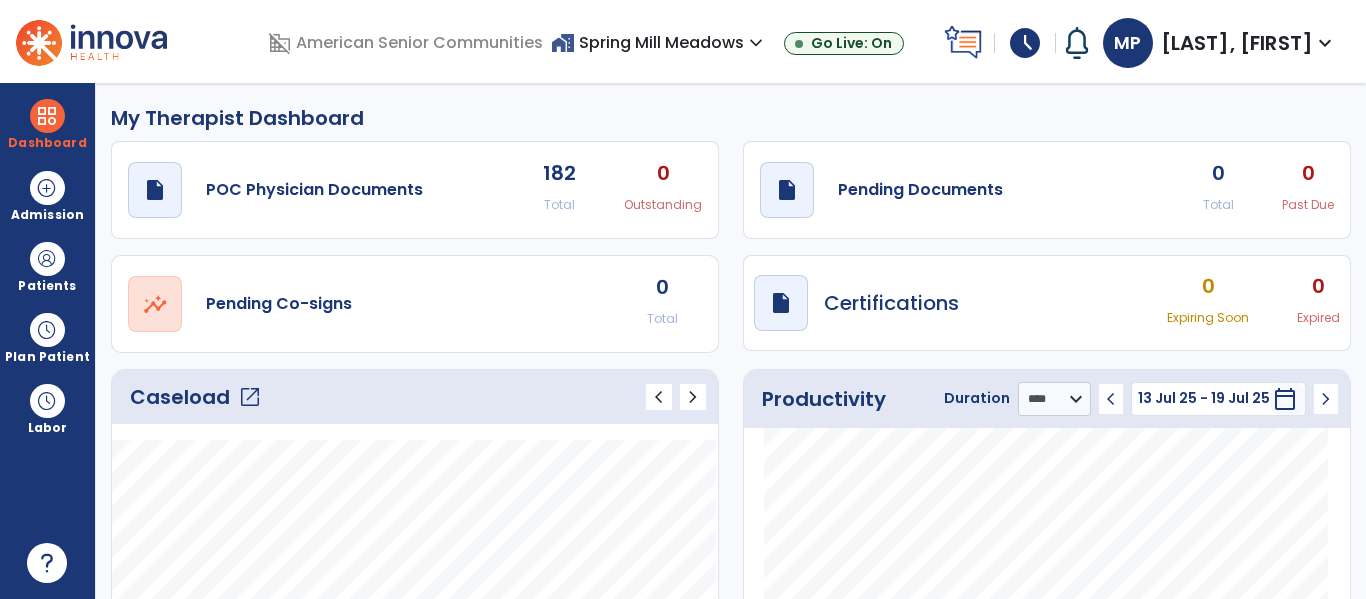 click on "open_in_new" 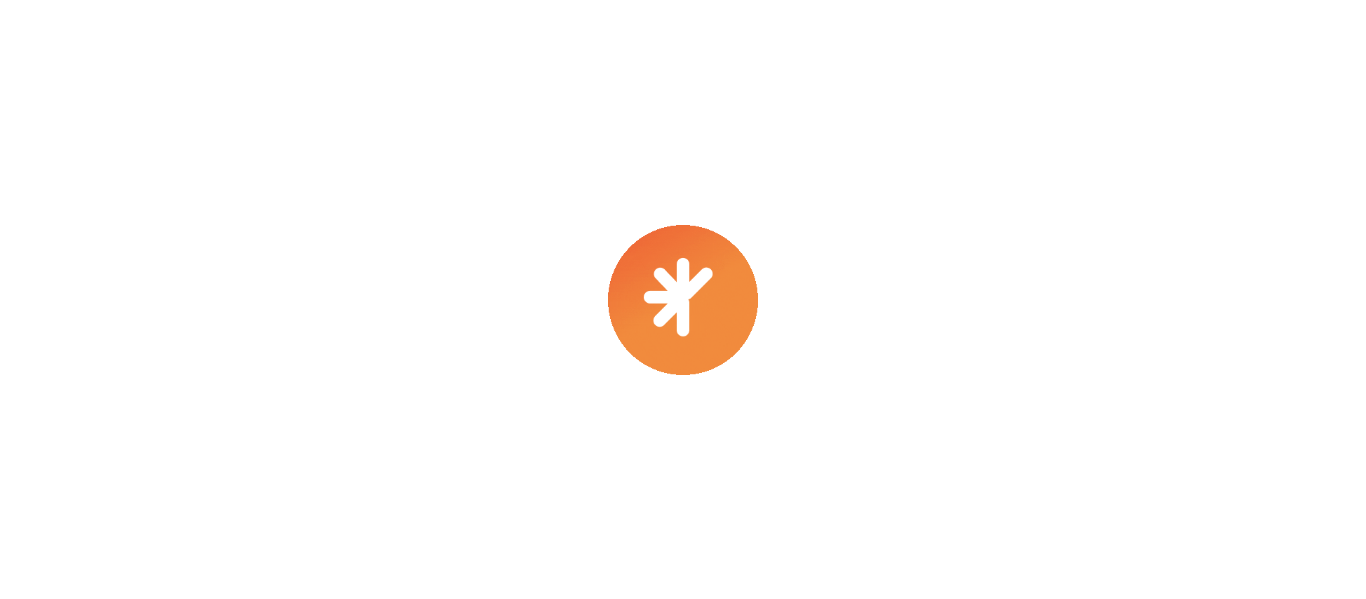 scroll, scrollTop: 0, scrollLeft: 0, axis: both 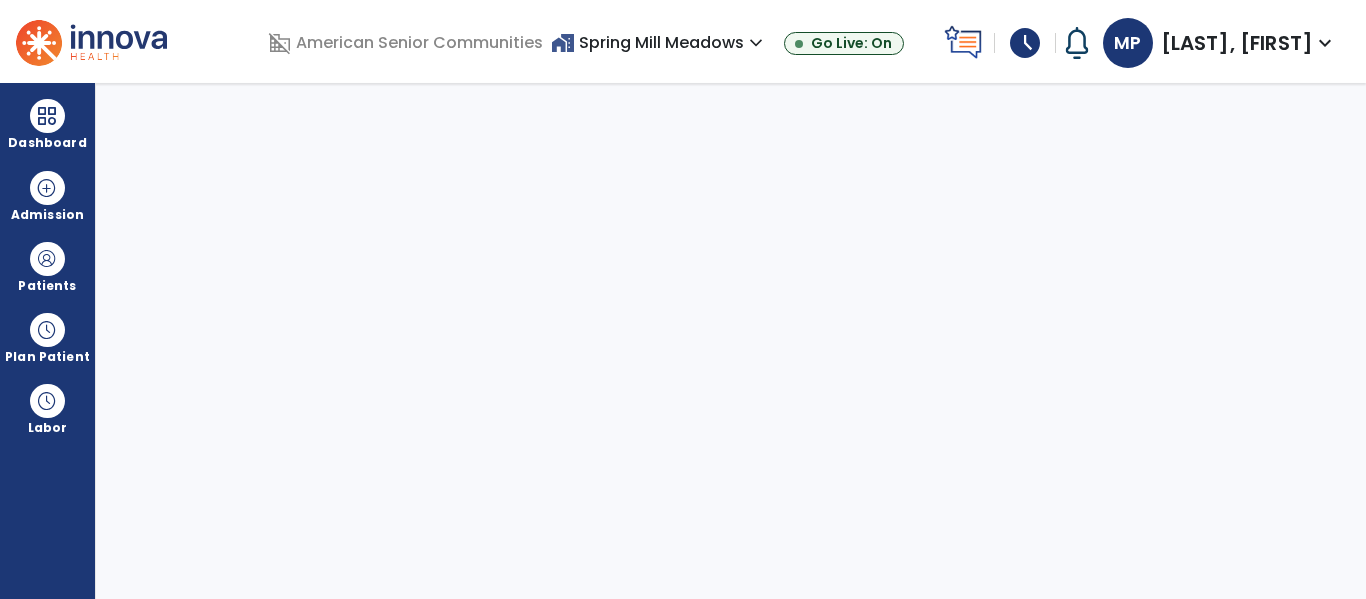 select on "****" 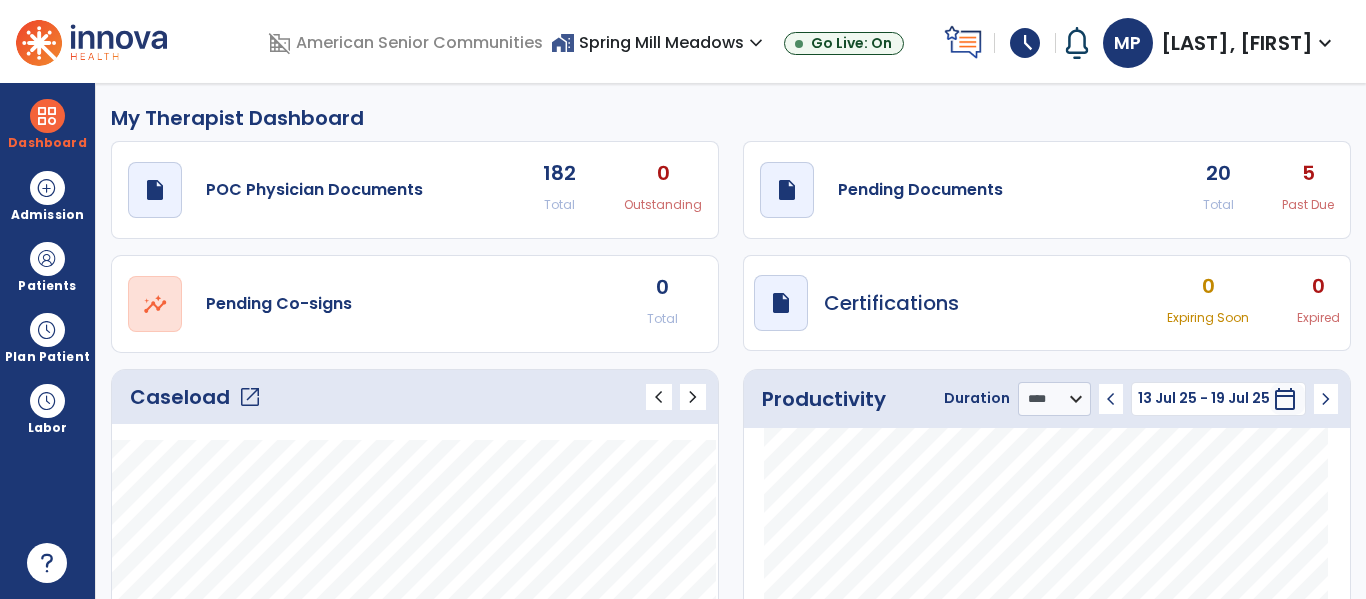 click on "open_in_new" 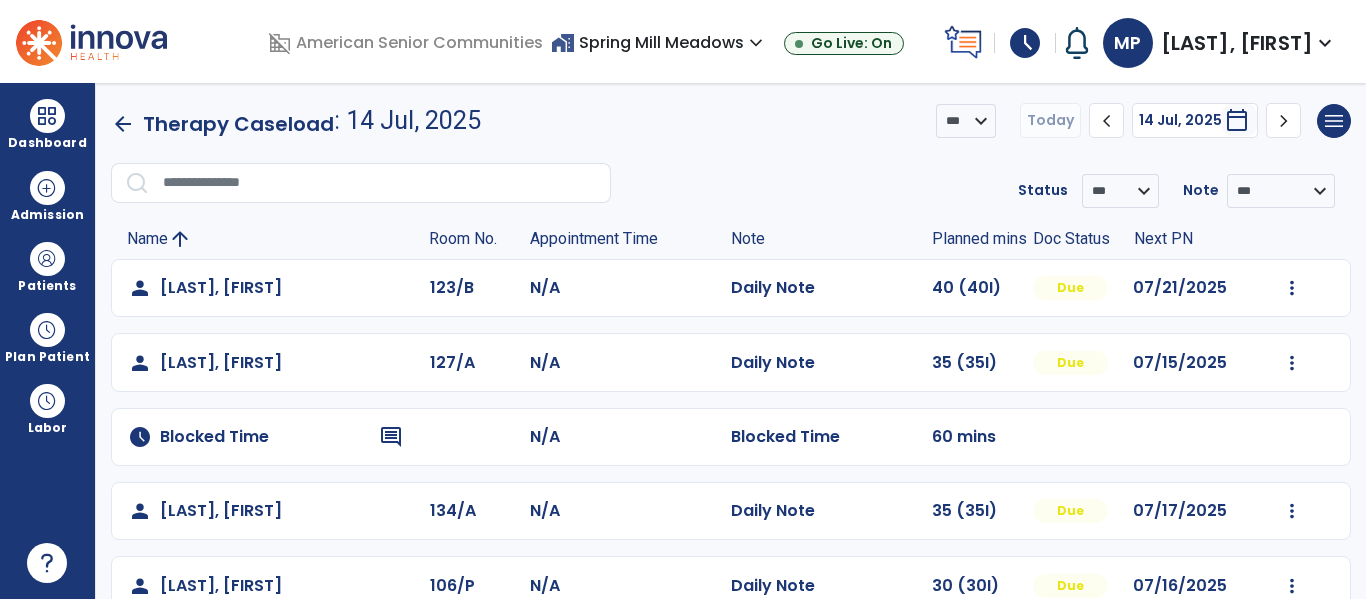 scroll, scrollTop: 860, scrollLeft: 0, axis: vertical 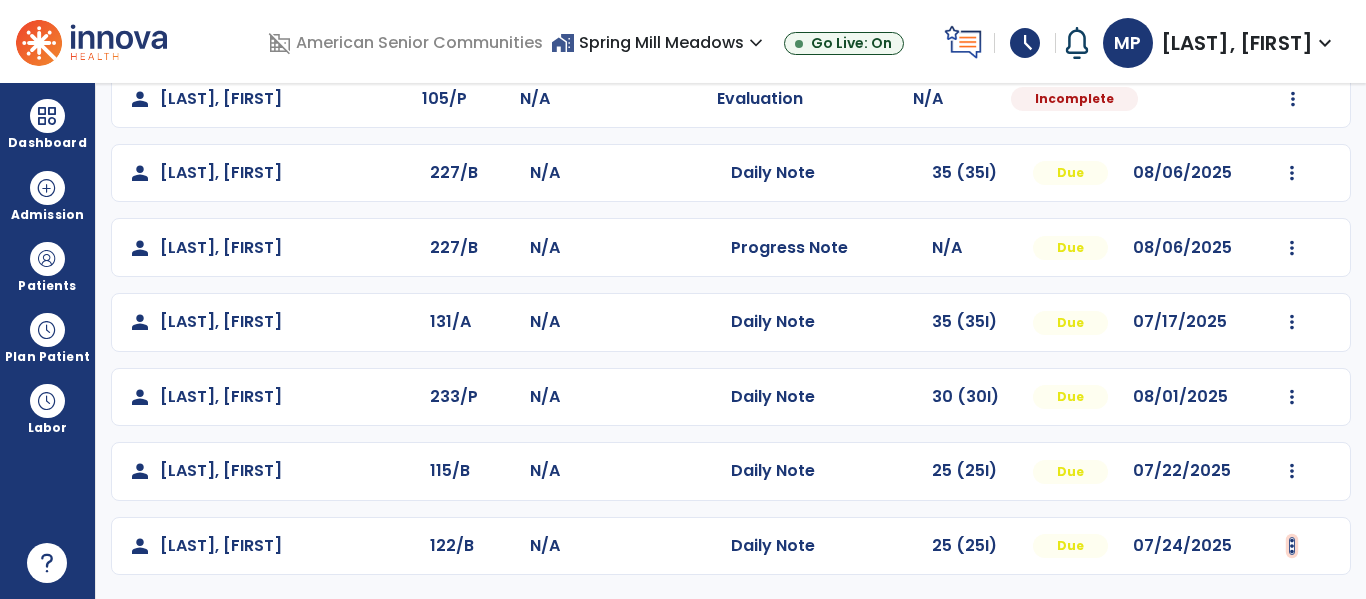 click at bounding box center [1292, -572] 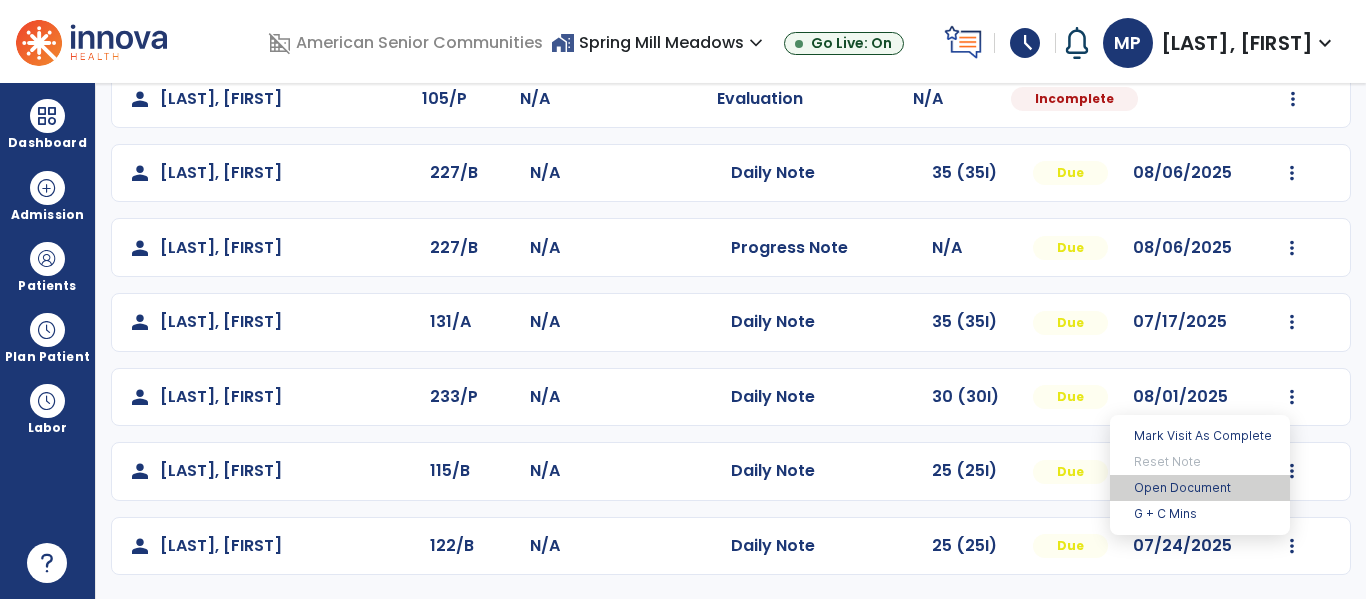 click on "Open Document" at bounding box center (1200, 488) 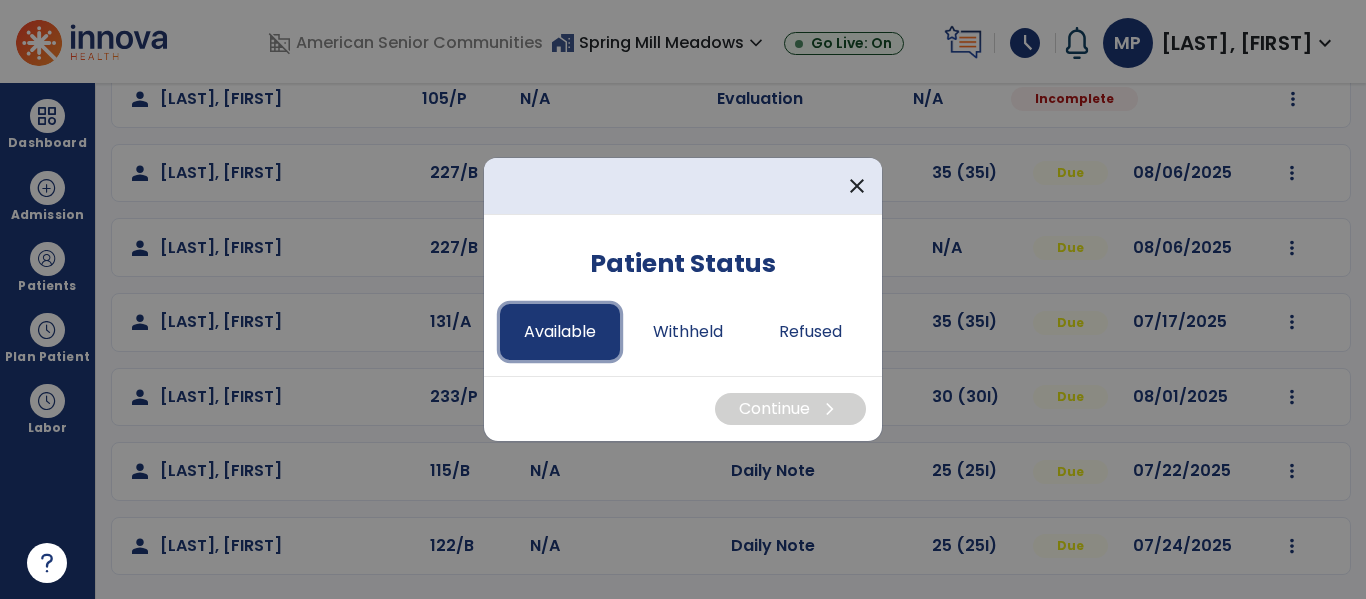 click on "Available" at bounding box center [560, 332] 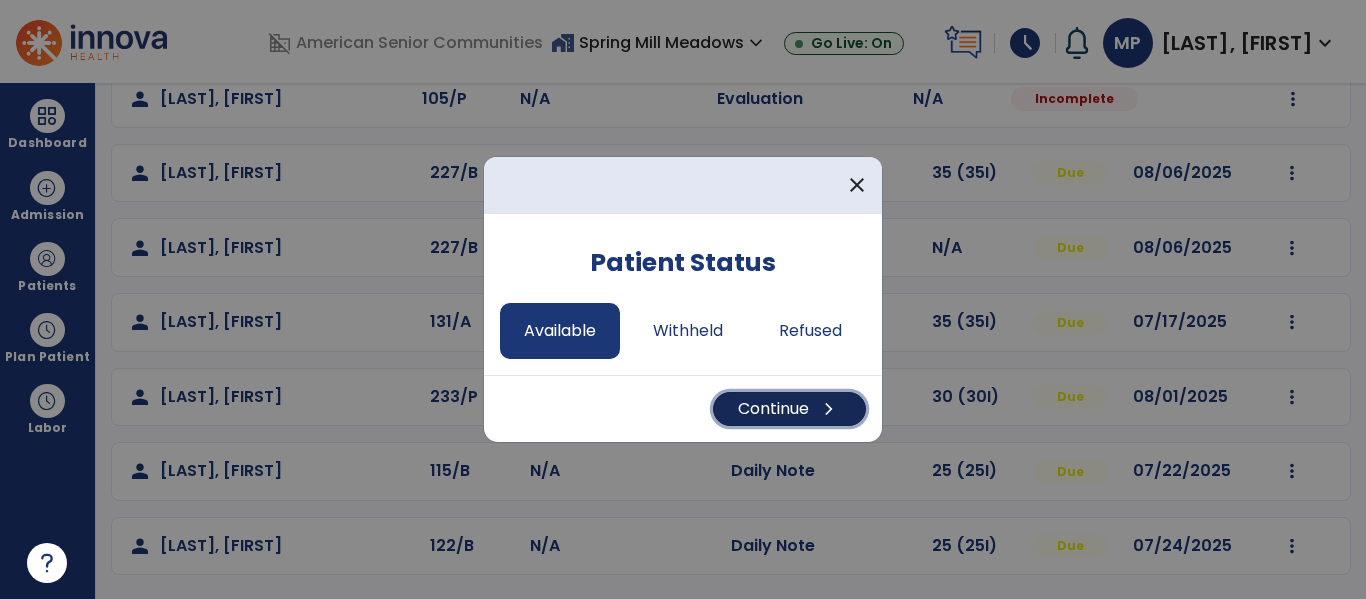 click on "Continue   chevron_right" at bounding box center [789, 409] 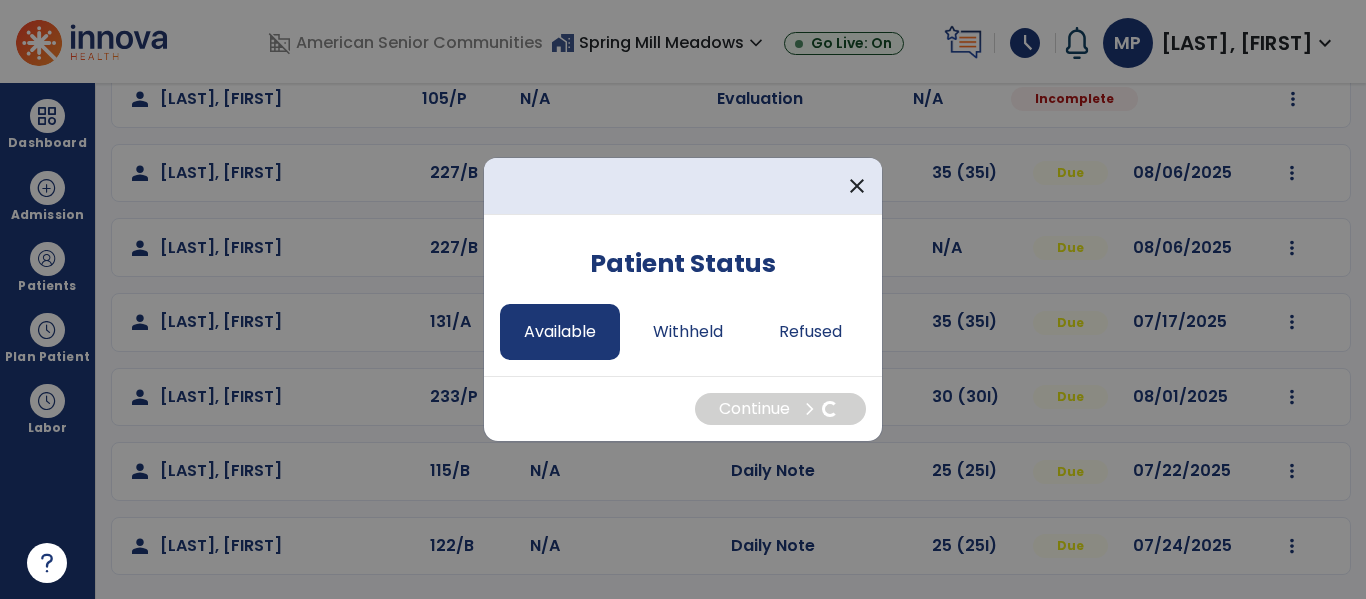 select on "*" 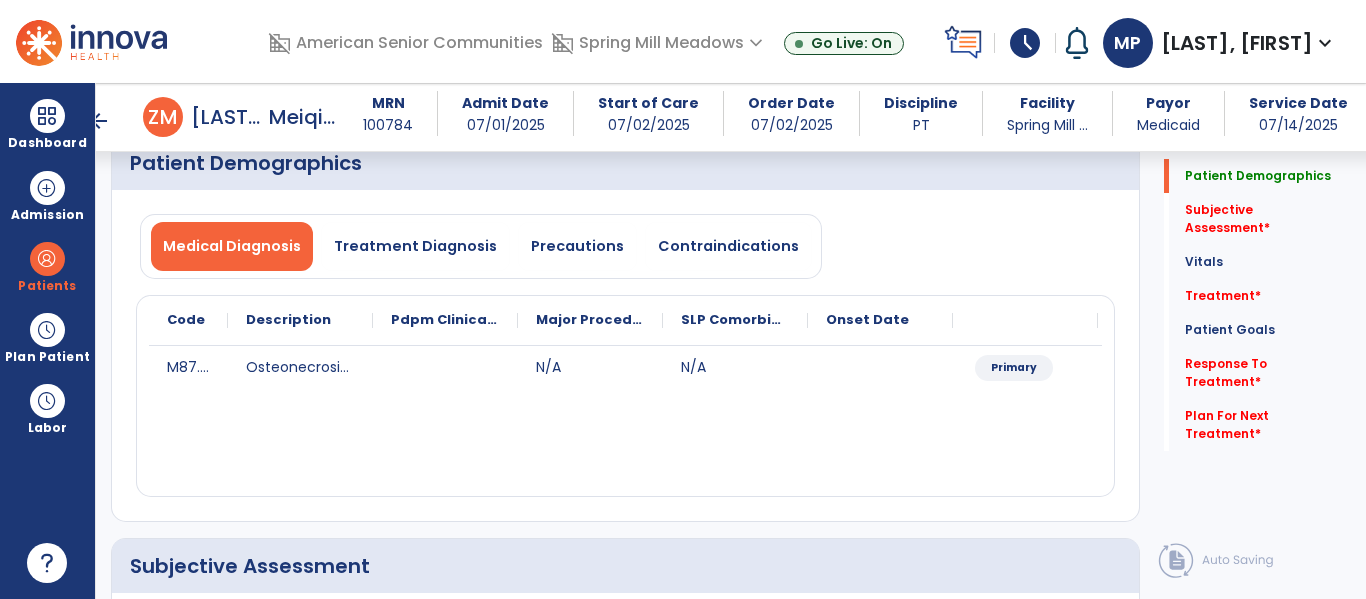 scroll, scrollTop: 75, scrollLeft: 0, axis: vertical 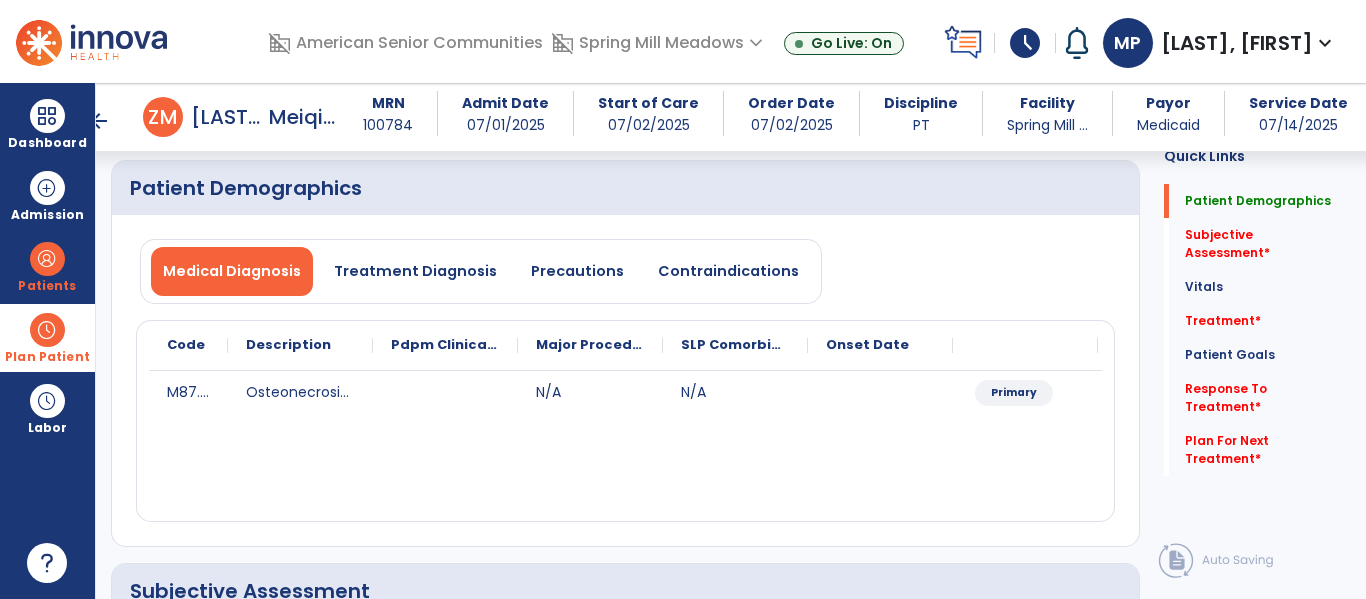 click at bounding box center [47, 330] 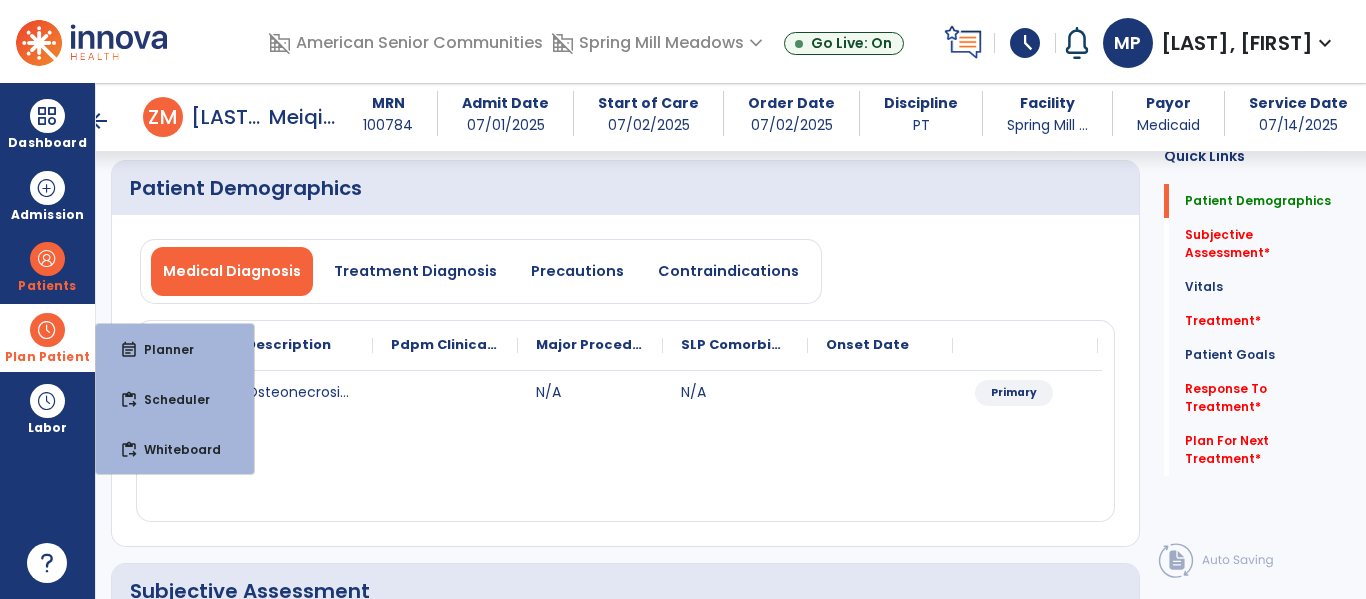 click at bounding box center (47, 330) 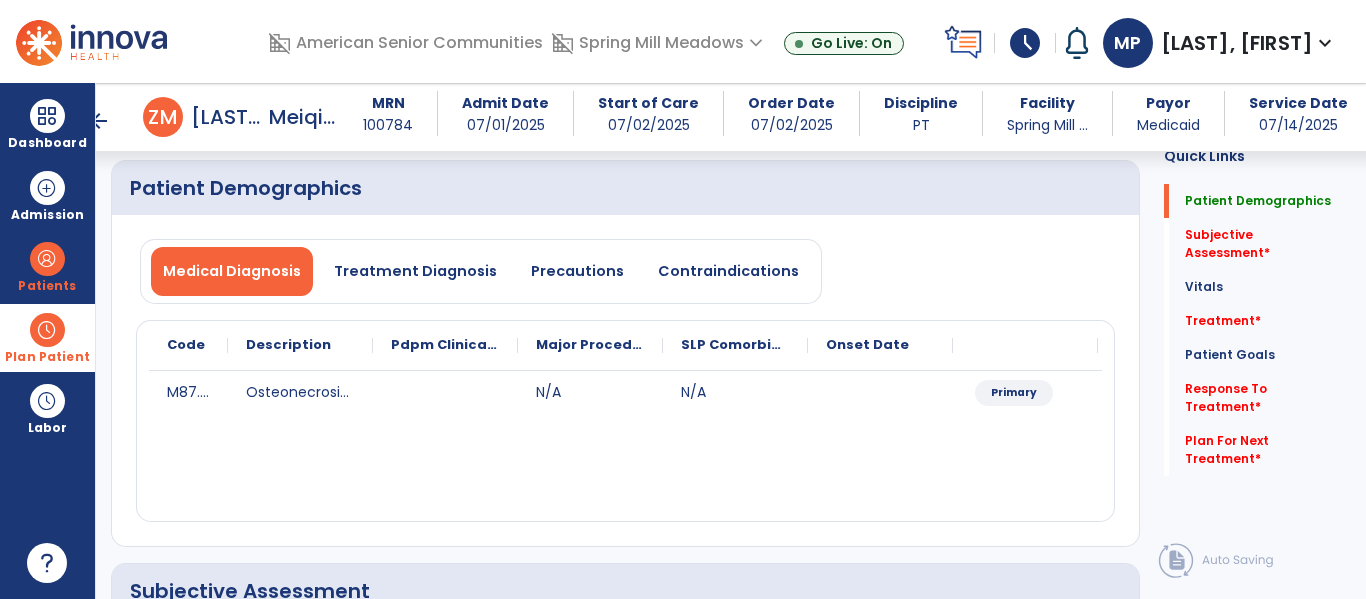 click at bounding box center [47, 330] 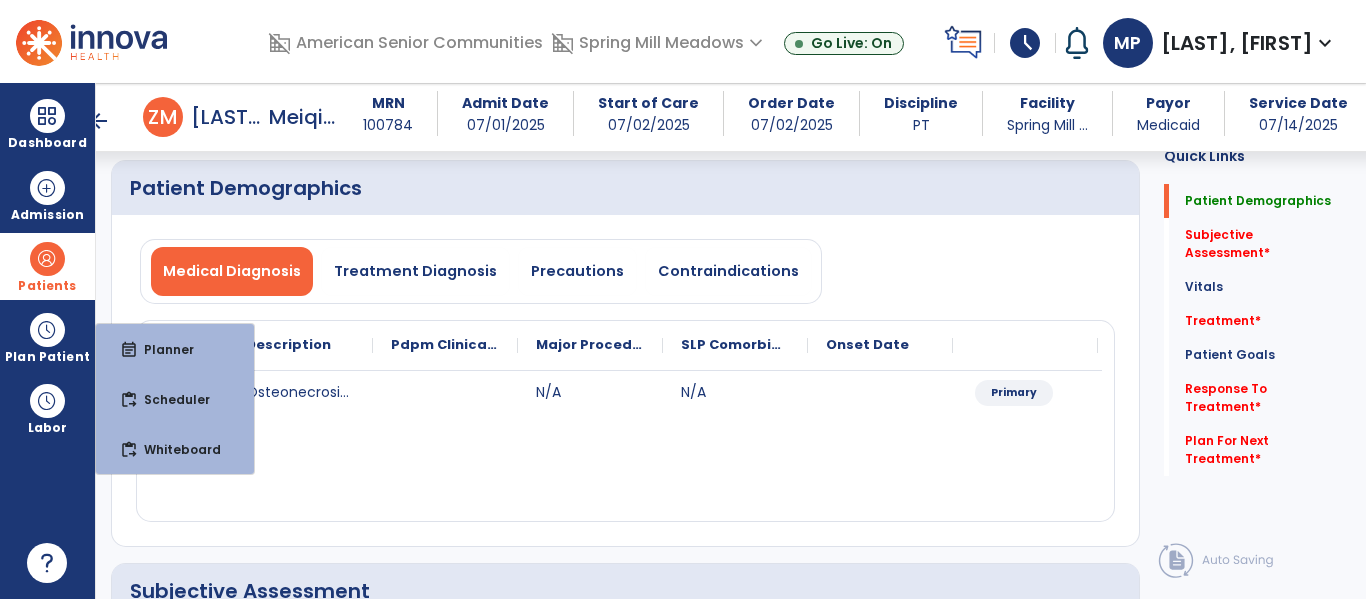 click at bounding box center (47, 259) 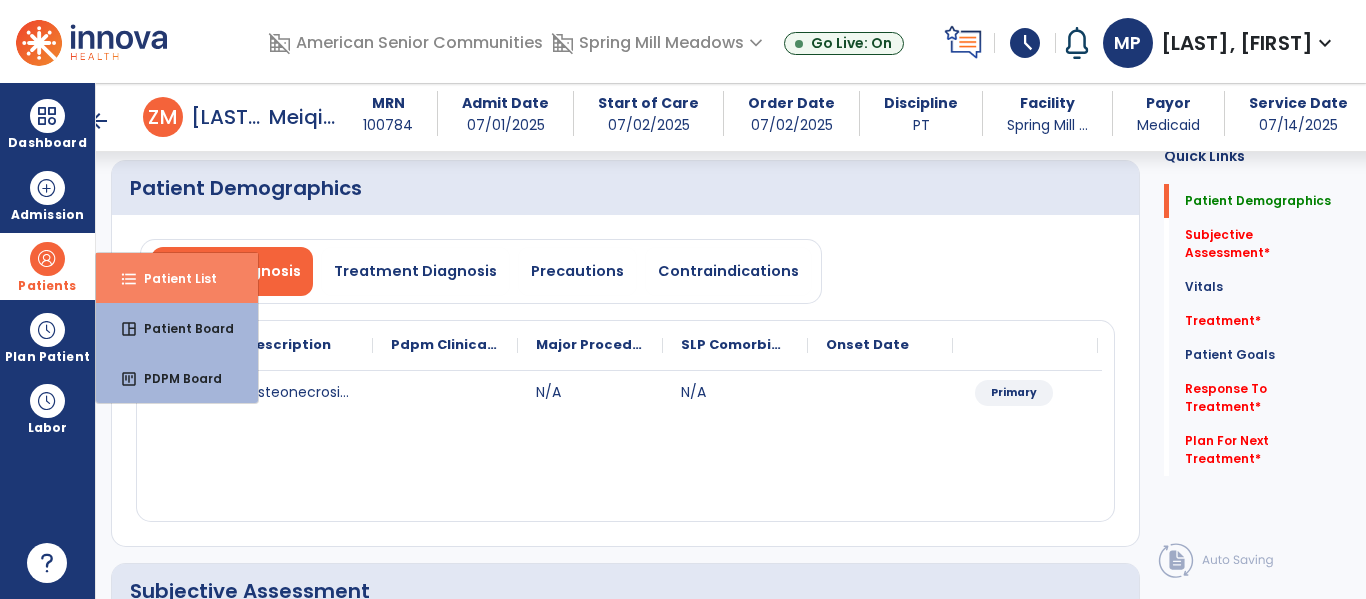 click on "Patient List" at bounding box center [172, 278] 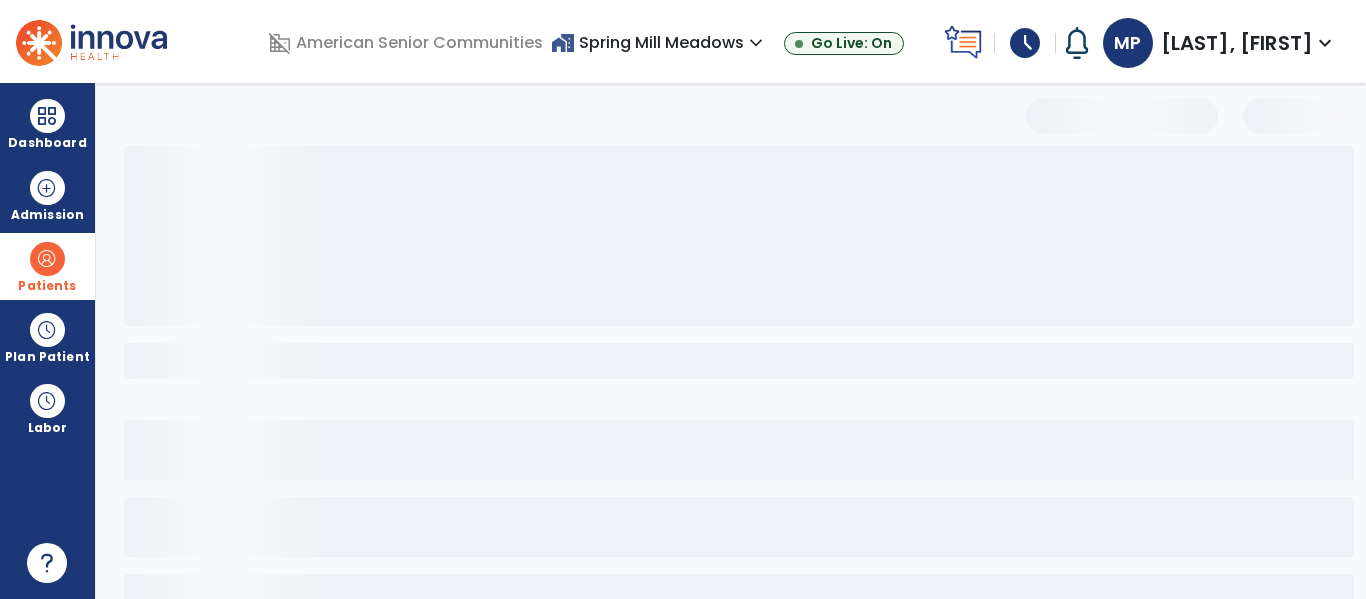 select on "***" 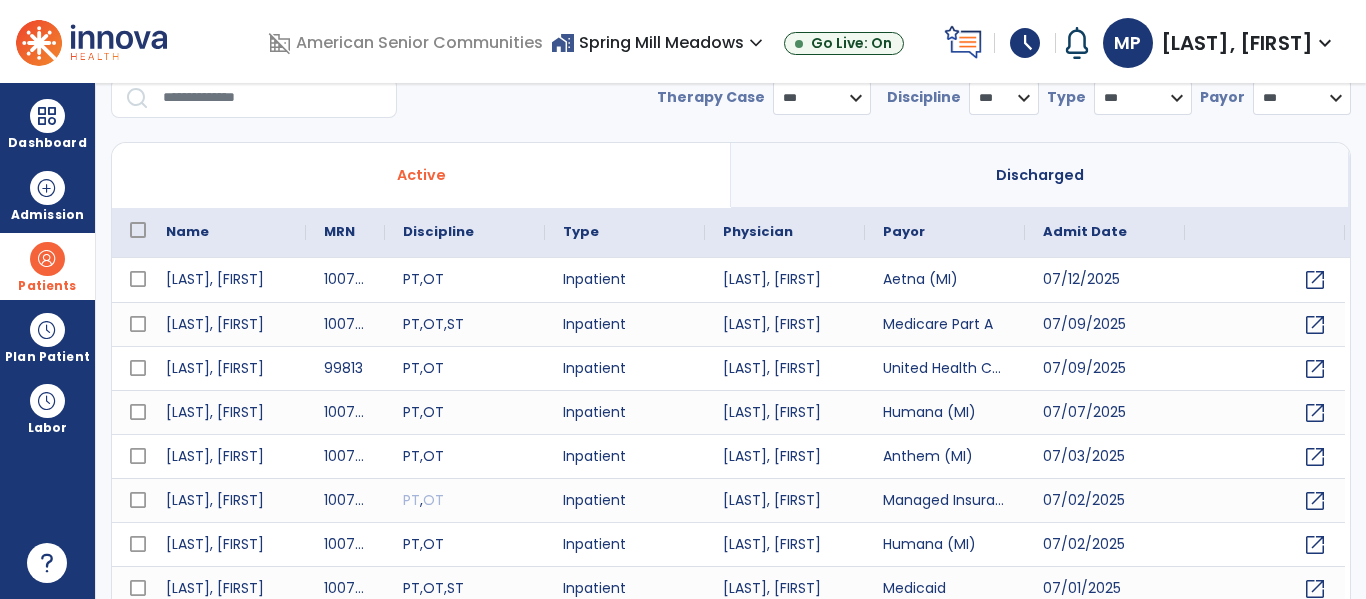 click at bounding box center (273, 98) 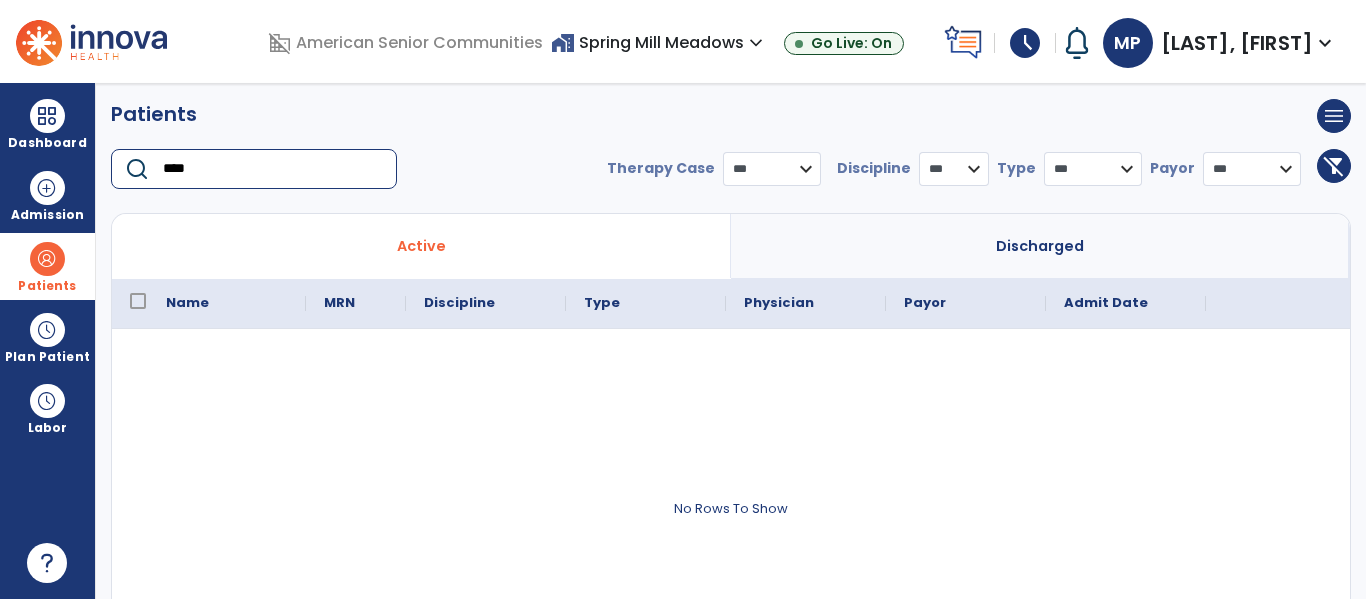 scroll, scrollTop: 0, scrollLeft: 0, axis: both 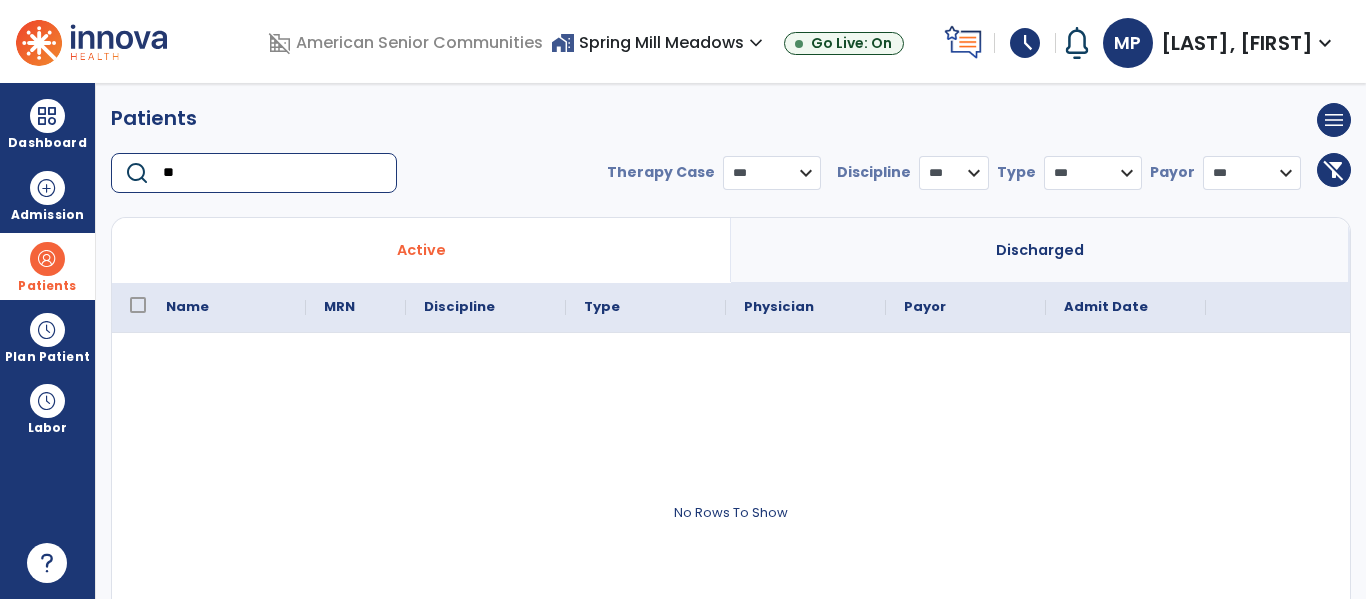 type on "*" 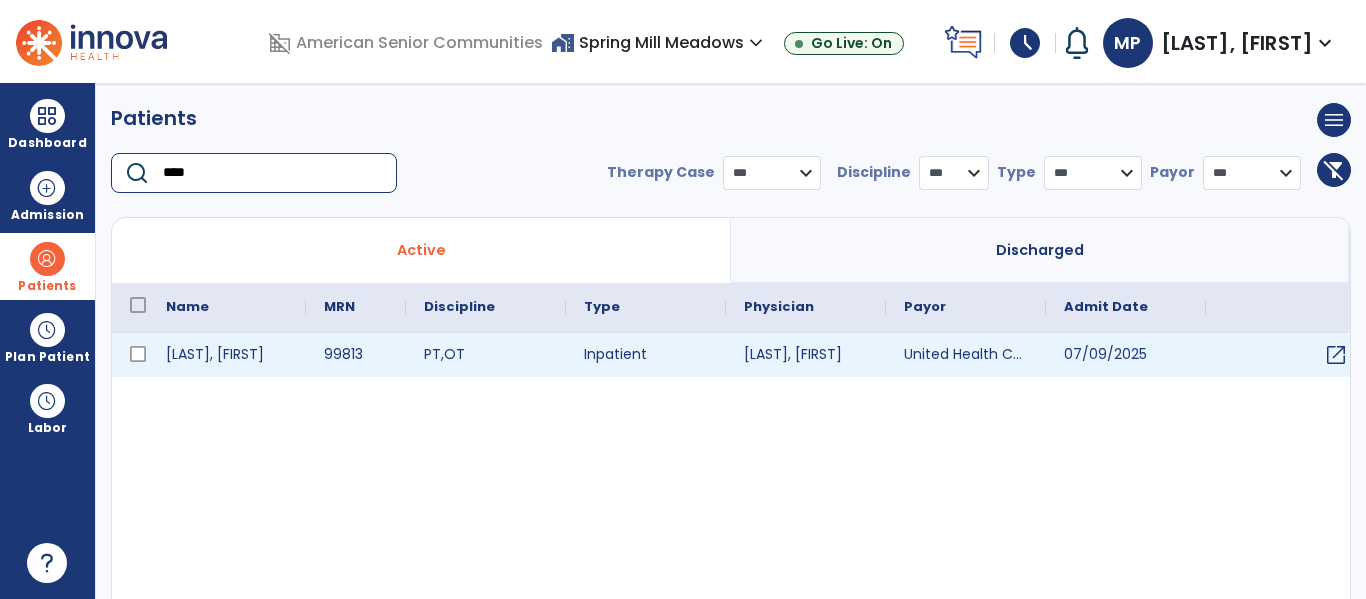 type on "****" 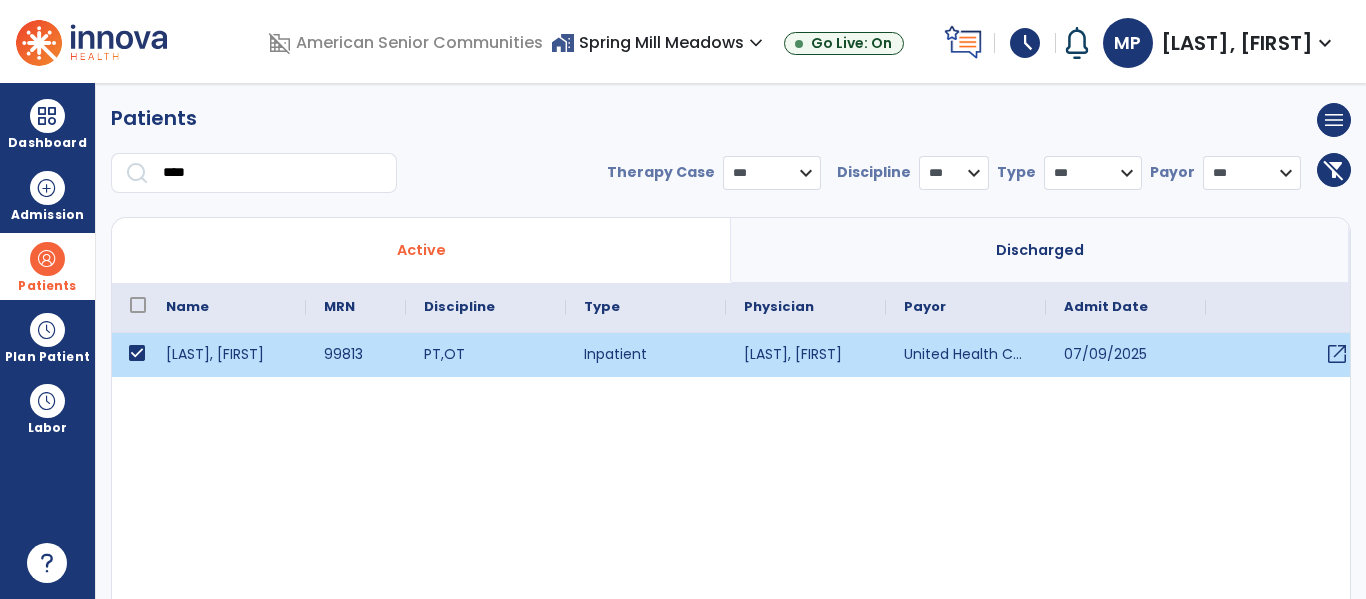 click on "open_in_new" at bounding box center (1337, 354) 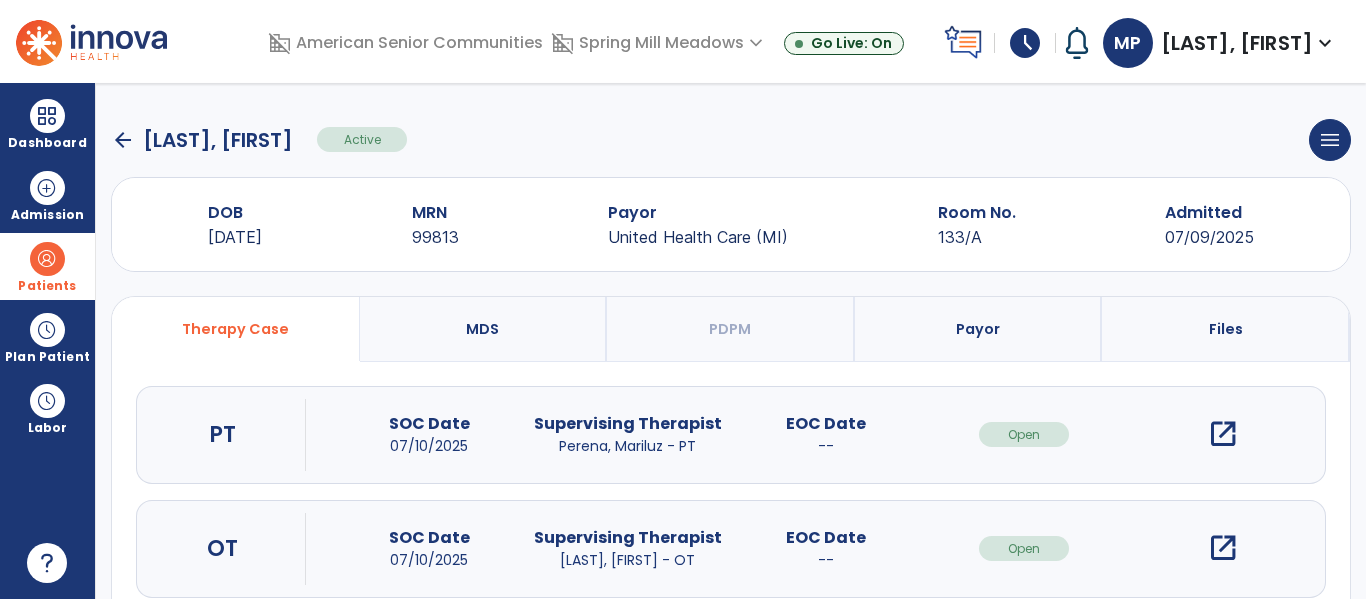 click on "open_in_new" at bounding box center (1223, 434) 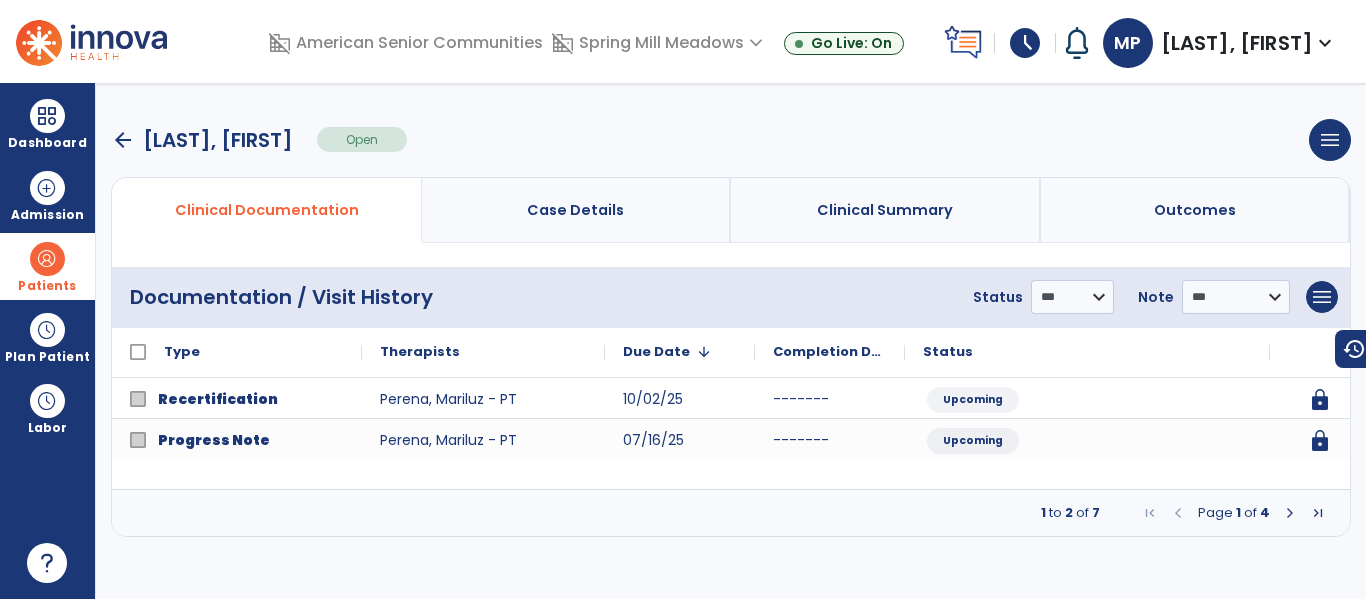 click at bounding box center (1290, 513) 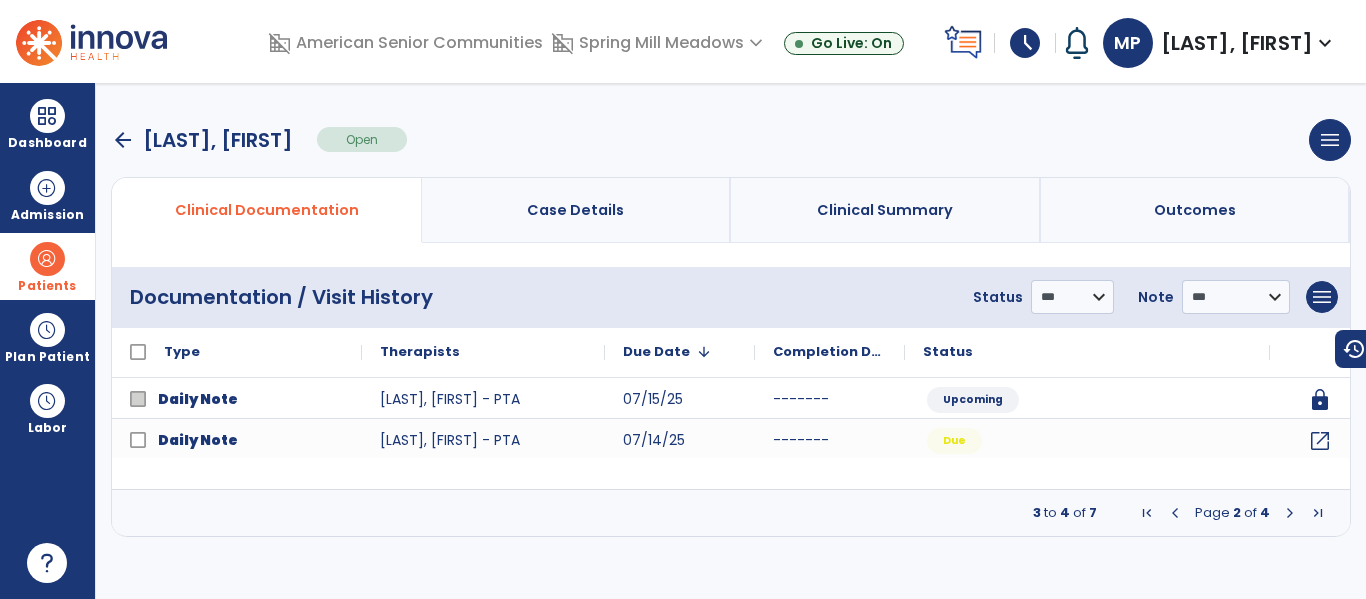 click at bounding box center (47, 259) 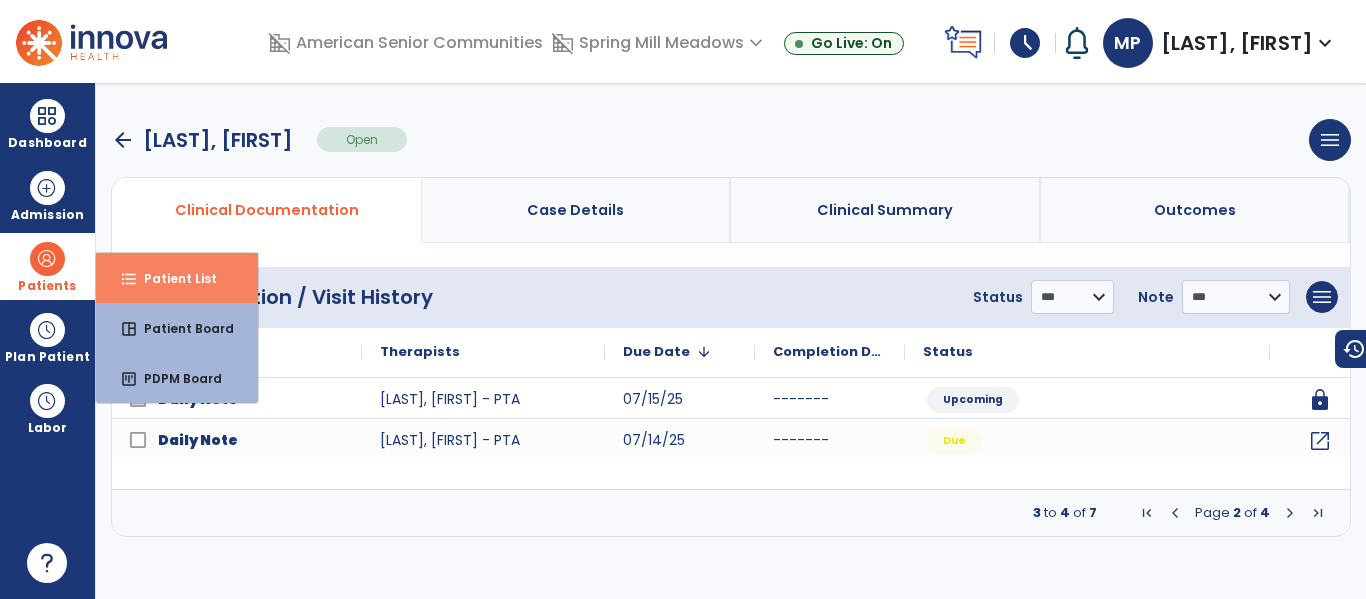 click on "Patient List" at bounding box center [172, 278] 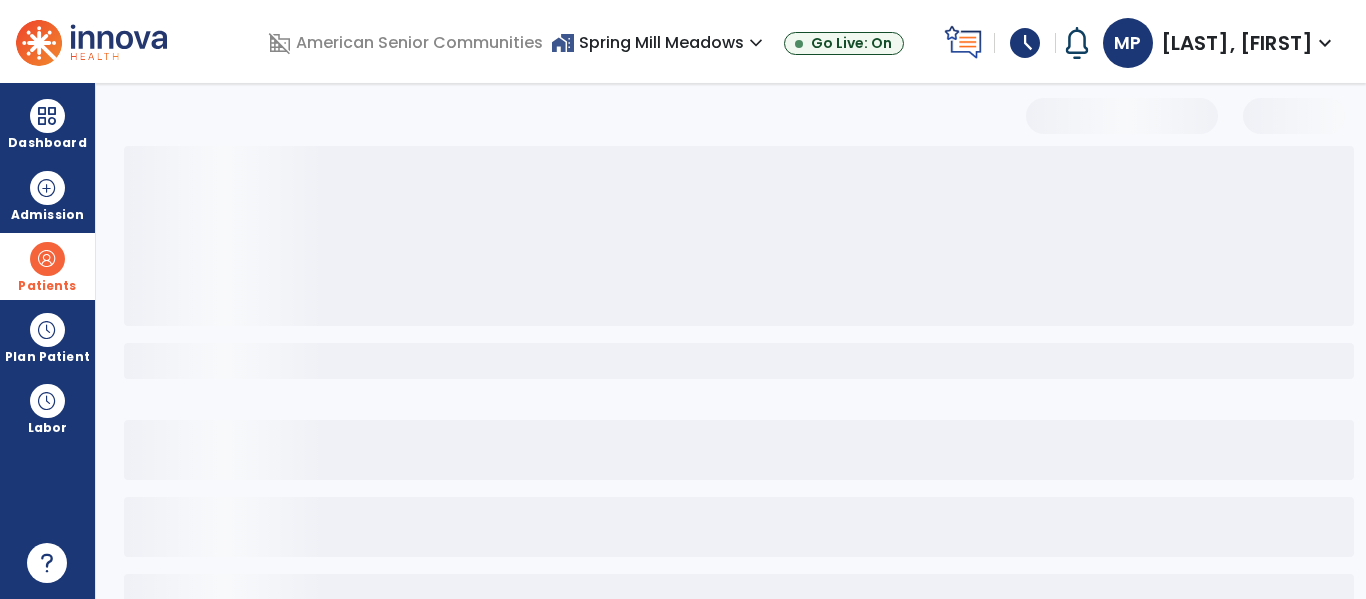 select on "***" 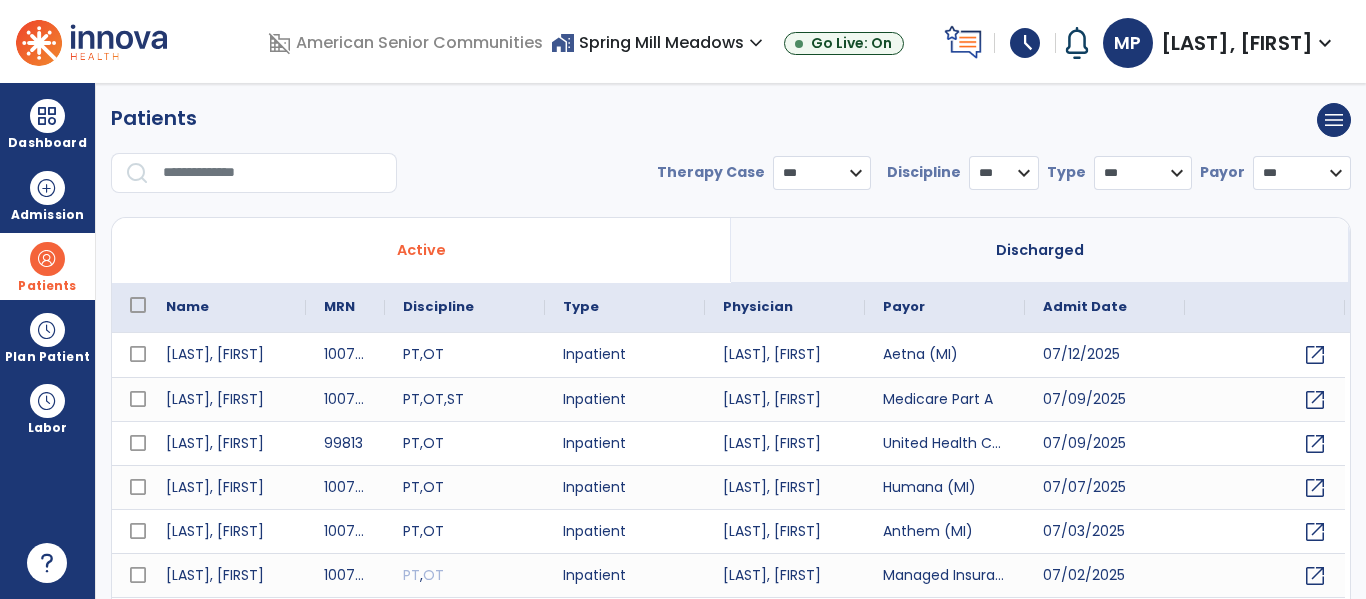click at bounding box center (273, 173) 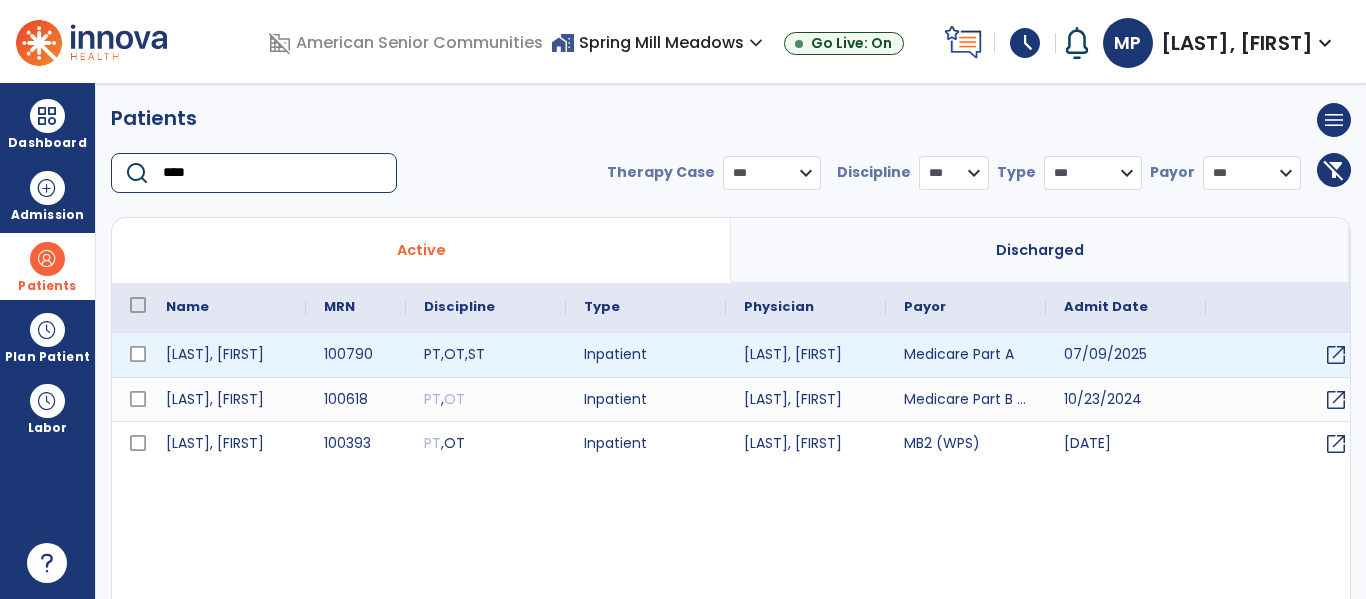 type on "****" 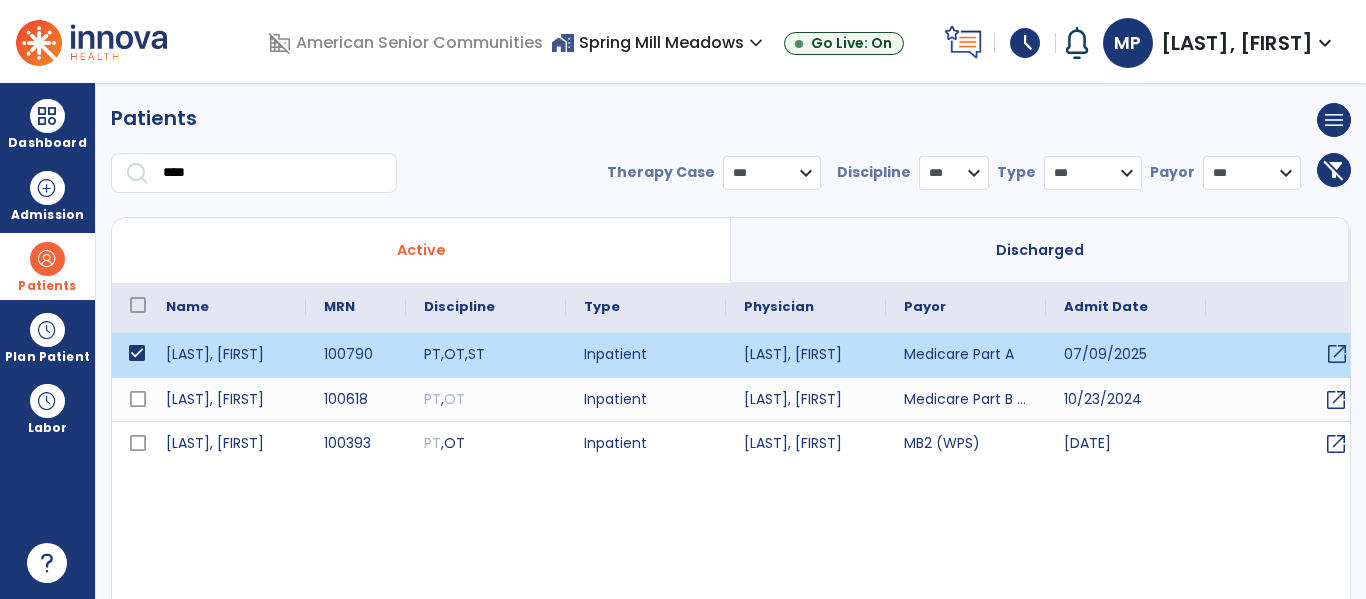 click on "open_in_new" at bounding box center (1337, 354) 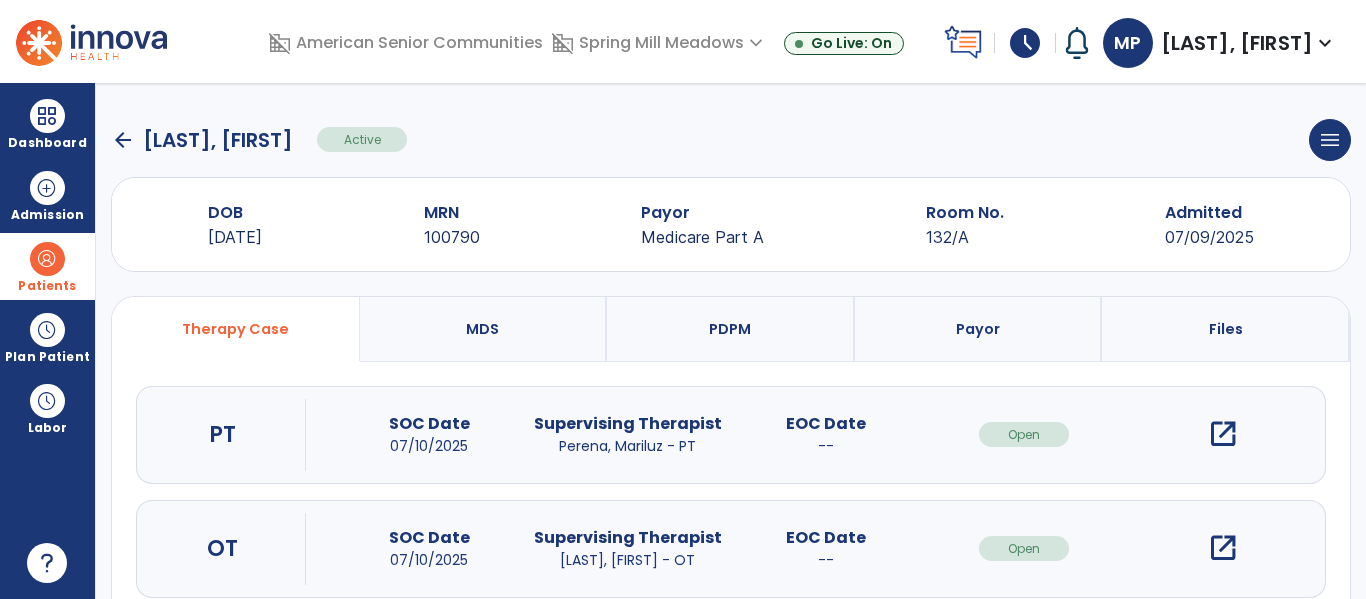 click on "open_in_new" at bounding box center (1223, 434) 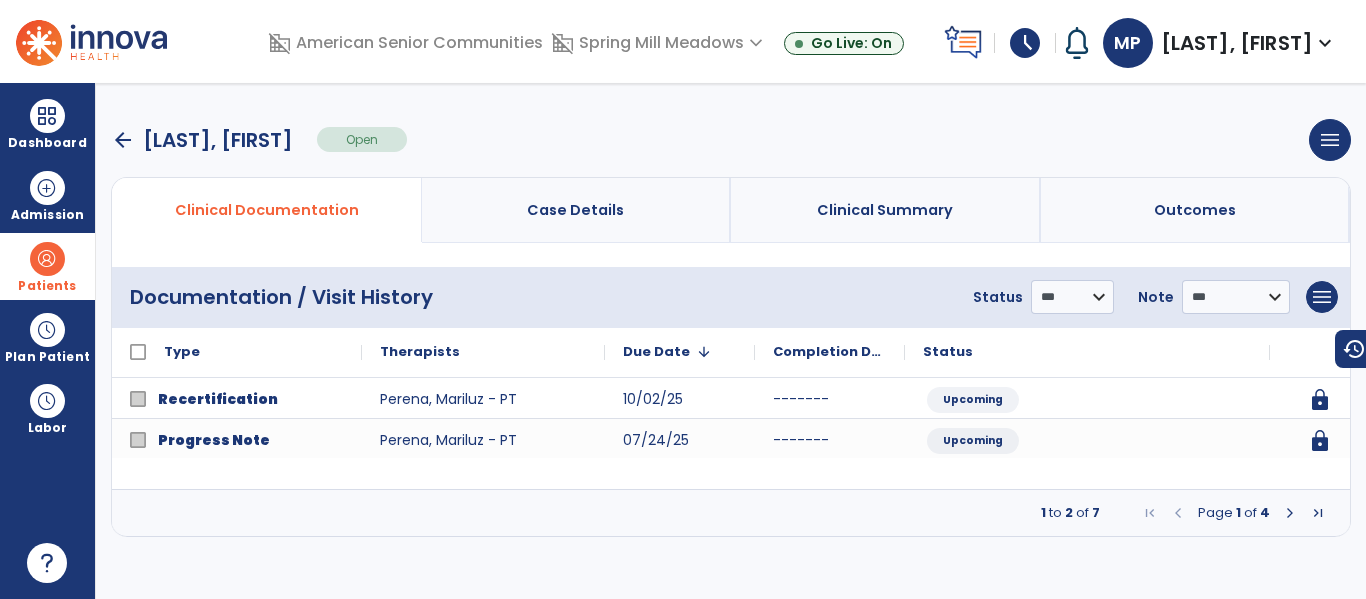 click at bounding box center (1290, 513) 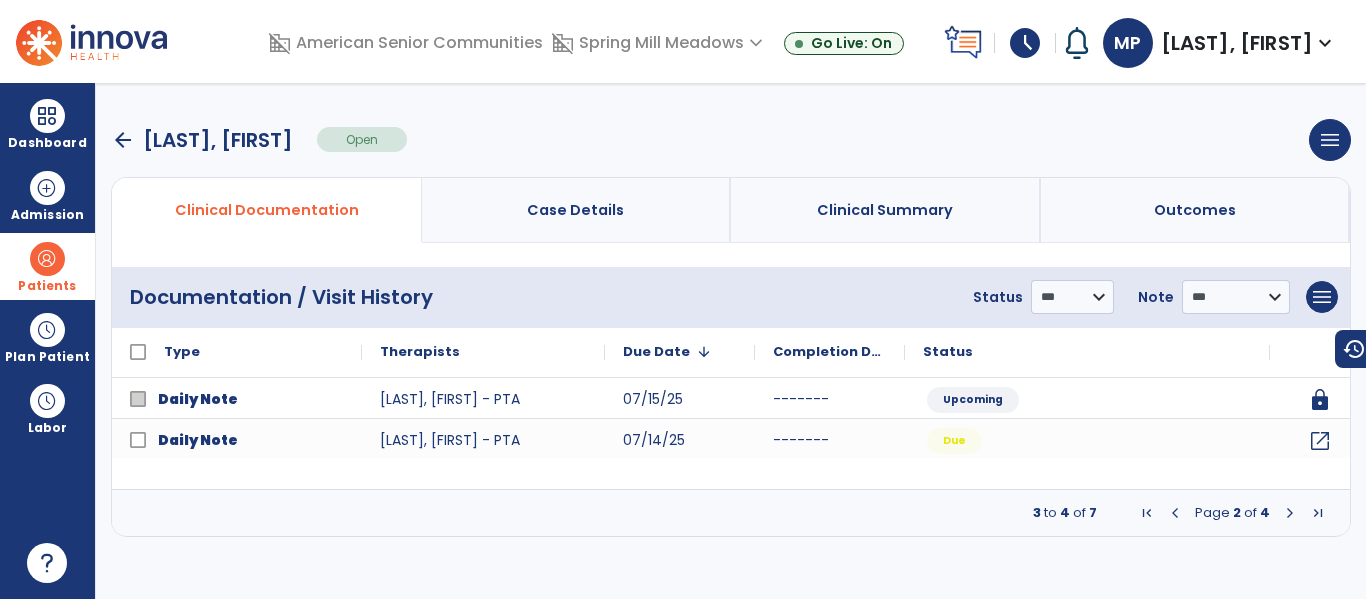 click on "arrow_back" at bounding box center [123, 140] 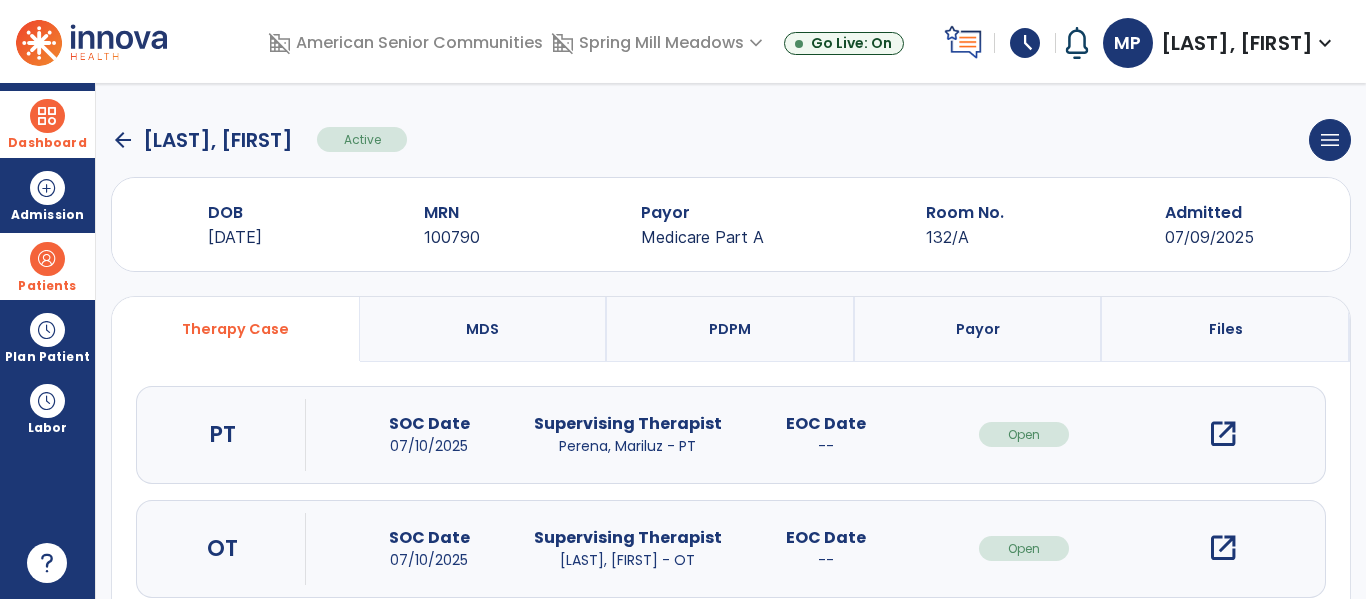 click at bounding box center (47, 116) 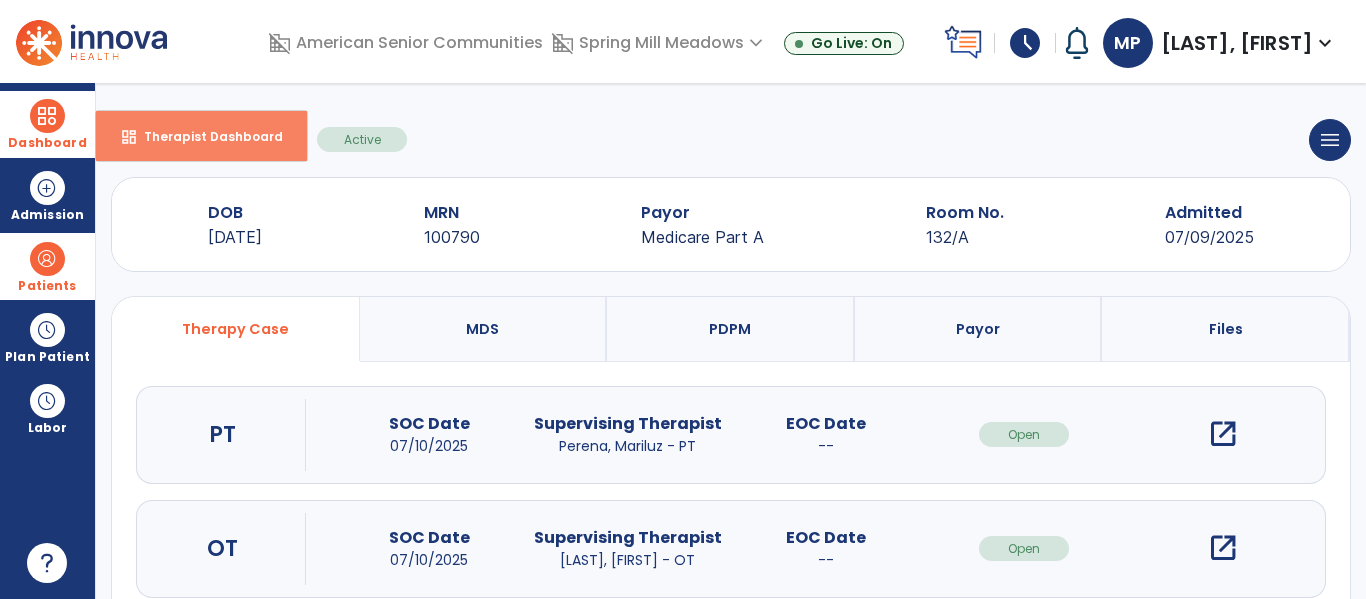 click on "Therapist Dashboard" at bounding box center (205, 136) 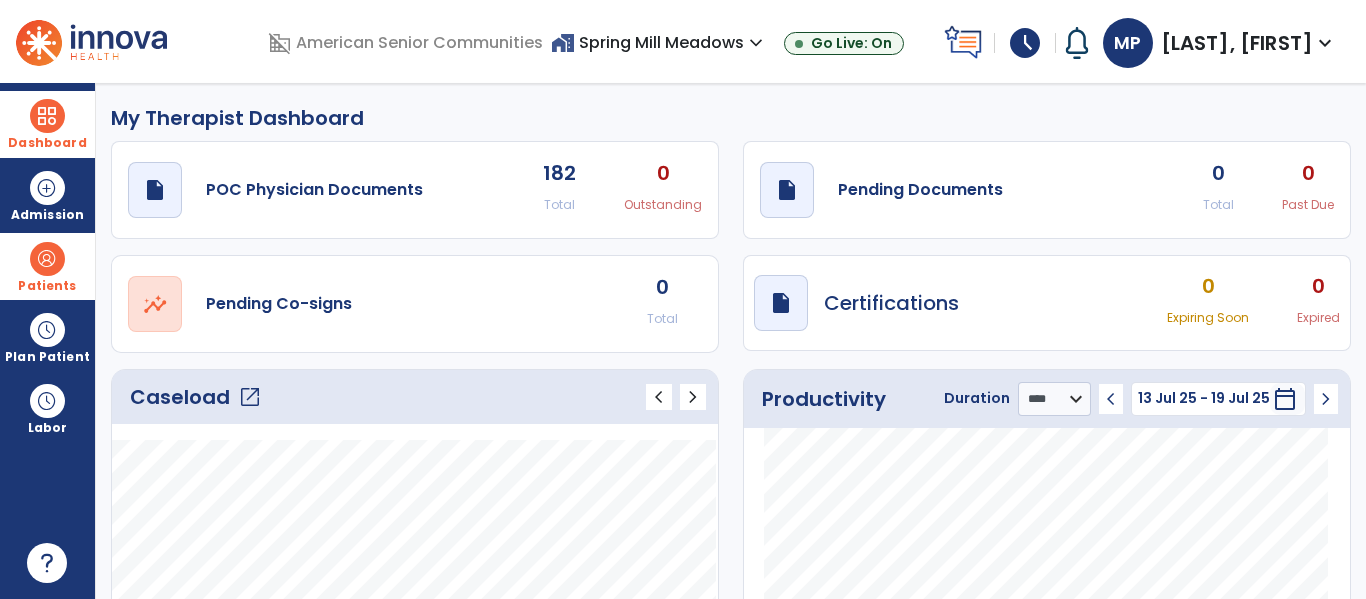 click on "open_in_new" 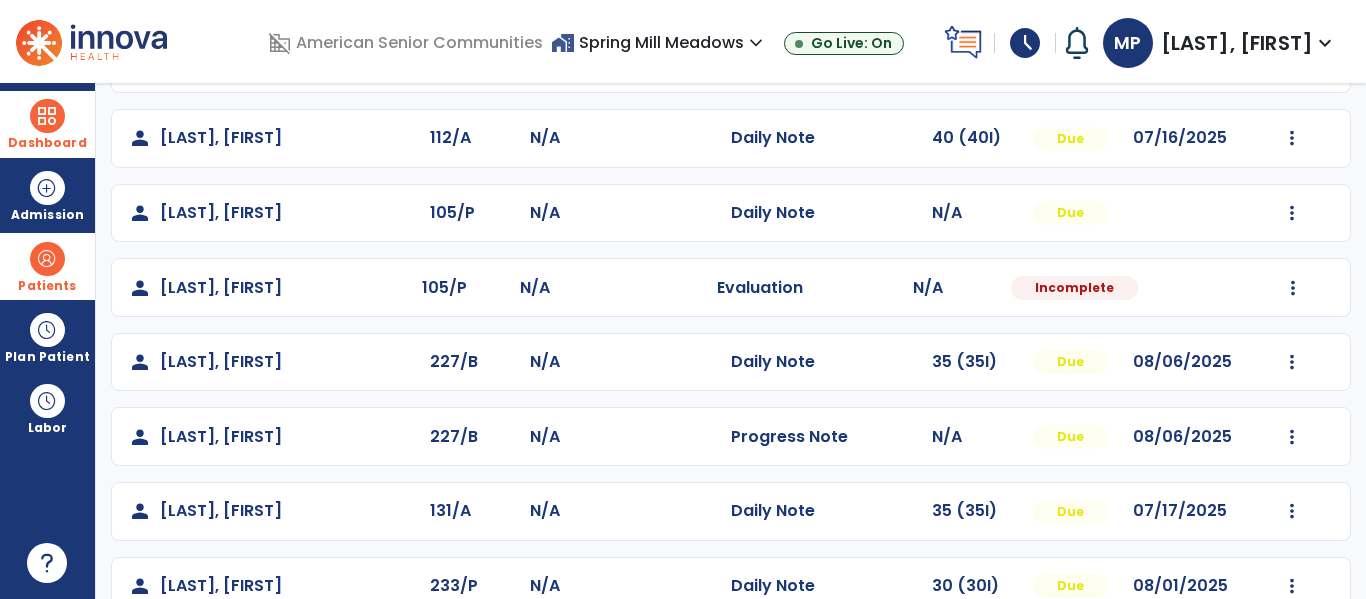 scroll, scrollTop: 860, scrollLeft: 0, axis: vertical 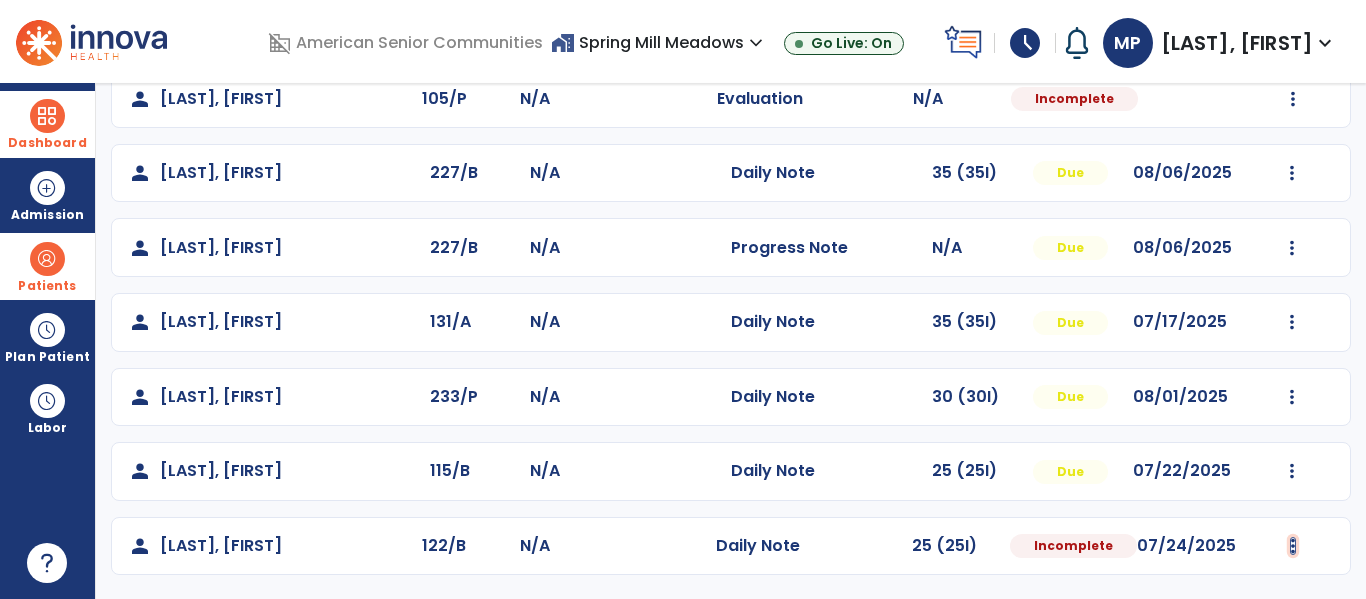 click at bounding box center [1292, -572] 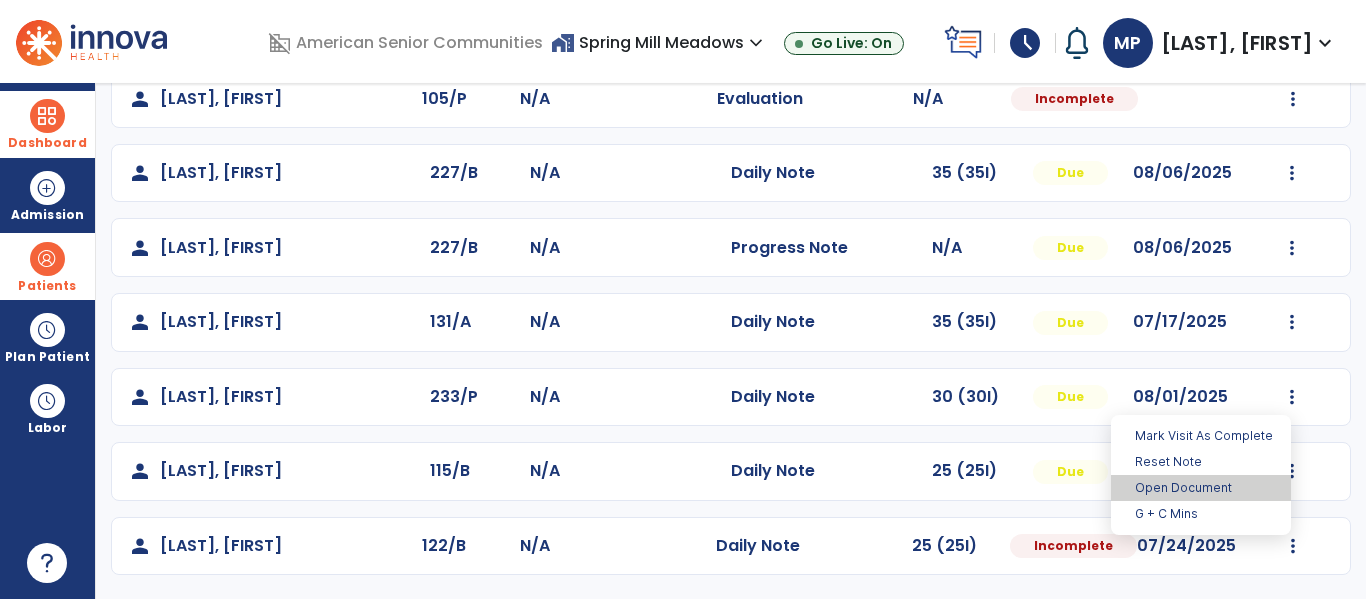click on "Open Document" at bounding box center (1201, 488) 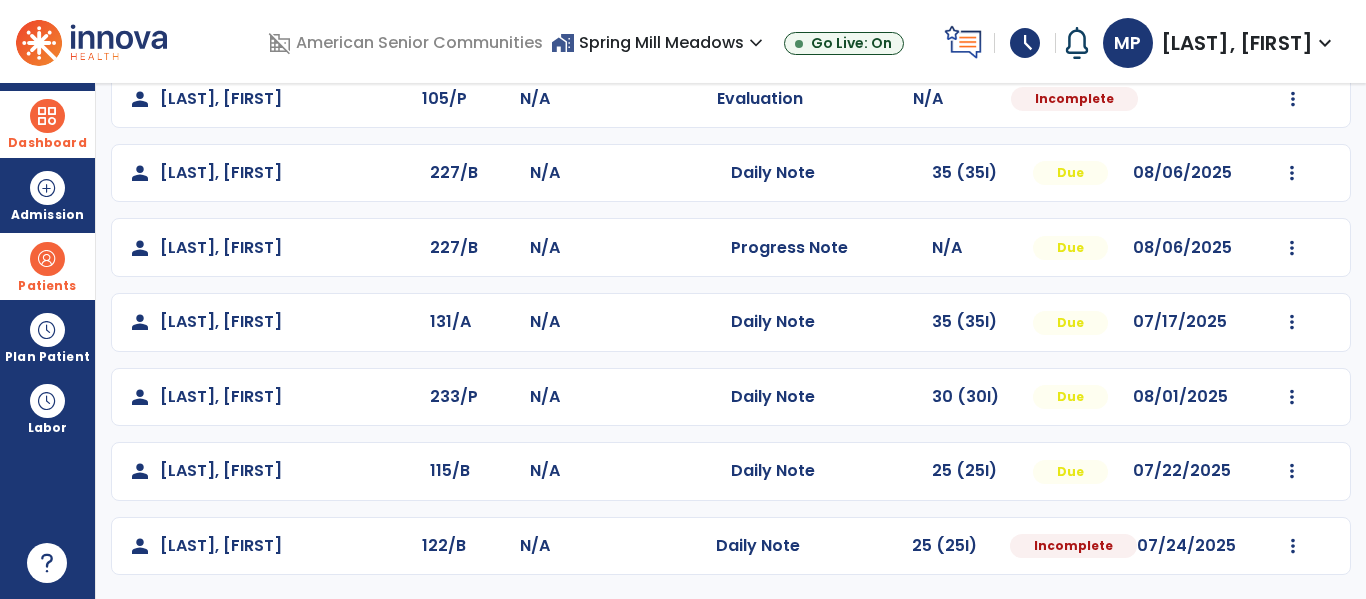 select on "*" 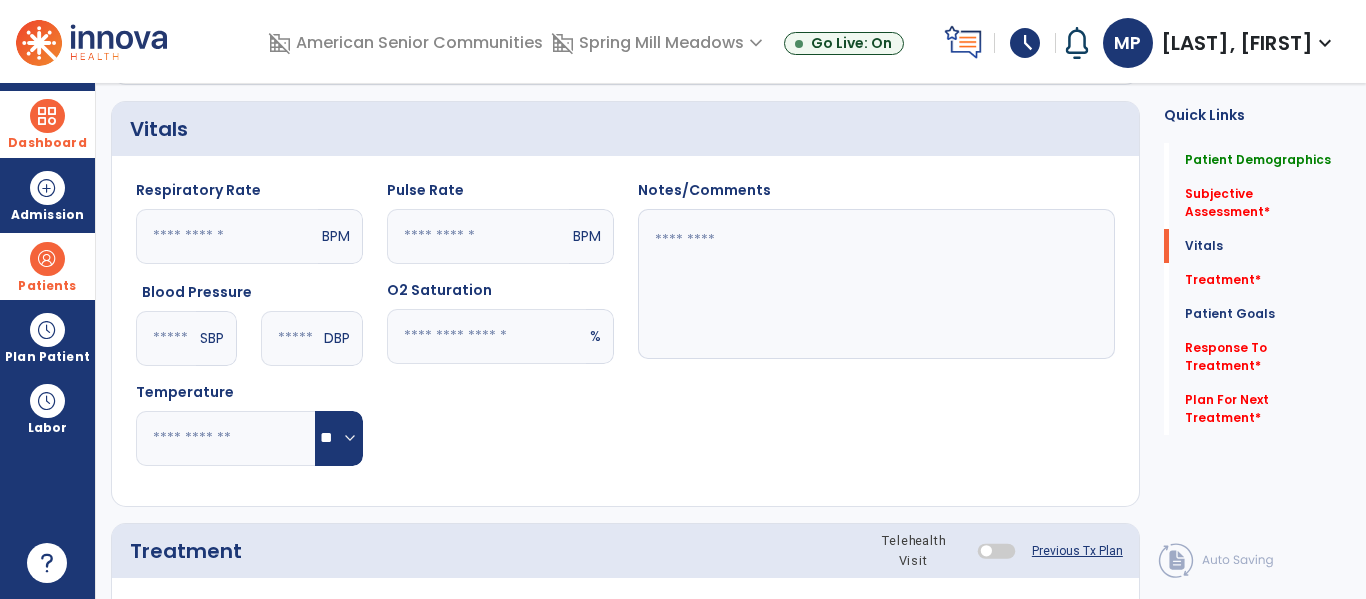 scroll, scrollTop: 855, scrollLeft: 0, axis: vertical 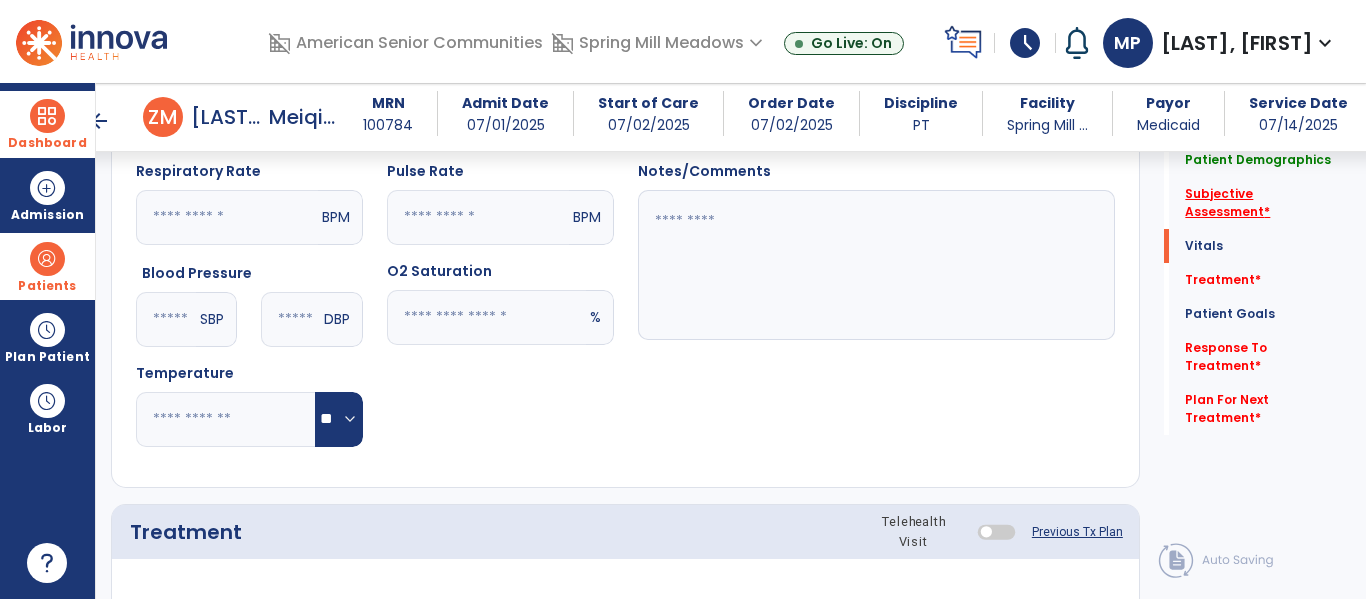 click on "Subjective Assessment   *" 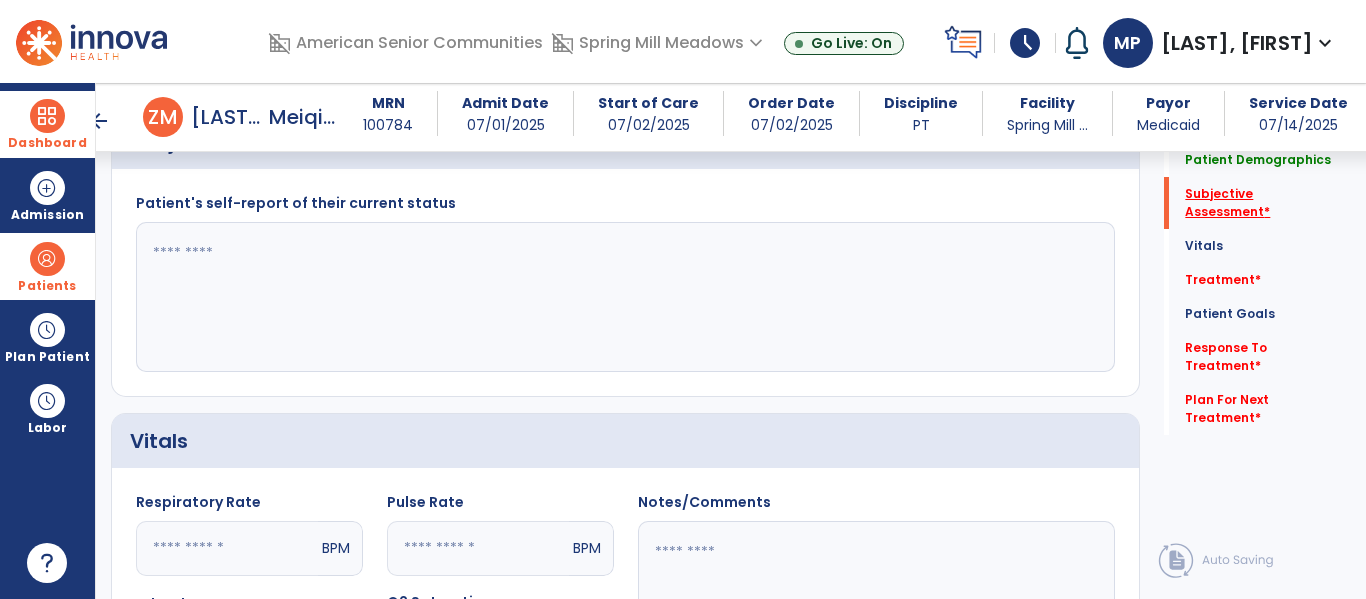 scroll, scrollTop: 438, scrollLeft: 0, axis: vertical 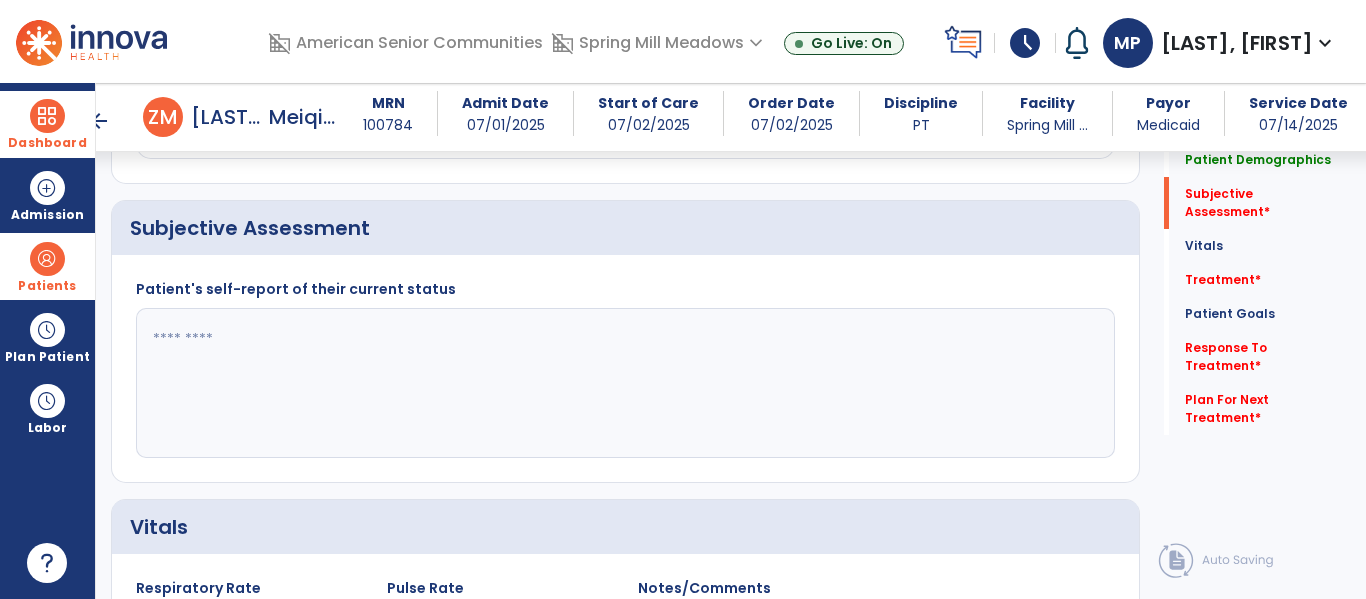 click 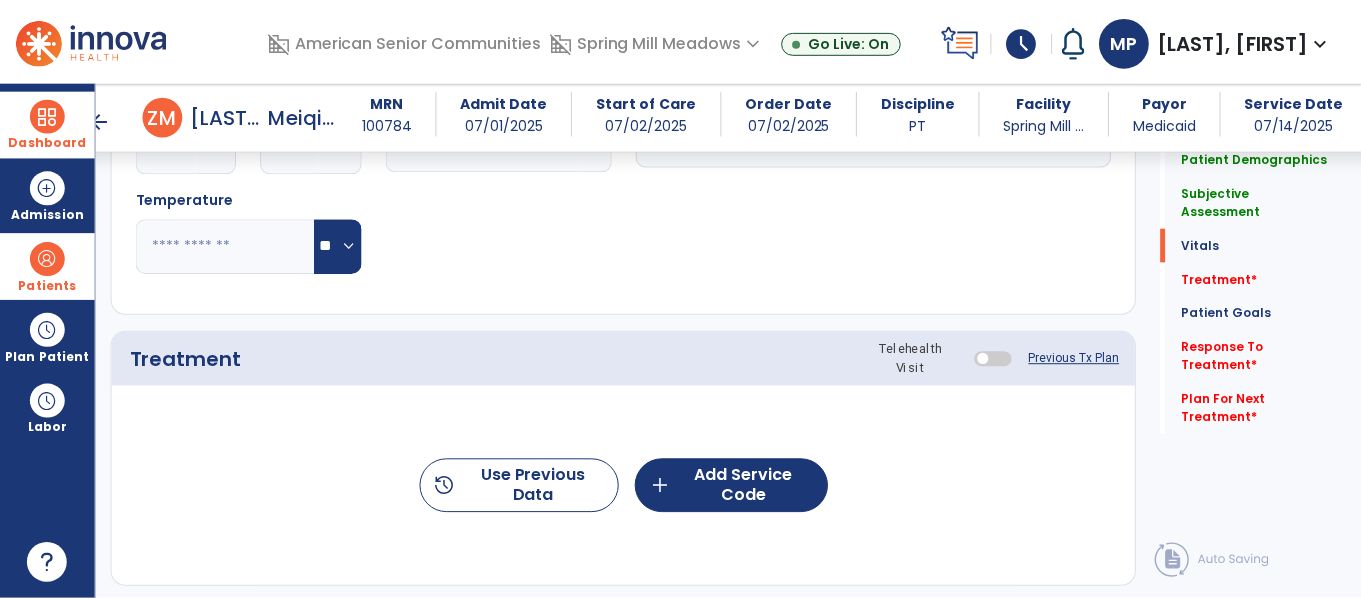 scroll, scrollTop: 1033, scrollLeft: 0, axis: vertical 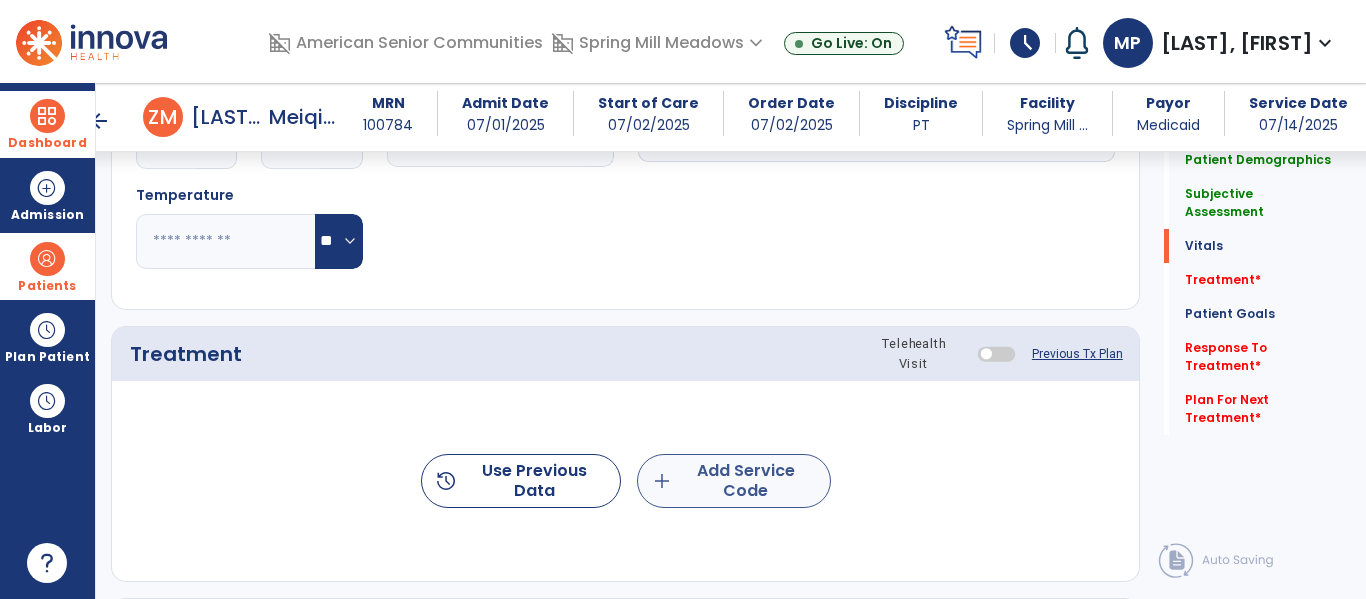 type on "**********" 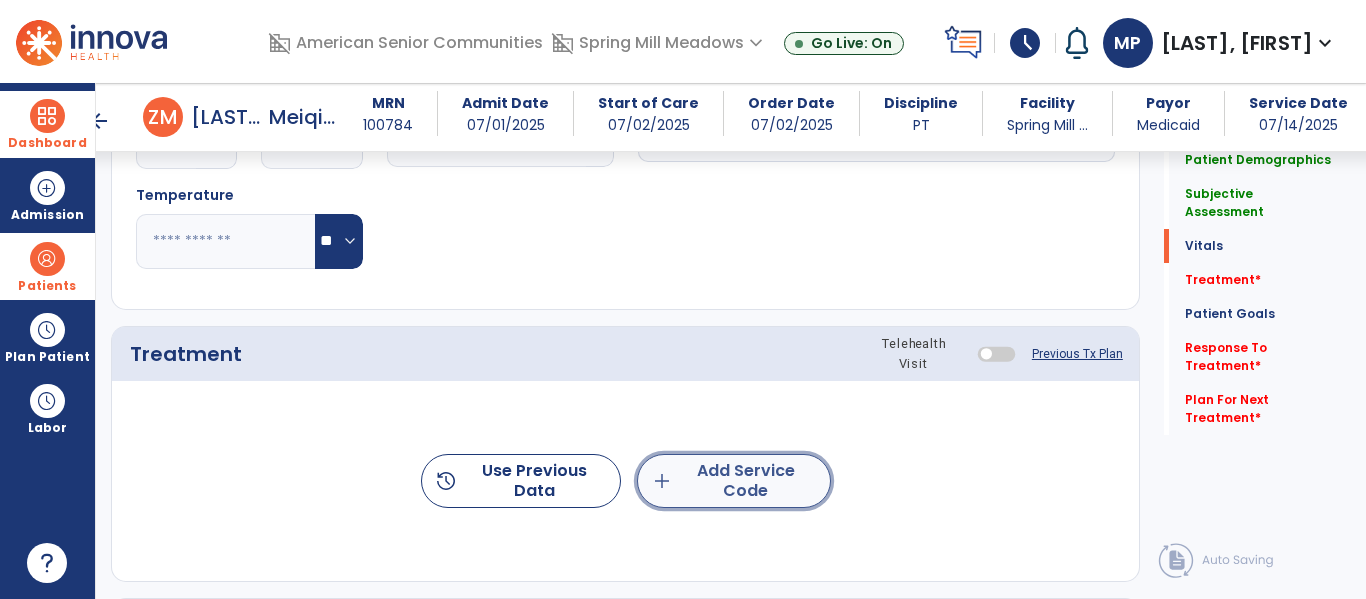 click on "add  Add Service Code" 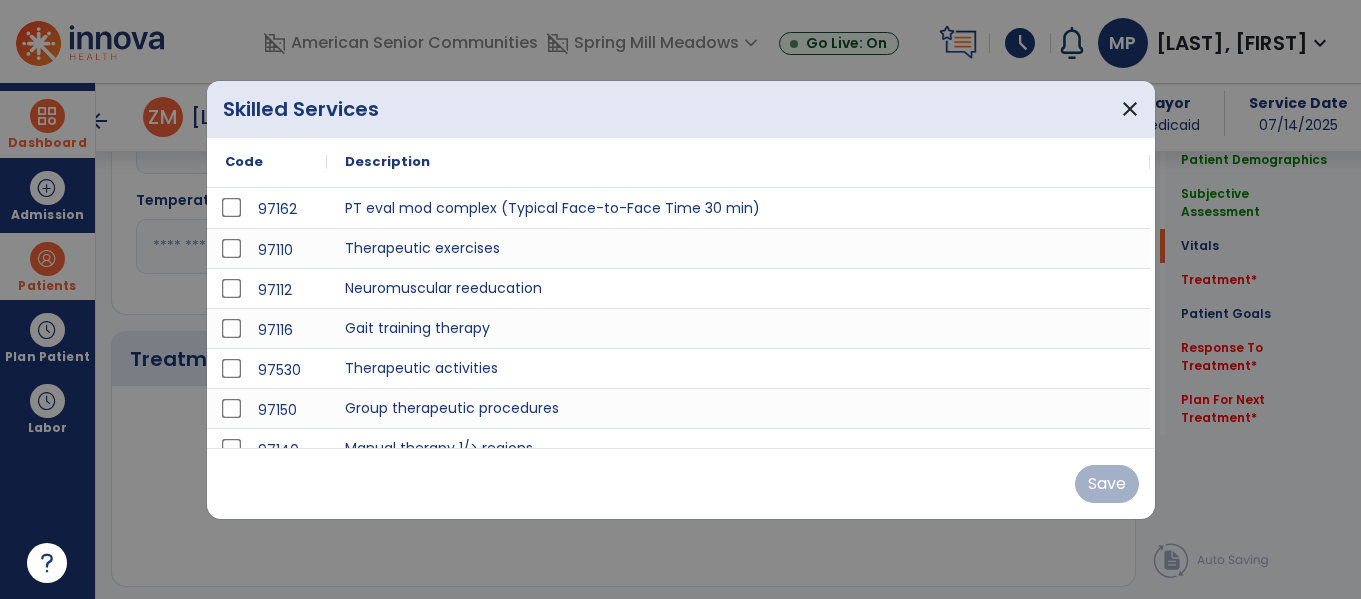 scroll, scrollTop: 1033, scrollLeft: 0, axis: vertical 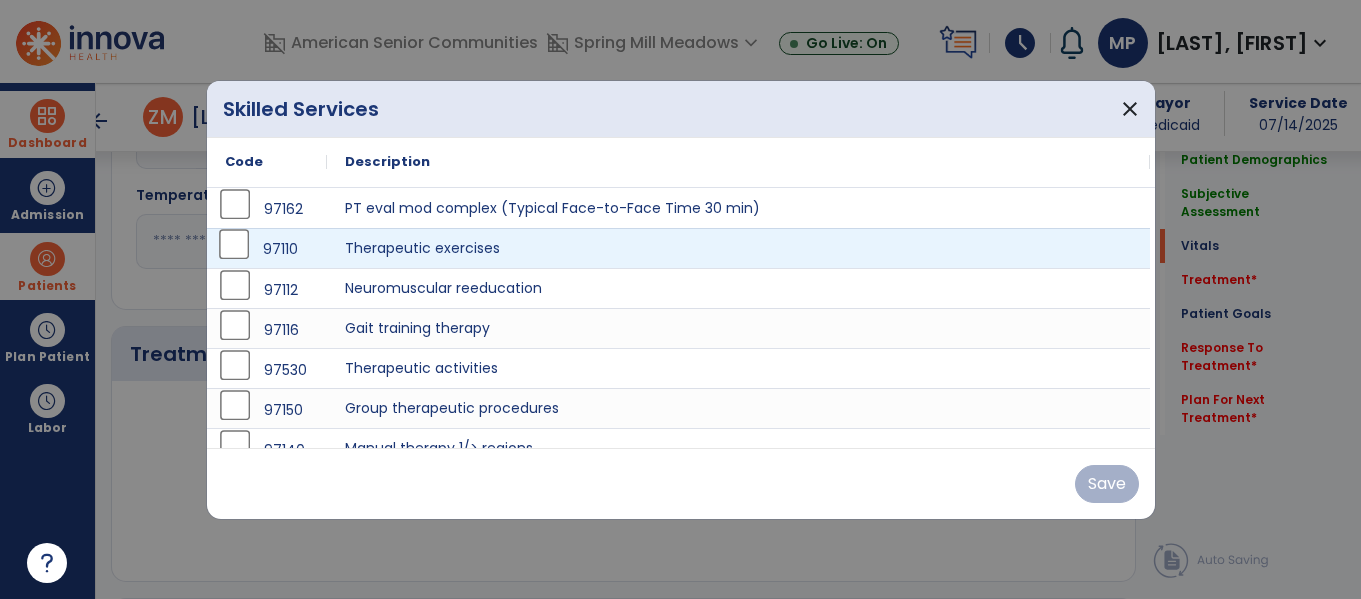 click on "97110" at bounding box center [267, 248] 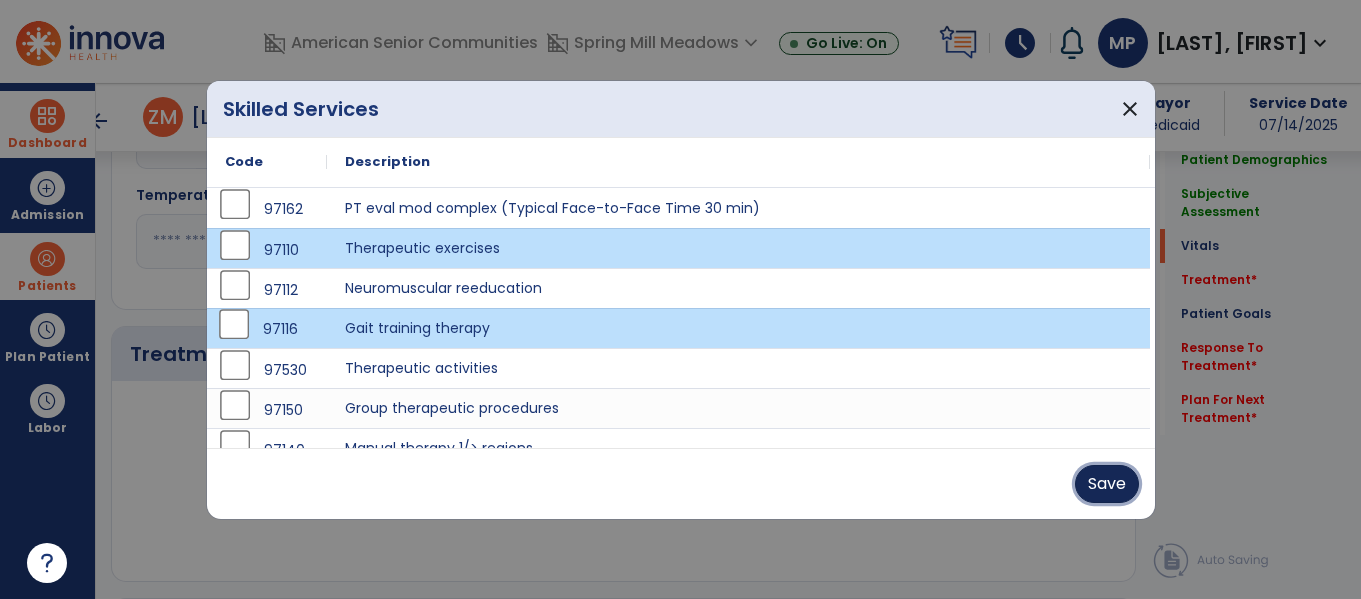 click on "Save" at bounding box center (1107, 484) 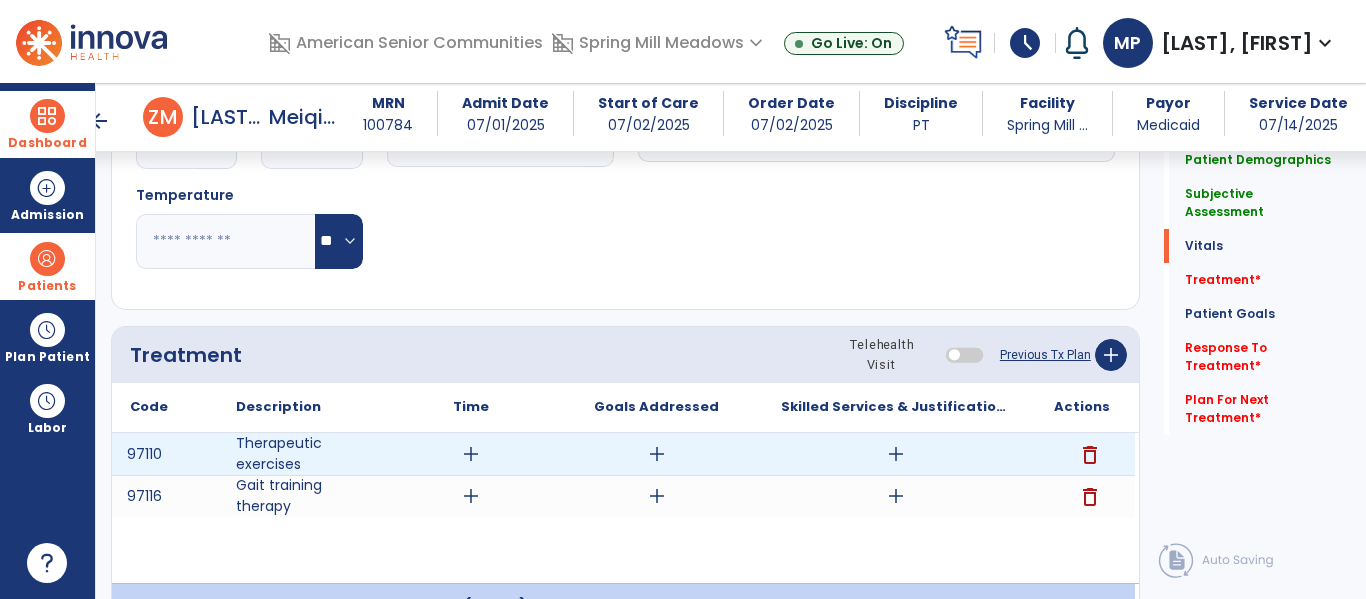 click on "add" at bounding box center [471, 454] 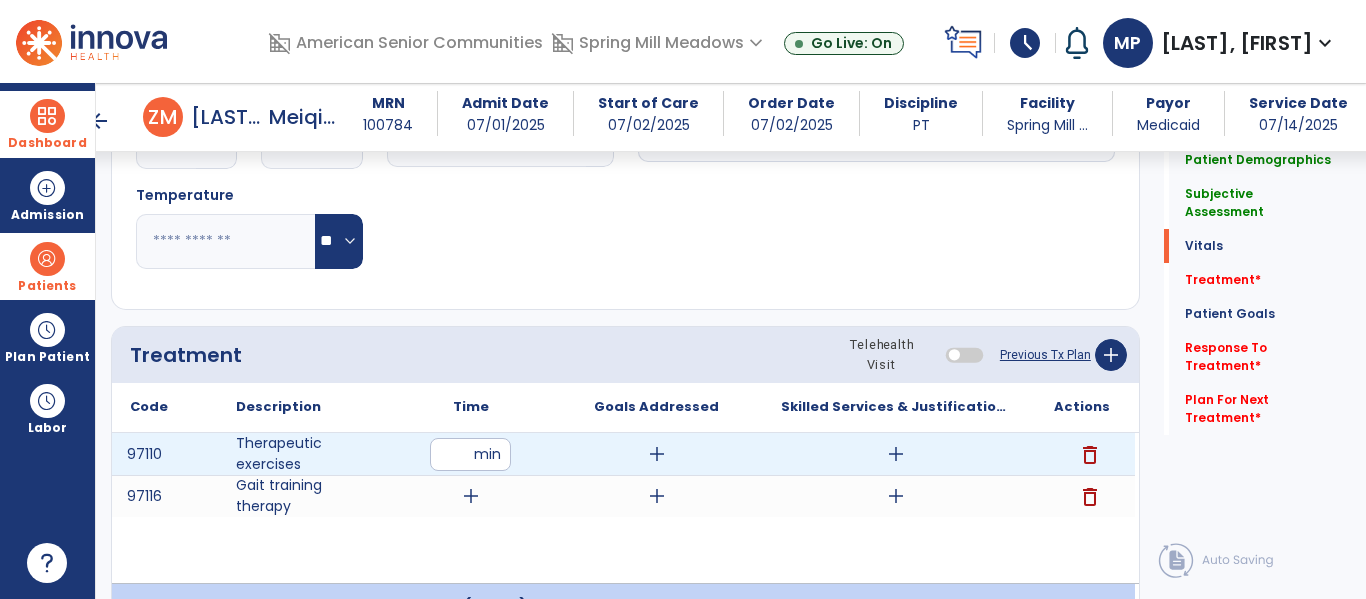 type on "**" 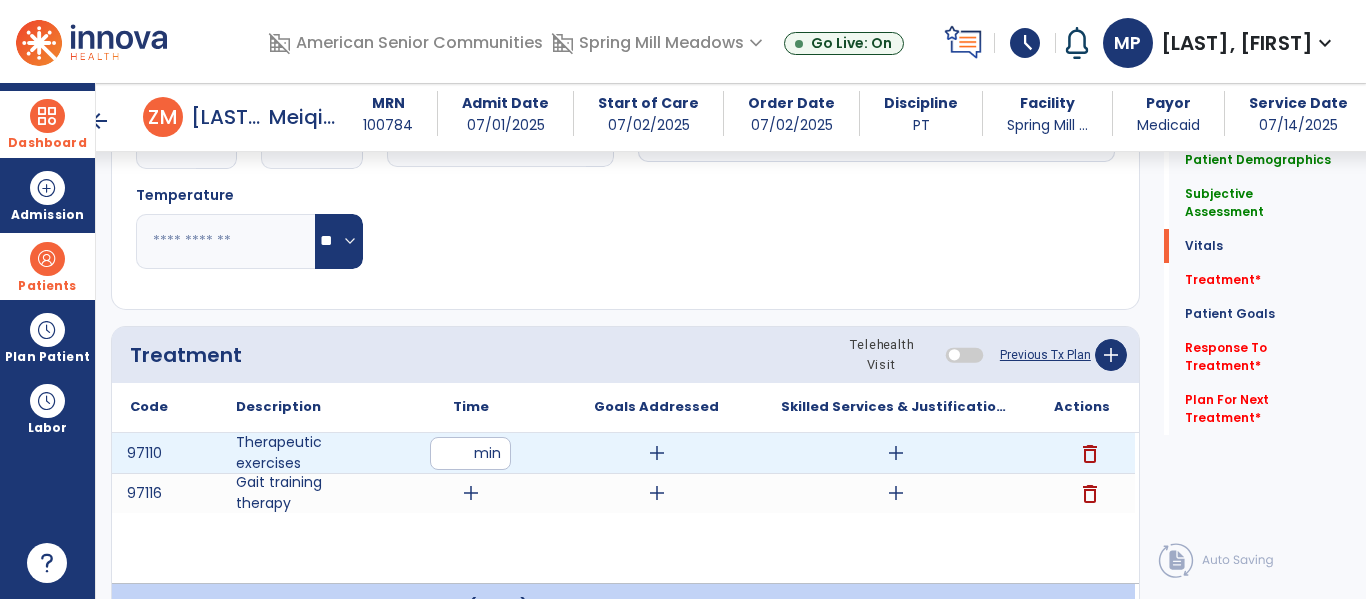 click on "add" at bounding box center (896, 453) 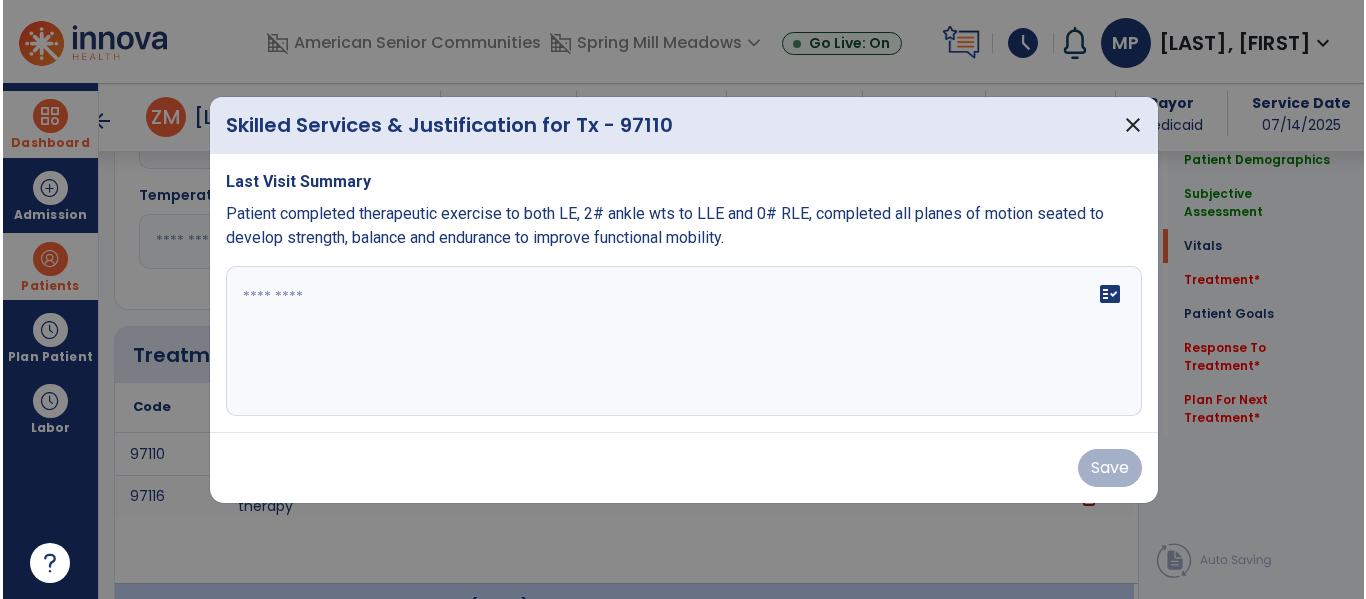 scroll, scrollTop: 1033, scrollLeft: 0, axis: vertical 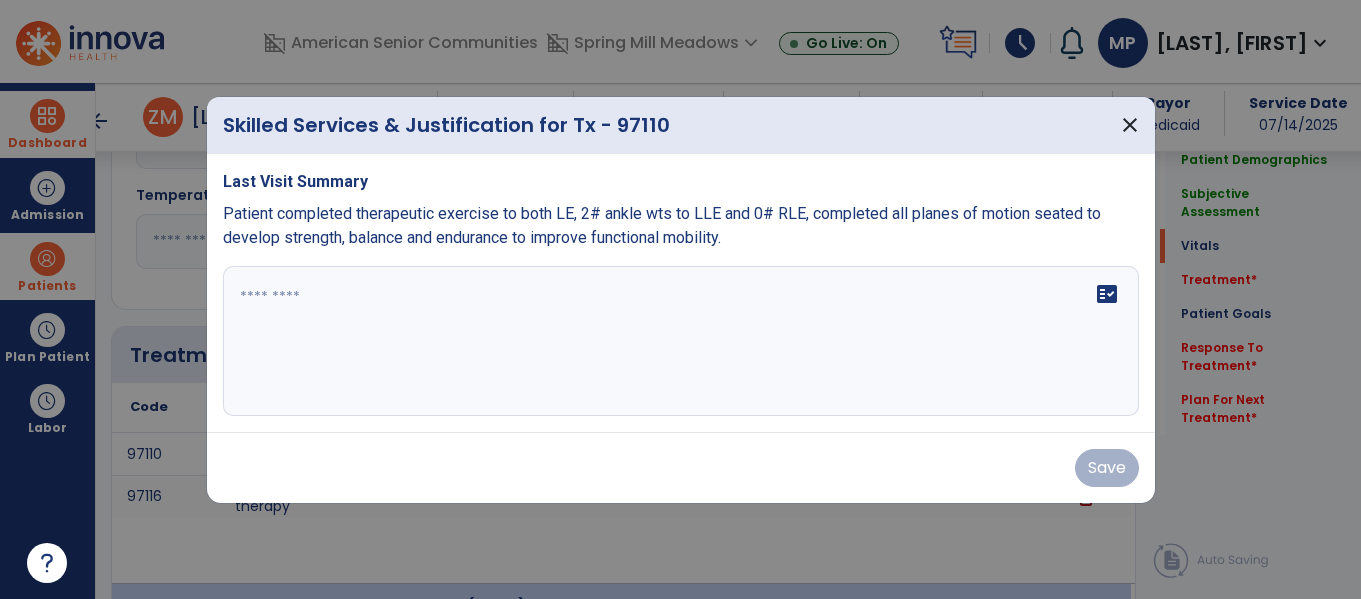 click on "fact_check" at bounding box center (681, 341) 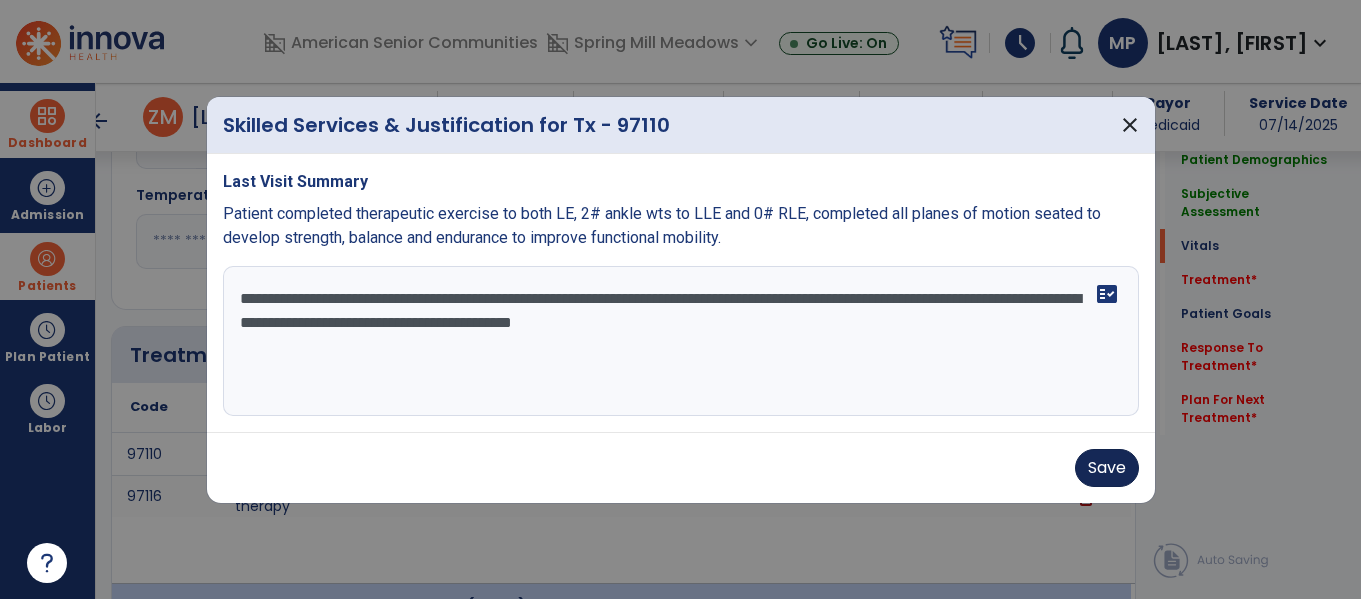 type on "**********" 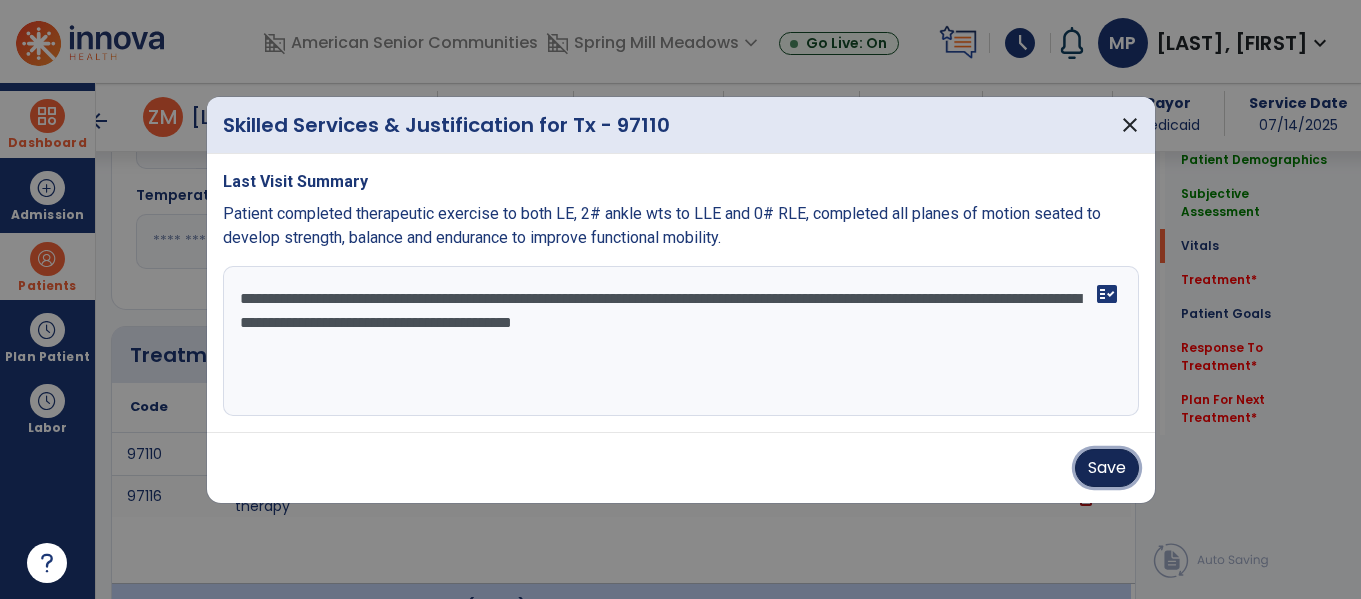 click on "Save" at bounding box center [1107, 468] 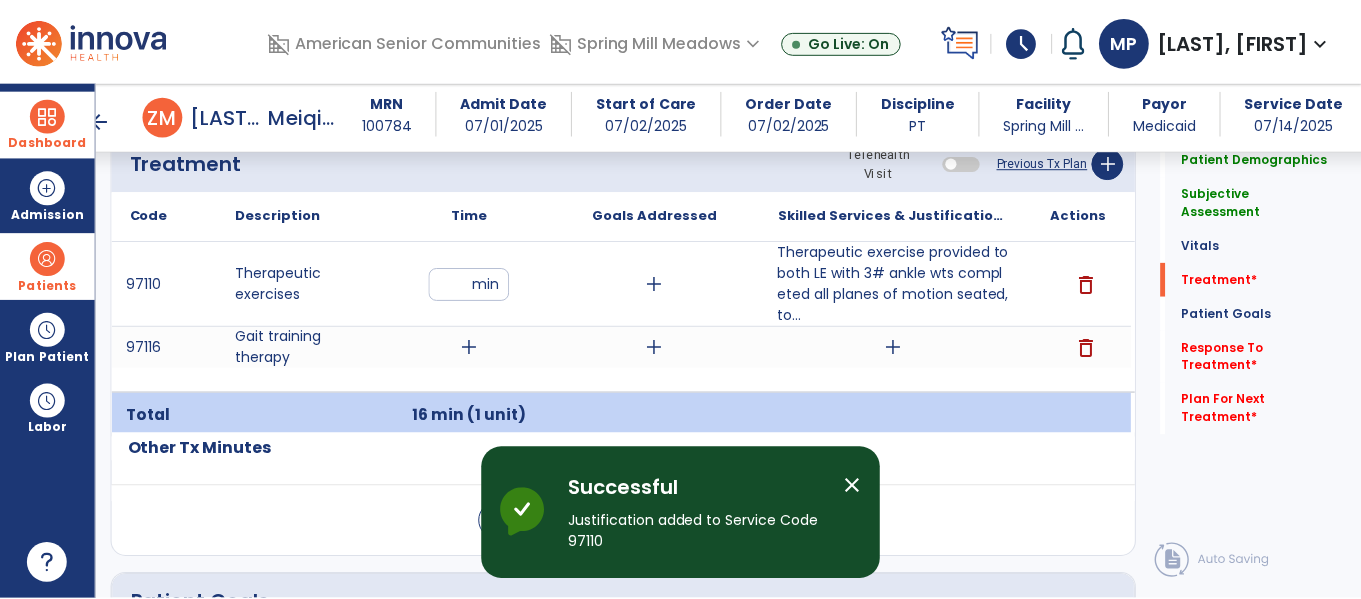 scroll, scrollTop: 1235, scrollLeft: 0, axis: vertical 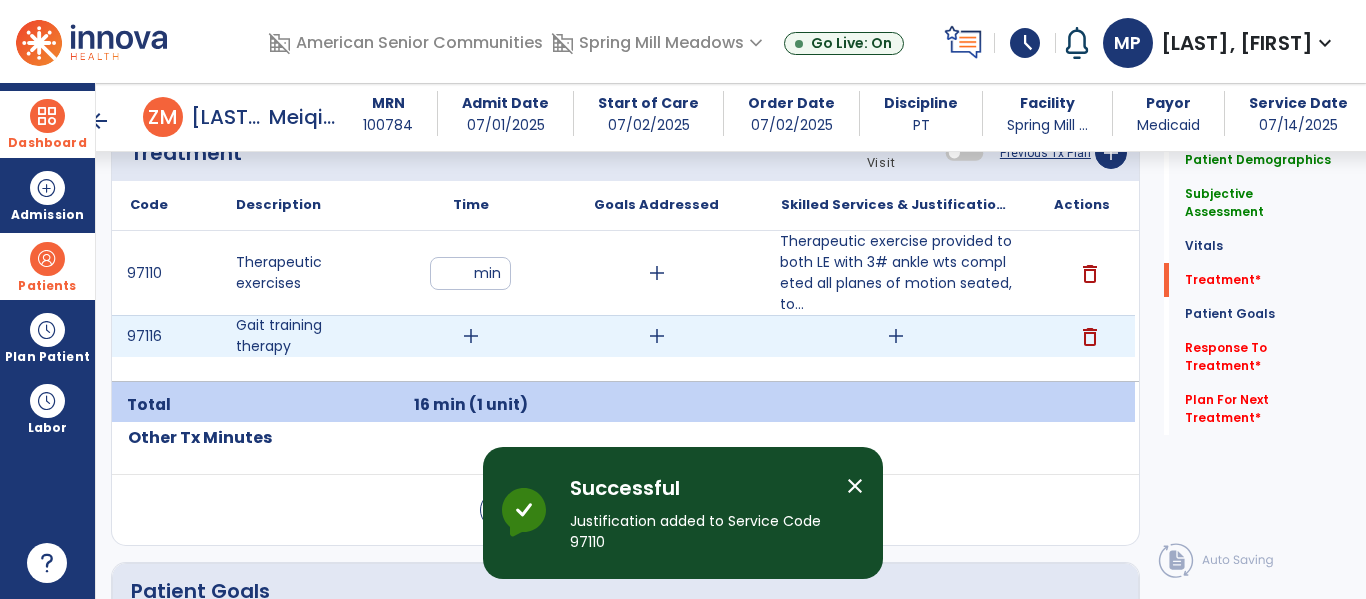 click on "add" at bounding box center (471, 336) 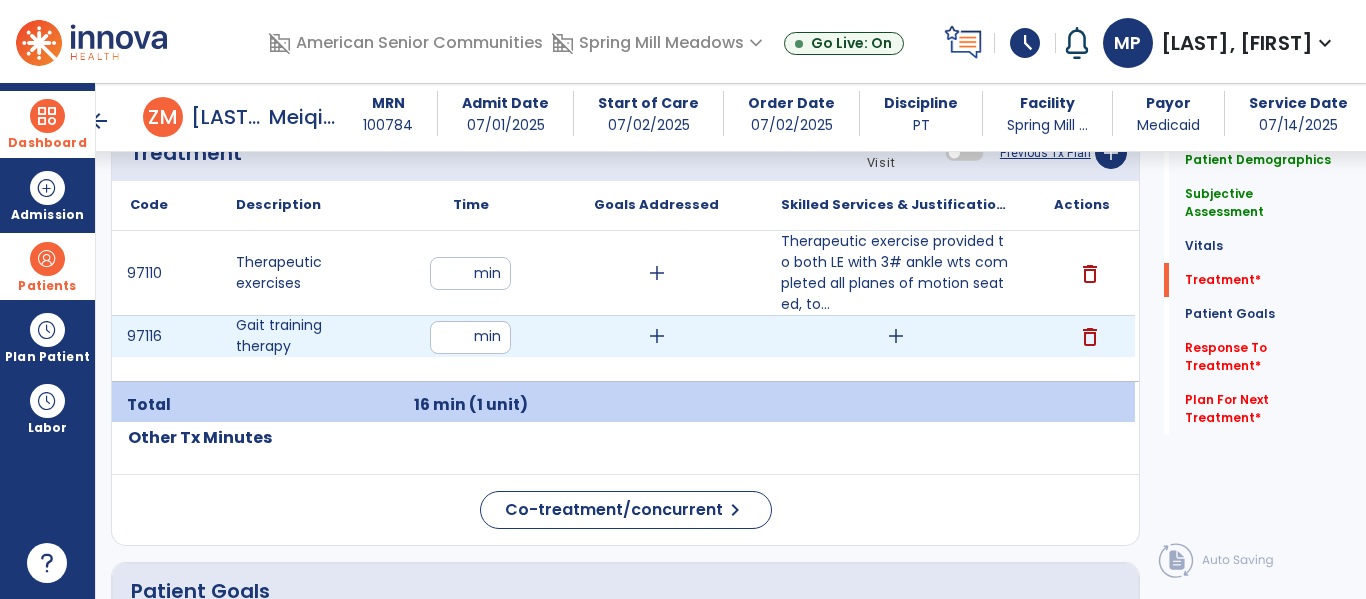 type on "**" 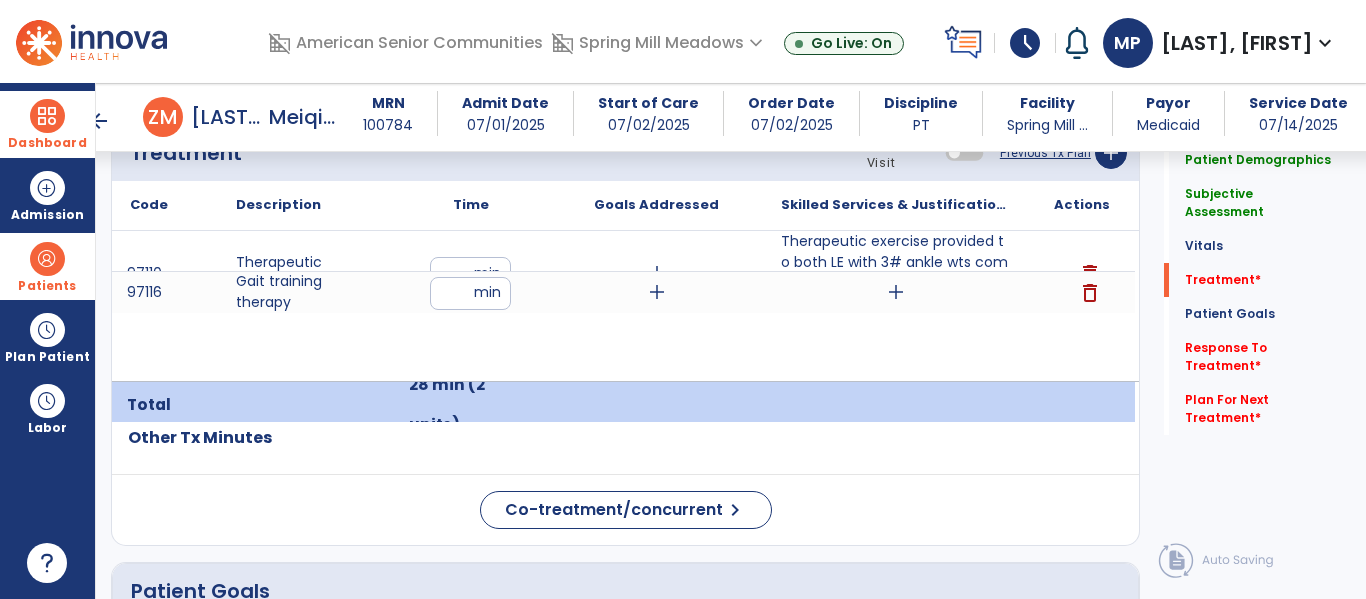click on "add" at bounding box center (896, 292) 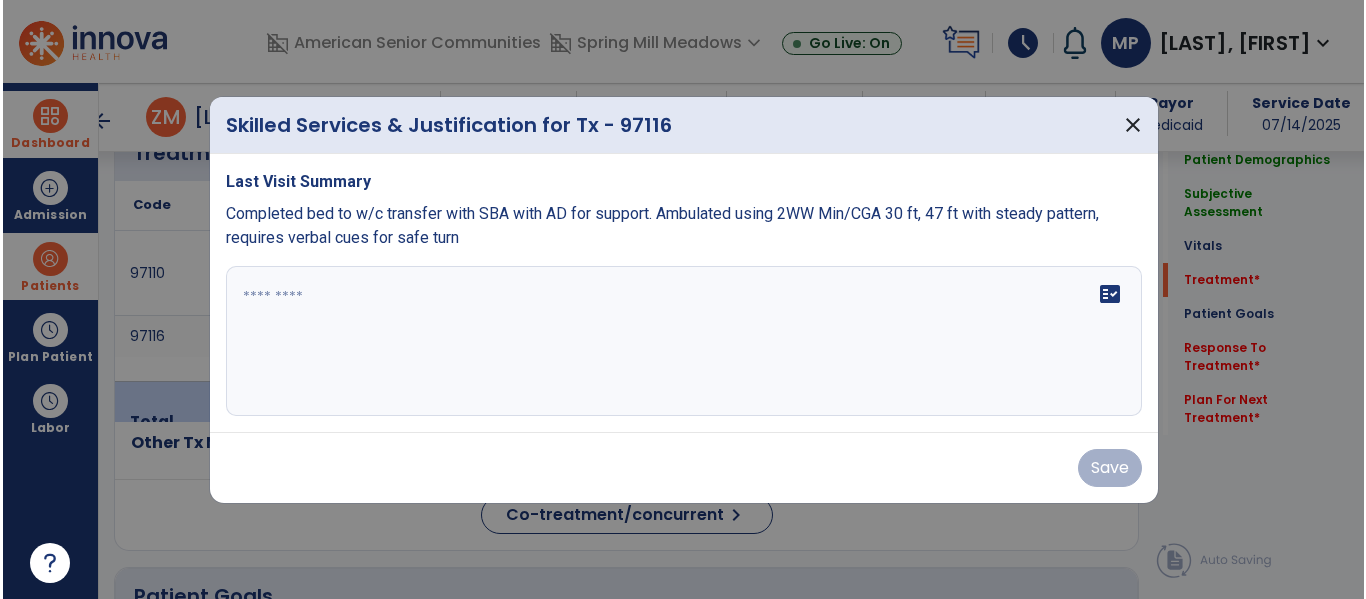 scroll, scrollTop: 1235, scrollLeft: 0, axis: vertical 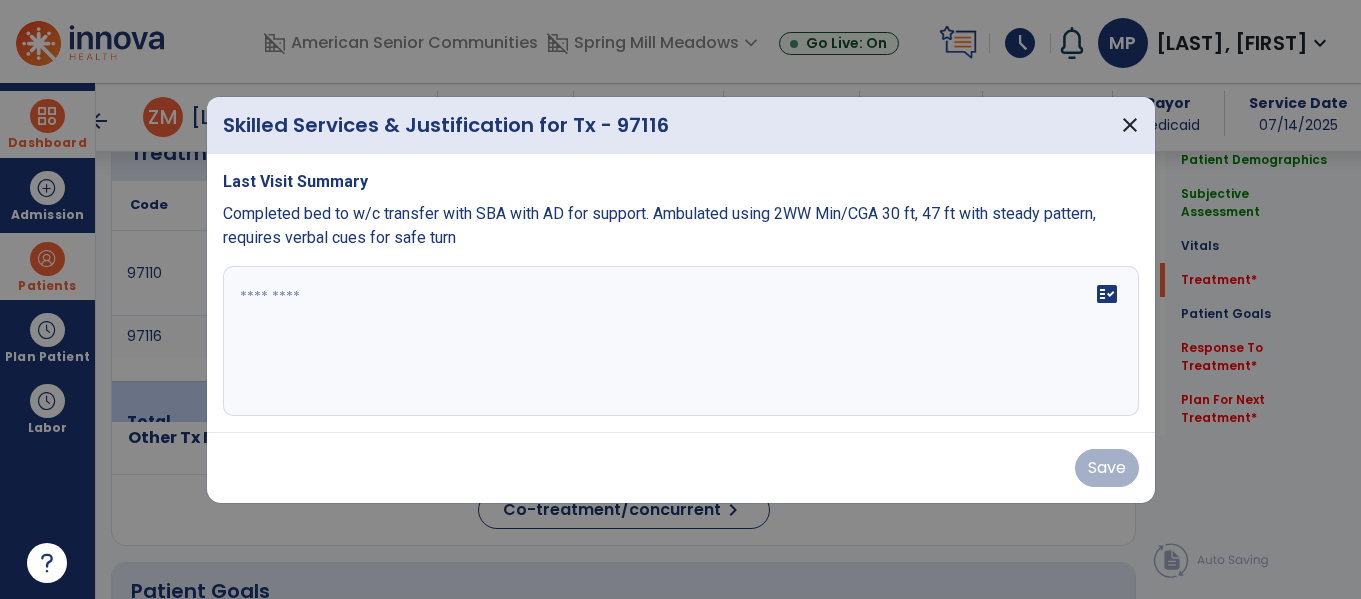 click on "fact_check" at bounding box center (681, 341) 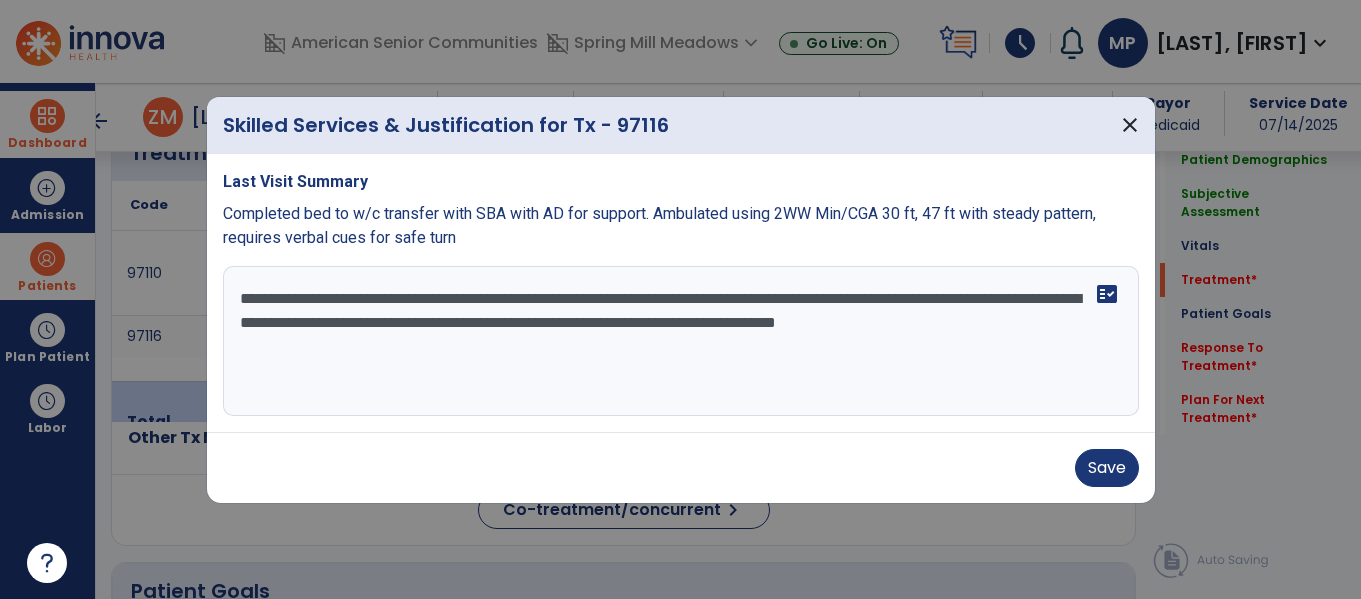click on "**********" at bounding box center (681, 341) 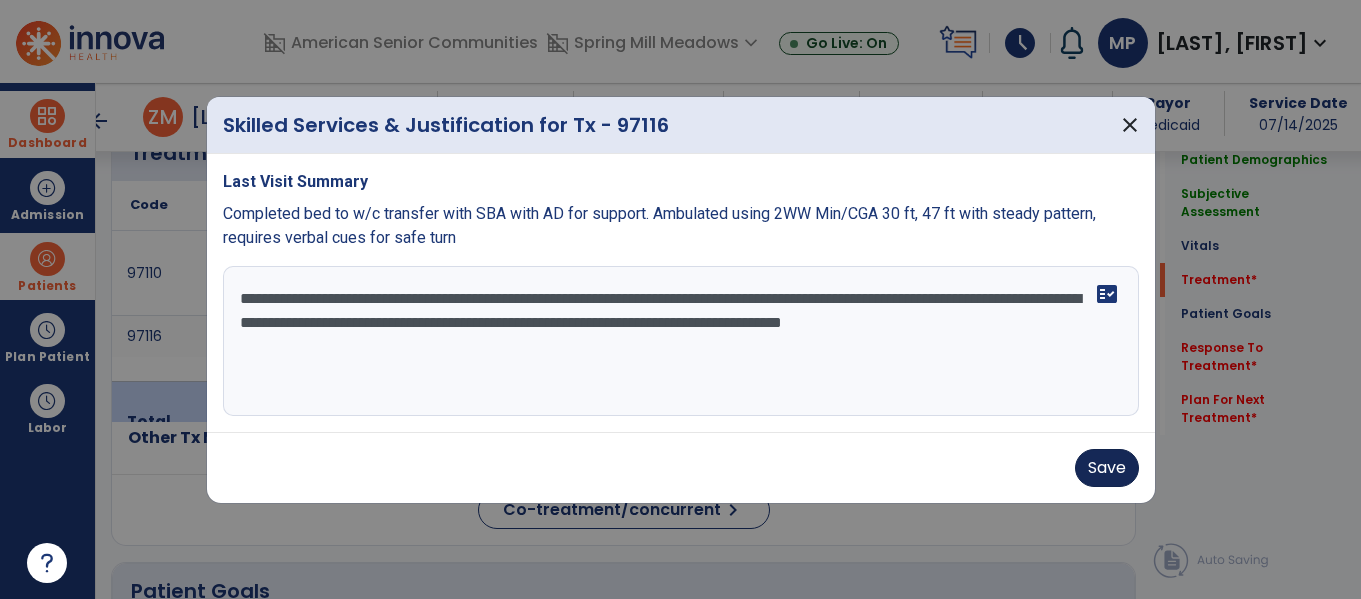 type on "**********" 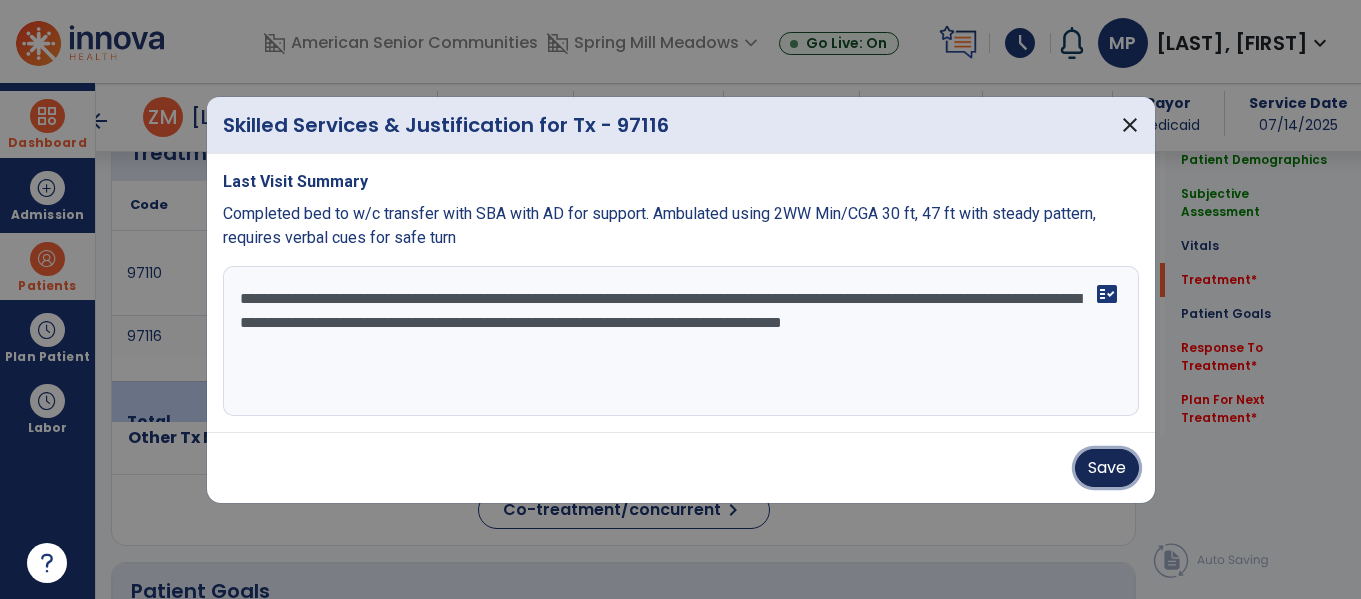 click on "Save" at bounding box center [1107, 468] 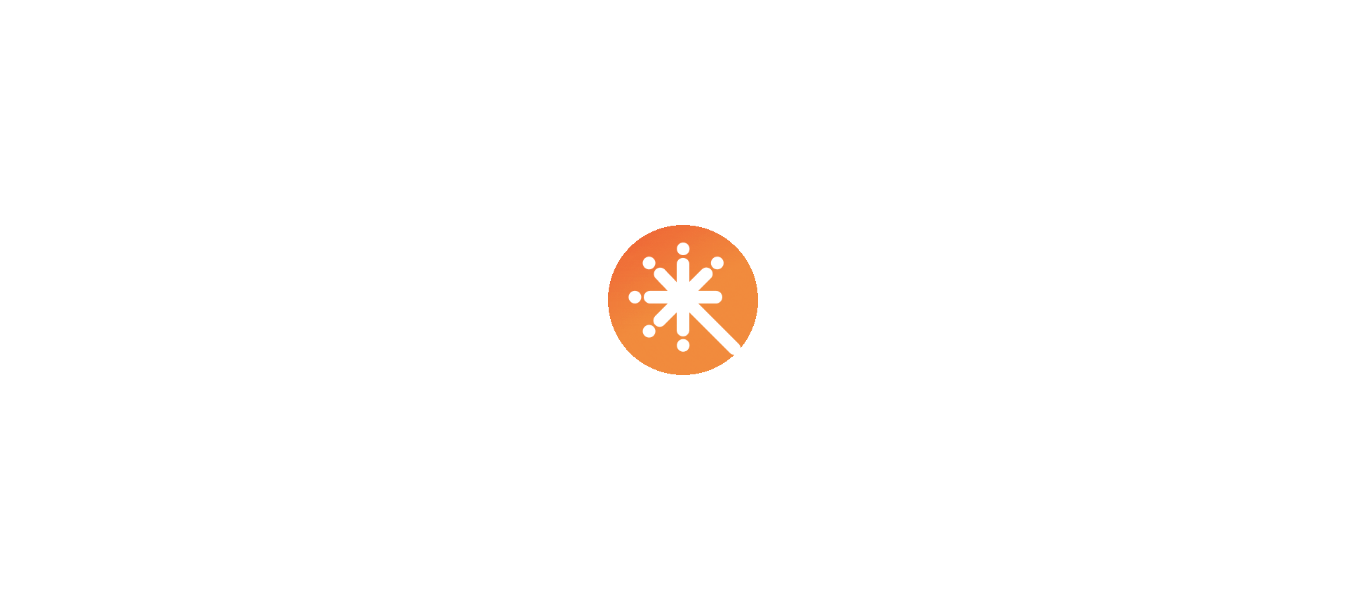 scroll, scrollTop: 0, scrollLeft: 0, axis: both 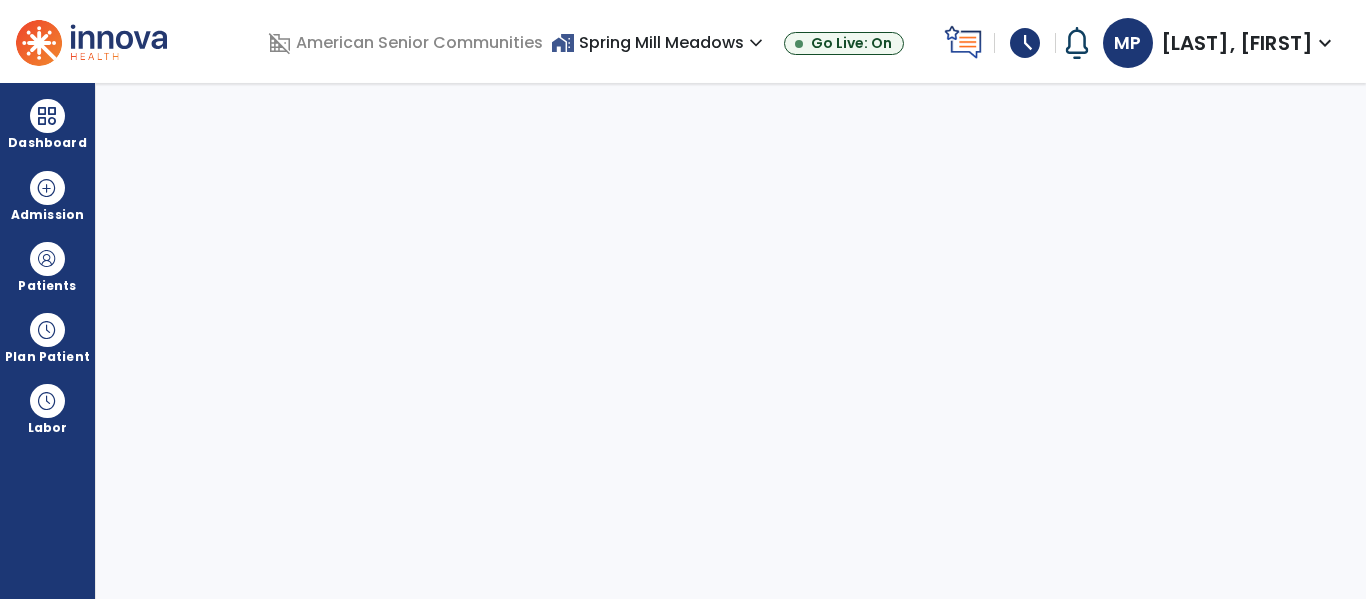 select on "****" 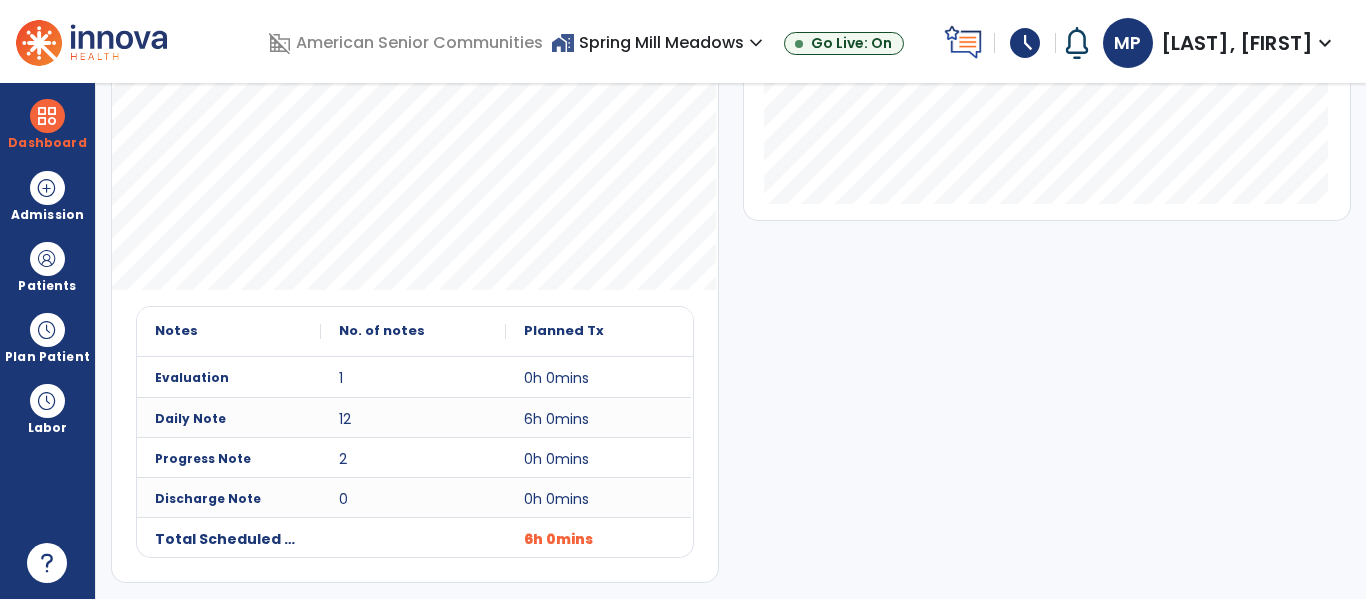 scroll, scrollTop: 0, scrollLeft: 0, axis: both 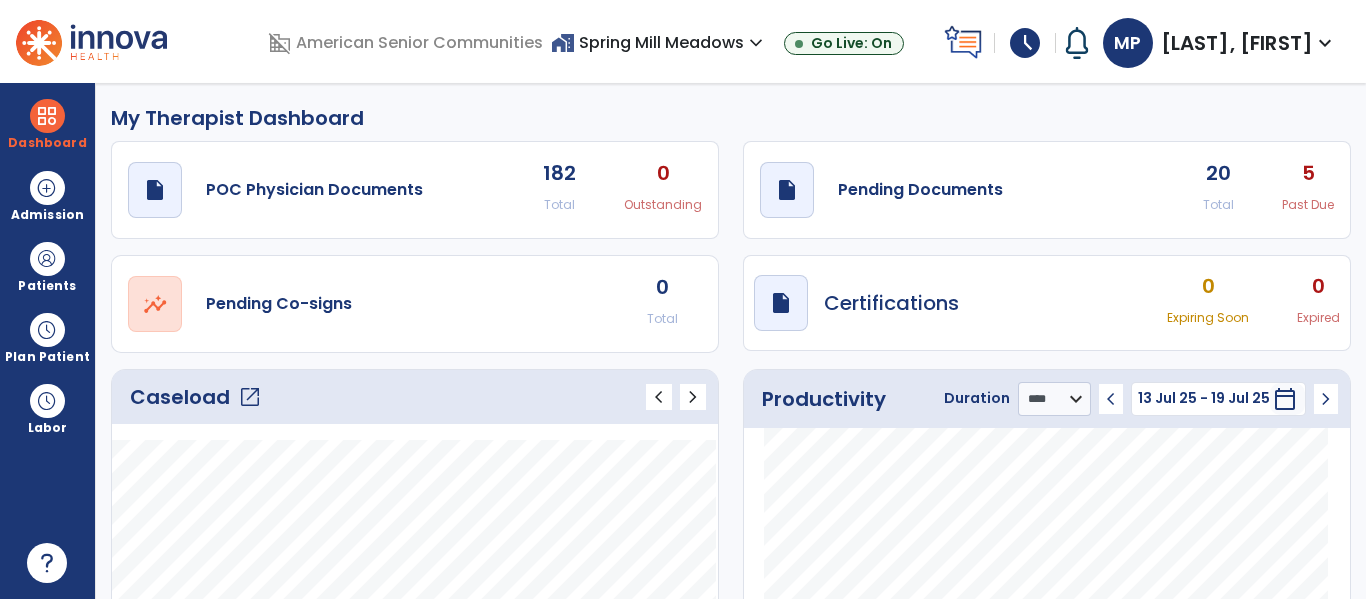 click on "open_in_new" 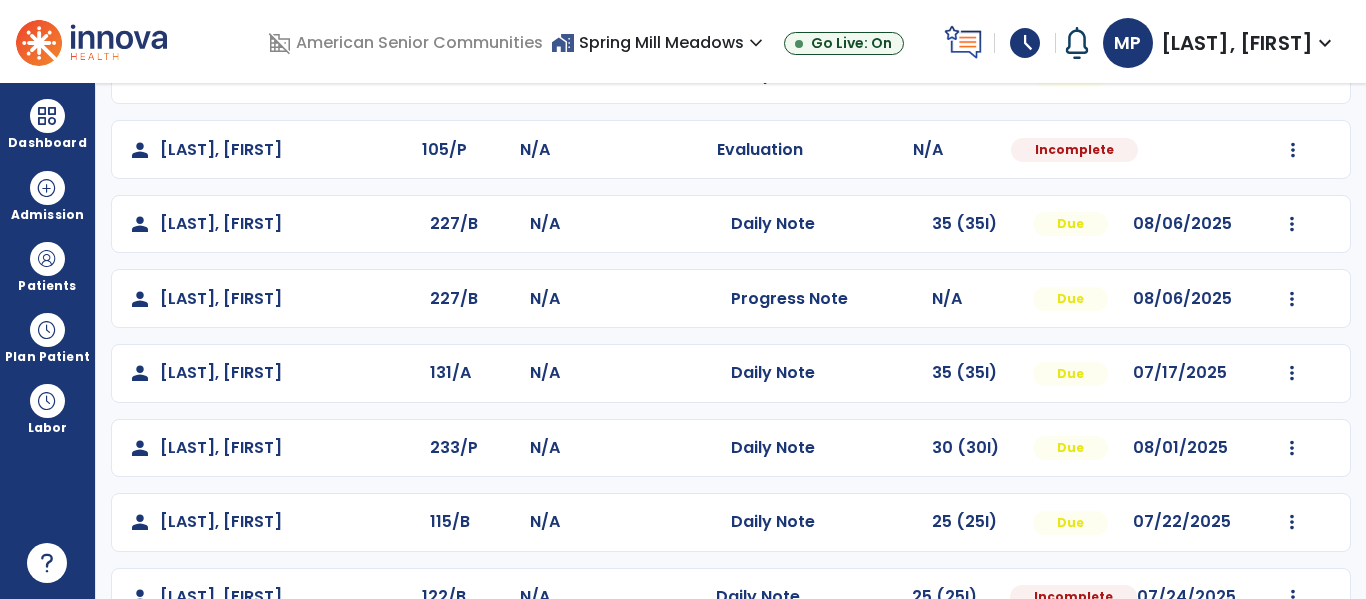 scroll, scrollTop: 860, scrollLeft: 0, axis: vertical 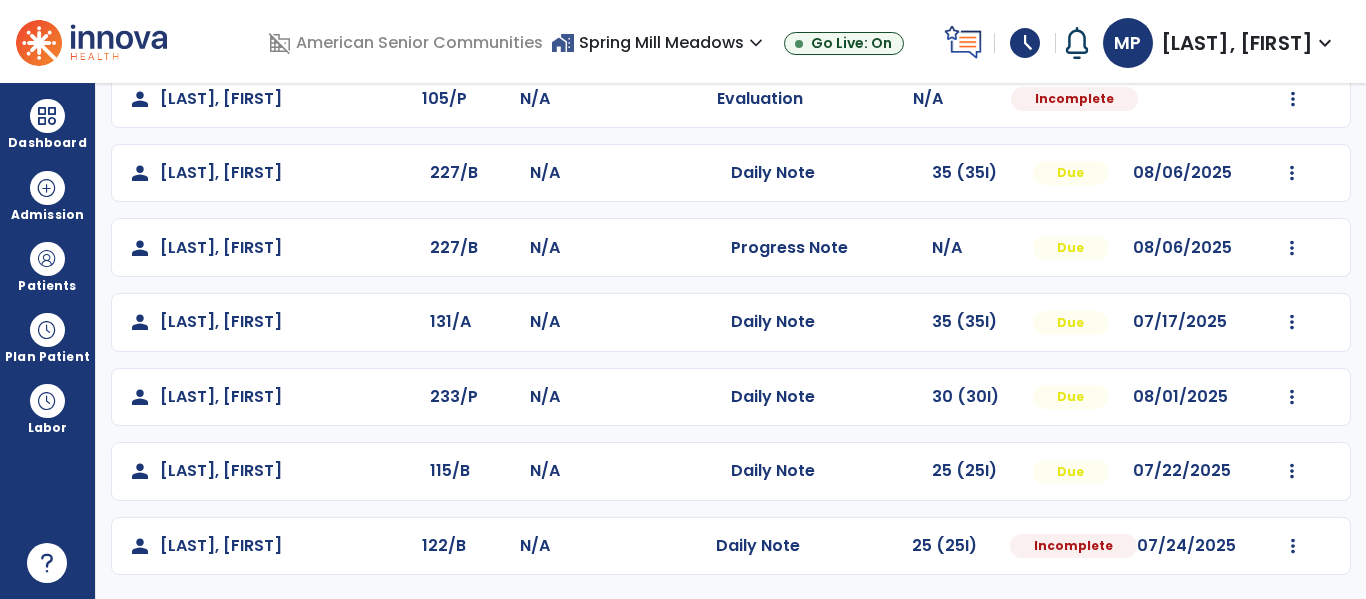 click on "Mark Visit As Complete   Reset Note   Open Document   G + C Mins" 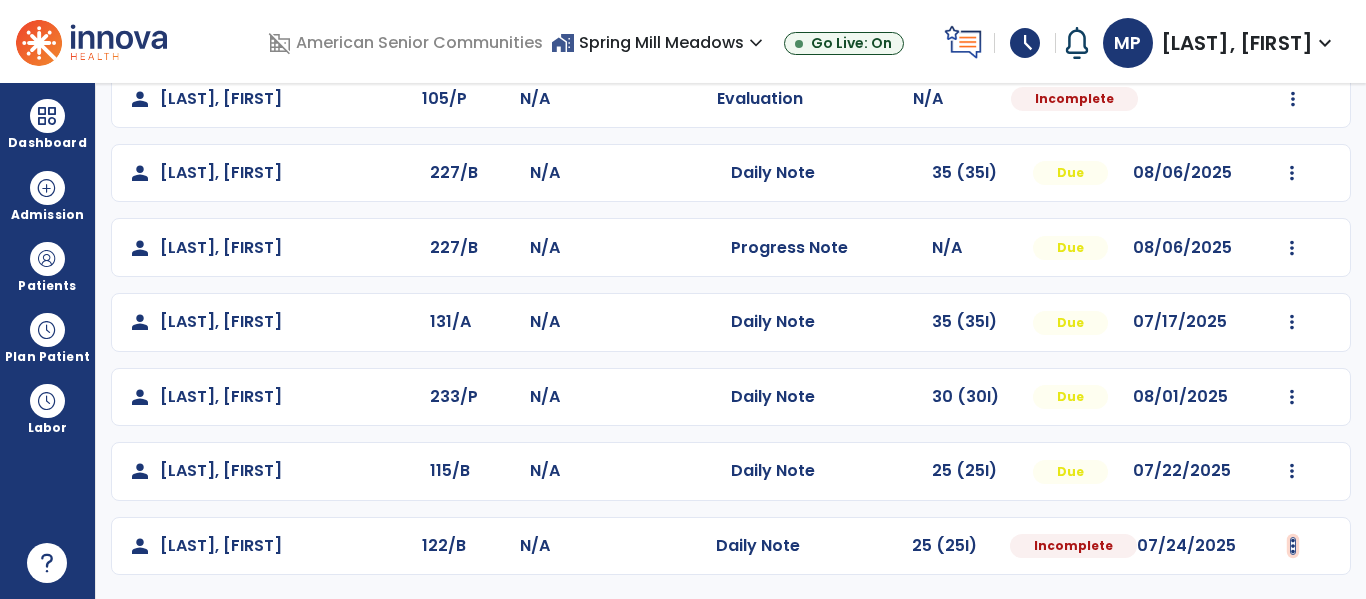 click at bounding box center [1292, -572] 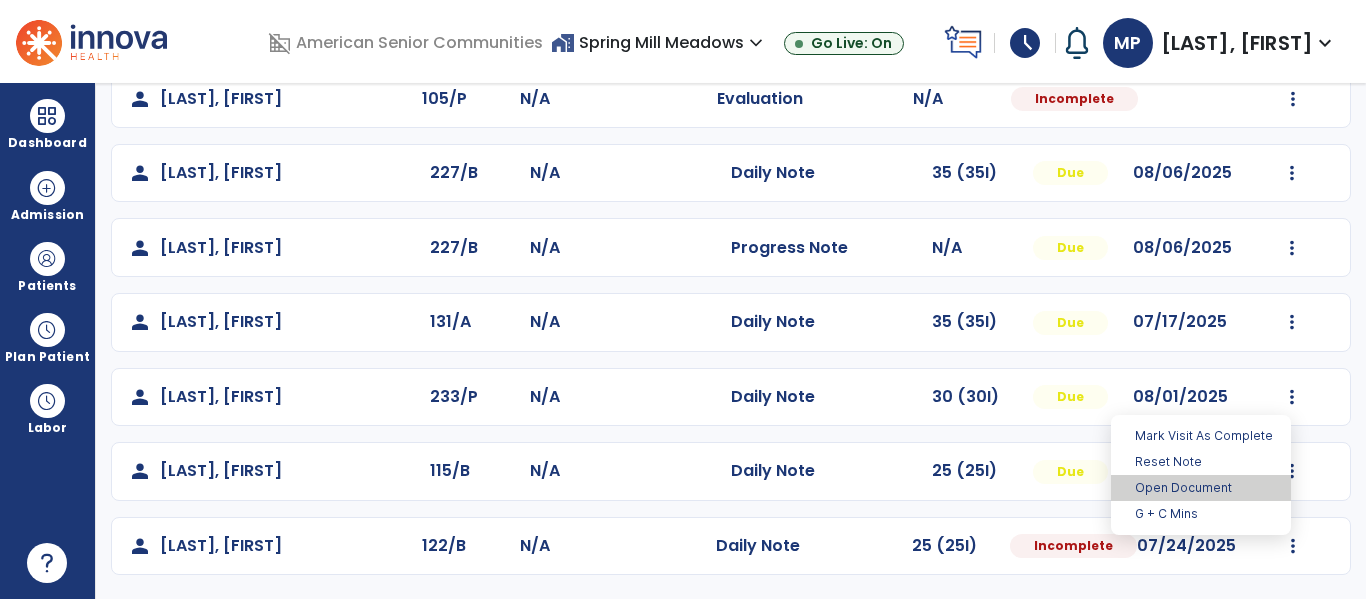 click on "Open Document" at bounding box center (1201, 488) 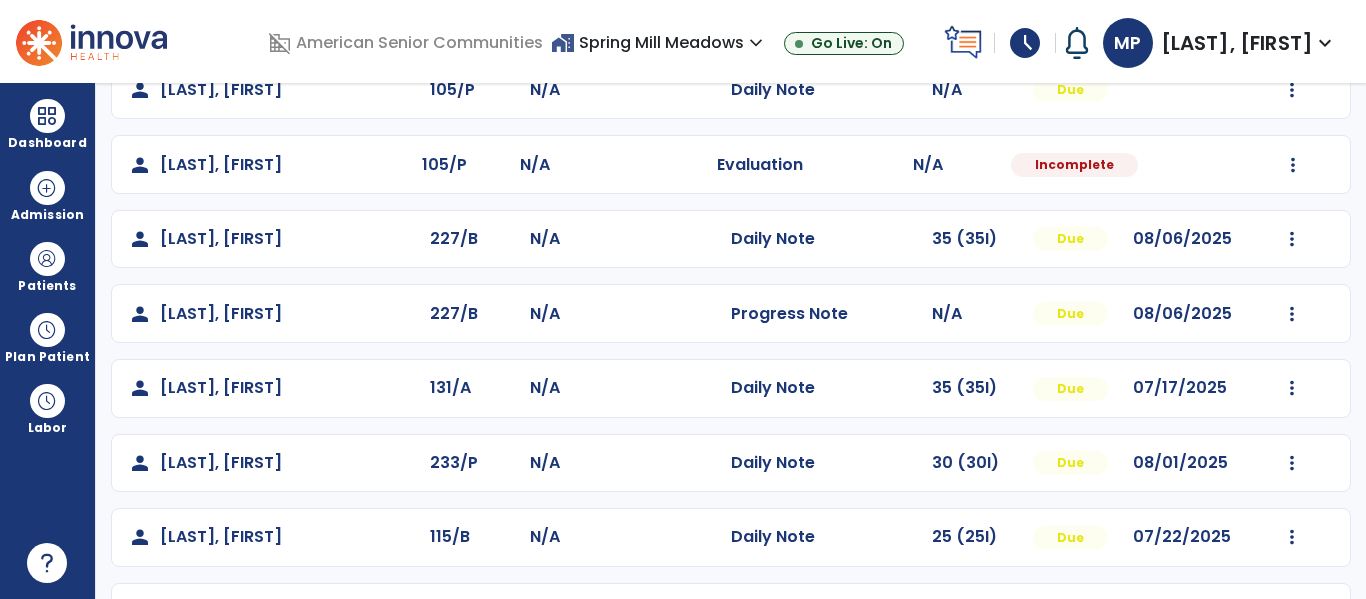 select on "*" 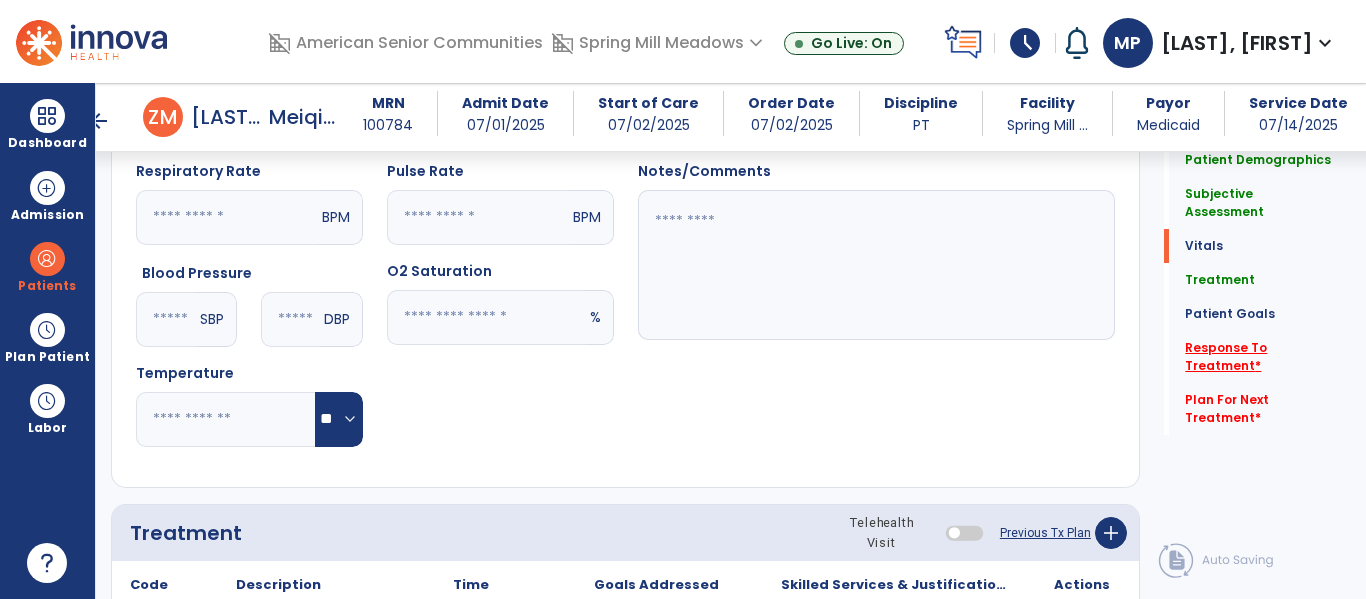 click on "Response To Treatment   *" 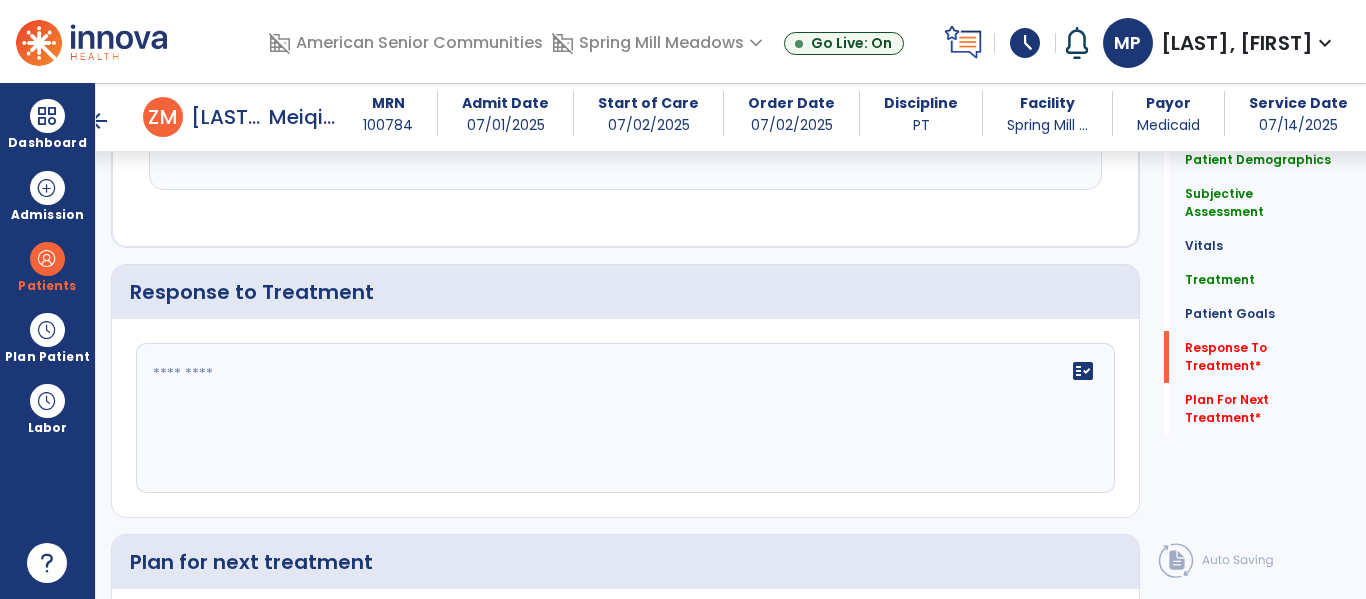 scroll, scrollTop: 2630, scrollLeft: 0, axis: vertical 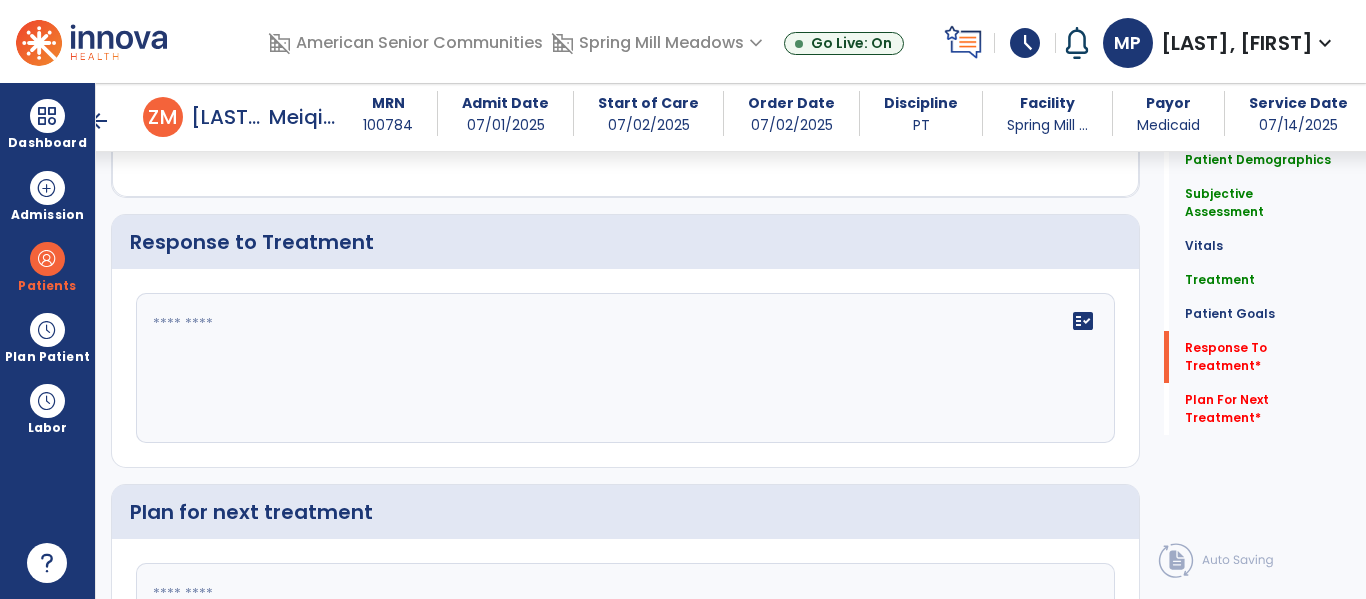 click on "fact_check" 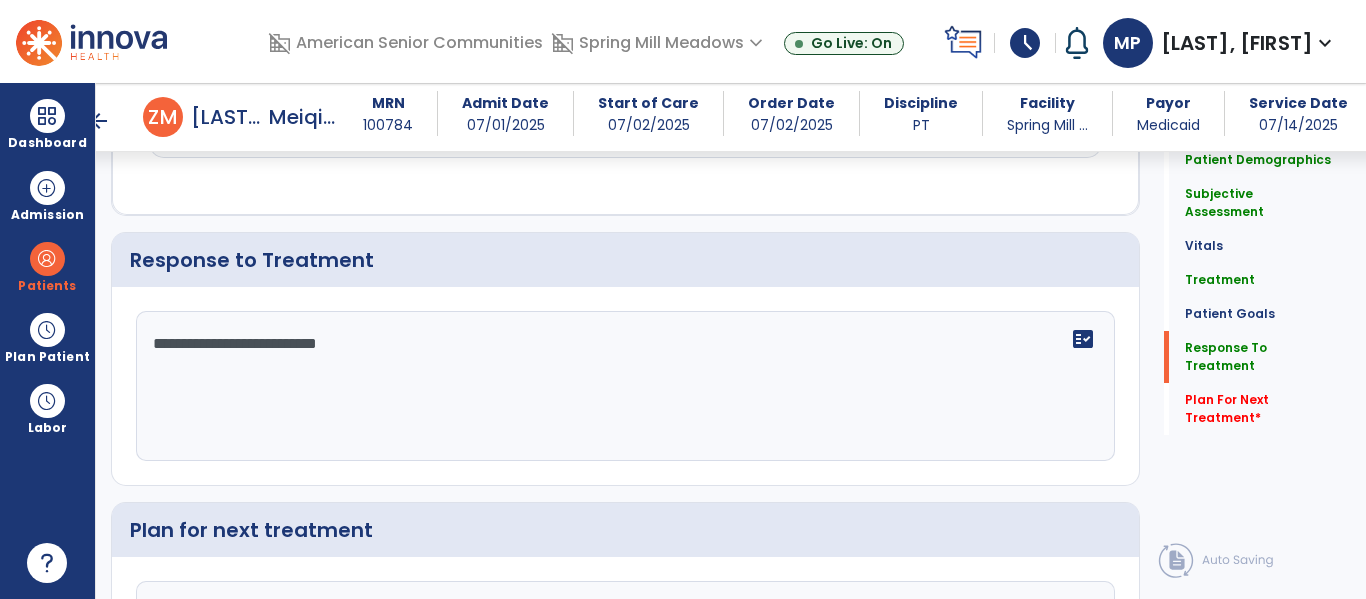 scroll, scrollTop: 2630, scrollLeft: 0, axis: vertical 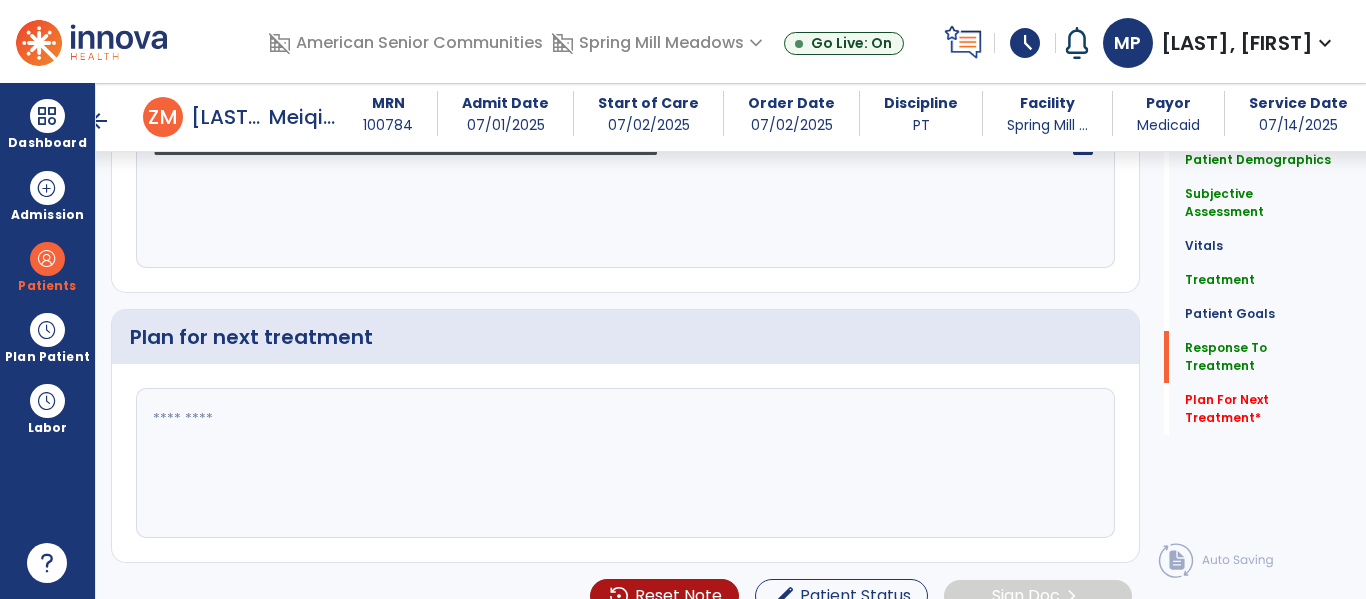 type on "**********" 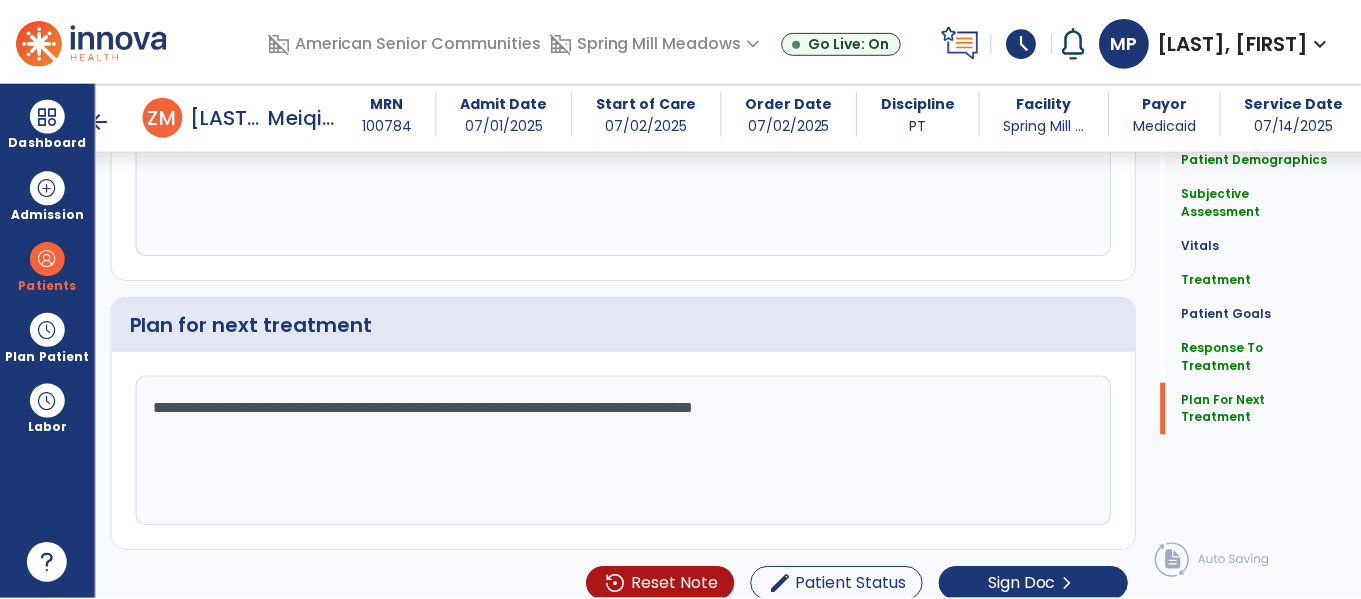 scroll, scrollTop: 2835, scrollLeft: 0, axis: vertical 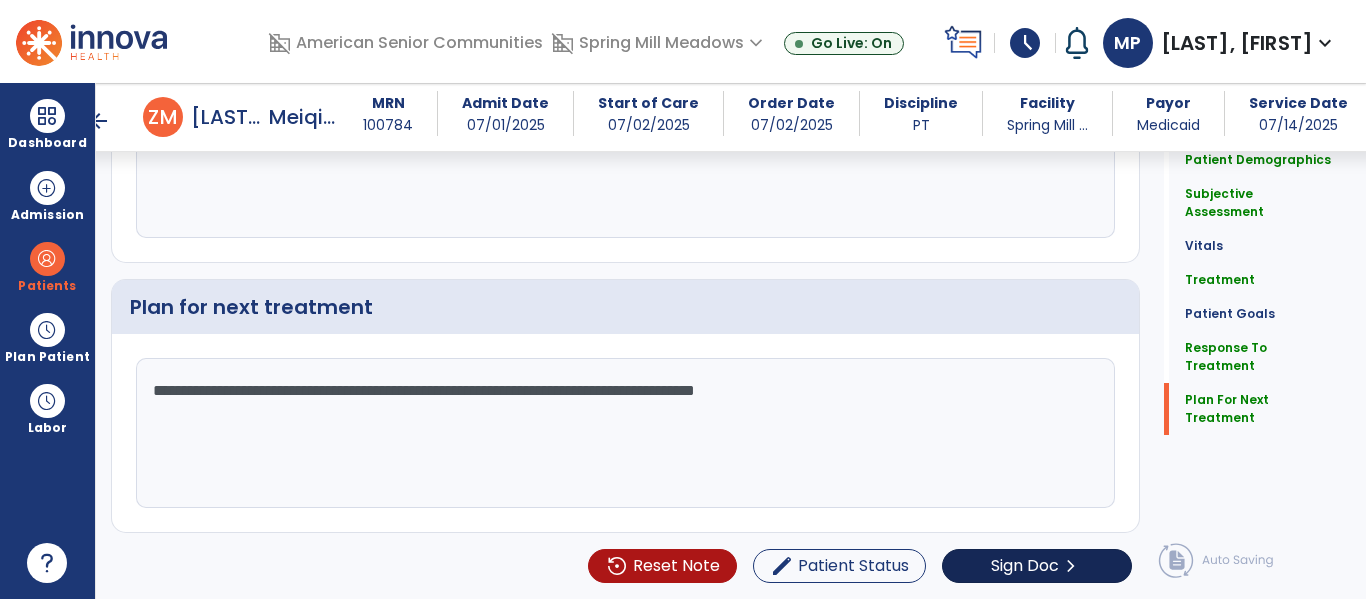 type on "**********" 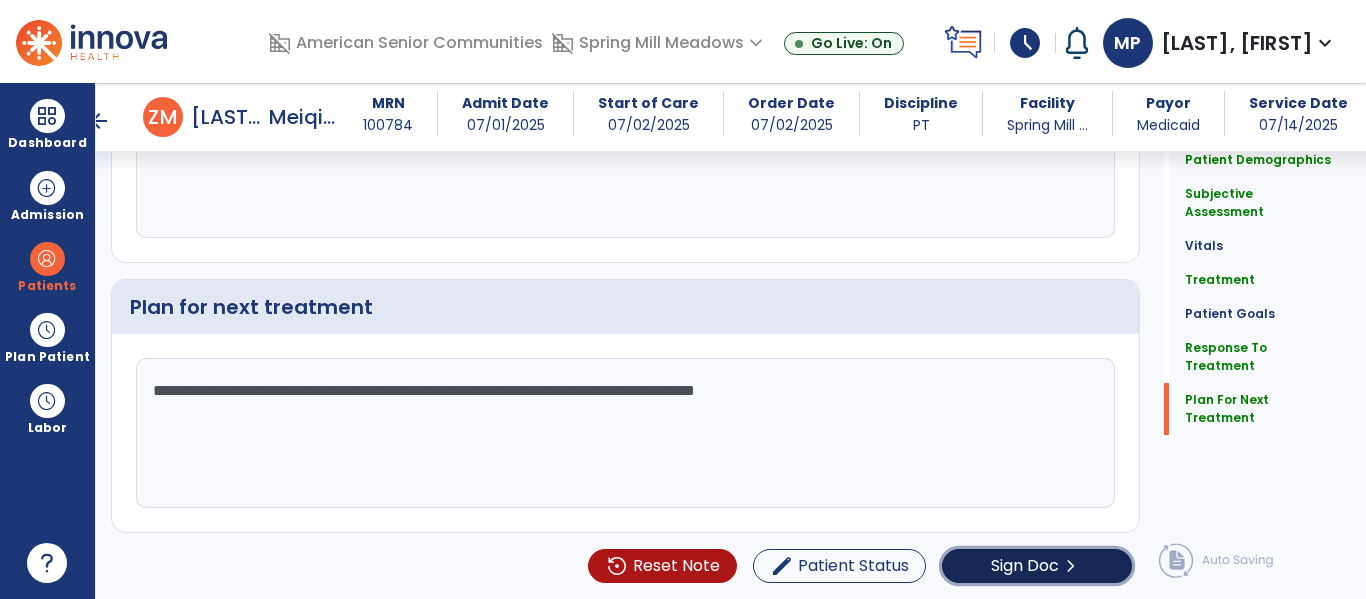 click on "Sign Doc" 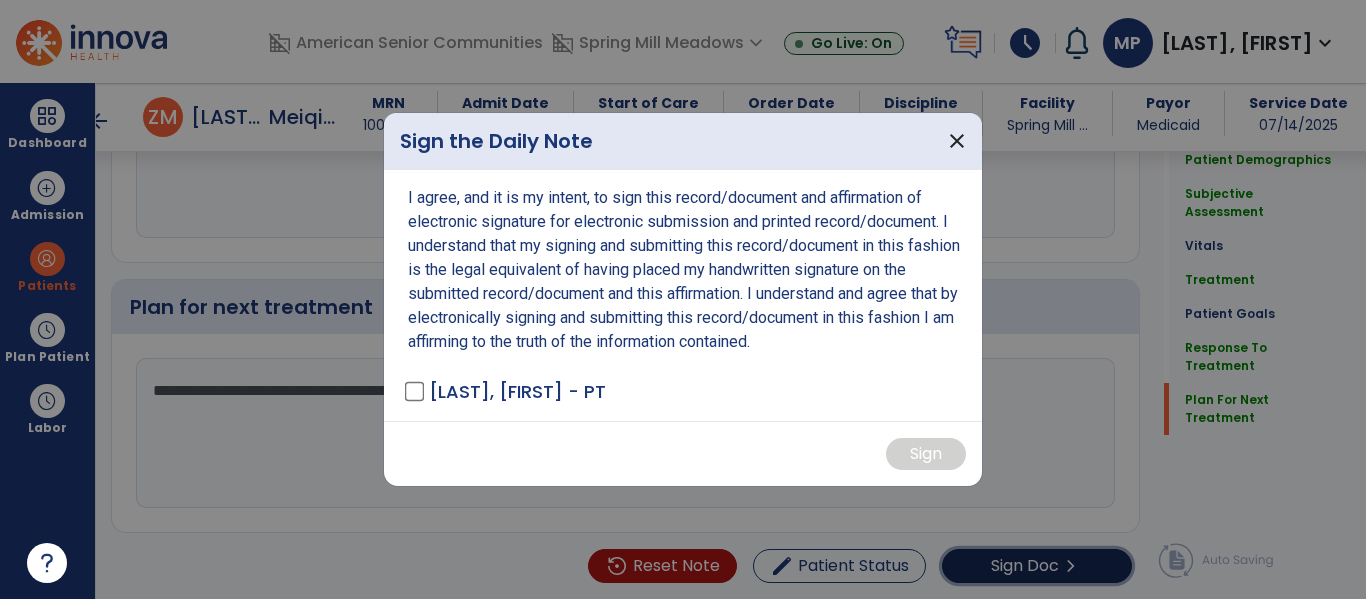 scroll, scrollTop: 2835, scrollLeft: 0, axis: vertical 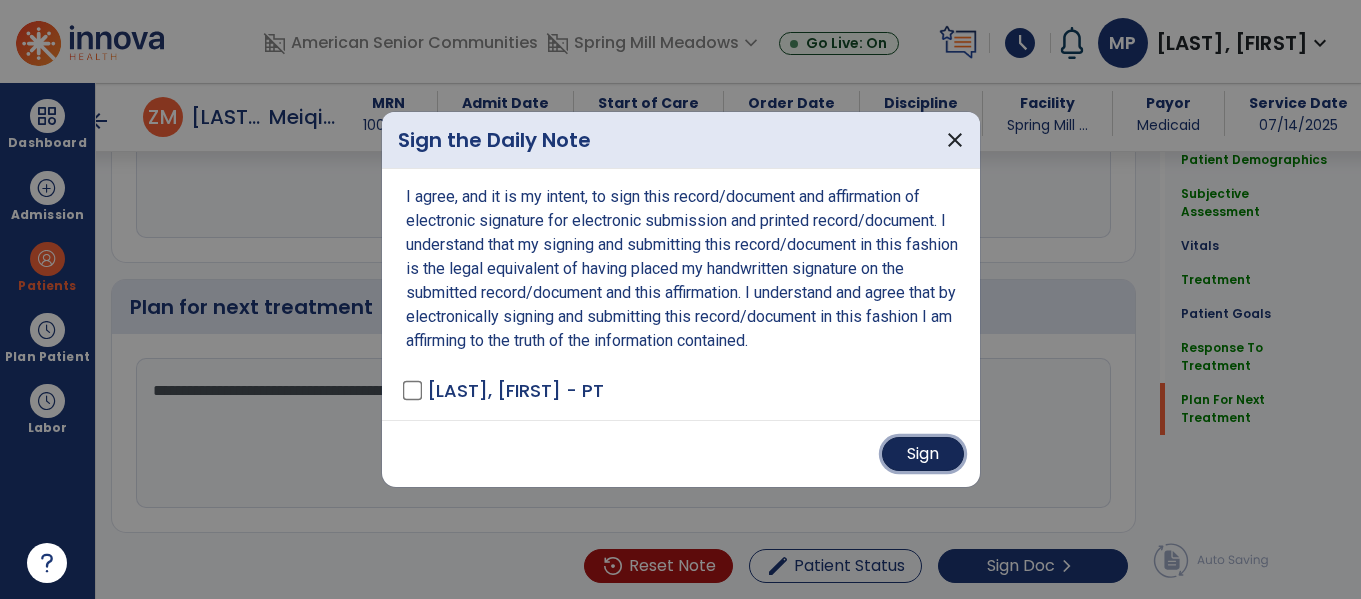 click on "Sign" at bounding box center (923, 454) 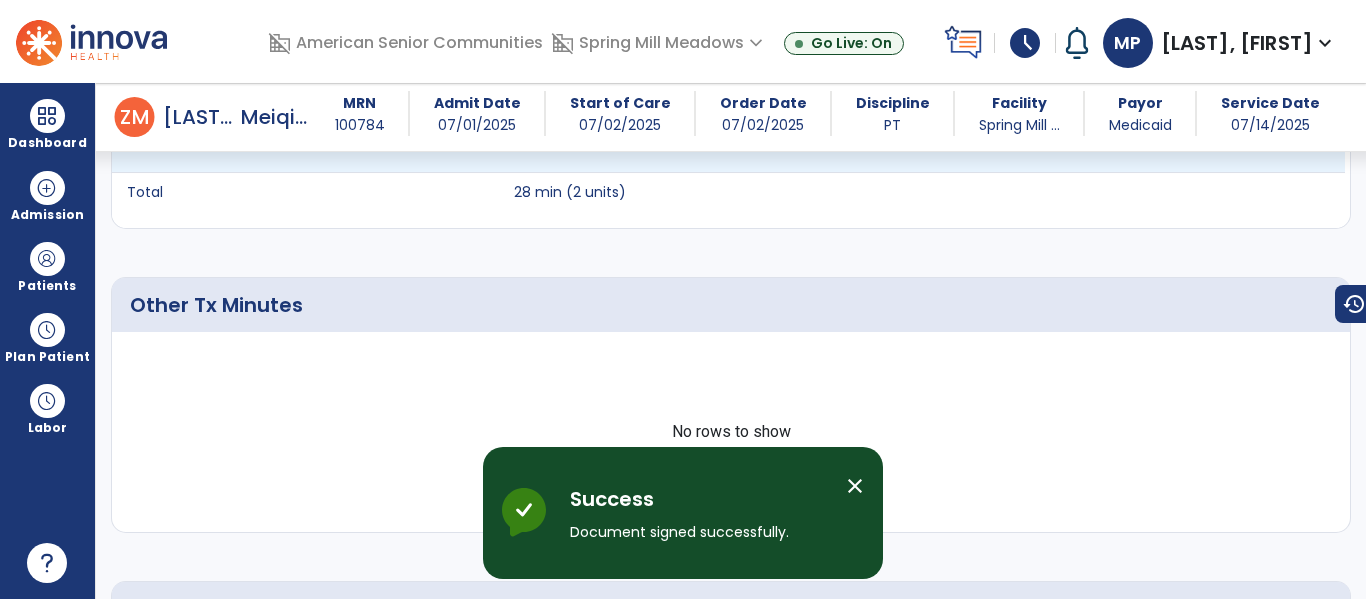 scroll, scrollTop: 0, scrollLeft: 0, axis: both 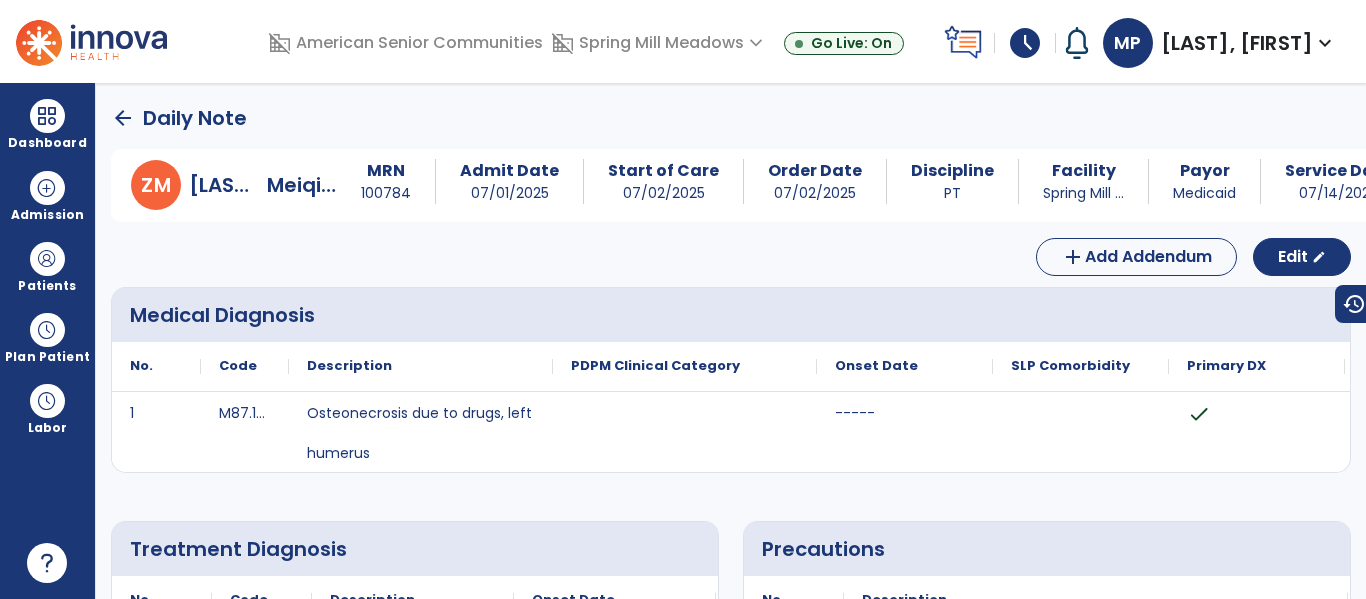 click on "arrow_back" 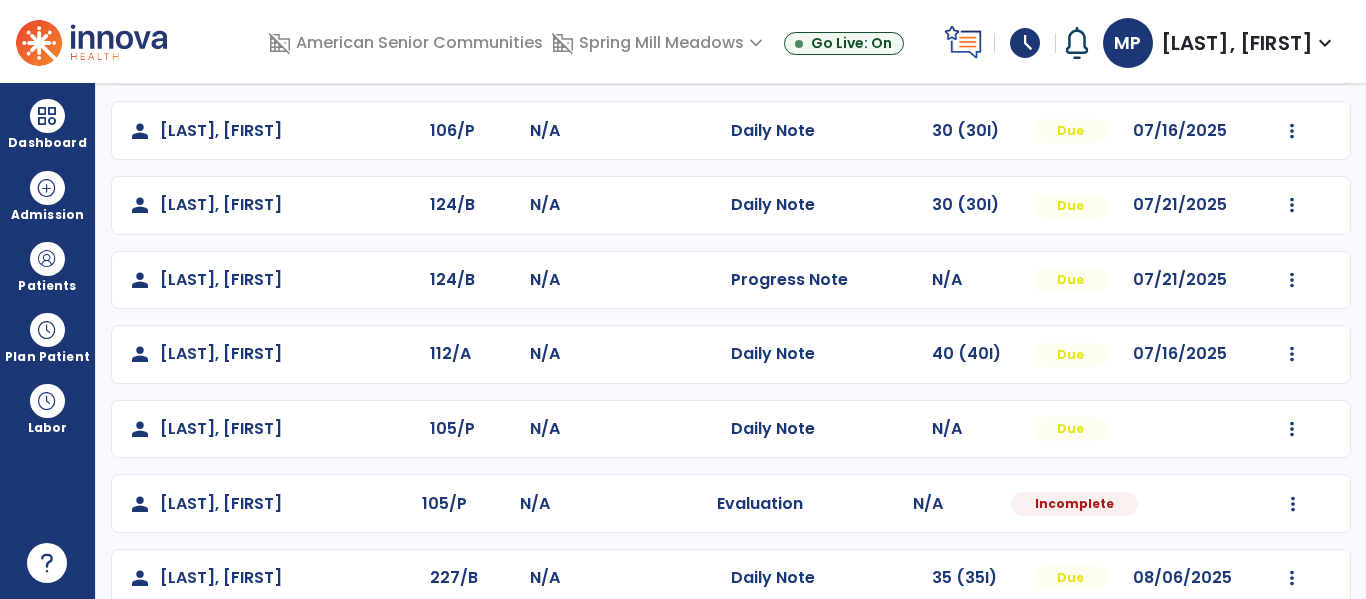 scroll, scrollTop: 466, scrollLeft: 0, axis: vertical 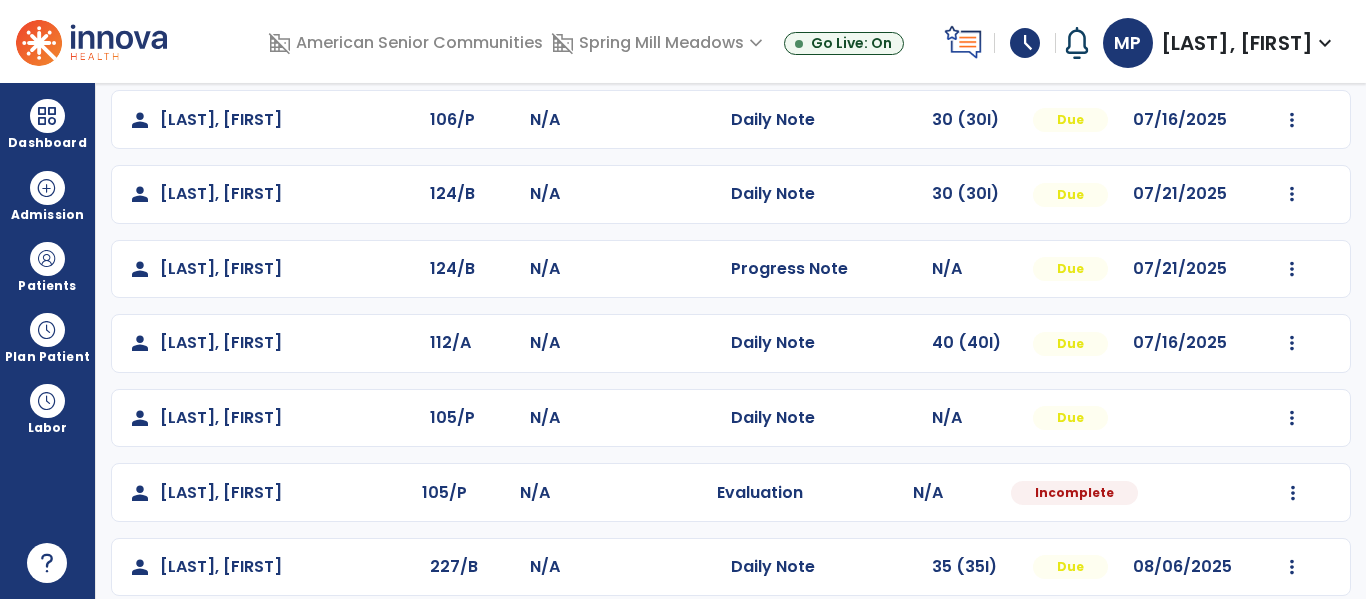 click on "Due" 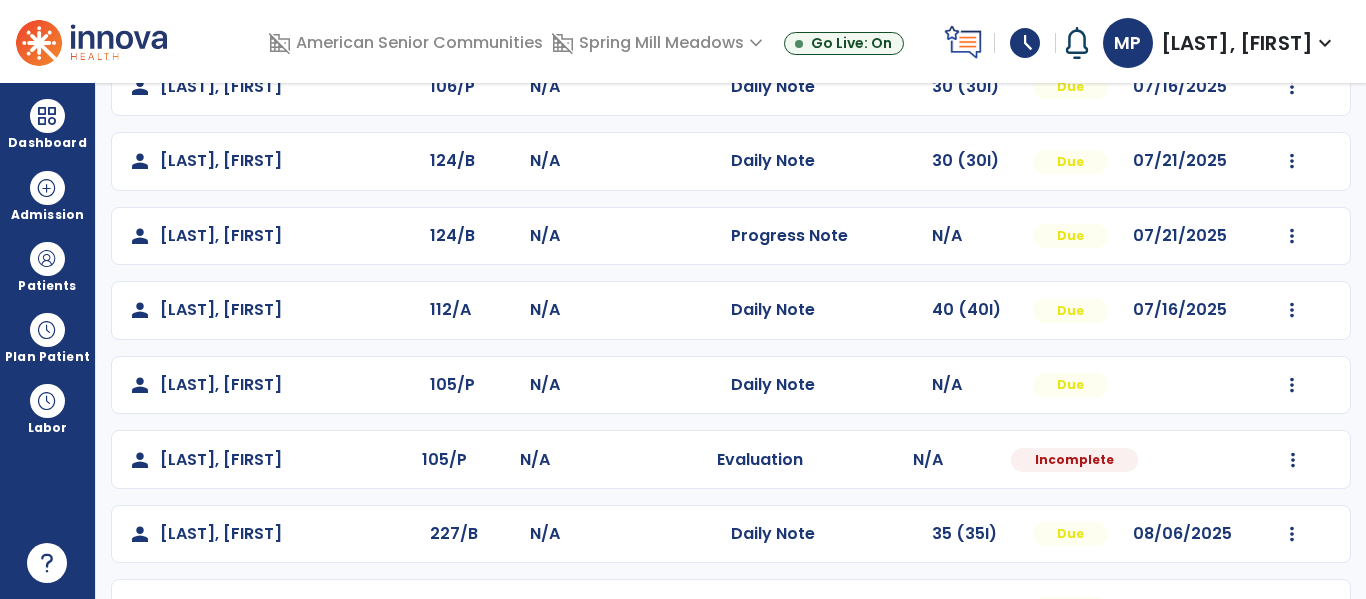 scroll, scrollTop: 0, scrollLeft: 0, axis: both 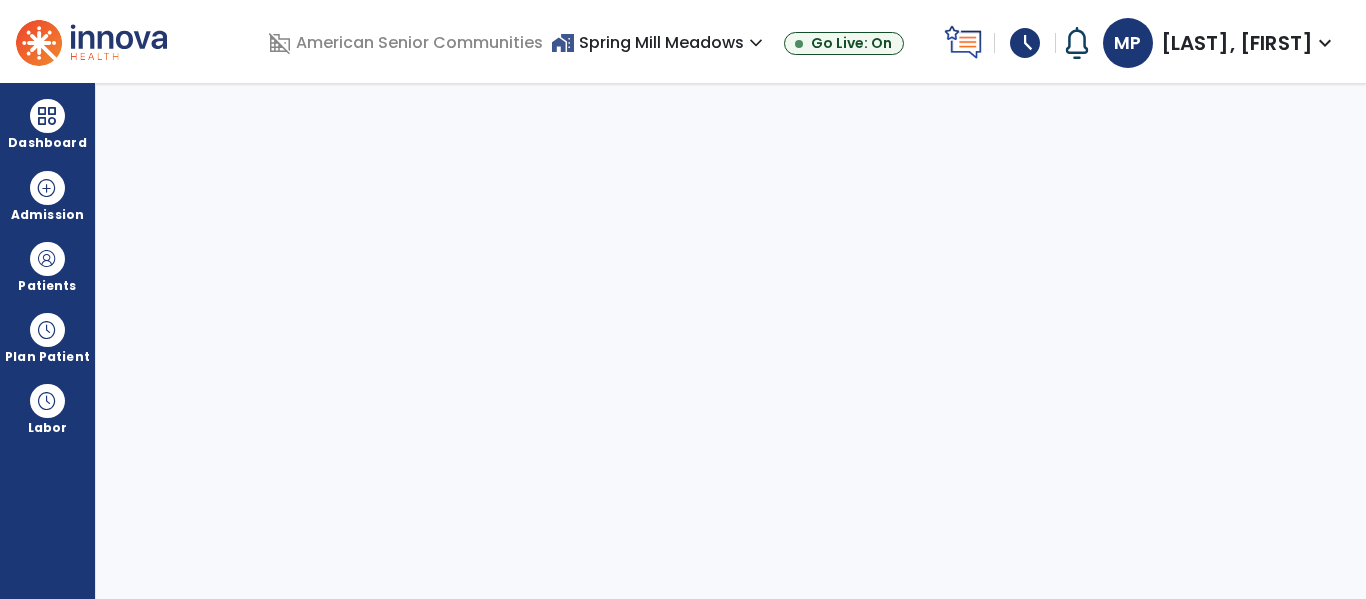 select on "****" 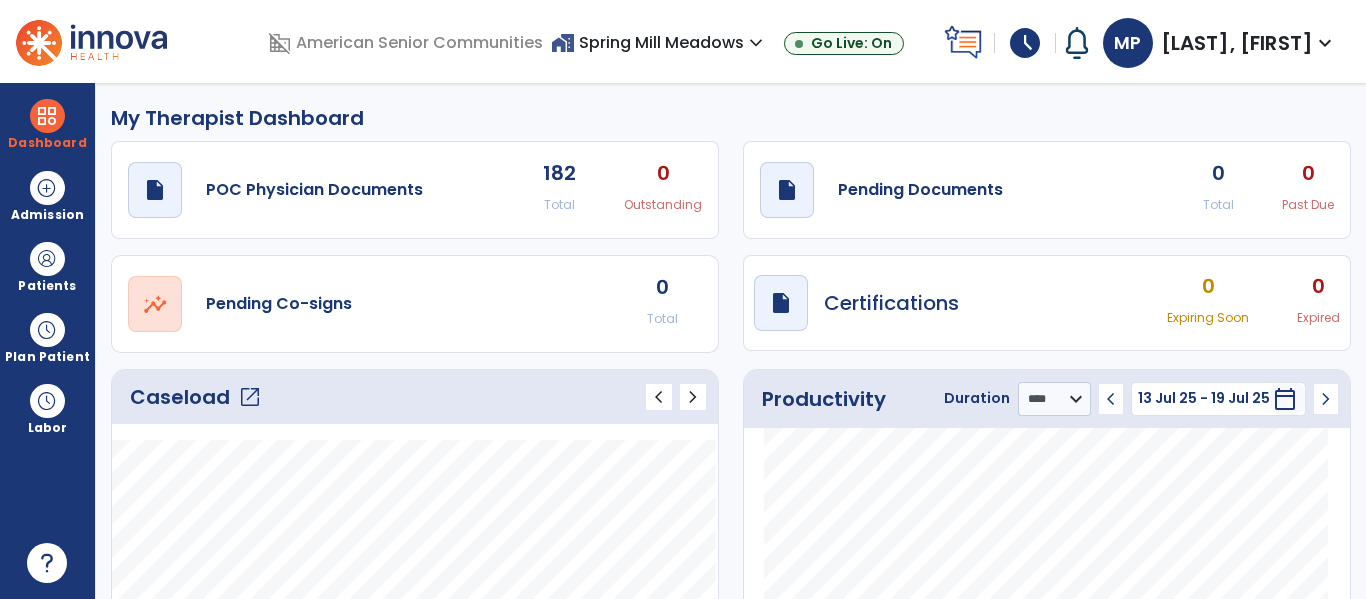 click on "open_in_new" 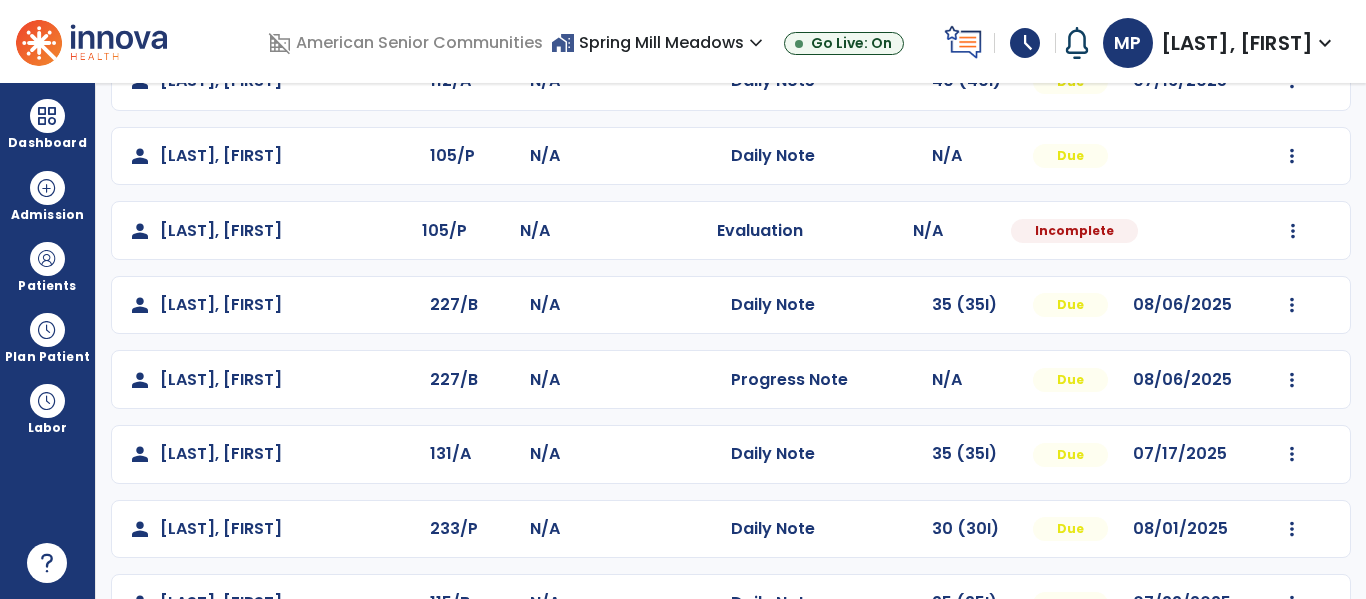 scroll, scrollTop: 679, scrollLeft: 0, axis: vertical 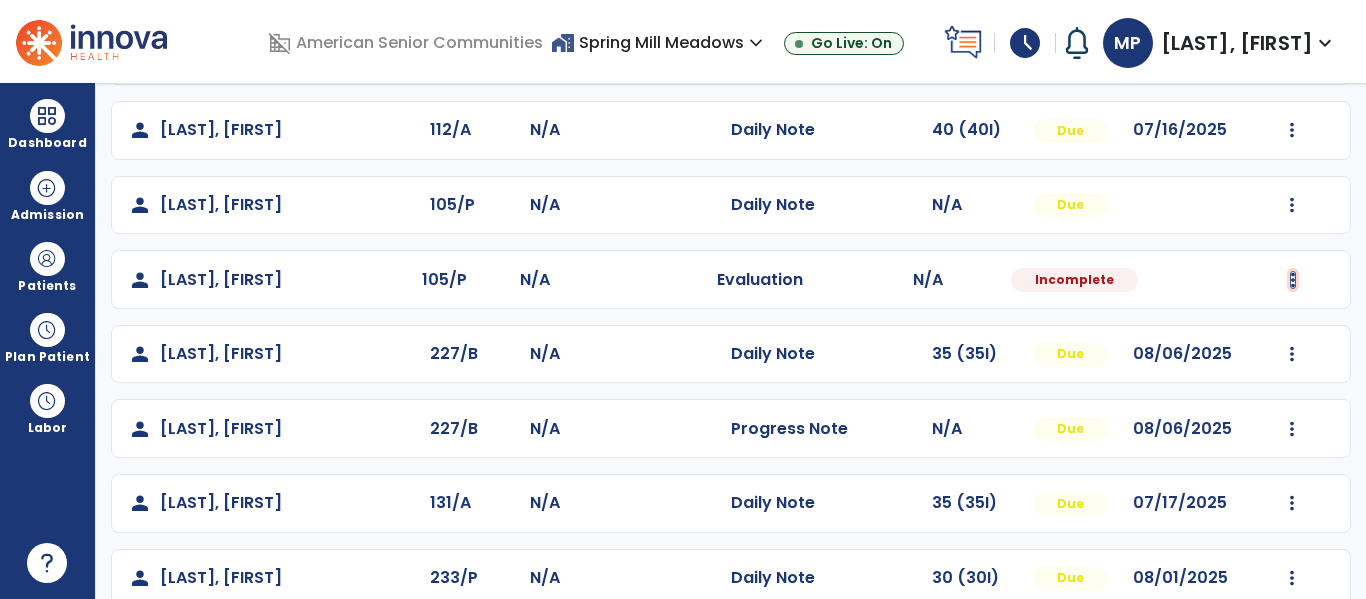 click at bounding box center (1292, -391) 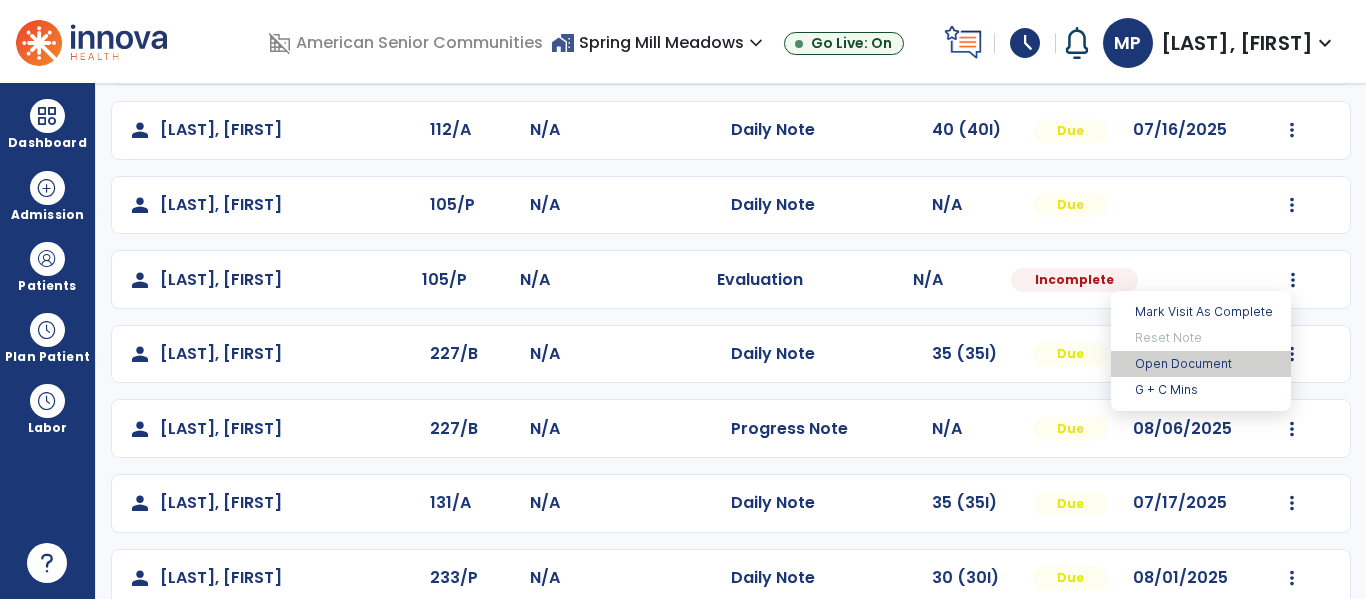 click on "Open Document" at bounding box center (1201, 364) 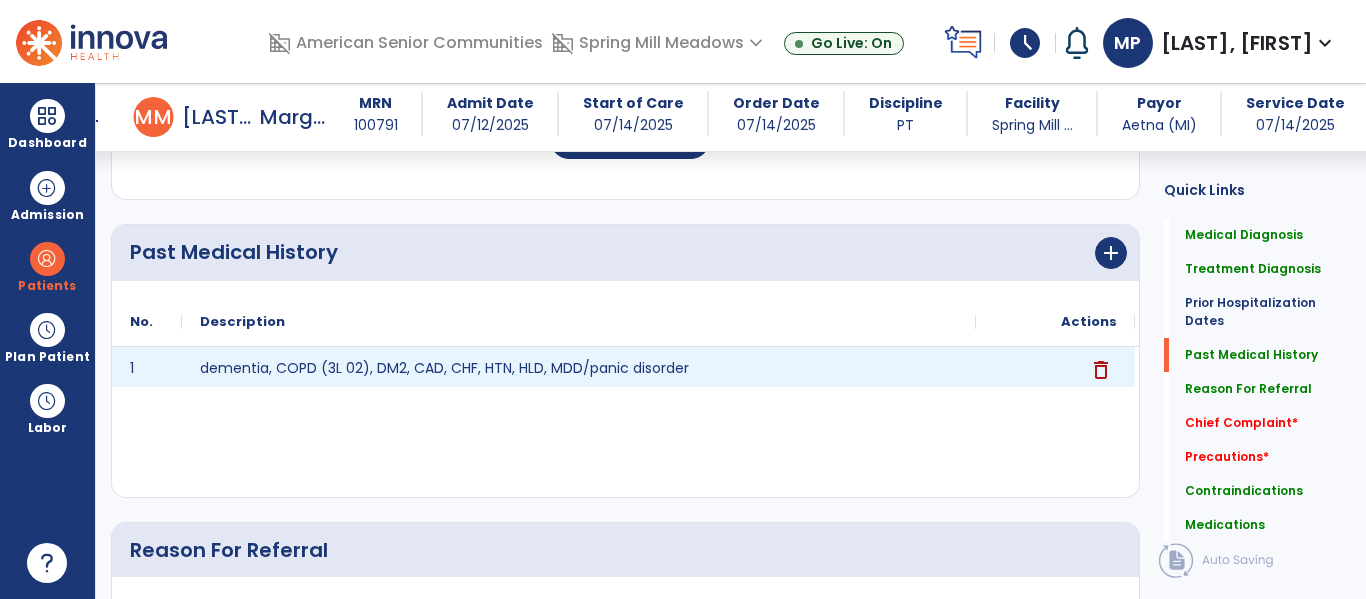 scroll, scrollTop: 895, scrollLeft: 0, axis: vertical 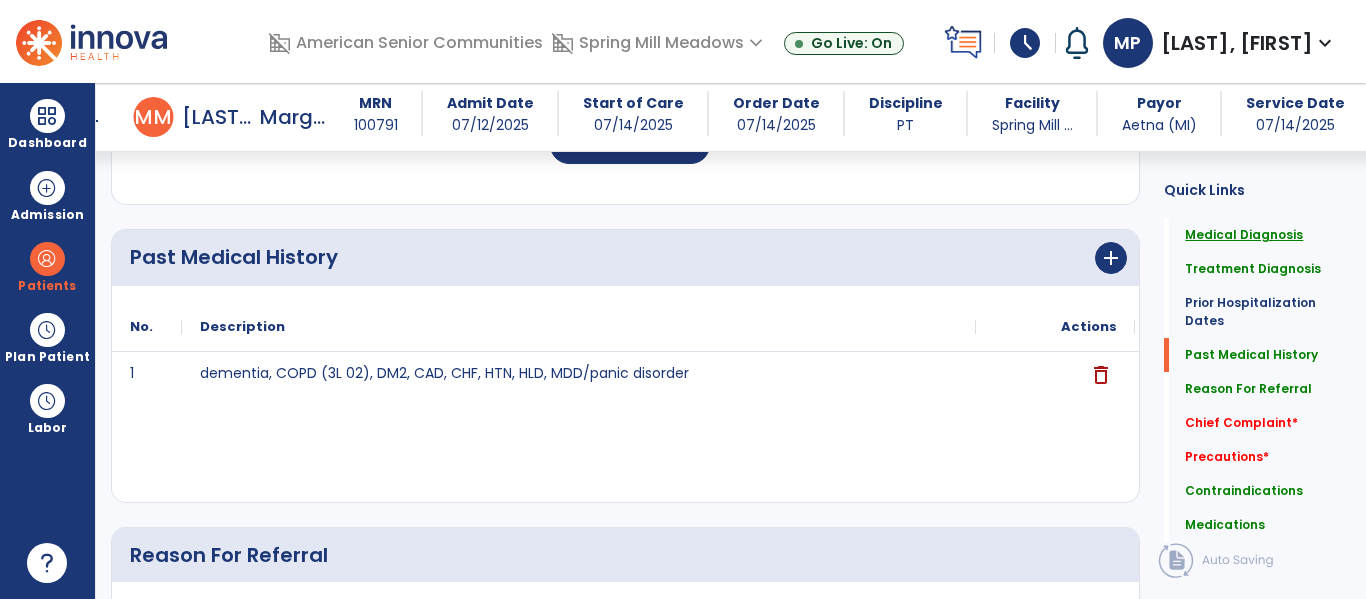 click on "Medical Diagnosis" 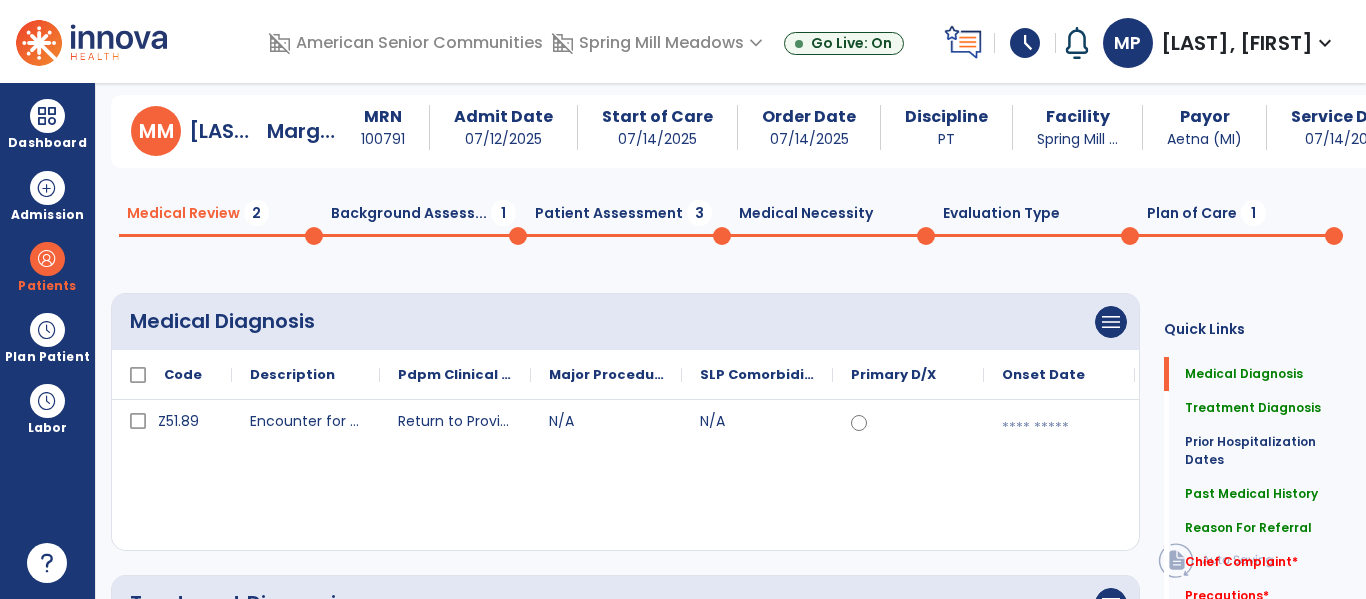 scroll, scrollTop: 48, scrollLeft: 0, axis: vertical 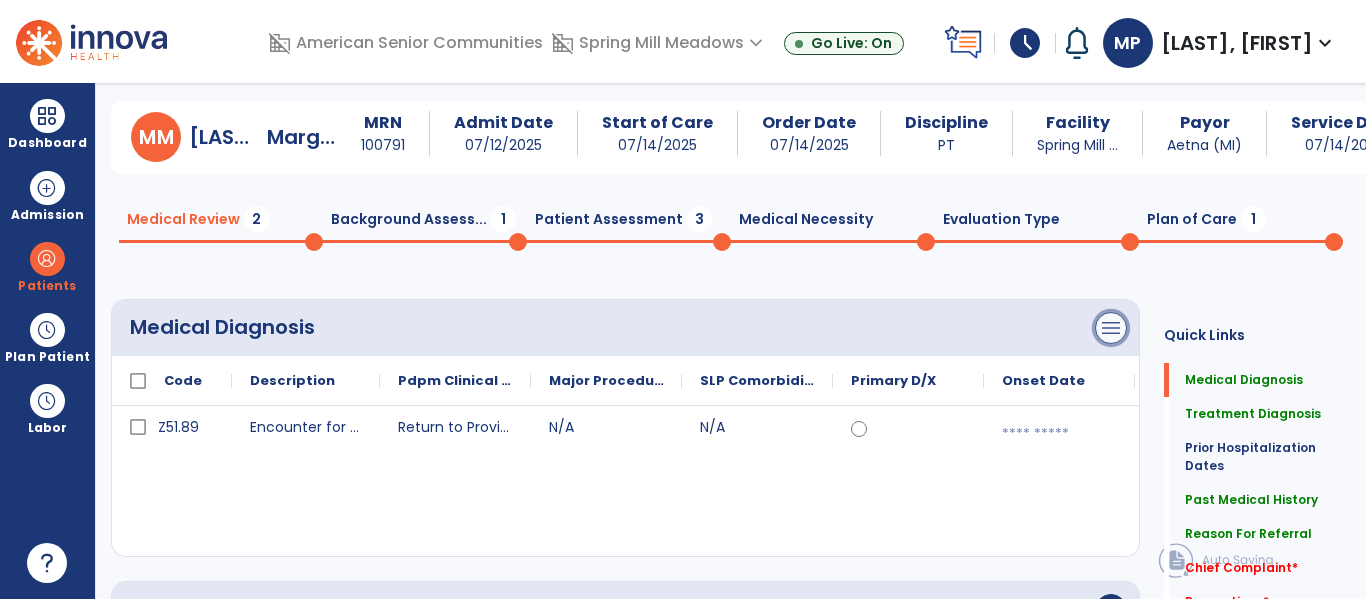 click on "menu" at bounding box center (1111, 328) 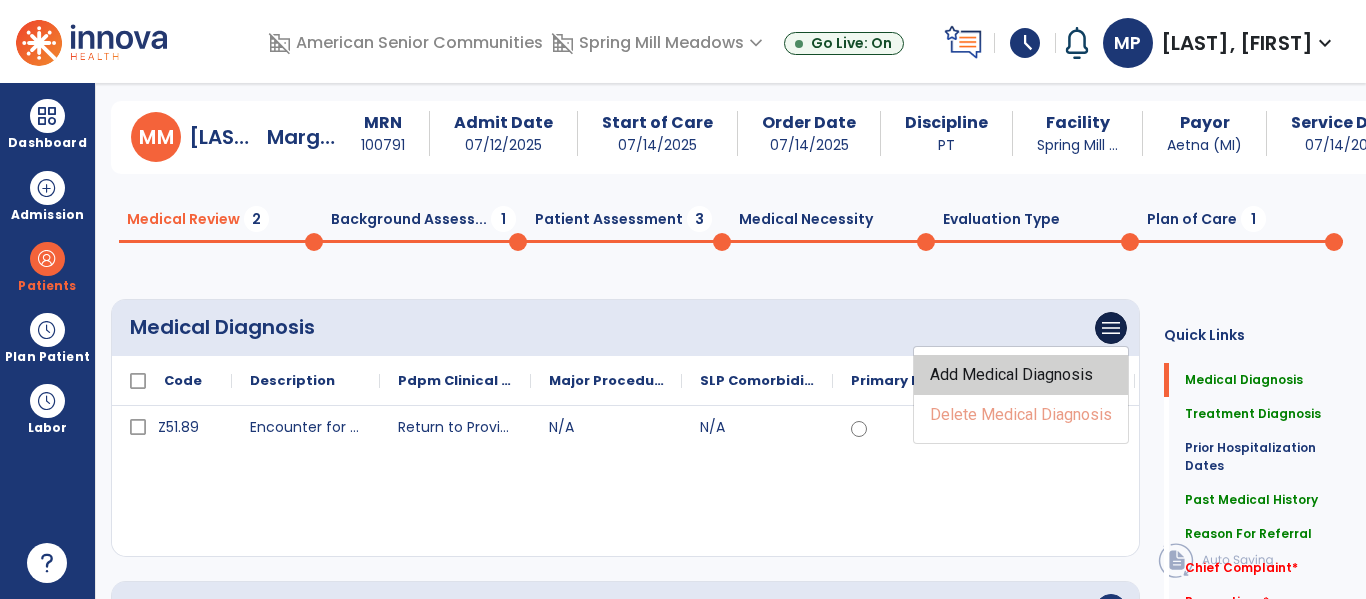click on "Add Medical Diagnosis" 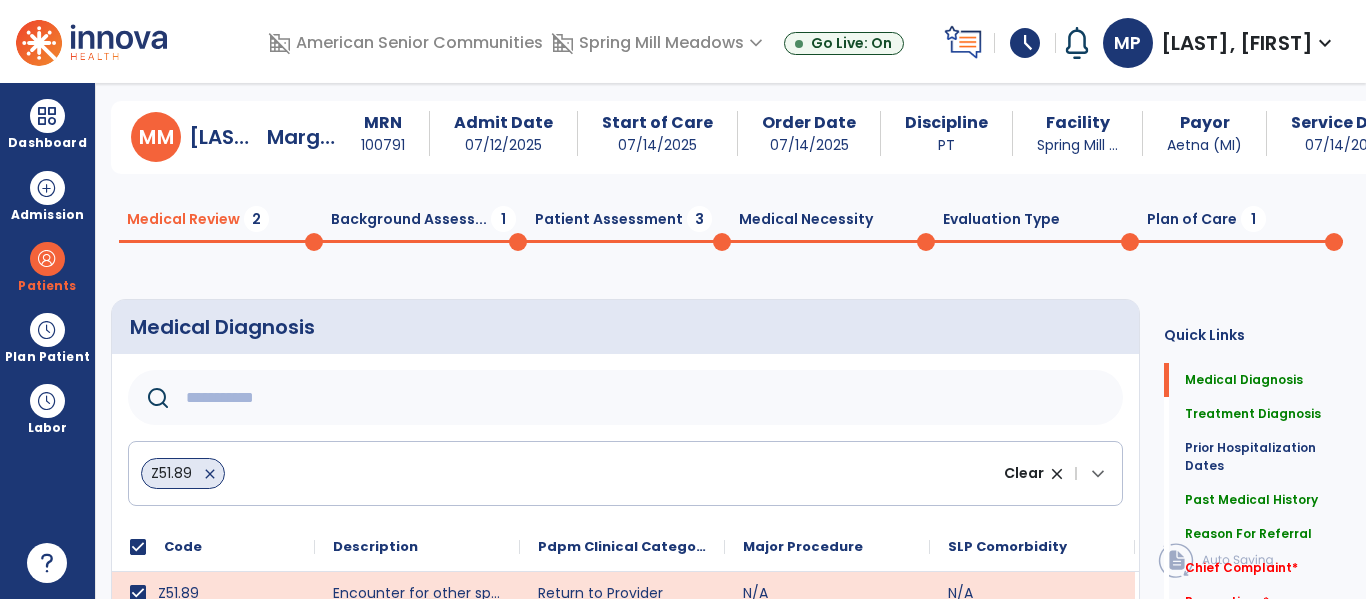 click 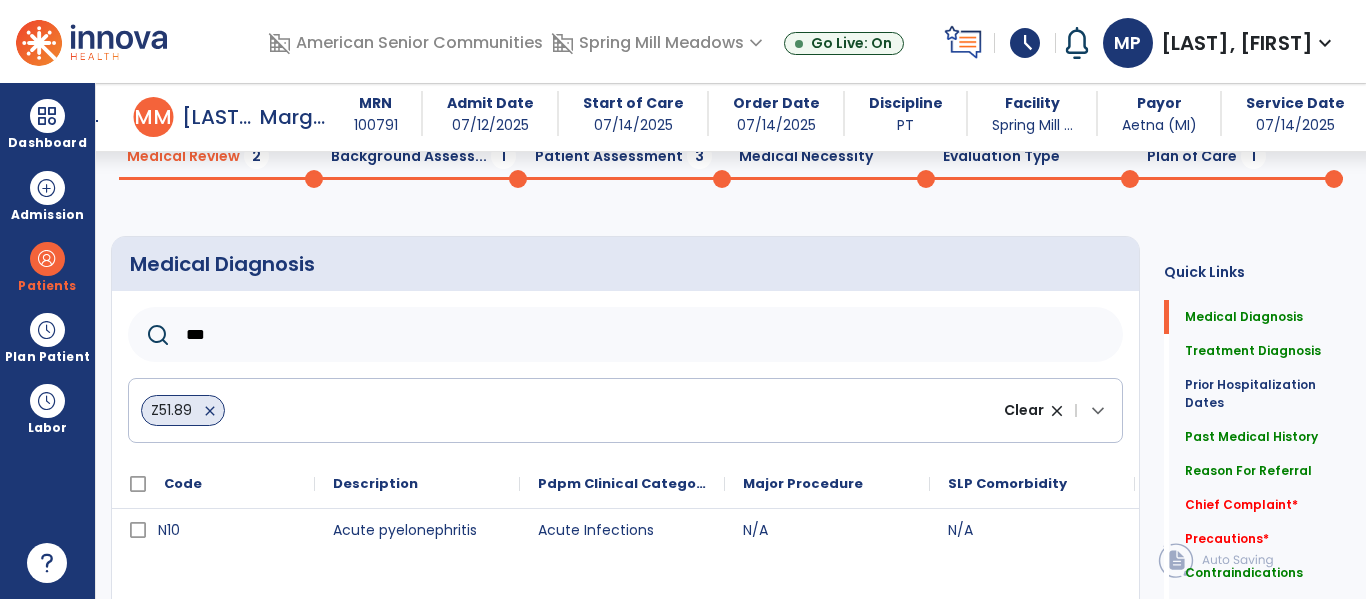 scroll, scrollTop: 97, scrollLeft: 0, axis: vertical 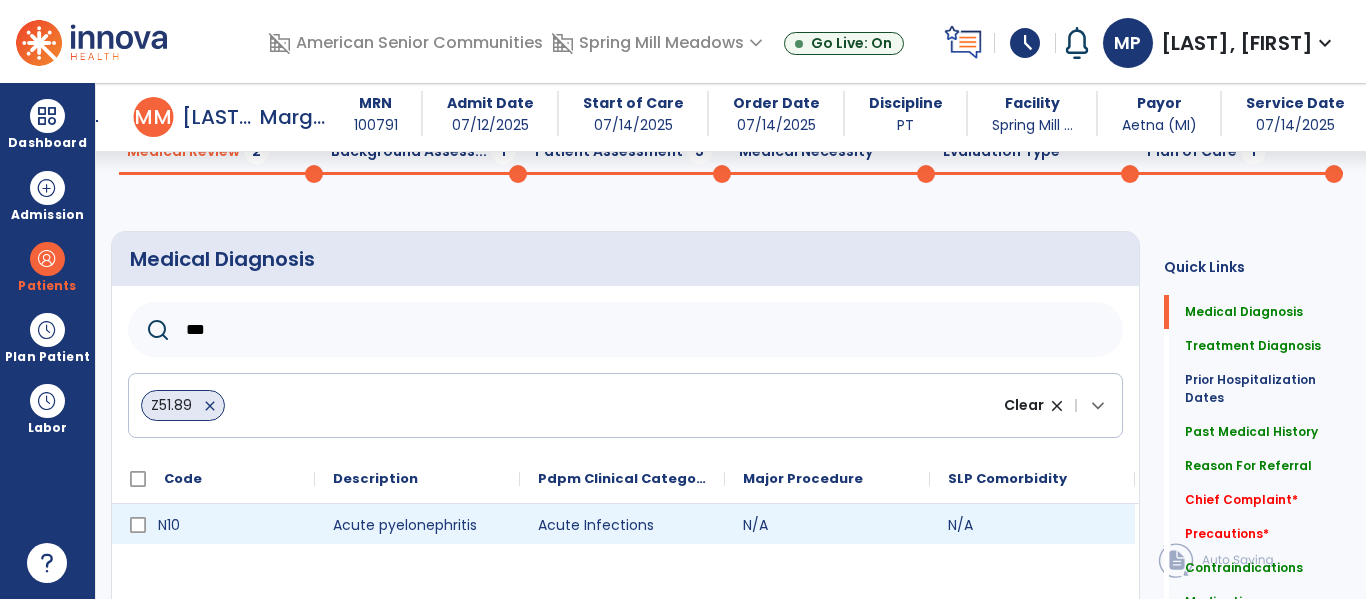 type on "***" 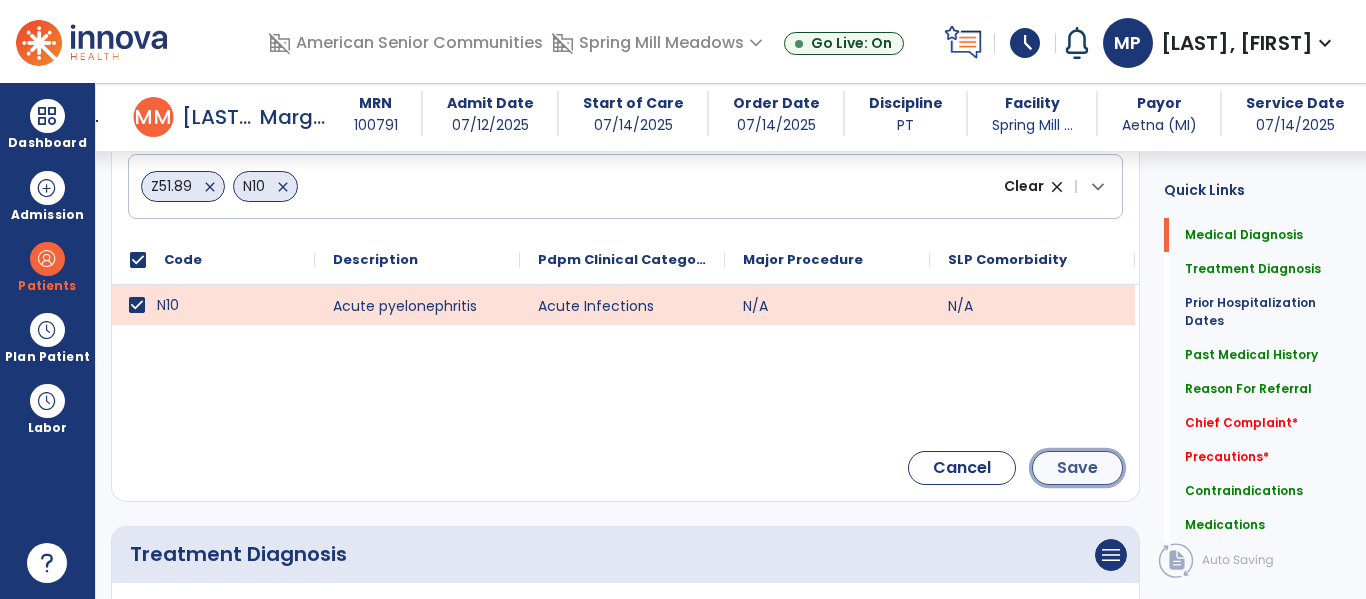 click on "Save" 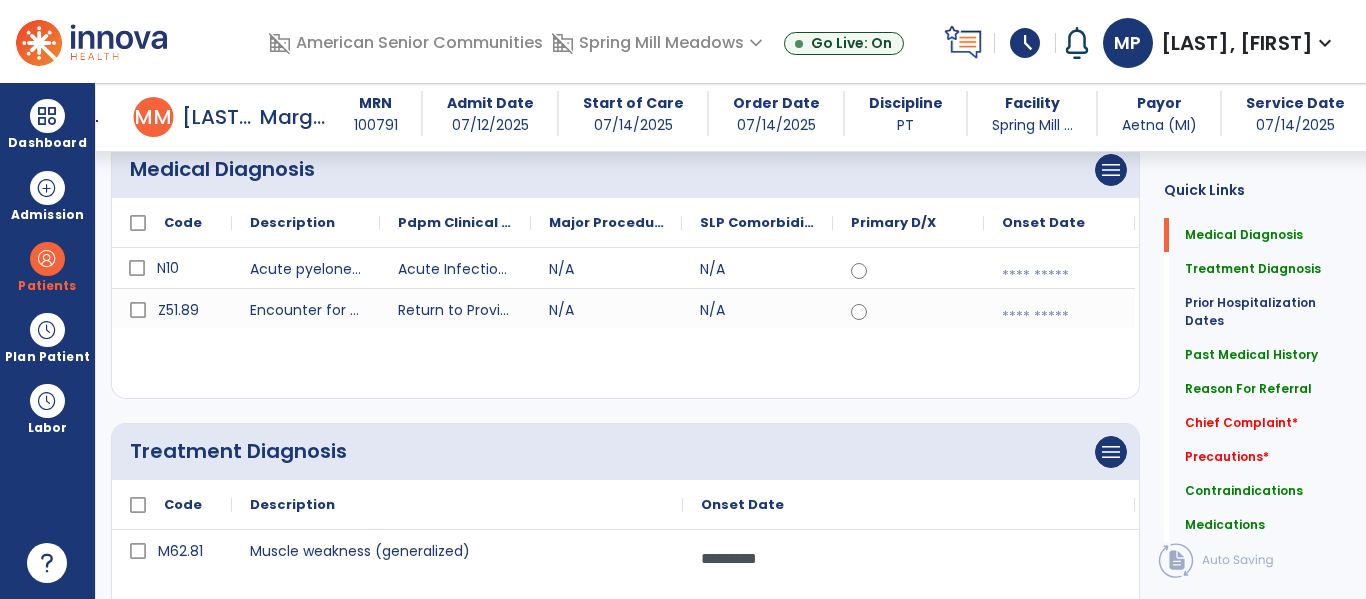 scroll, scrollTop: 185, scrollLeft: 0, axis: vertical 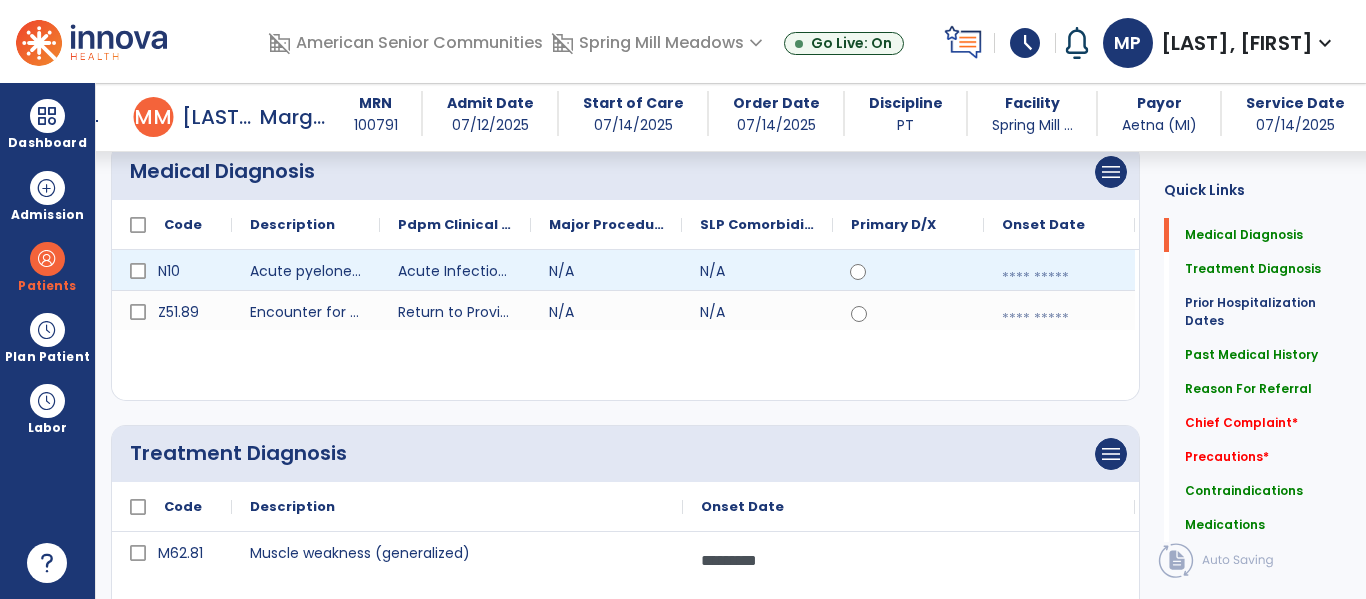 click at bounding box center [1059, 278] 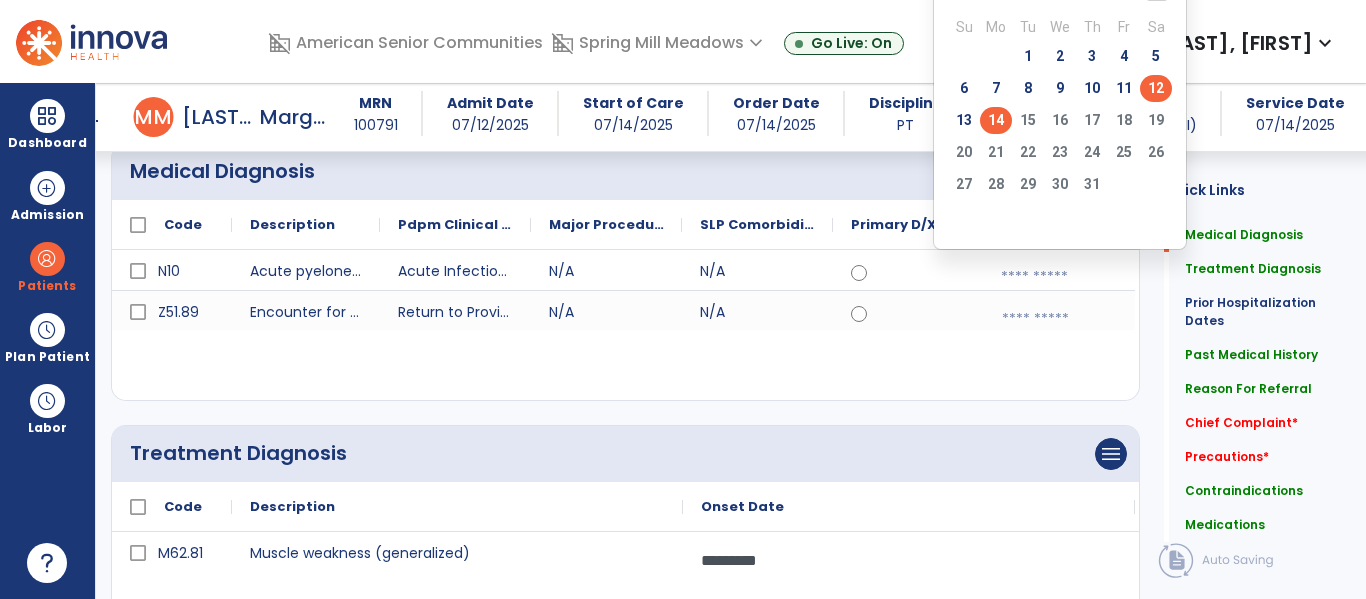click on "12" 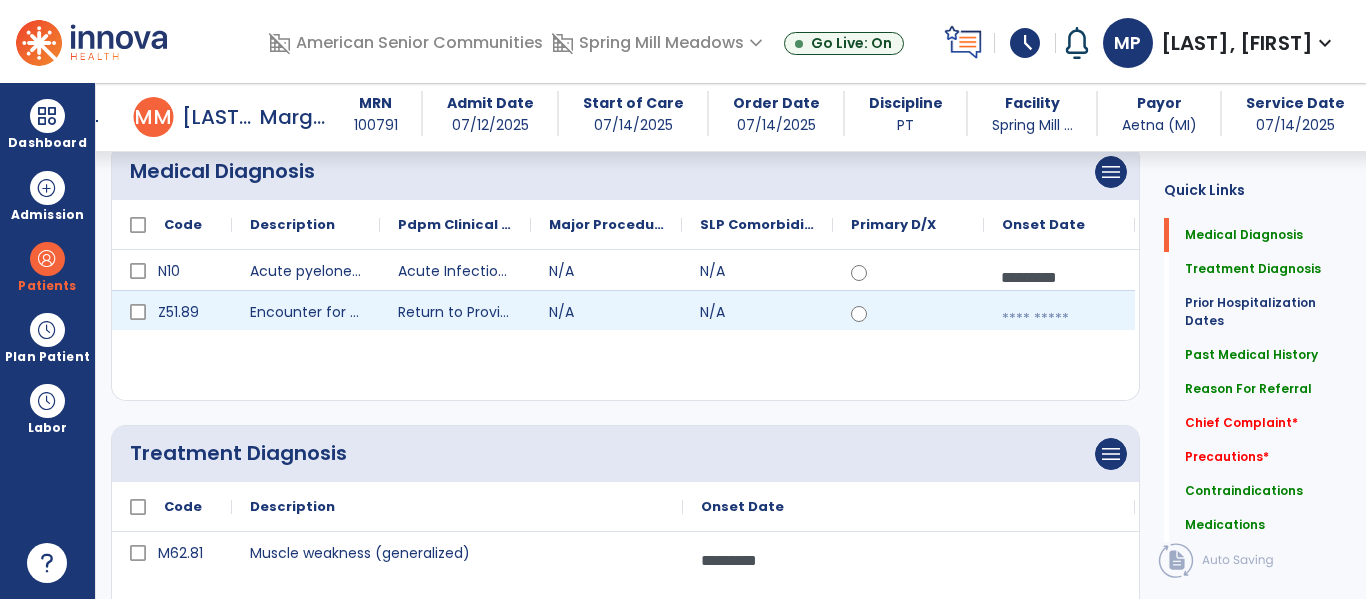 scroll, scrollTop: 250, scrollLeft: 0, axis: vertical 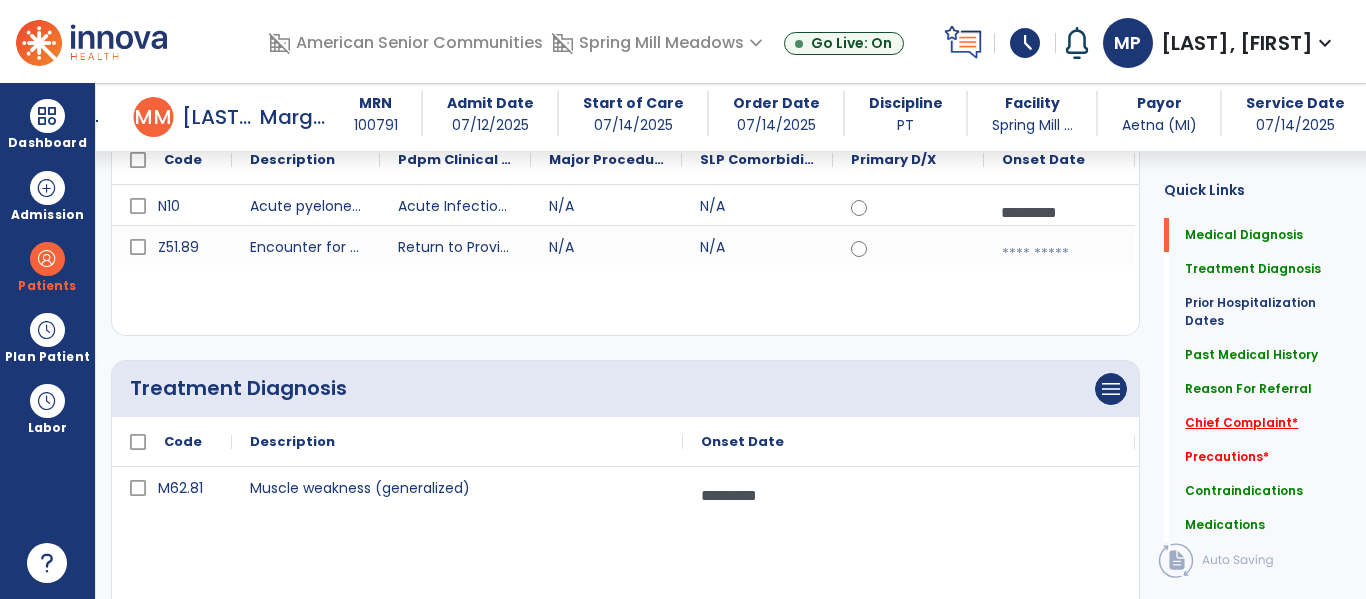 click on "Chief Complaint   *" 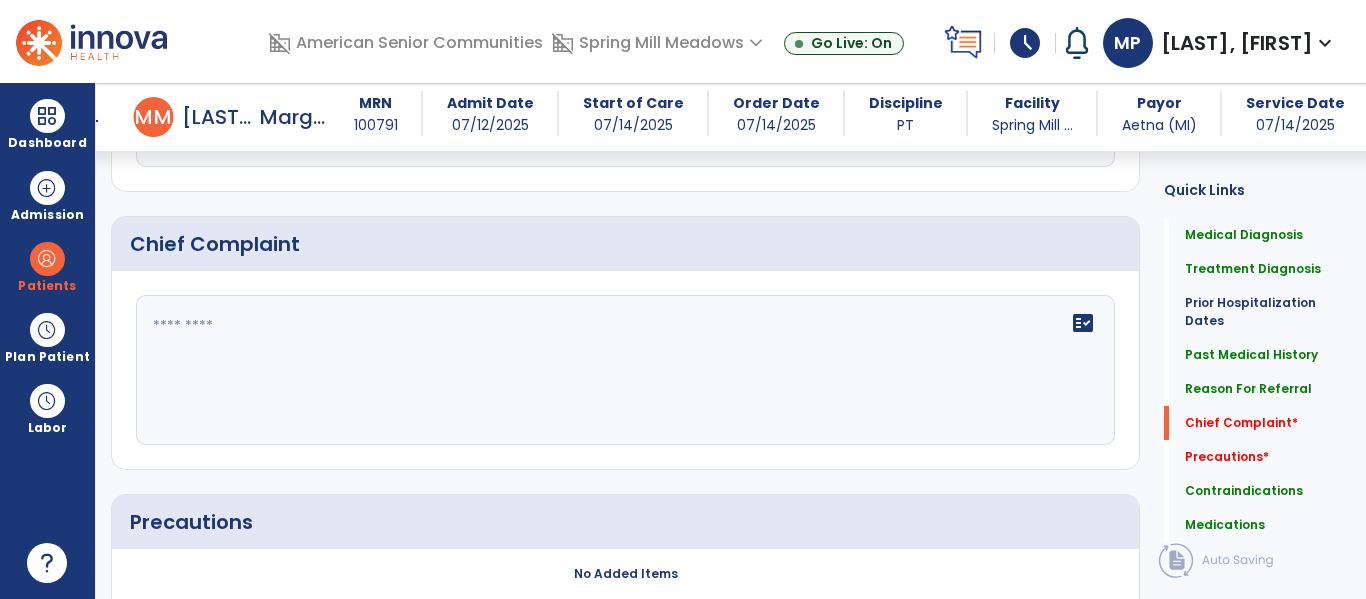 scroll, scrollTop: 1487, scrollLeft: 0, axis: vertical 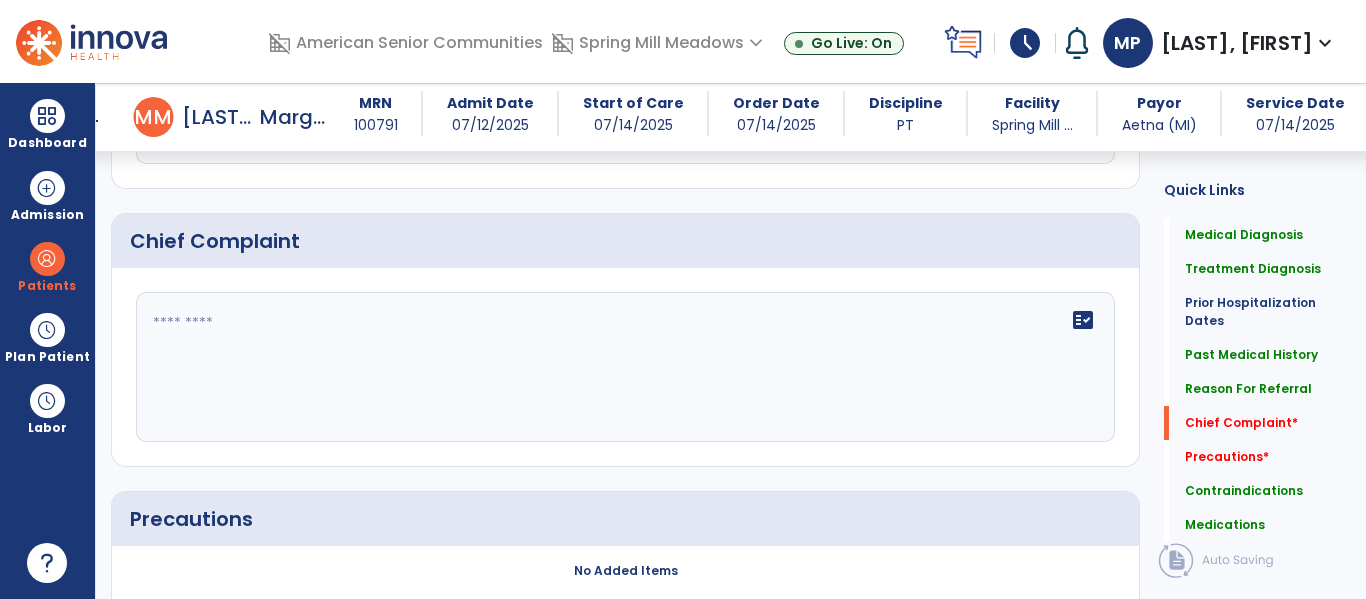 click on "fact_check" 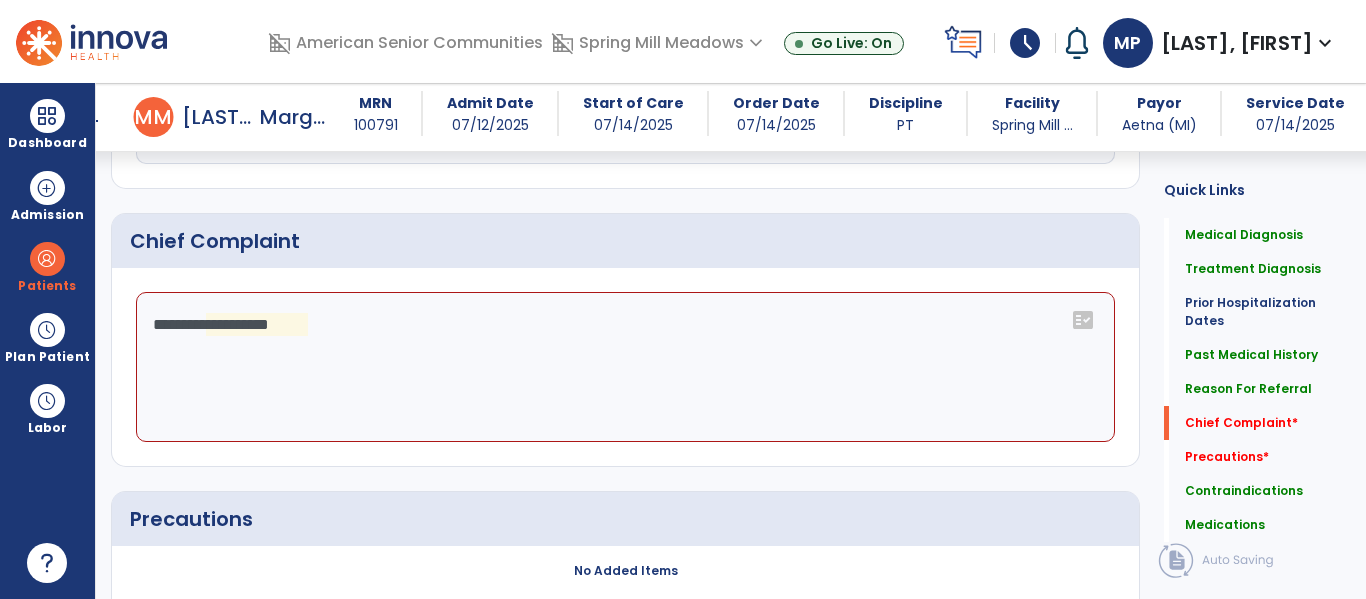 click on "**********" 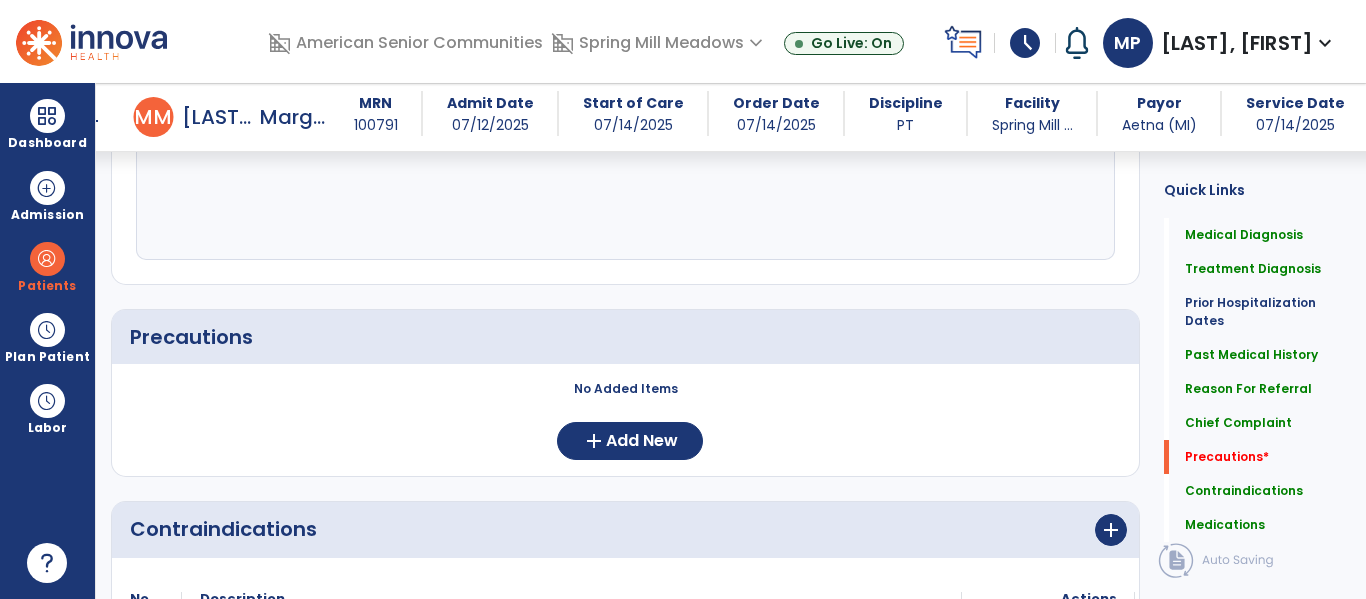 scroll, scrollTop: 1645, scrollLeft: 0, axis: vertical 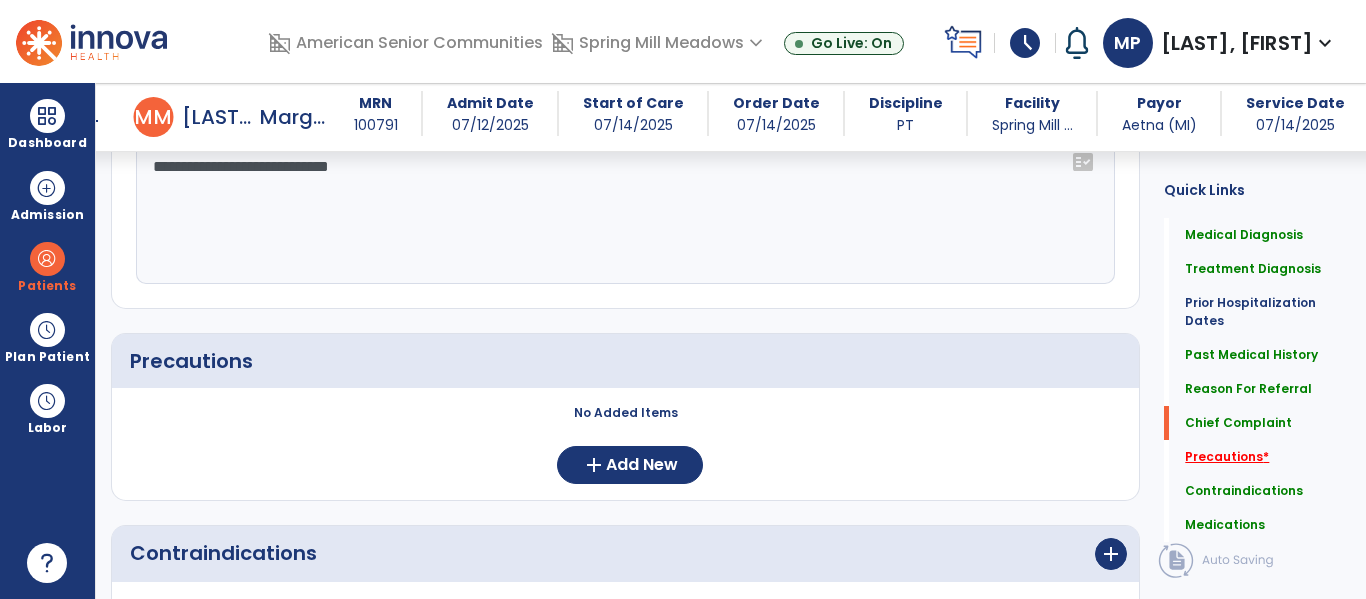type on "**********" 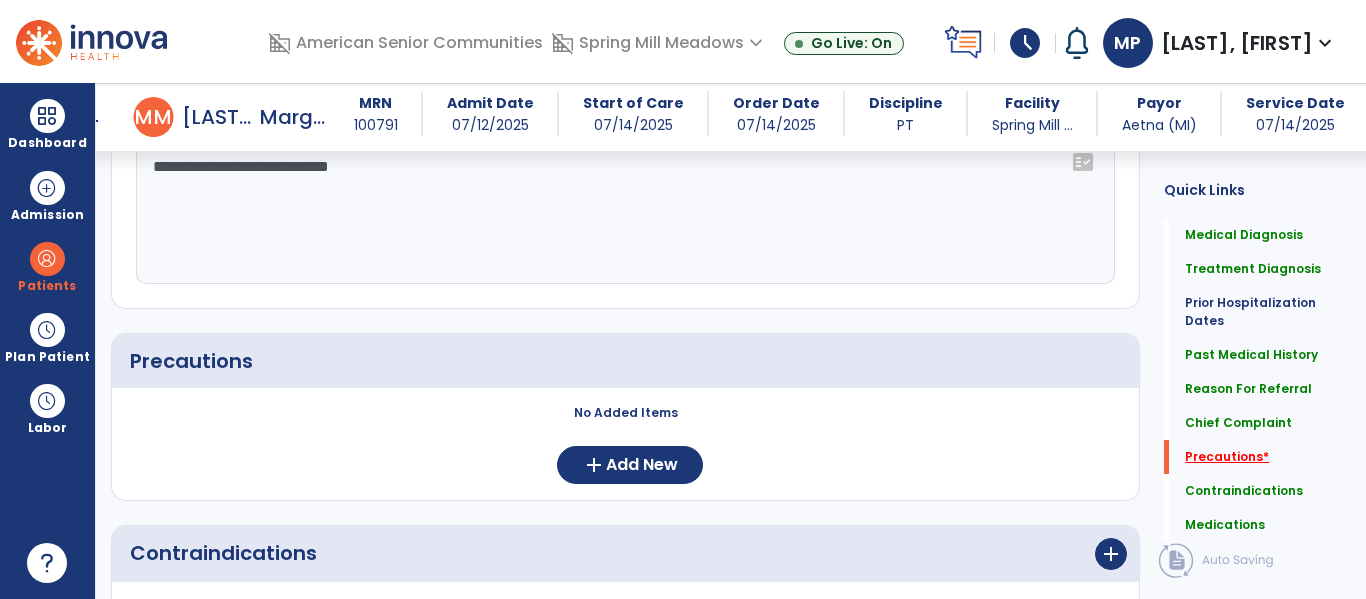scroll, scrollTop: 1722, scrollLeft: 0, axis: vertical 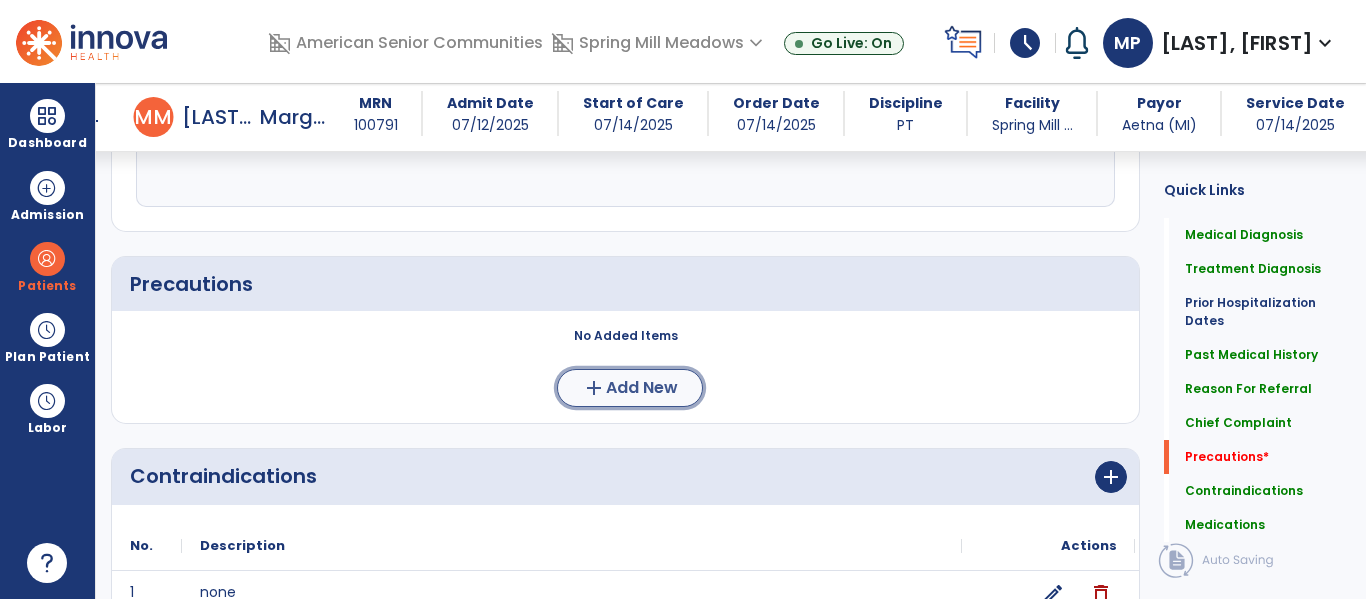 click on "Add New" 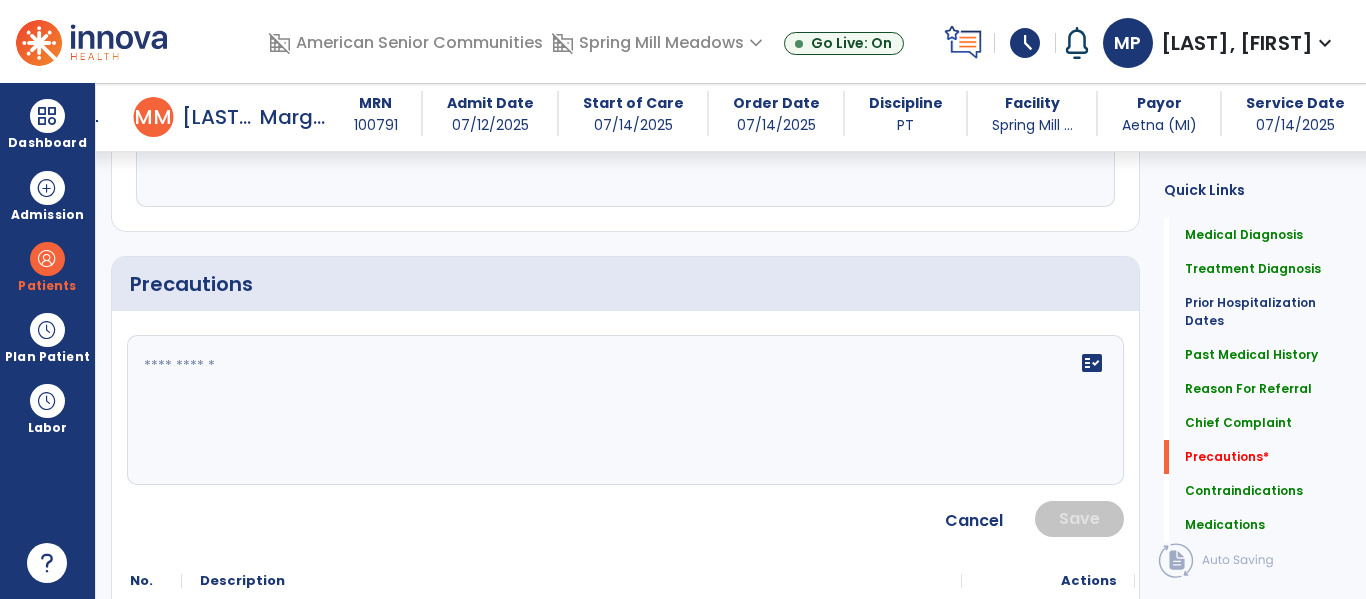 click on "fact_check" 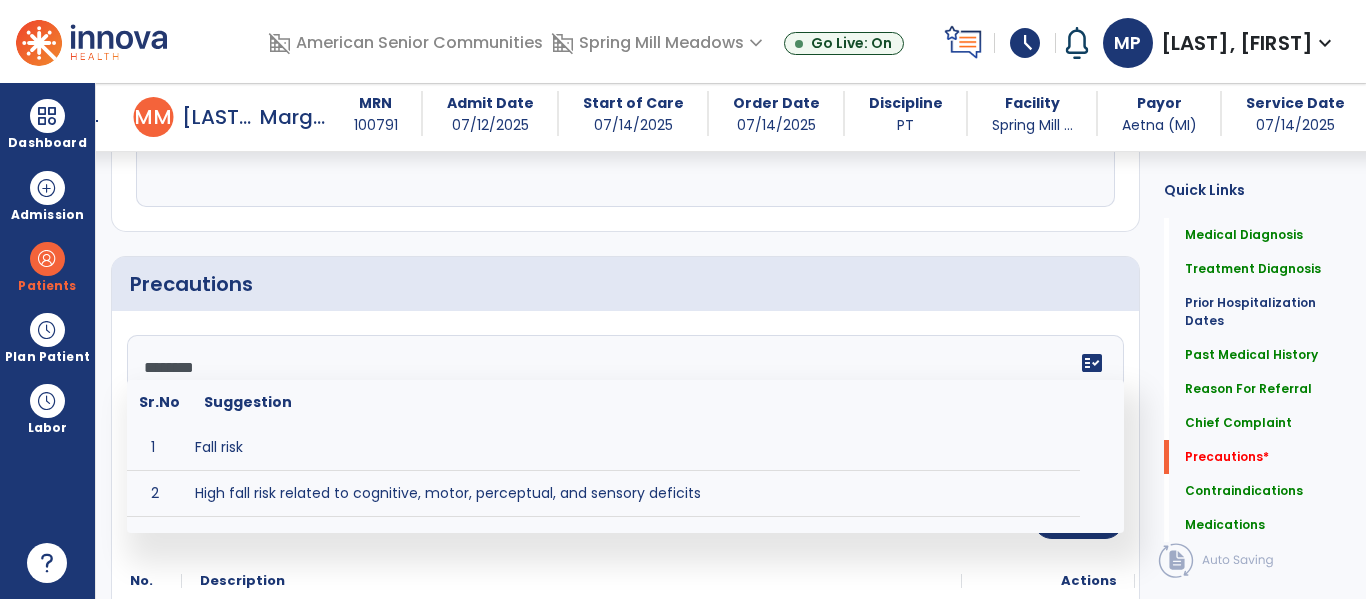 type on "*********" 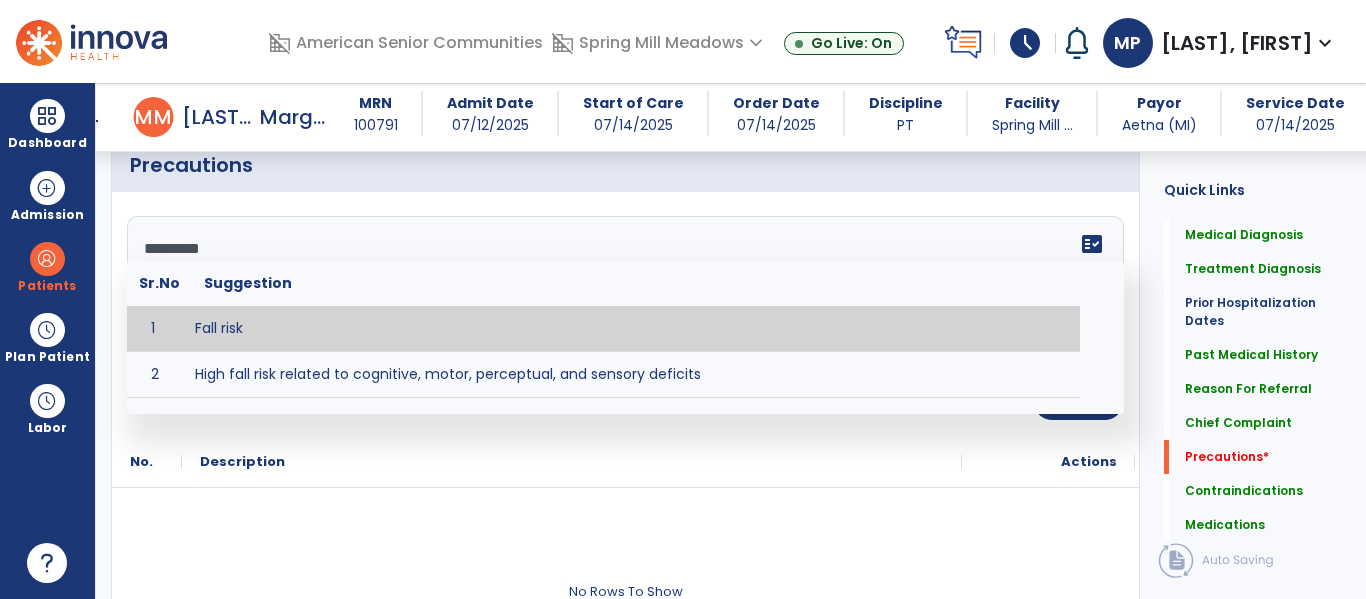 scroll, scrollTop: 1842, scrollLeft: 0, axis: vertical 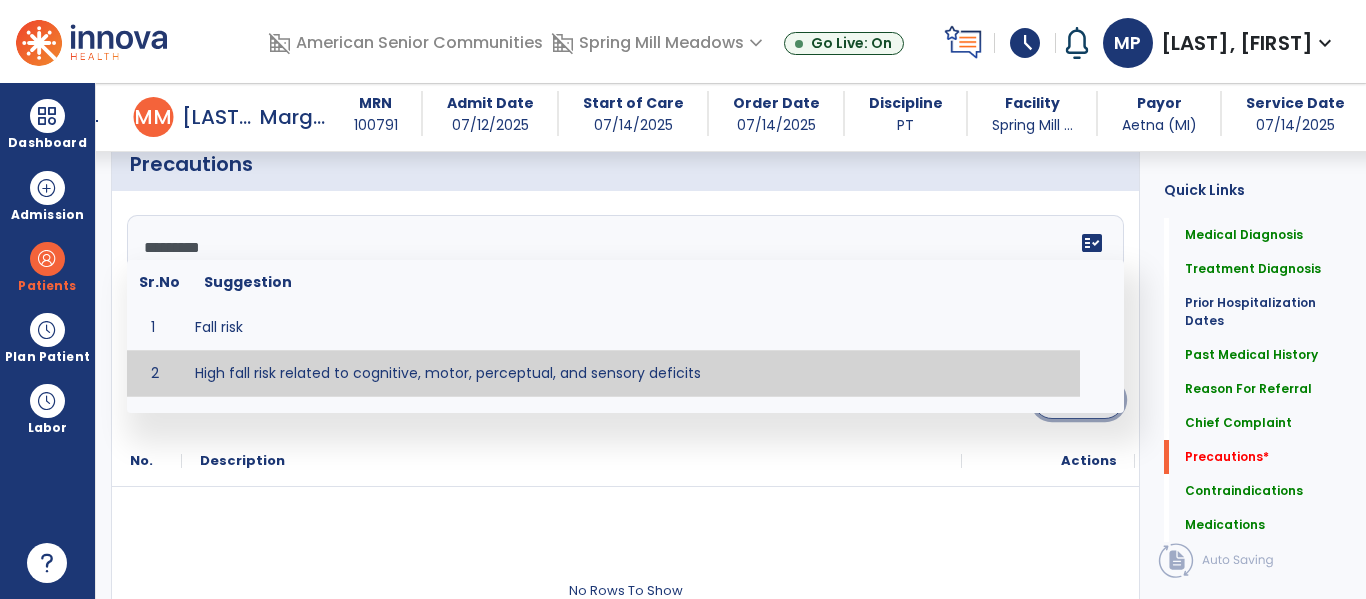 click on "Save" 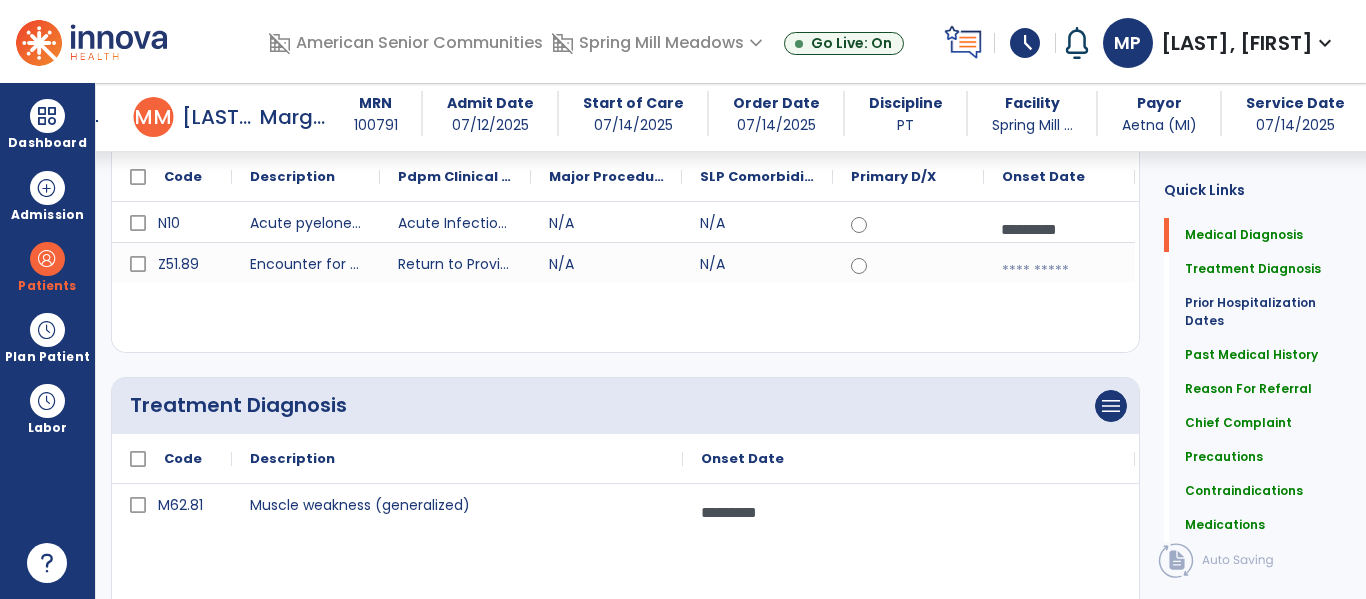 scroll, scrollTop: 0, scrollLeft: 0, axis: both 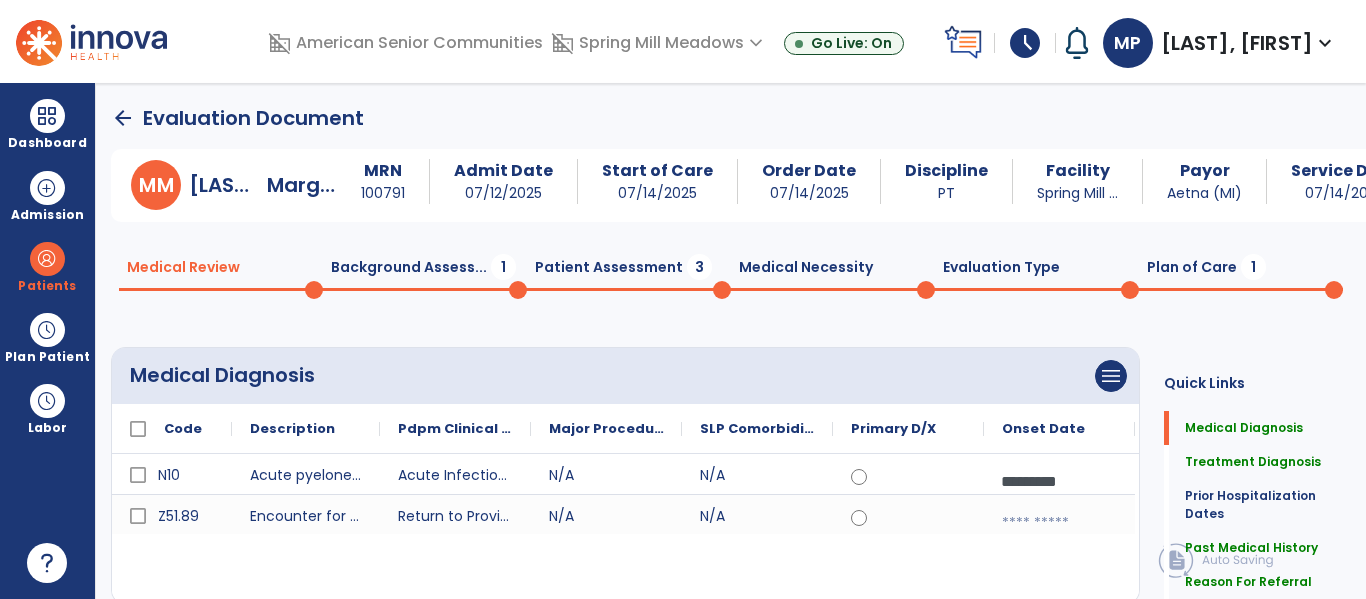click on "Patient Assessment  3" 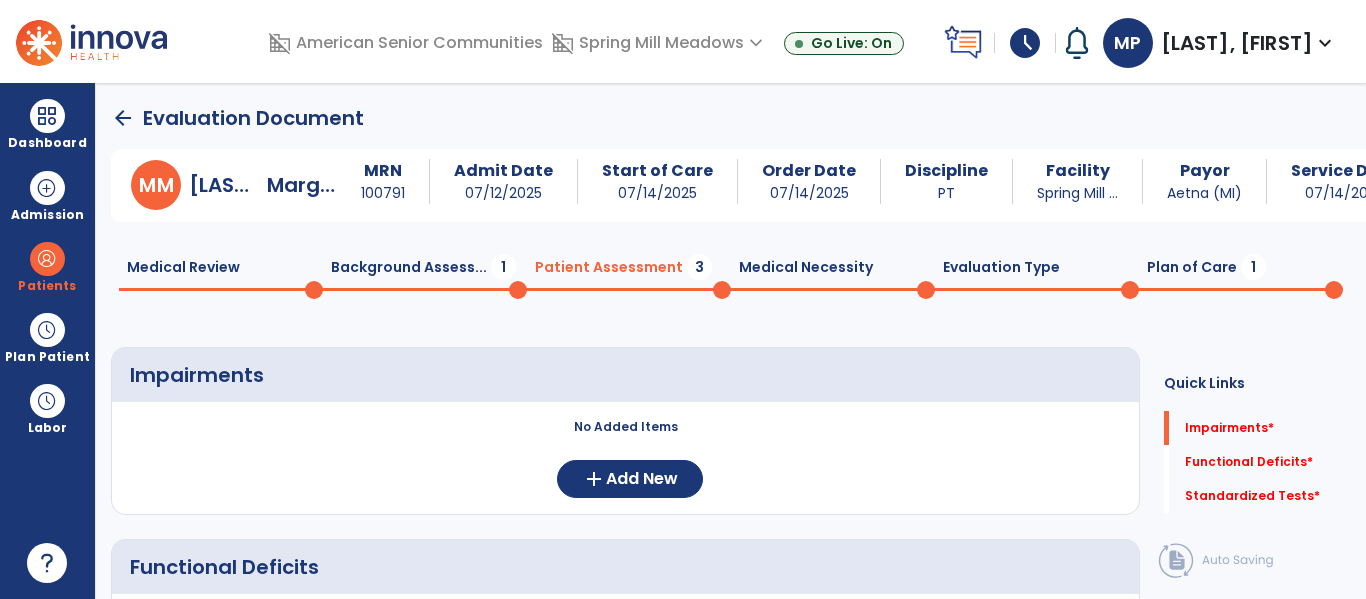 click on "Background Assess...  1" 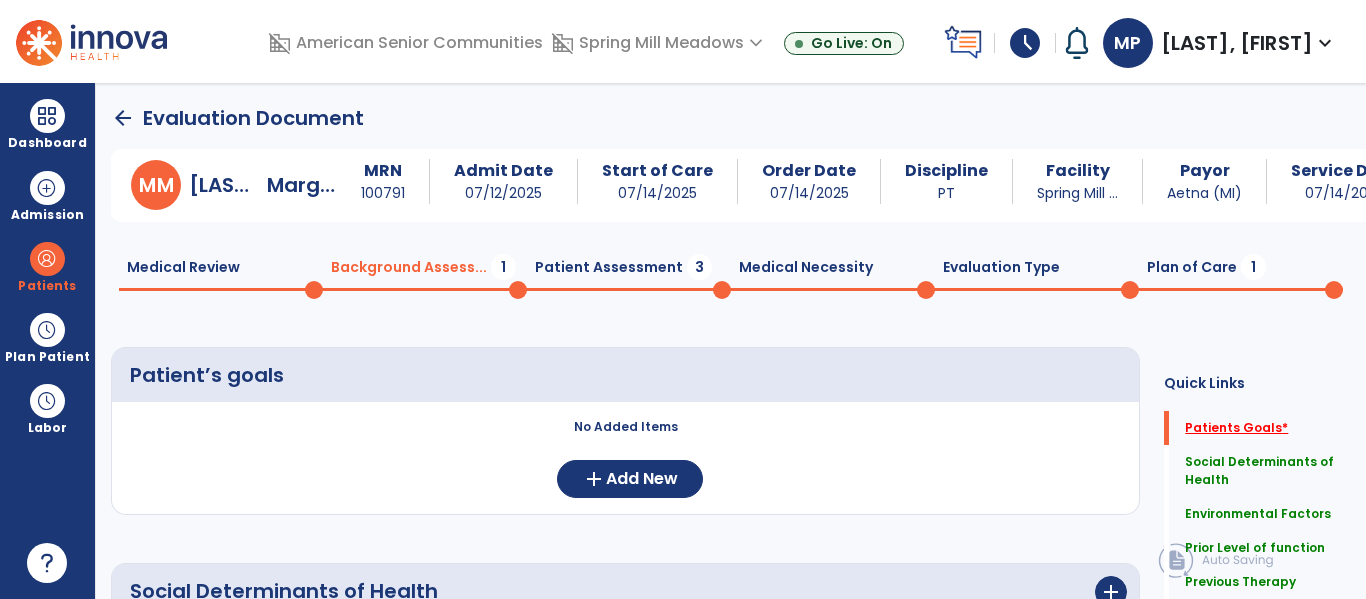 click on "Patients Goals   *" 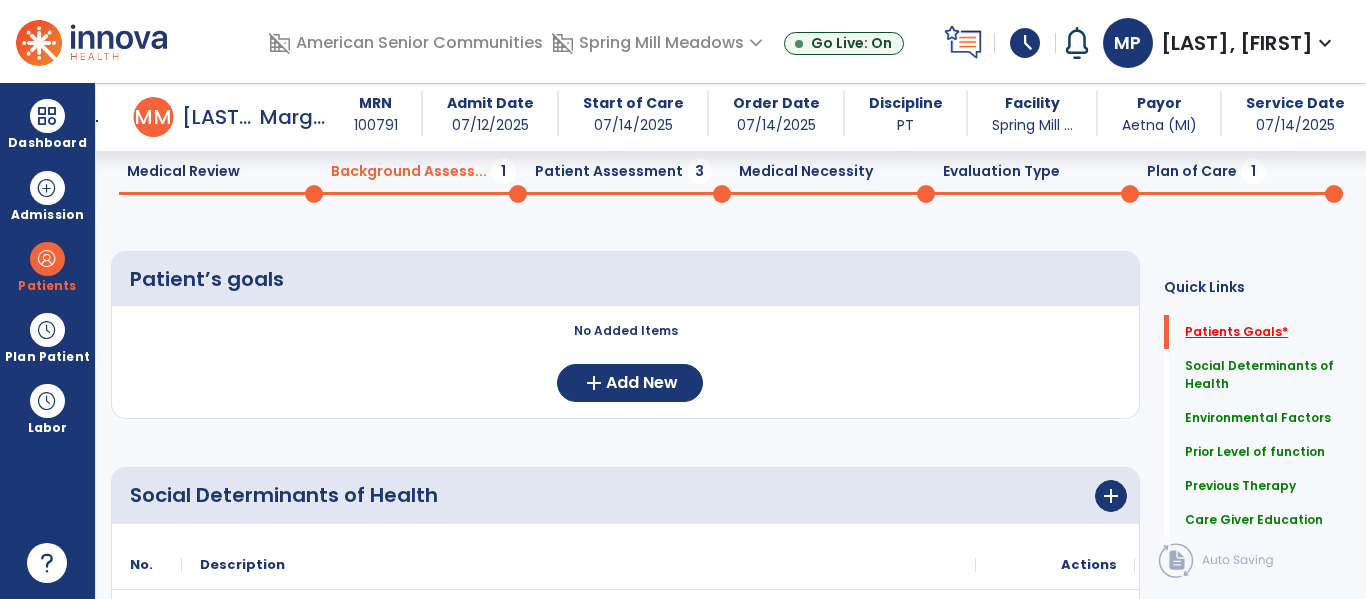 scroll, scrollTop: 79, scrollLeft: 0, axis: vertical 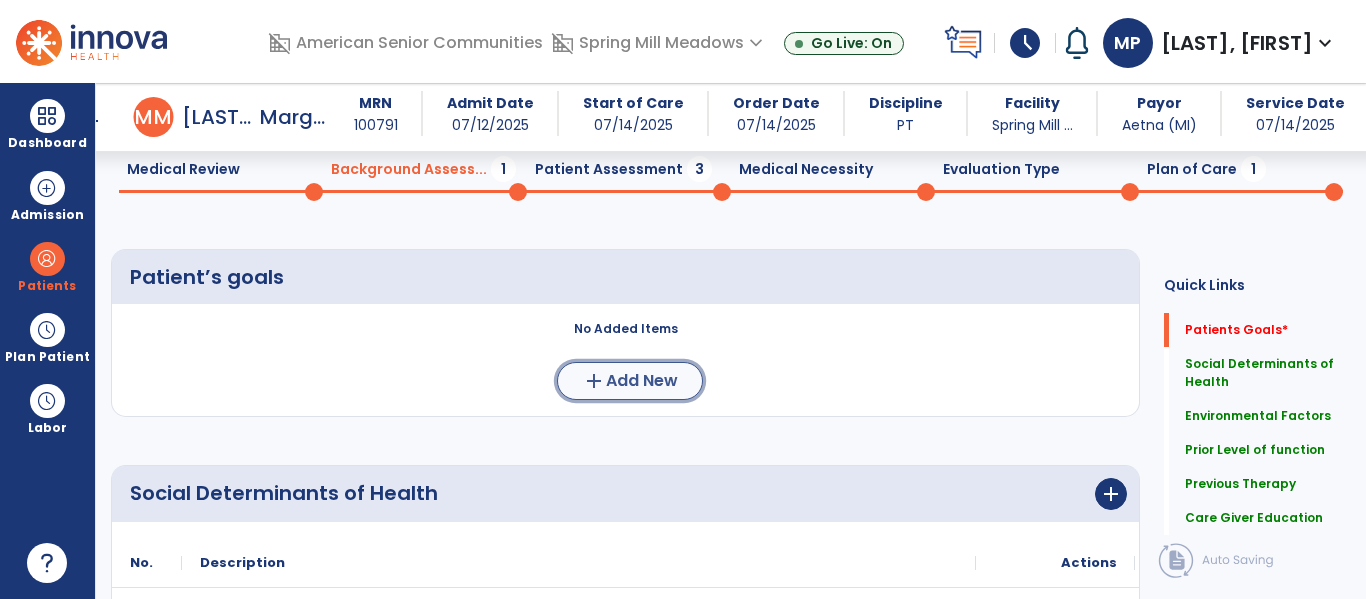 click on "add  Add New" 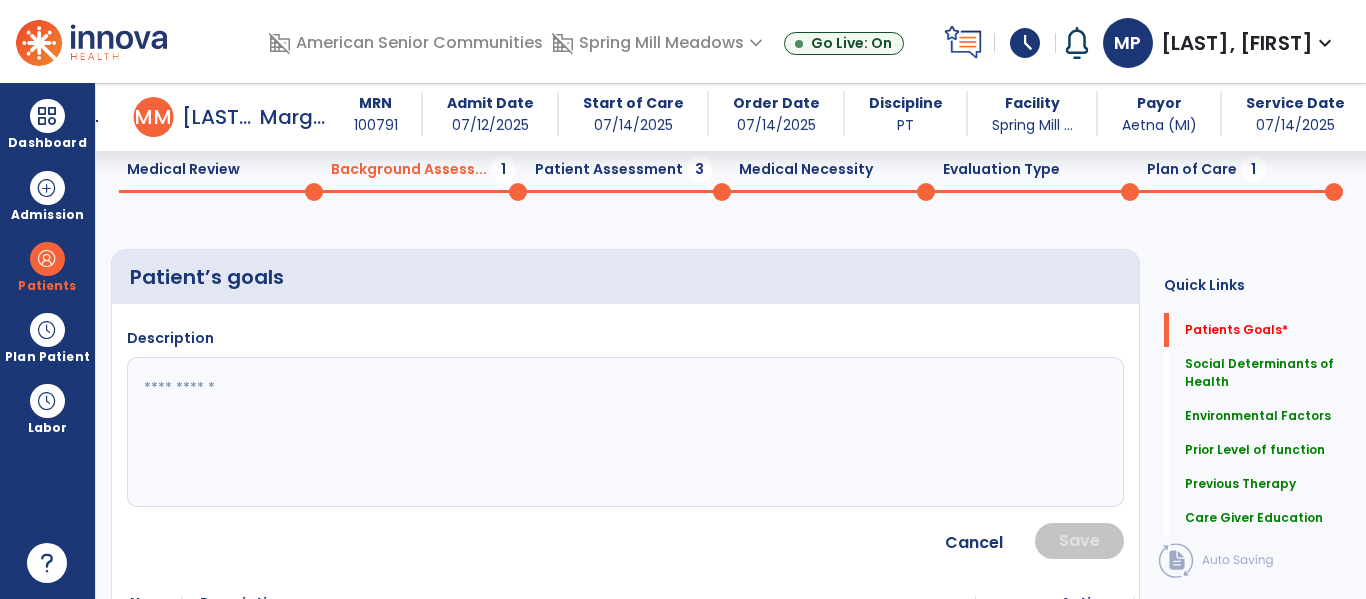 click 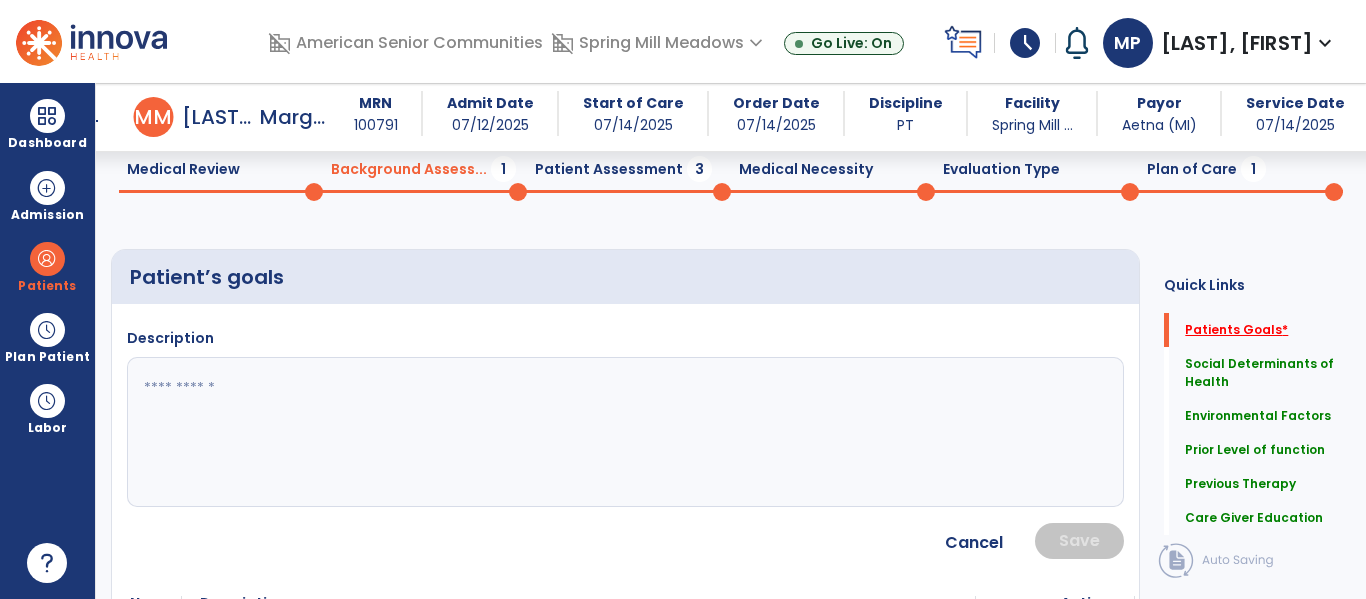 click on "Patients Goals   *" 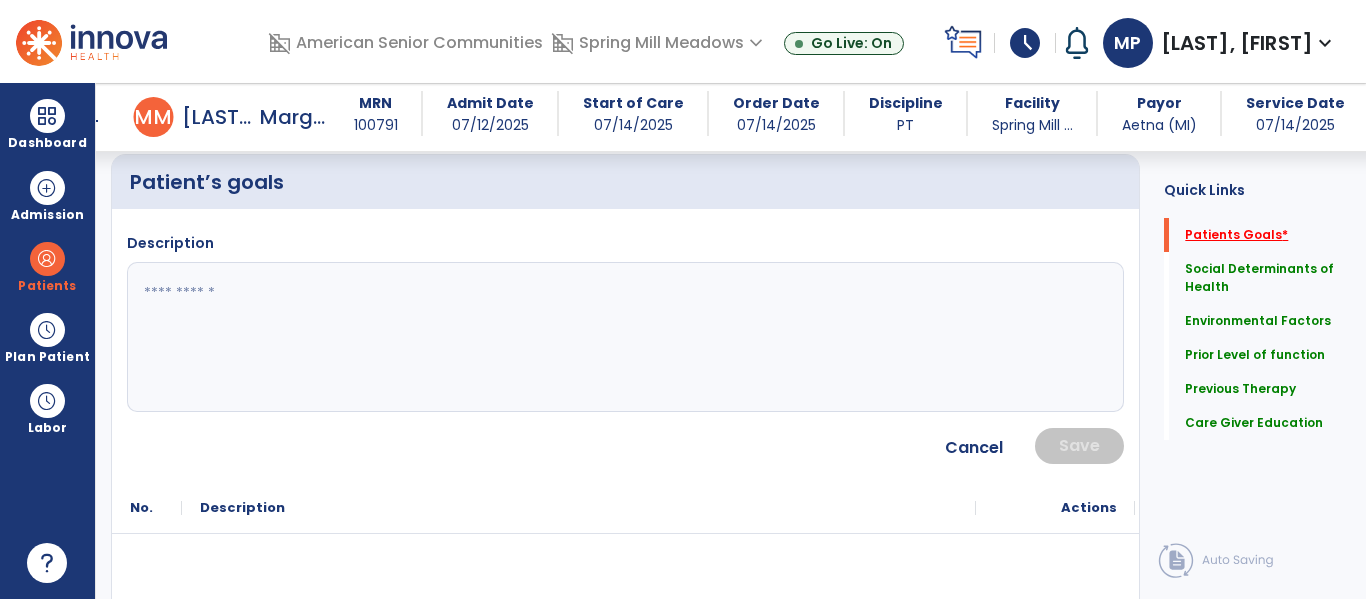 scroll, scrollTop: 241, scrollLeft: 0, axis: vertical 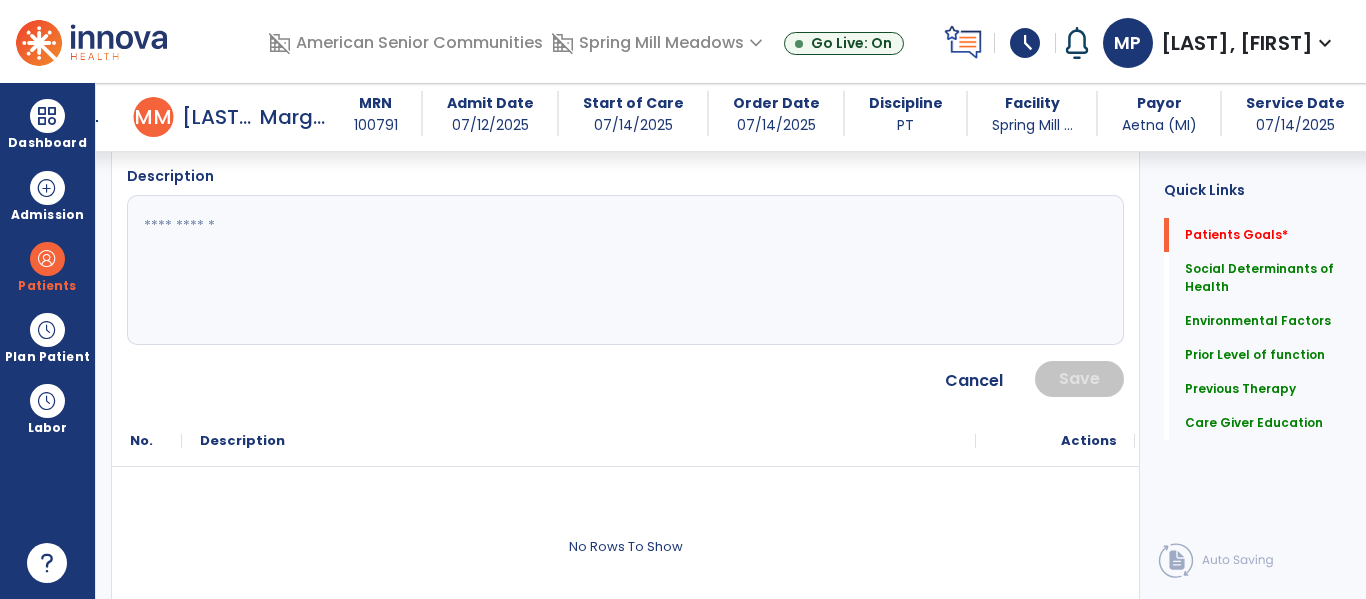 click 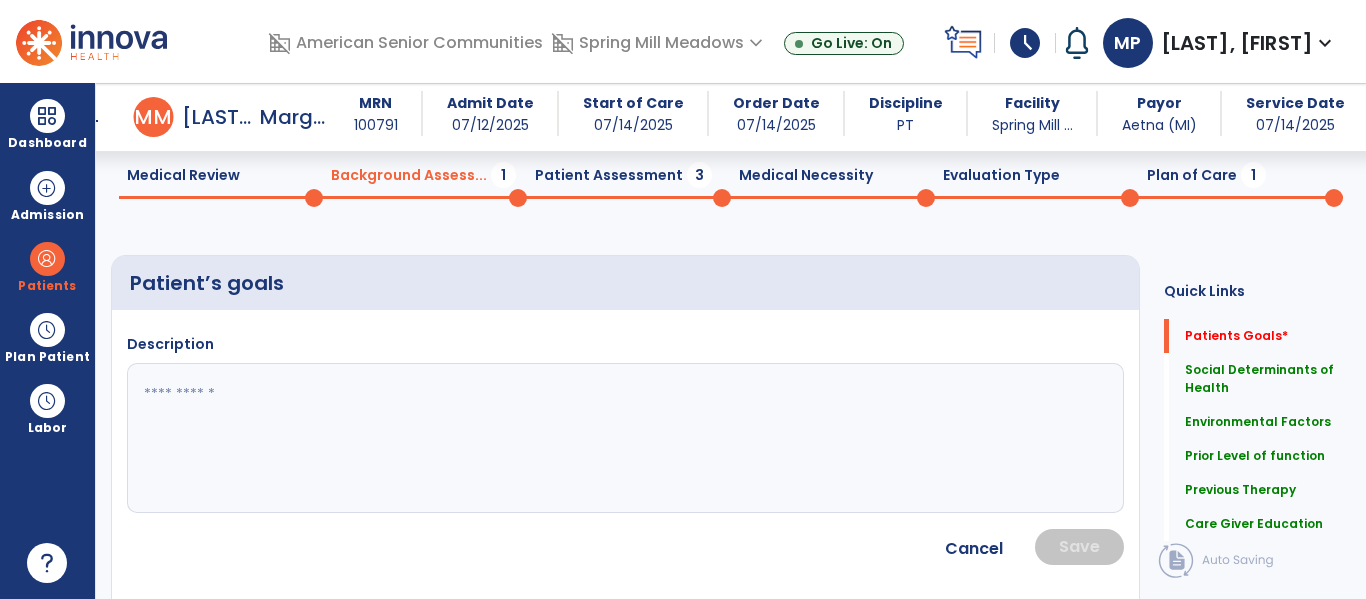 scroll, scrollTop: 72, scrollLeft: 0, axis: vertical 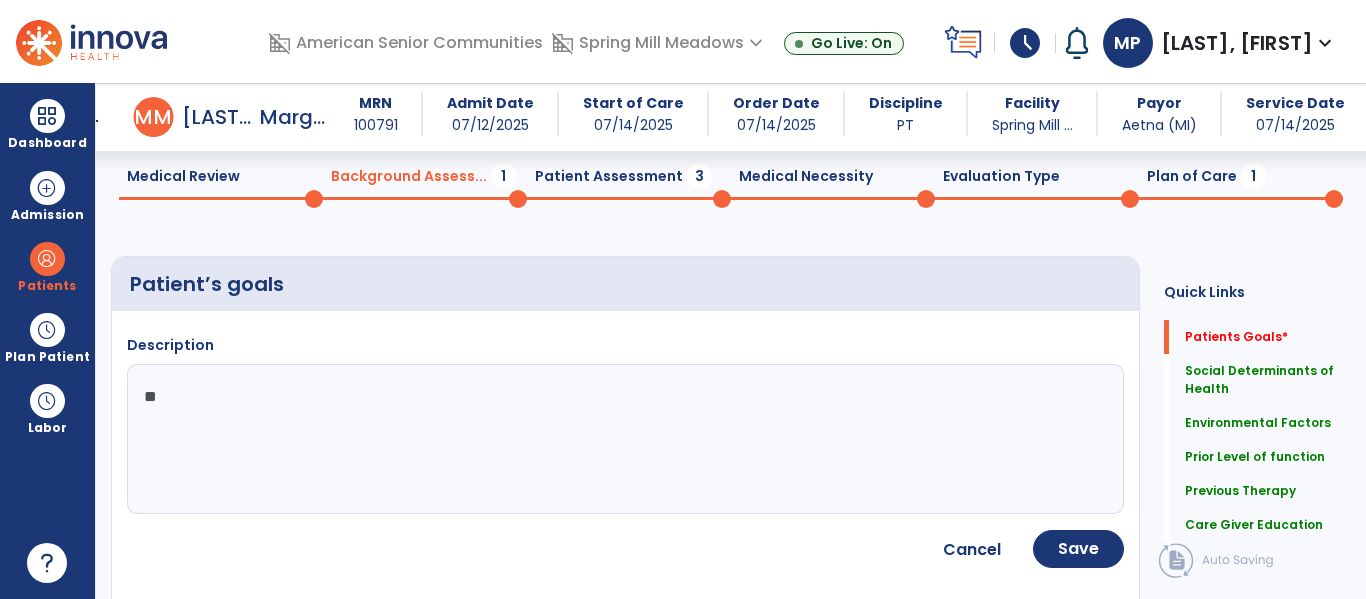 type on "*" 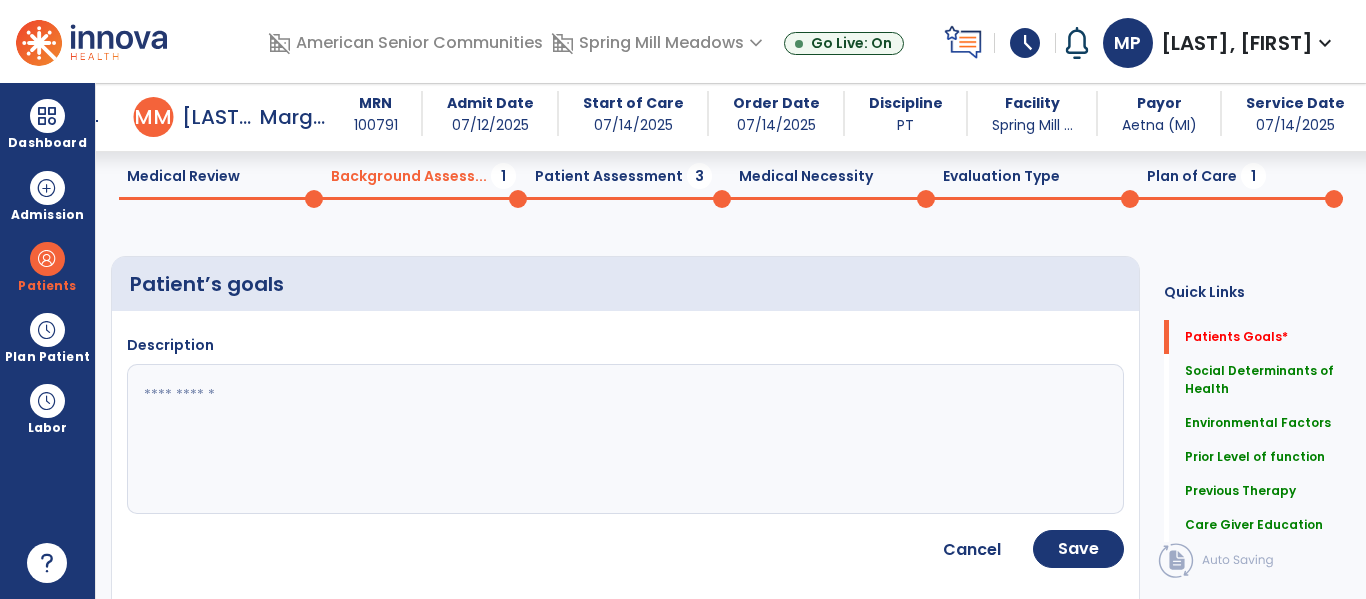 type on "*" 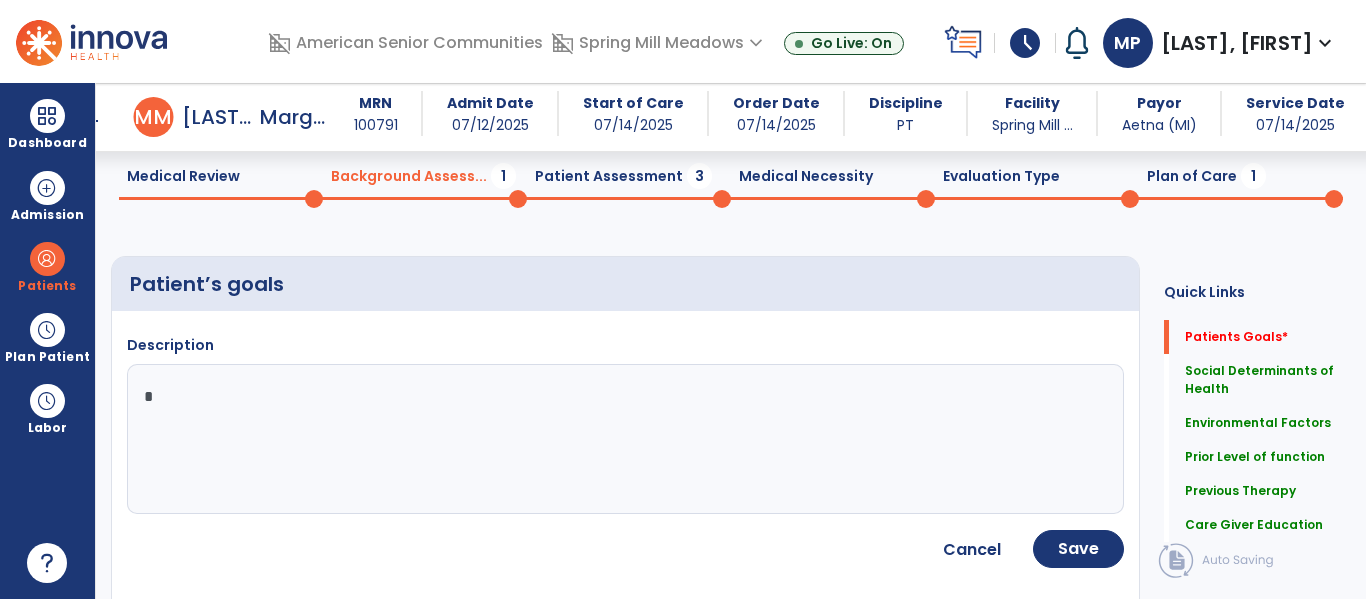 type 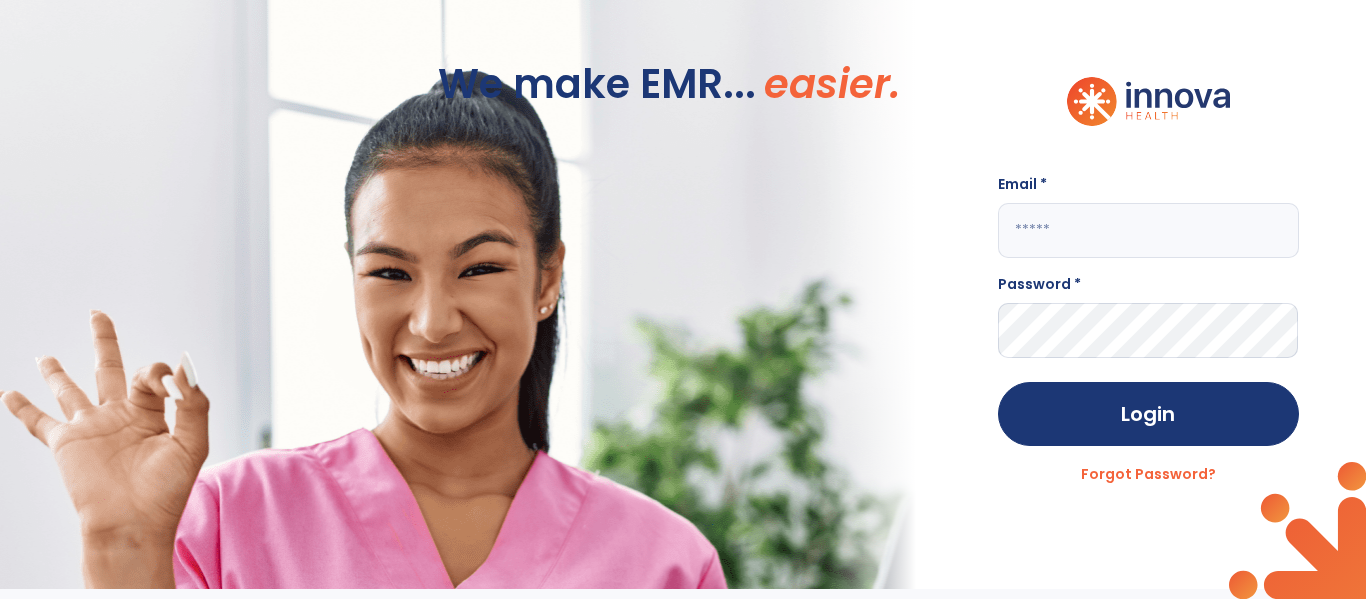 scroll, scrollTop: 0, scrollLeft: 0, axis: both 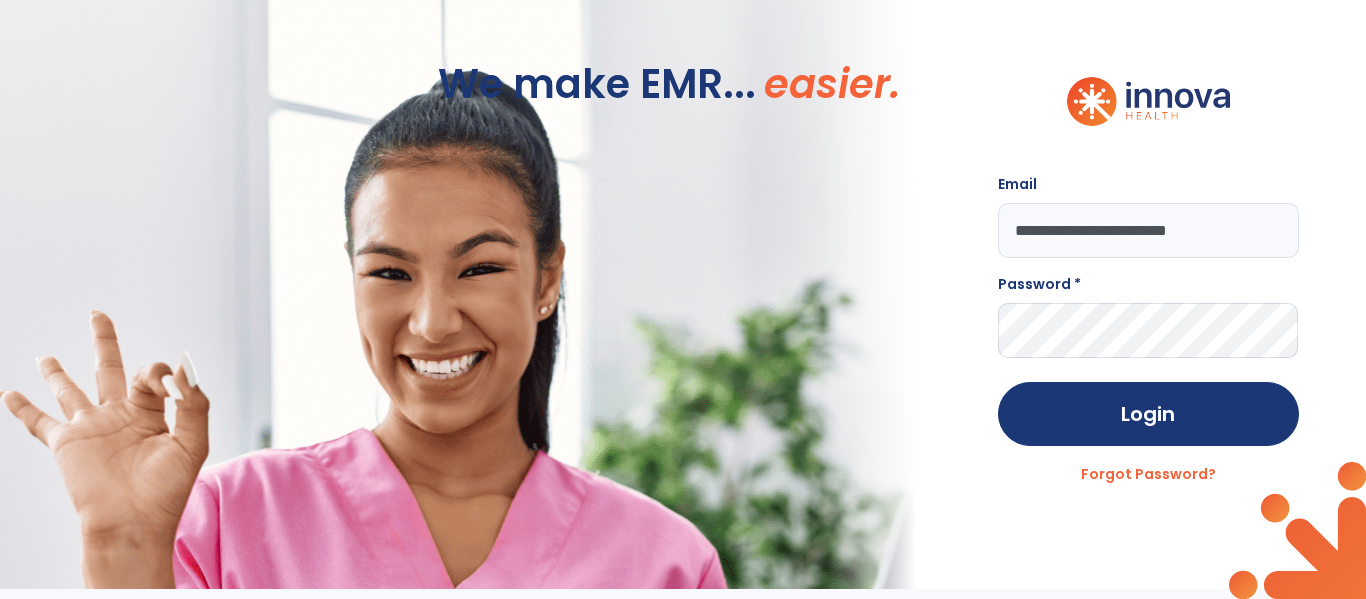 type on "**********" 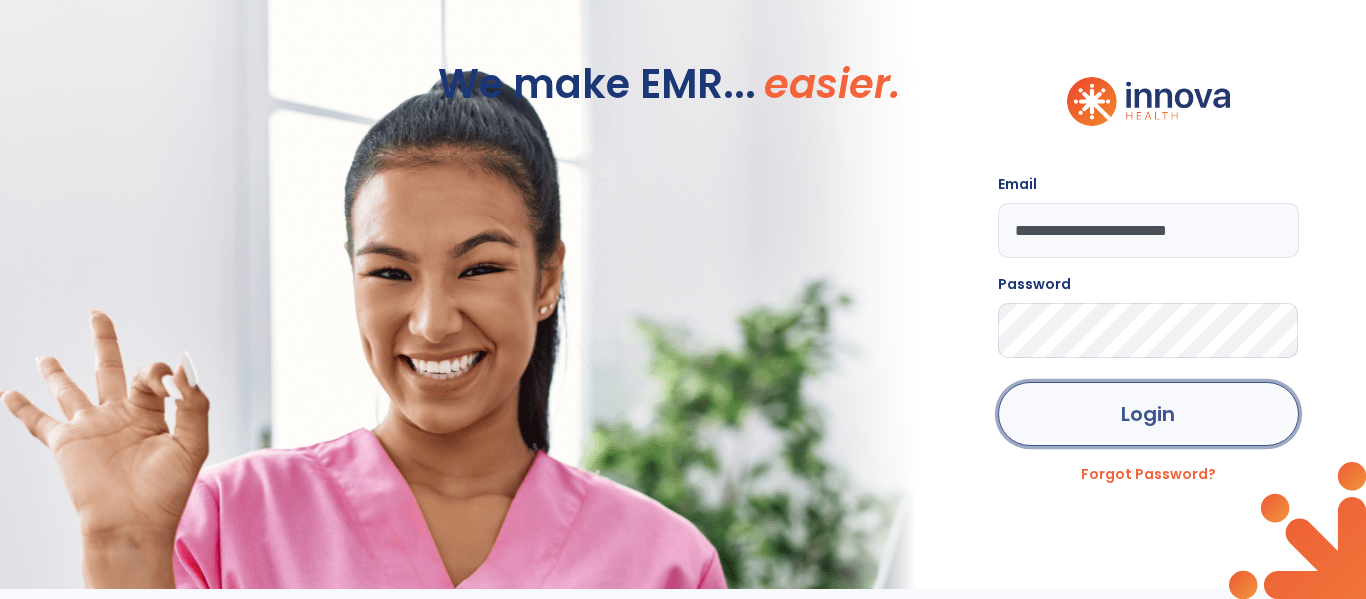 click on "Login" 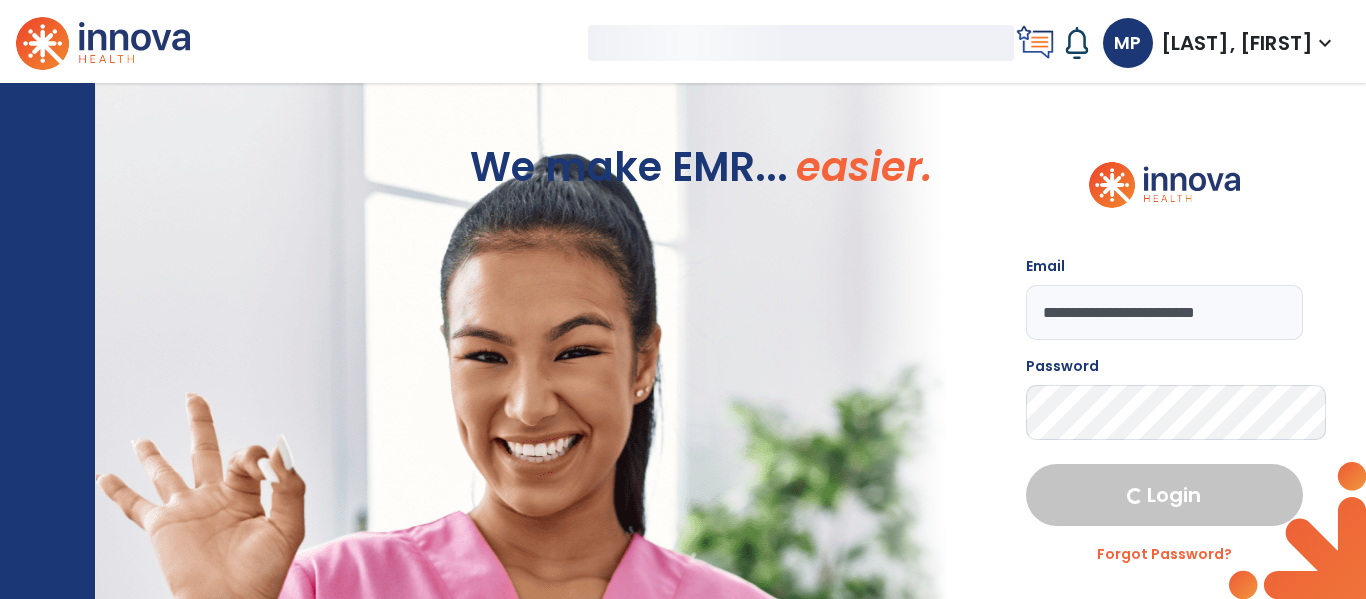 select on "****" 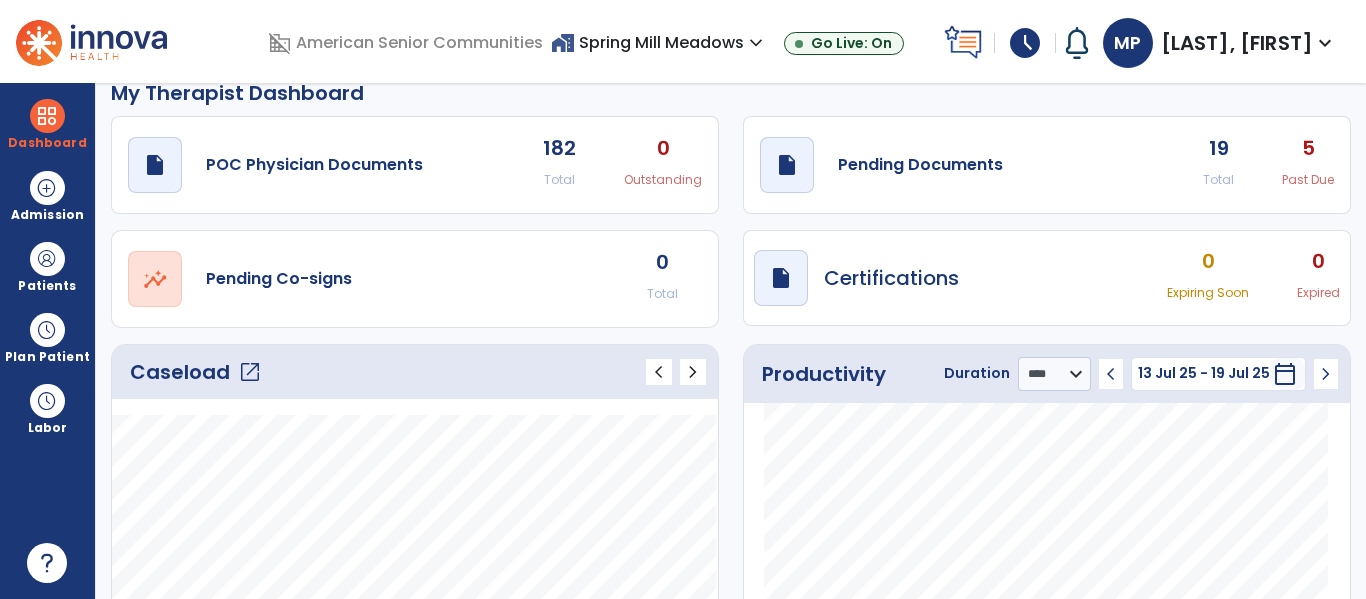 scroll, scrollTop: 21, scrollLeft: 0, axis: vertical 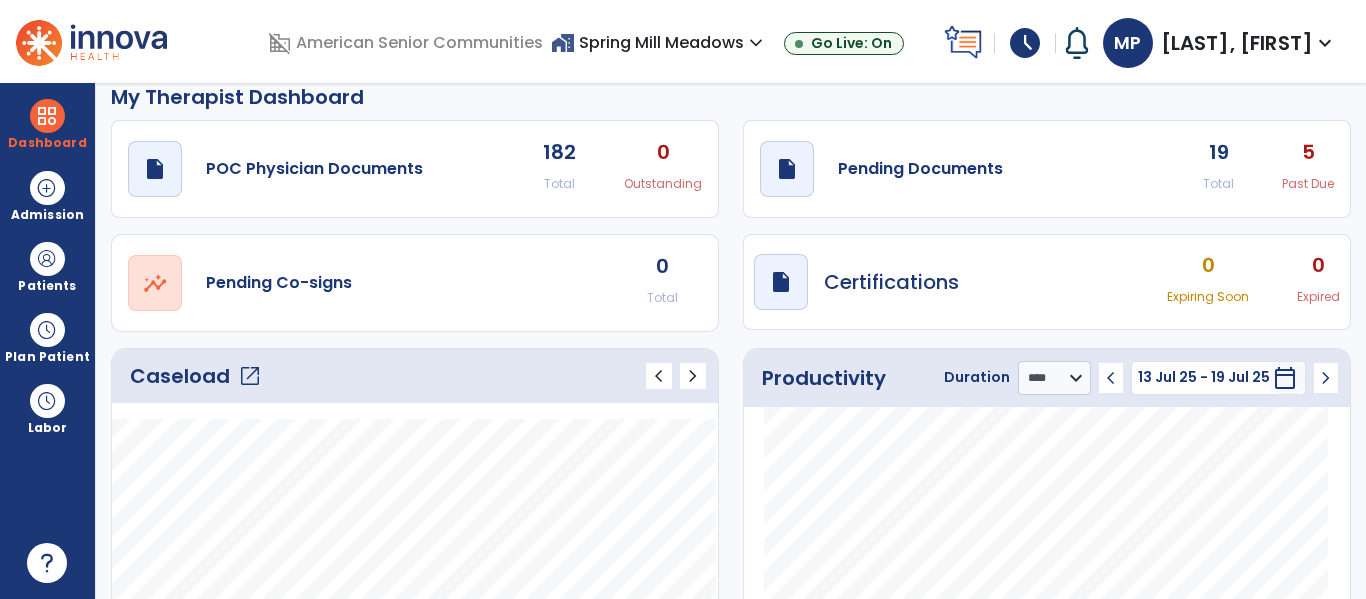 click on "open_in_new" 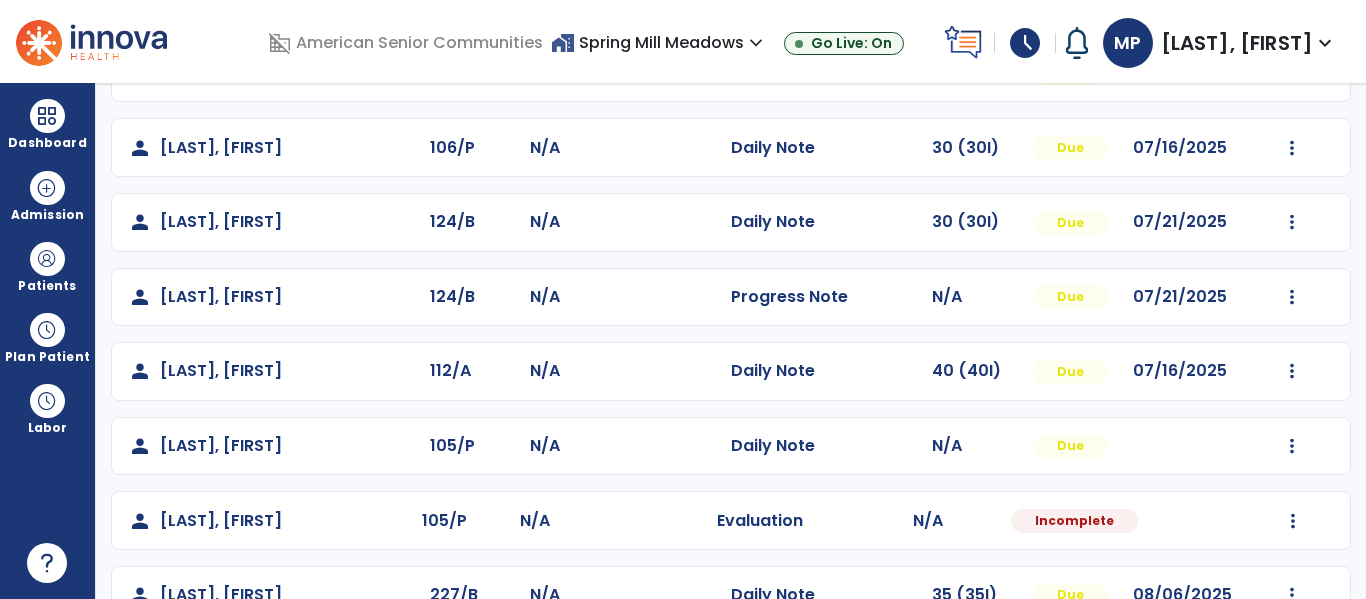 scroll, scrollTop: 431, scrollLeft: 0, axis: vertical 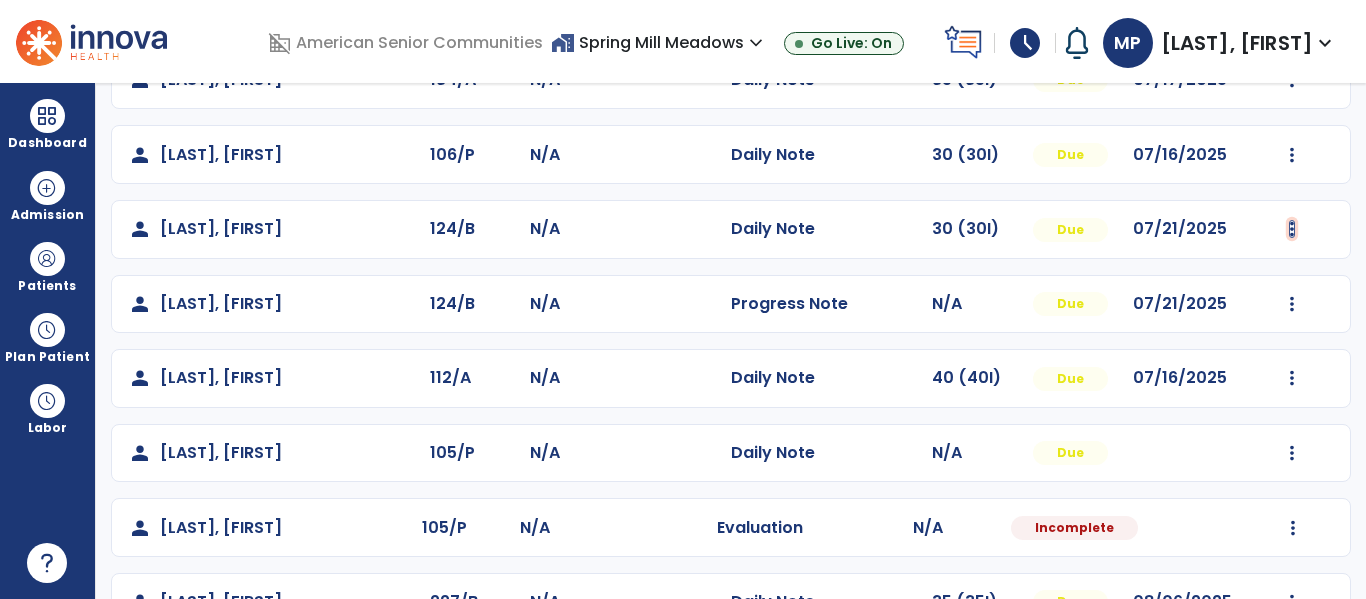 click at bounding box center (1292, -143) 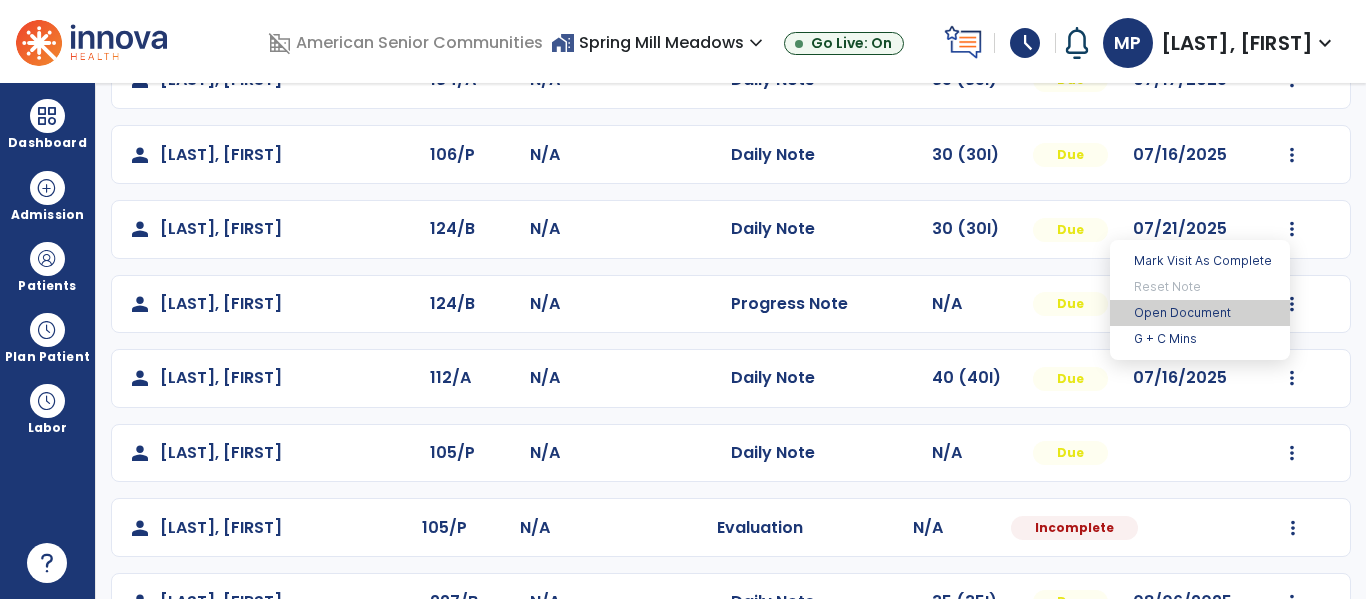 click on "Open Document" at bounding box center (1200, 313) 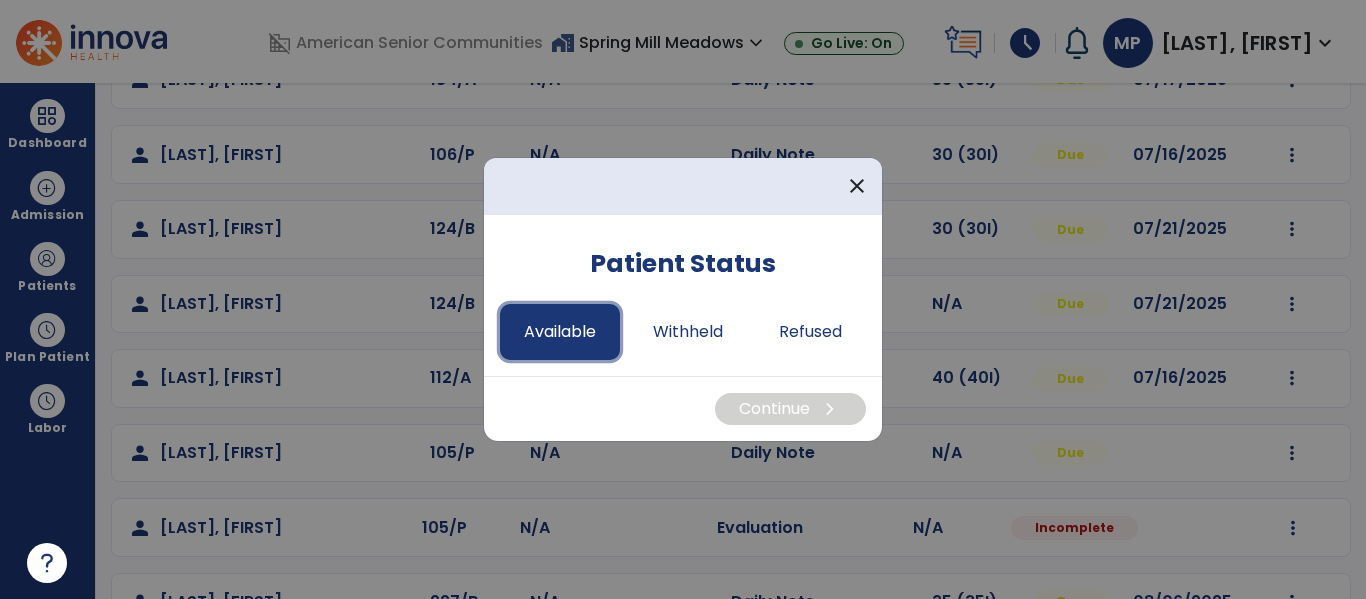 click on "Available" at bounding box center [560, 332] 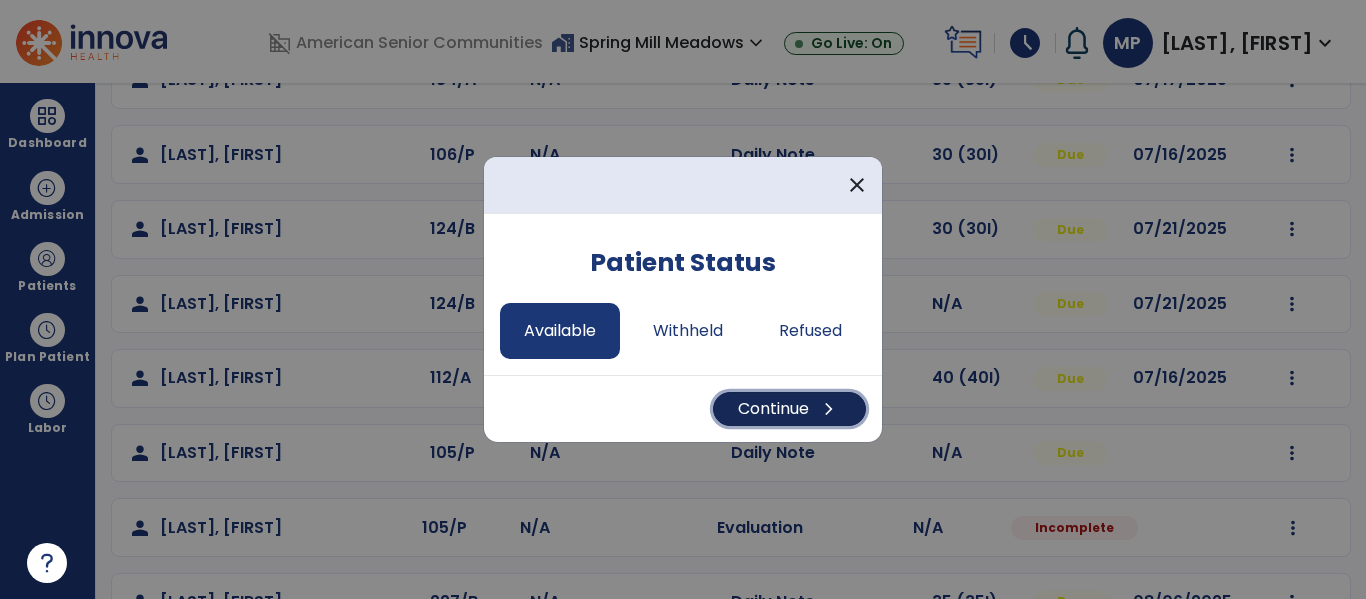 click on "Continue   chevron_right" at bounding box center (789, 409) 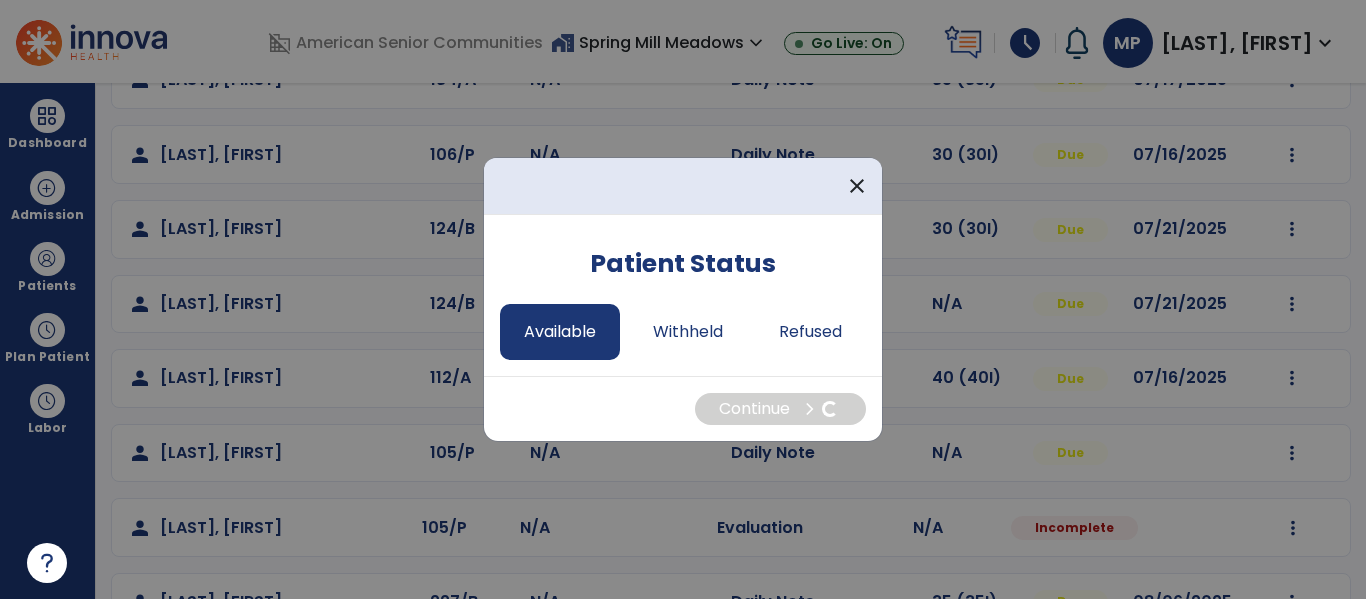 select on "*" 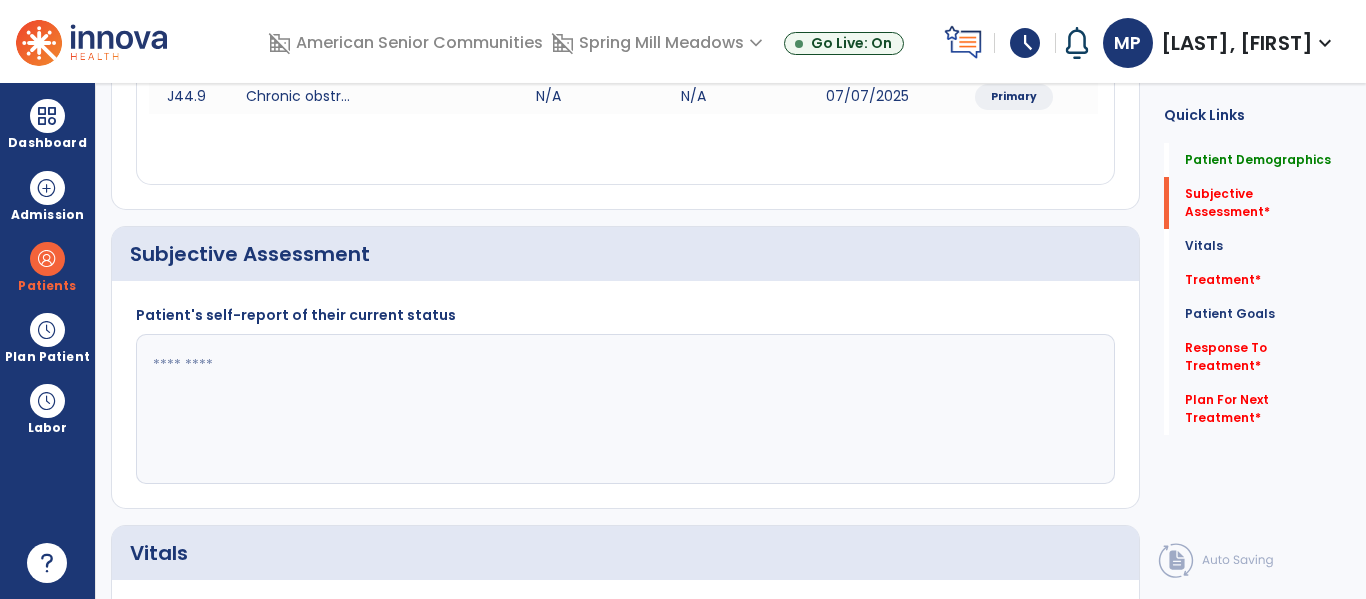 click 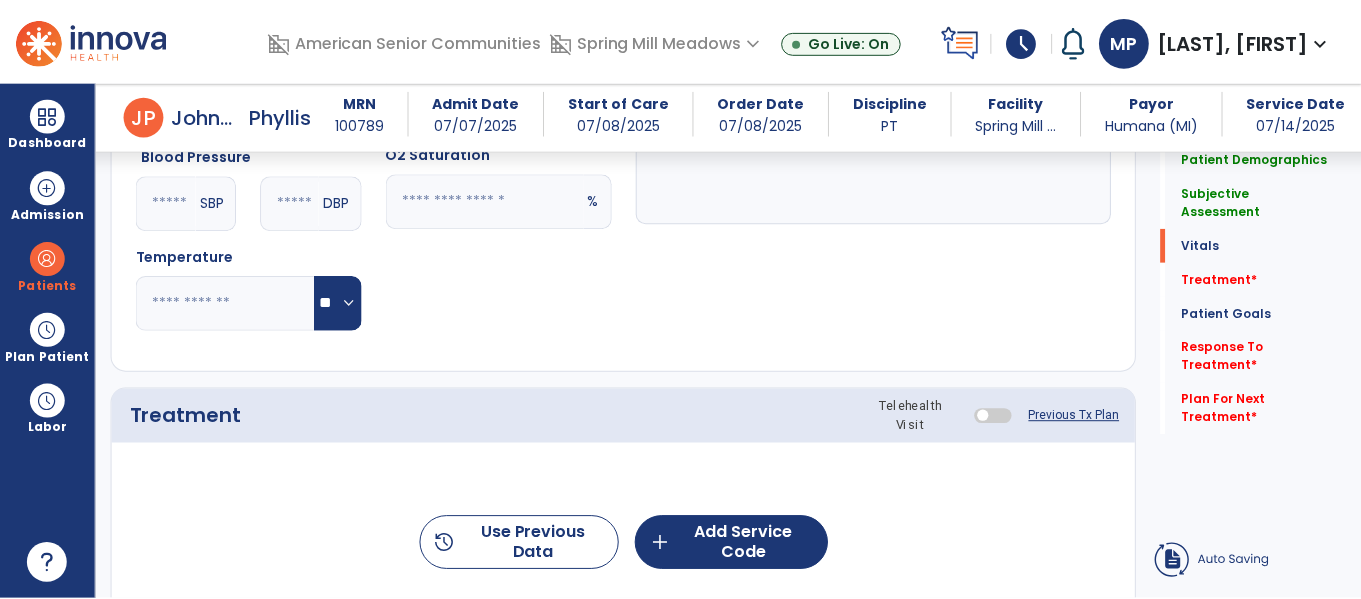 scroll, scrollTop: 1012, scrollLeft: 0, axis: vertical 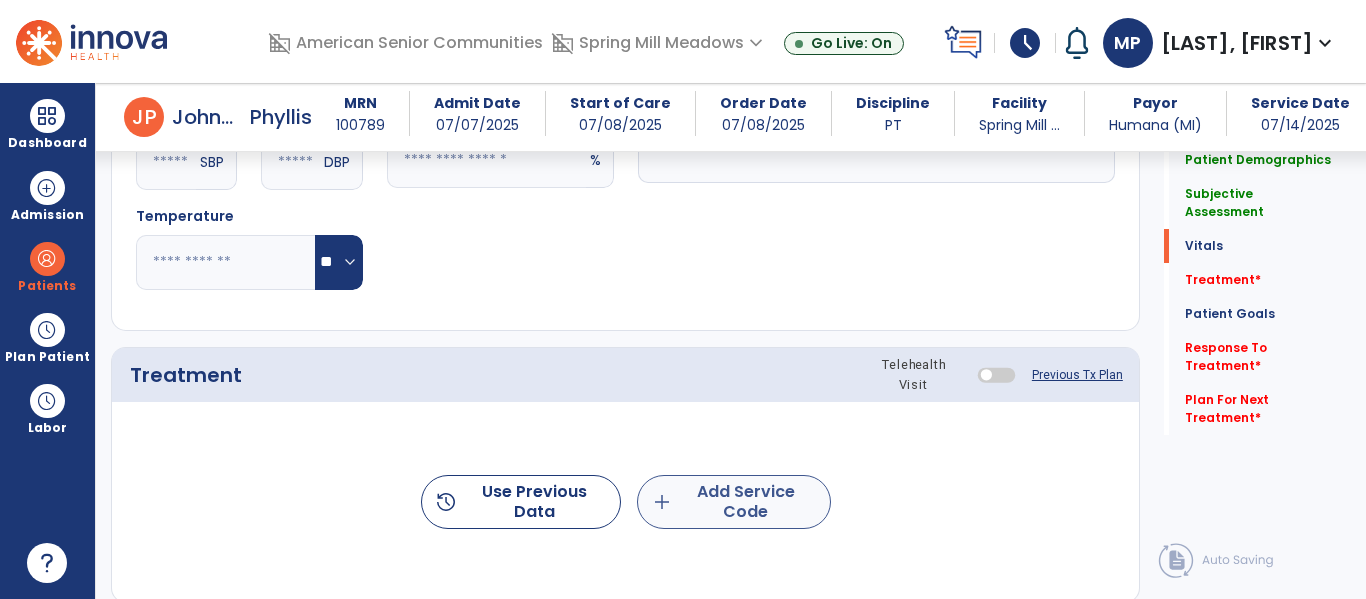 type on "**********" 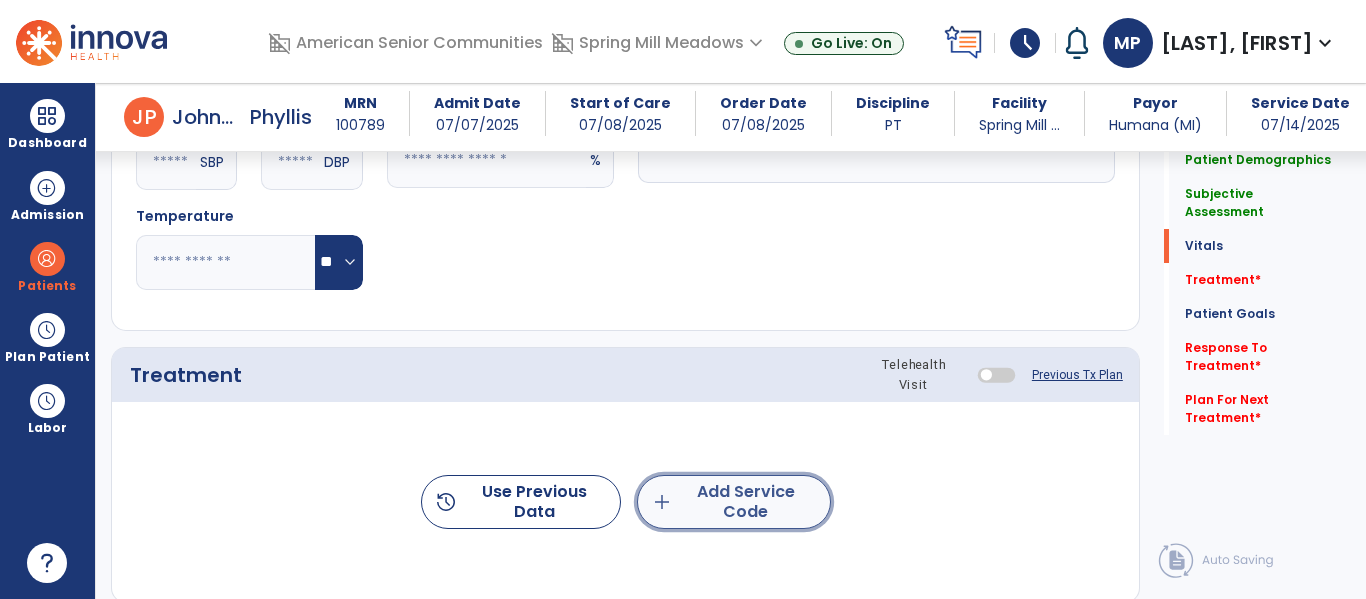 click on "add  Add Service Code" 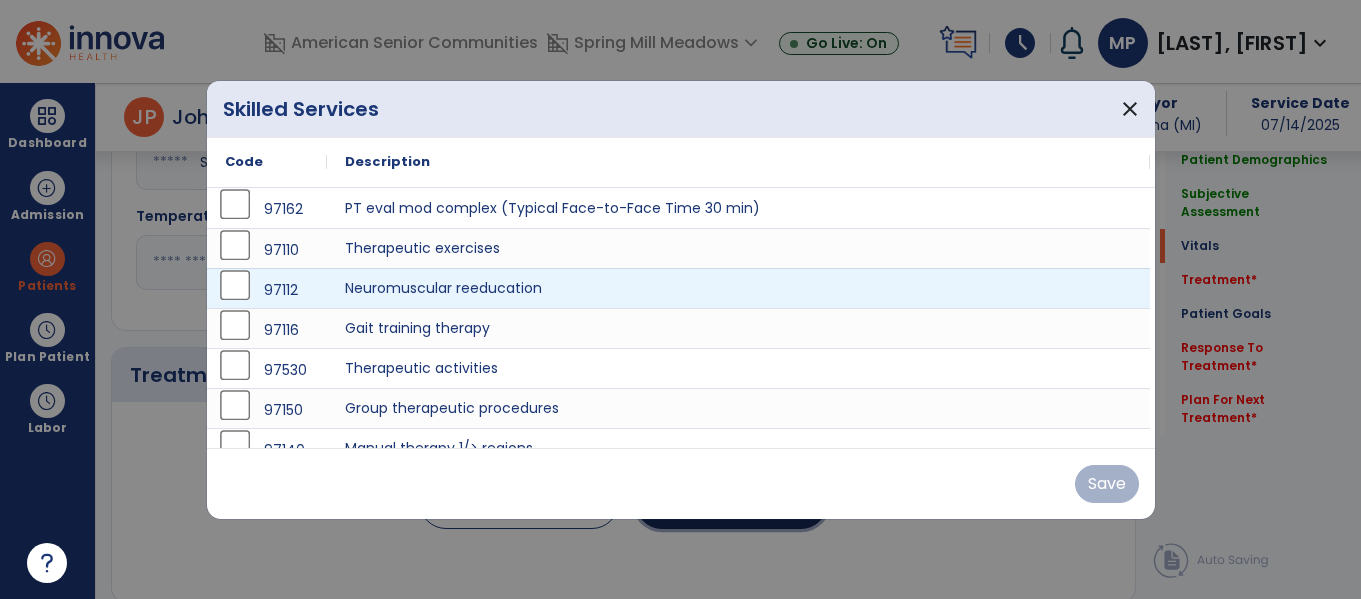 scroll, scrollTop: 1012, scrollLeft: 0, axis: vertical 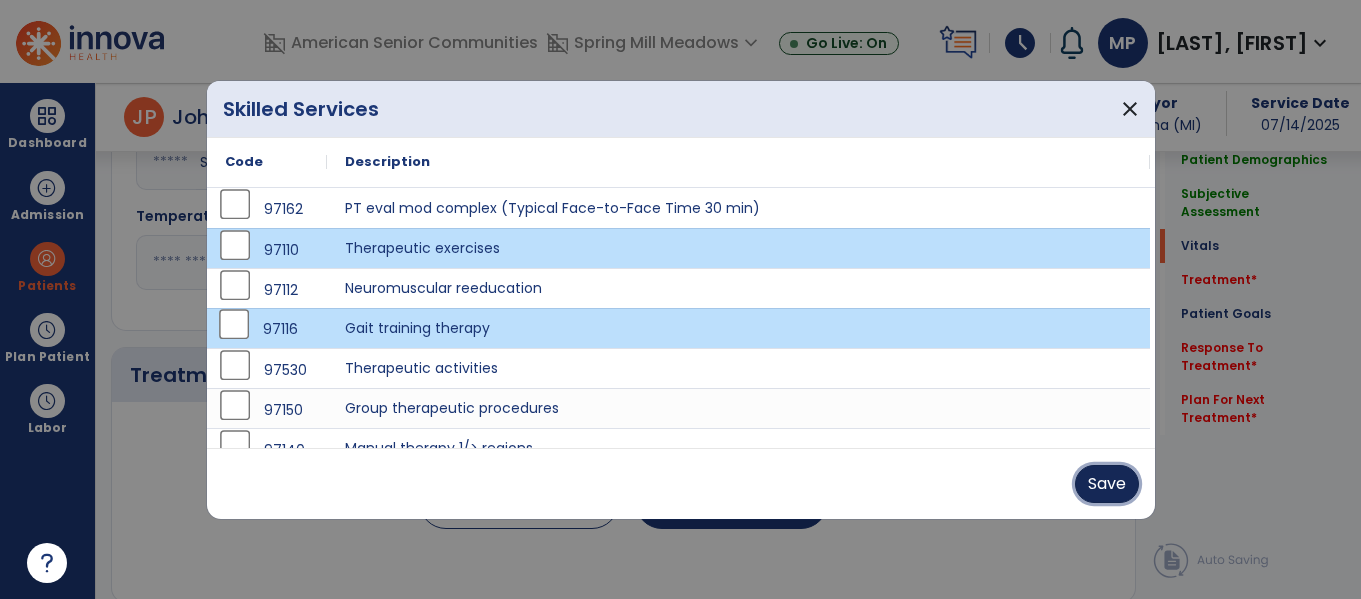 click on "Save" at bounding box center [1107, 484] 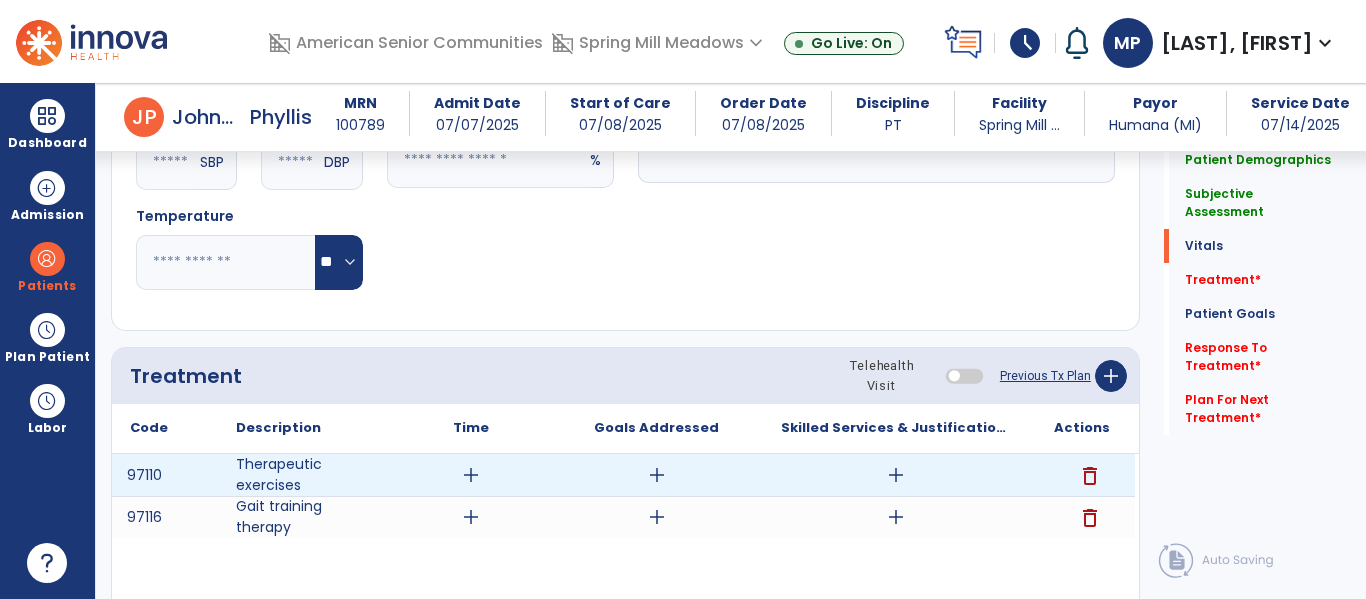 click on "add" at bounding box center (471, 475) 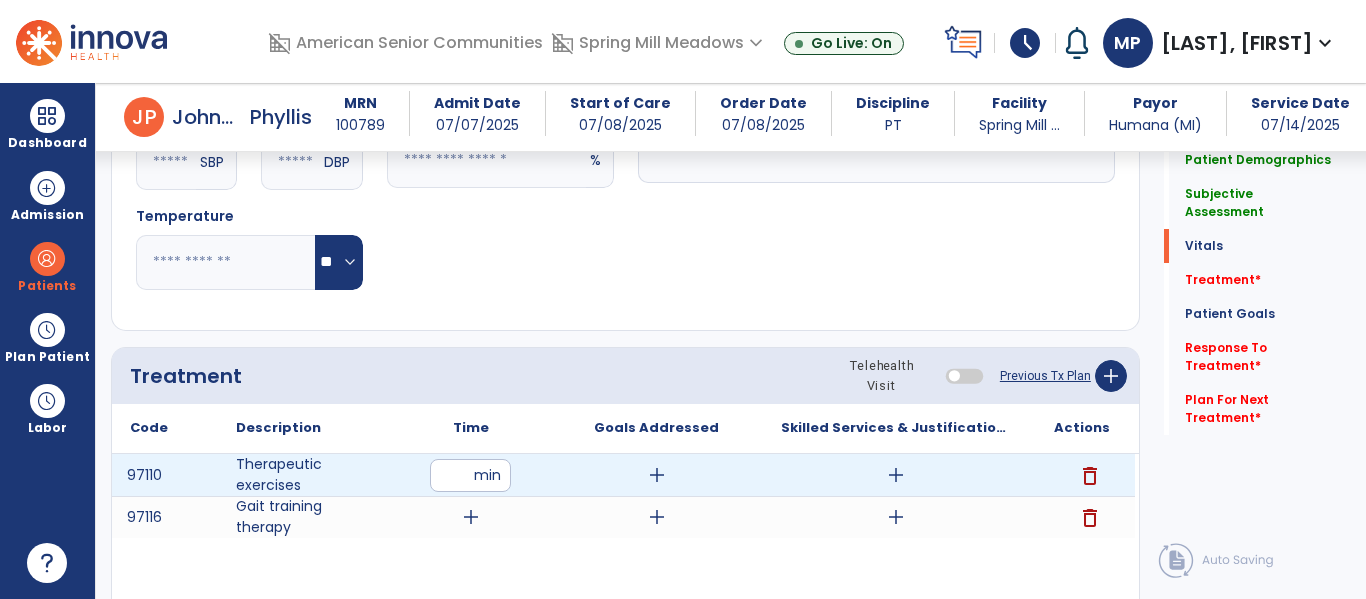 type on "**" 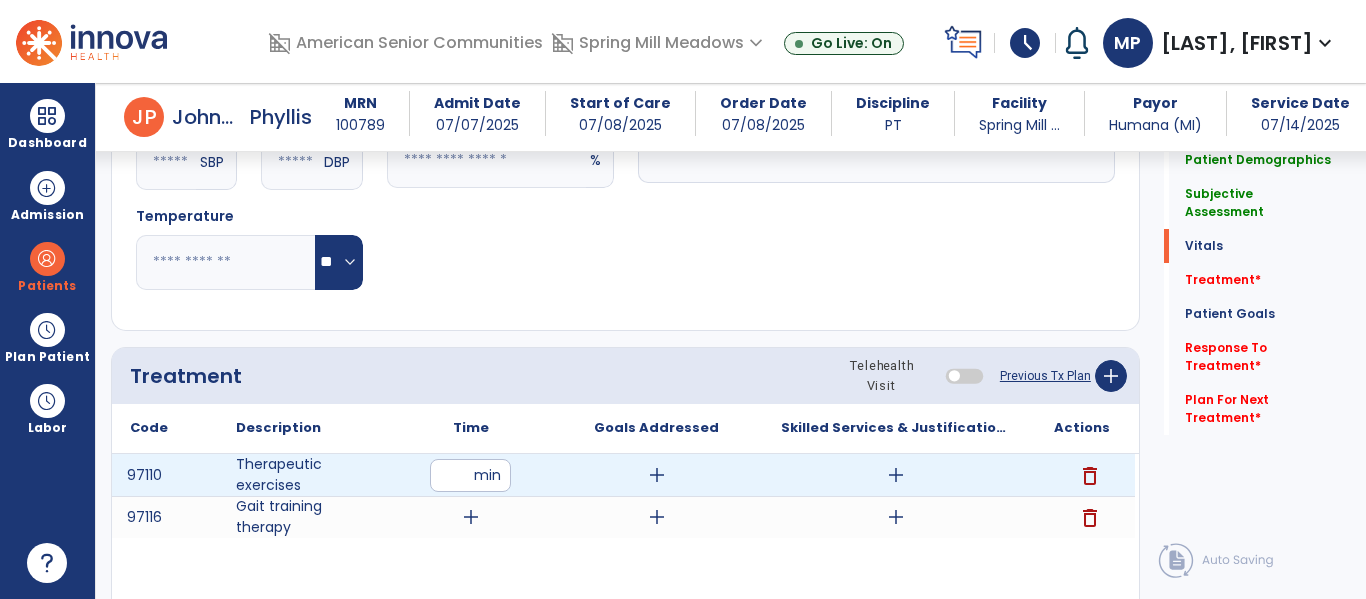 click on "add" at bounding box center (896, 475) 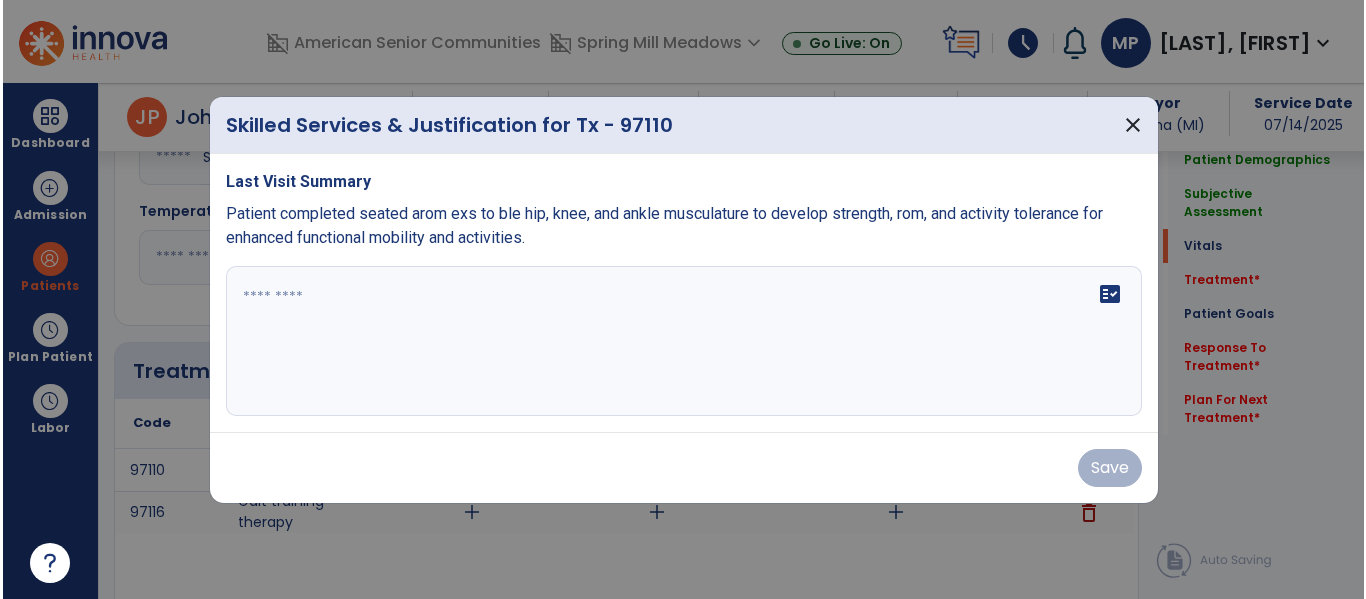 scroll, scrollTop: 1012, scrollLeft: 0, axis: vertical 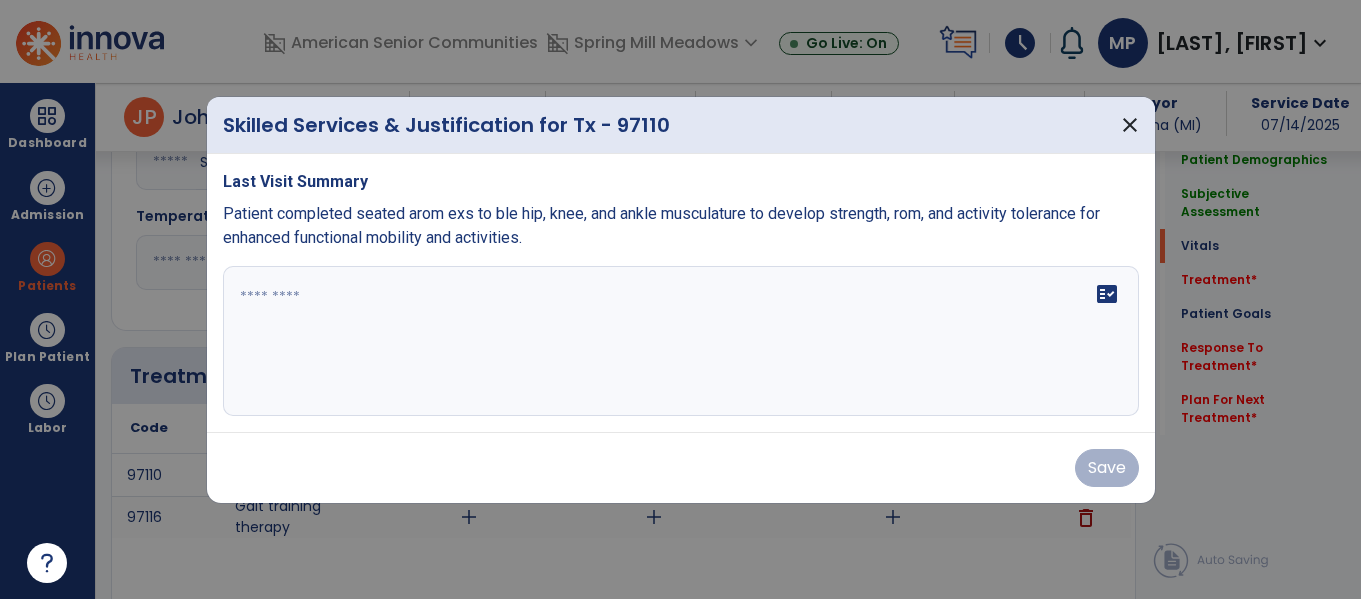 click on "fact_check" at bounding box center [681, 341] 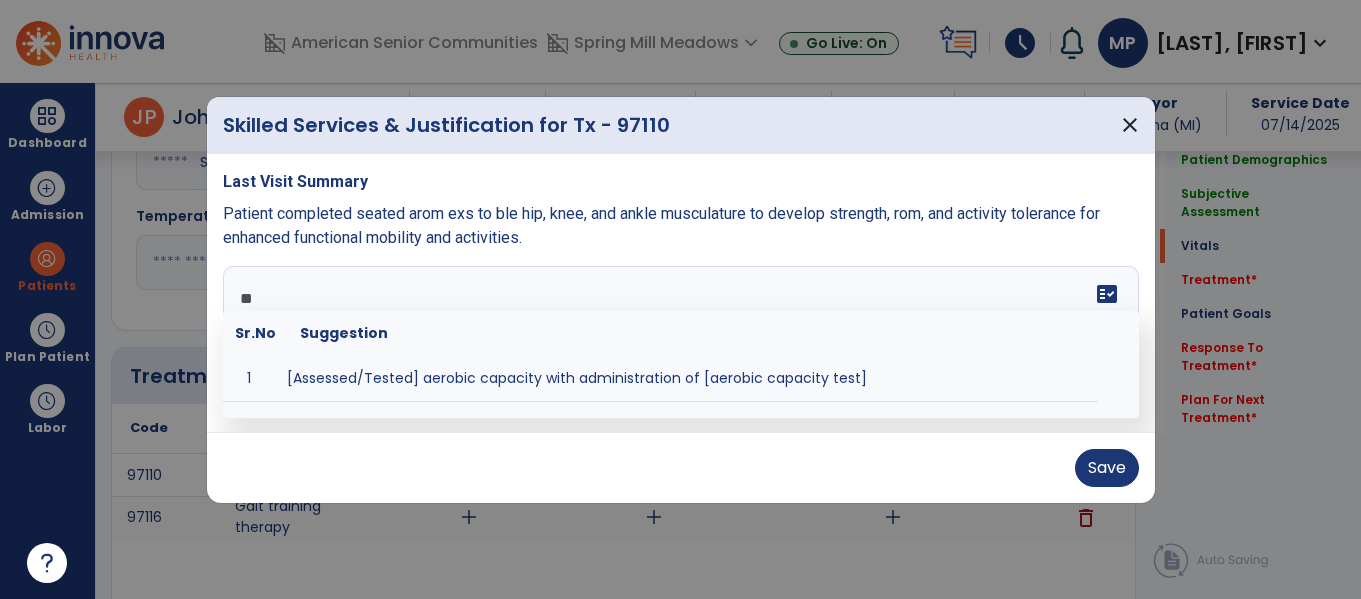 type on "*" 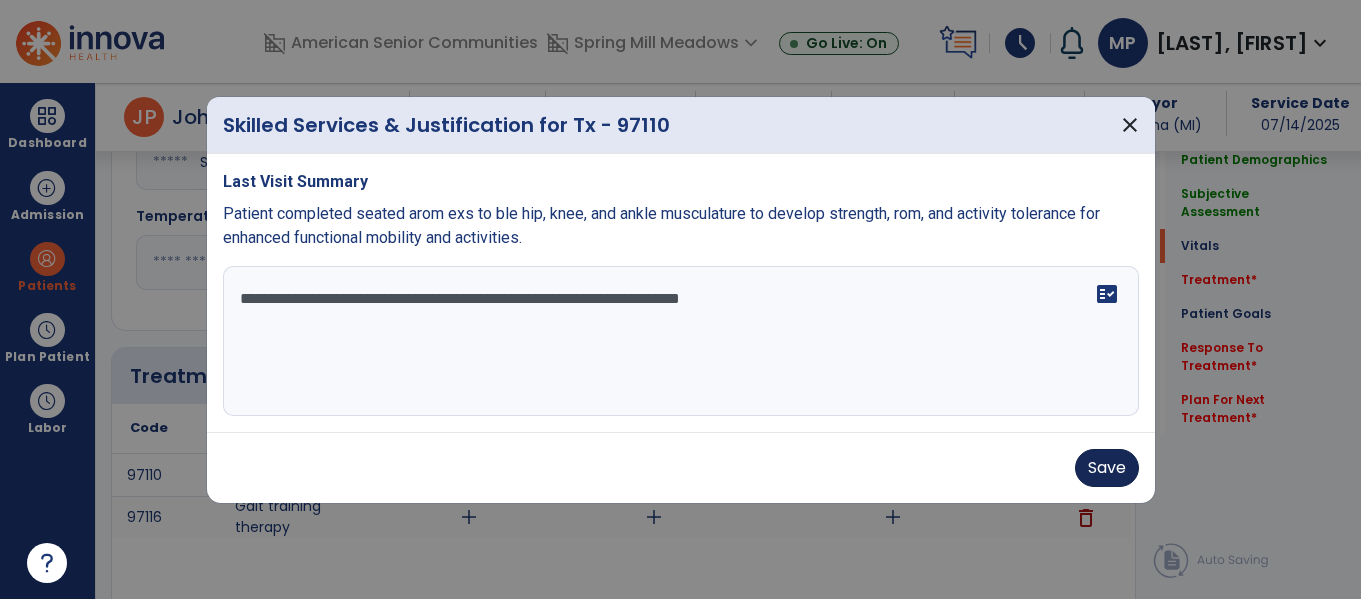 type on "**********" 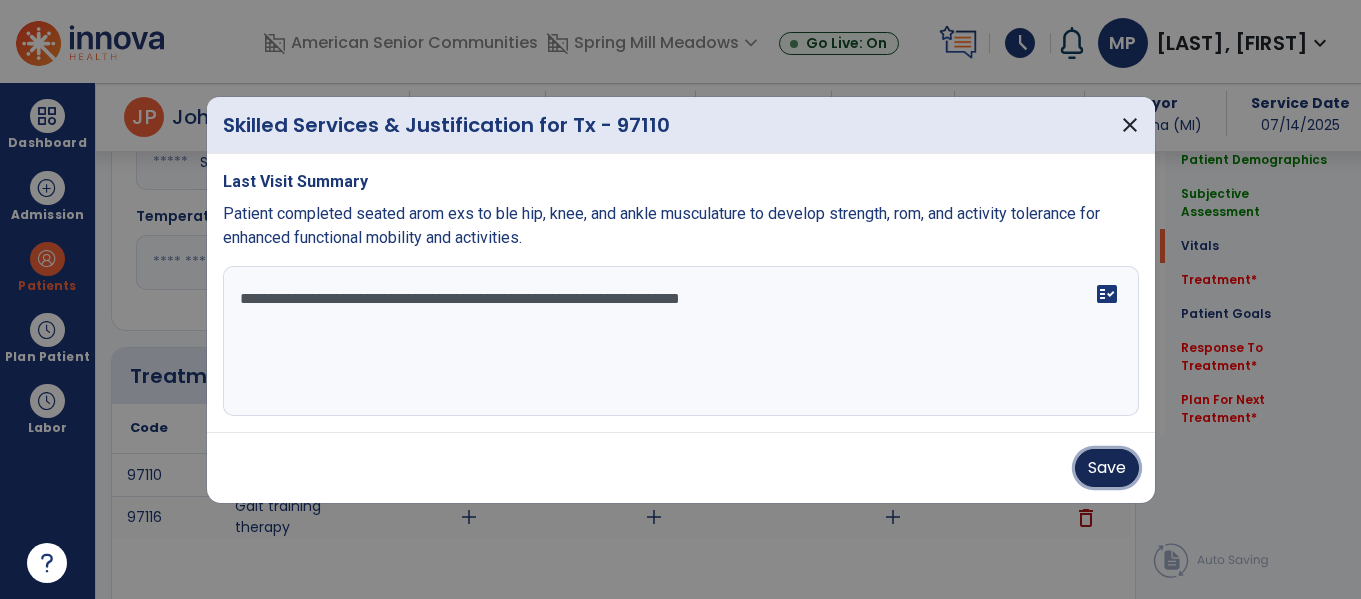click on "Save" at bounding box center [1107, 468] 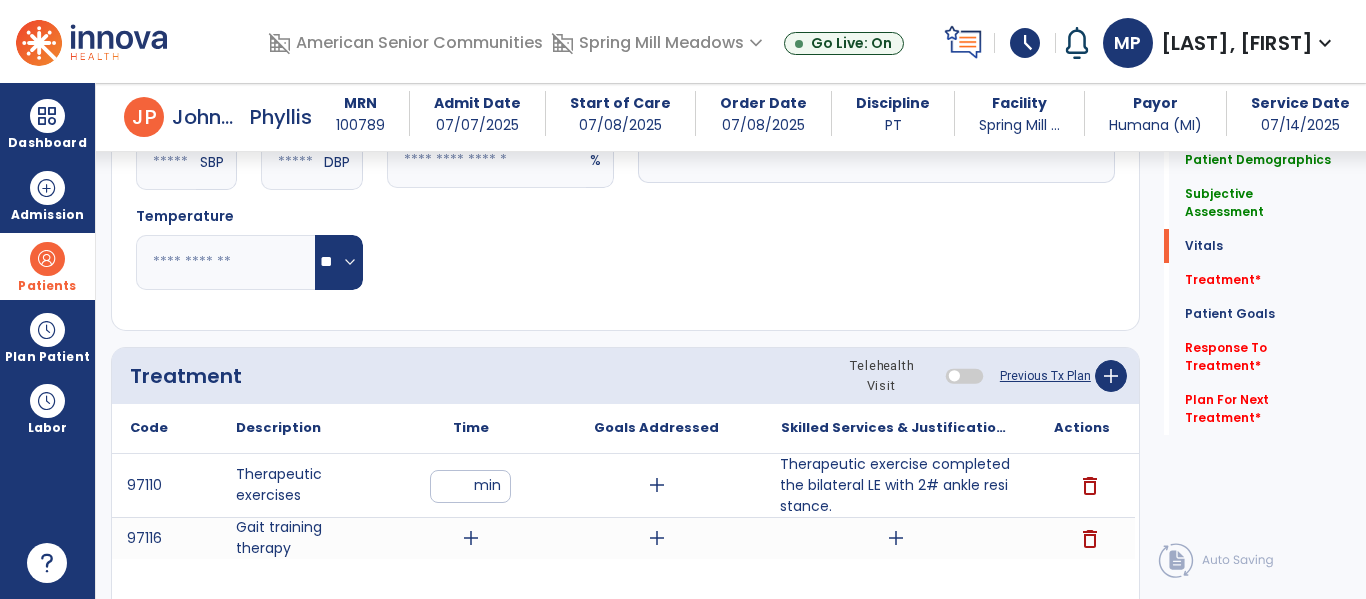 click at bounding box center [47, 259] 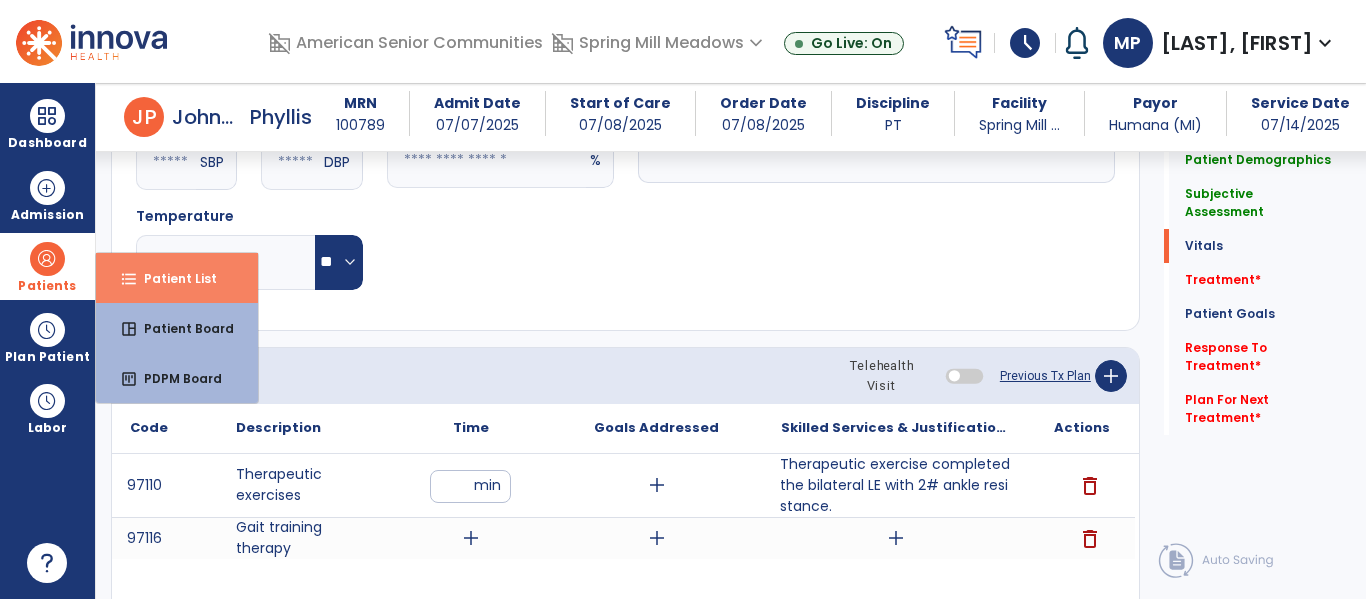click on "format_list_bulleted  Patient List" at bounding box center (177, 278) 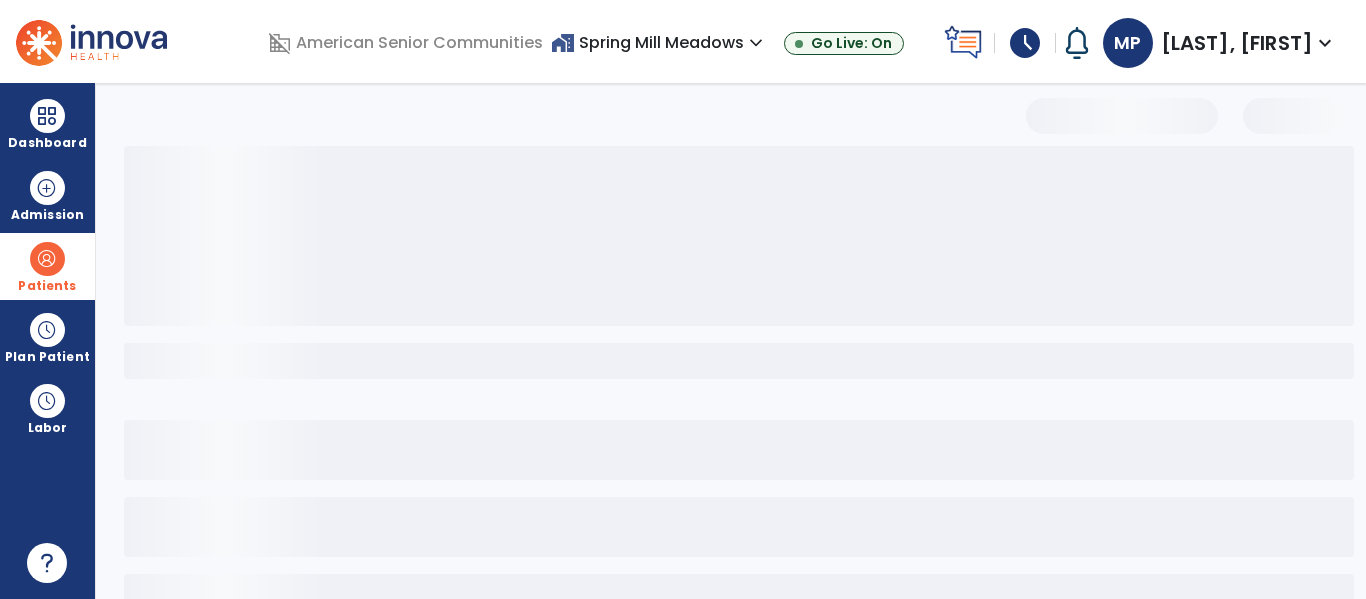 scroll, scrollTop: 144, scrollLeft: 0, axis: vertical 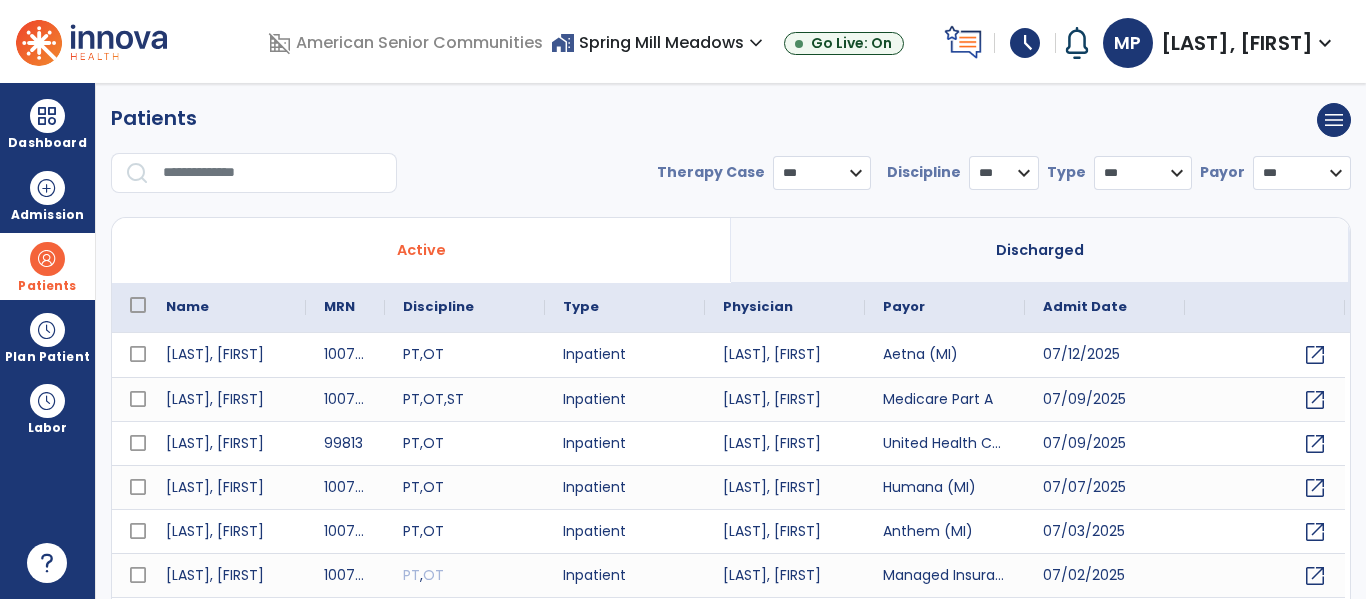 click at bounding box center [273, 173] 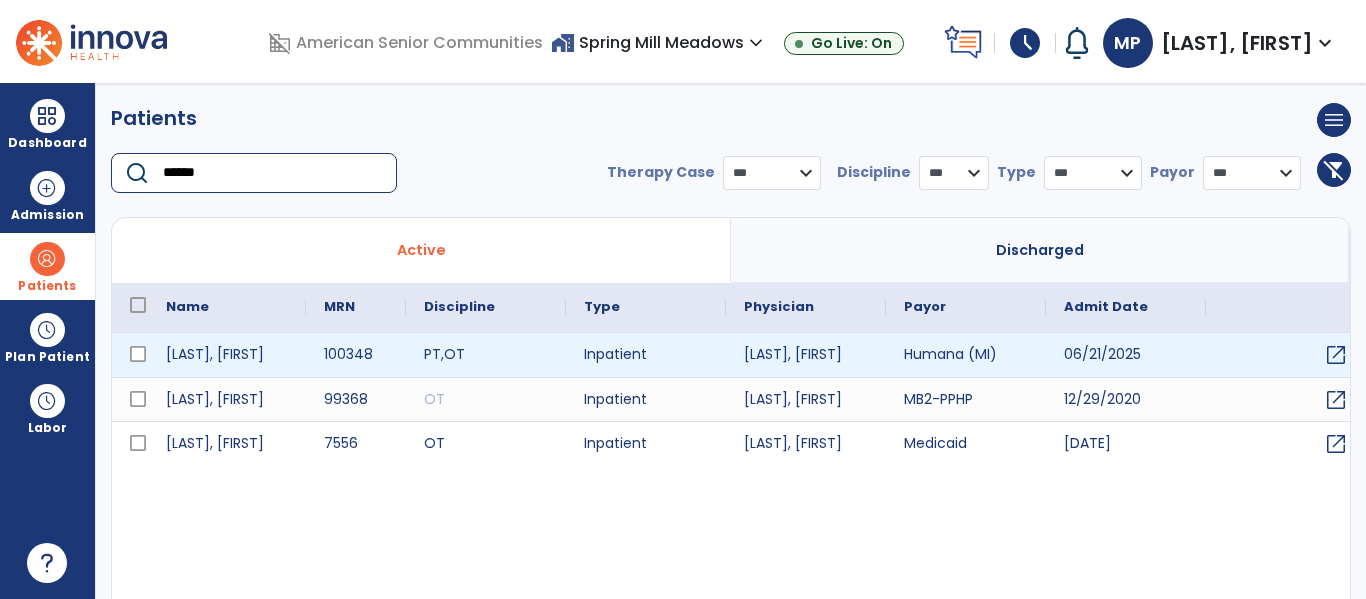 type on "******" 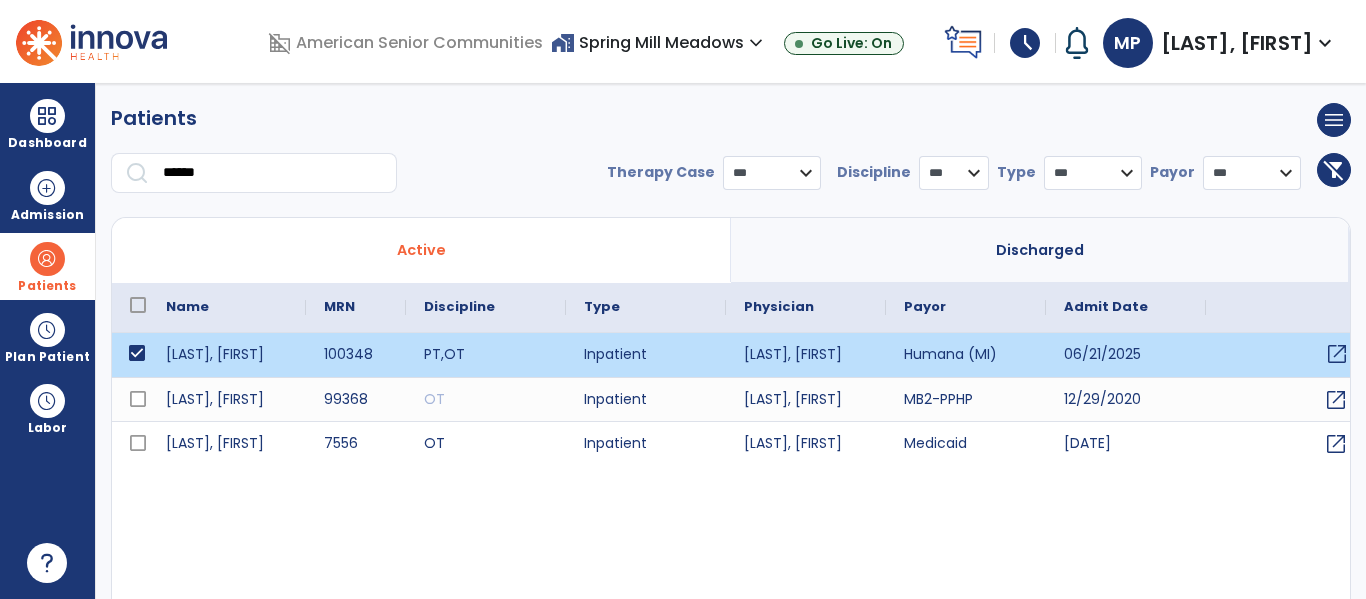 click on "open_in_new" at bounding box center [1337, 354] 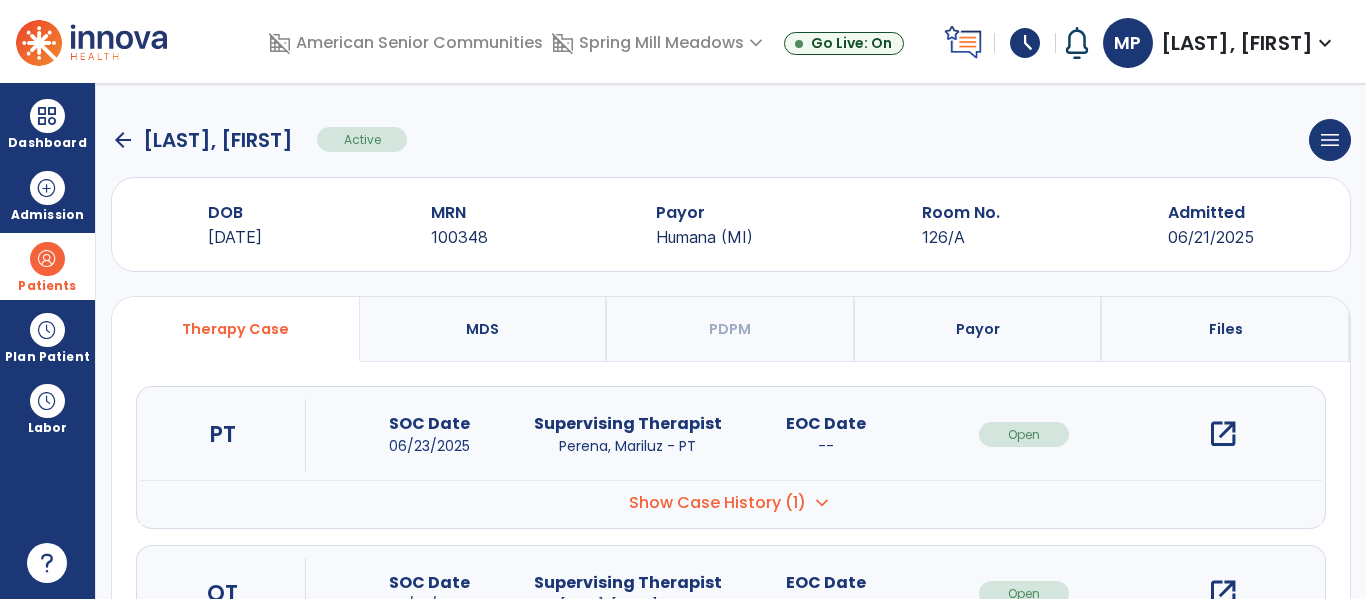 click on "open_in_new" at bounding box center [1223, 434] 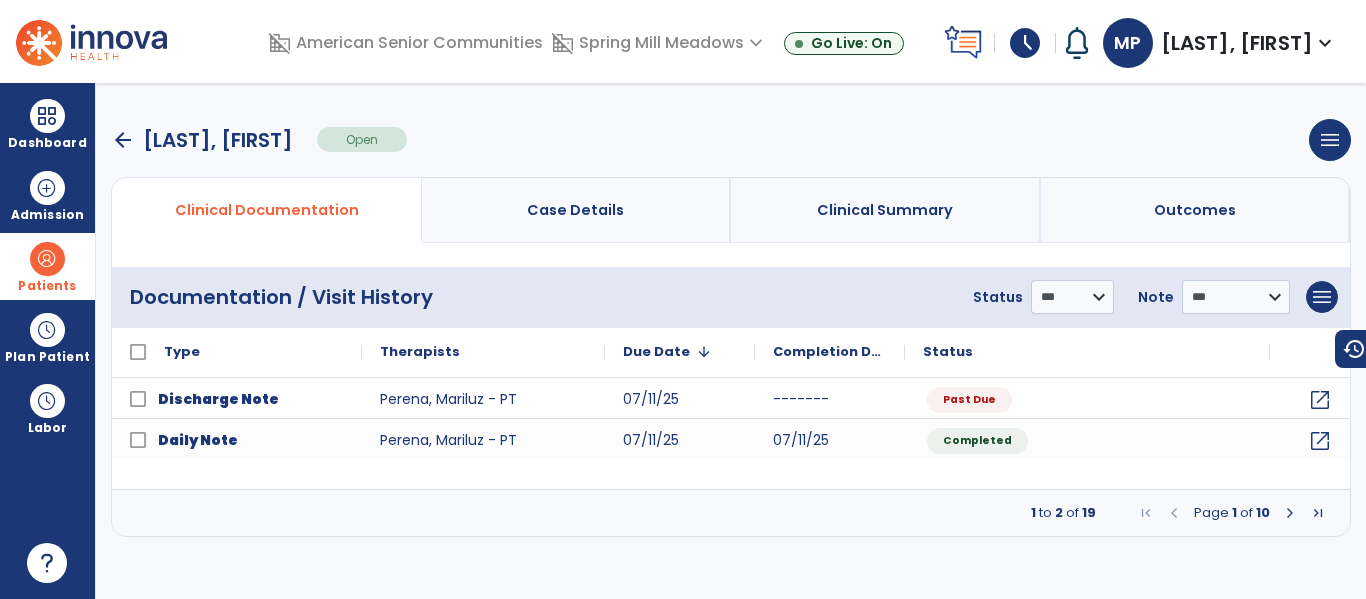 click at bounding box center (1290, 513) 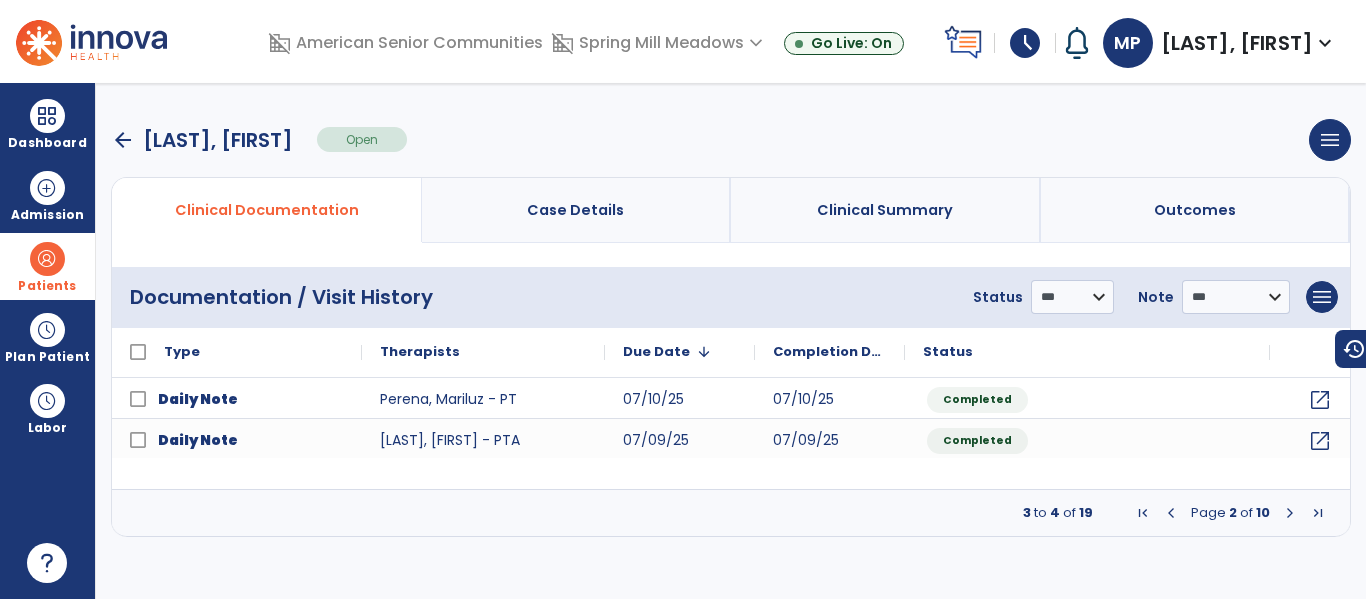 click at bounding box center (1290, 513) 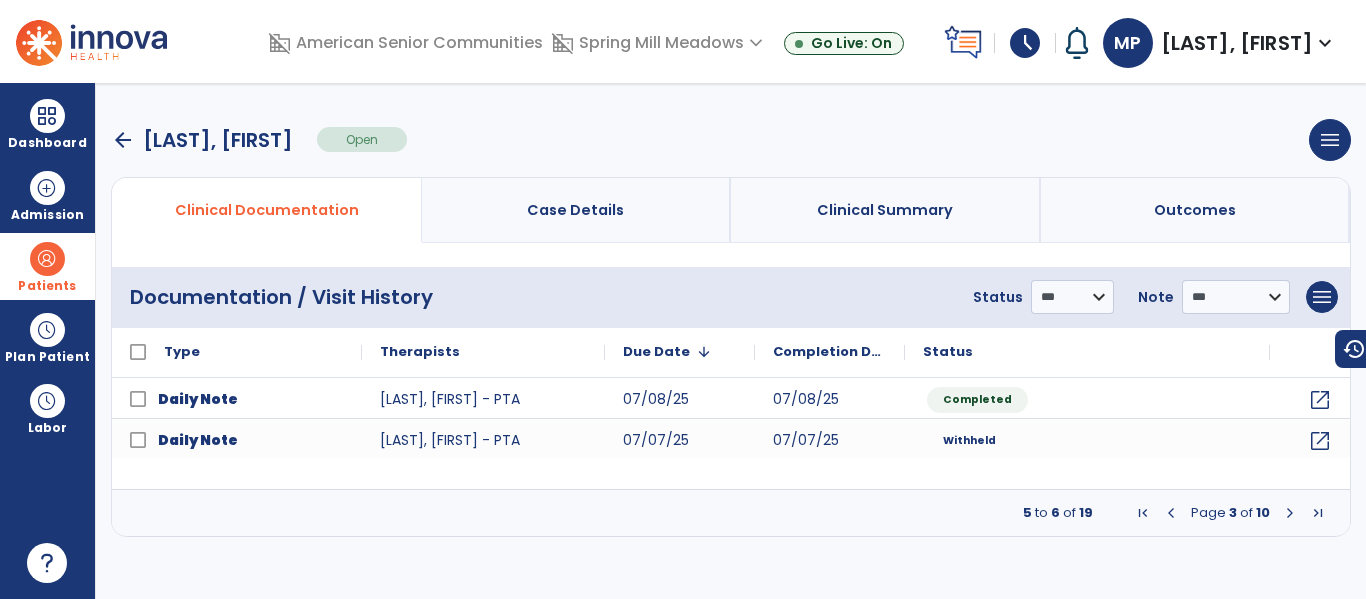 click at bounding box center (1290, 513) 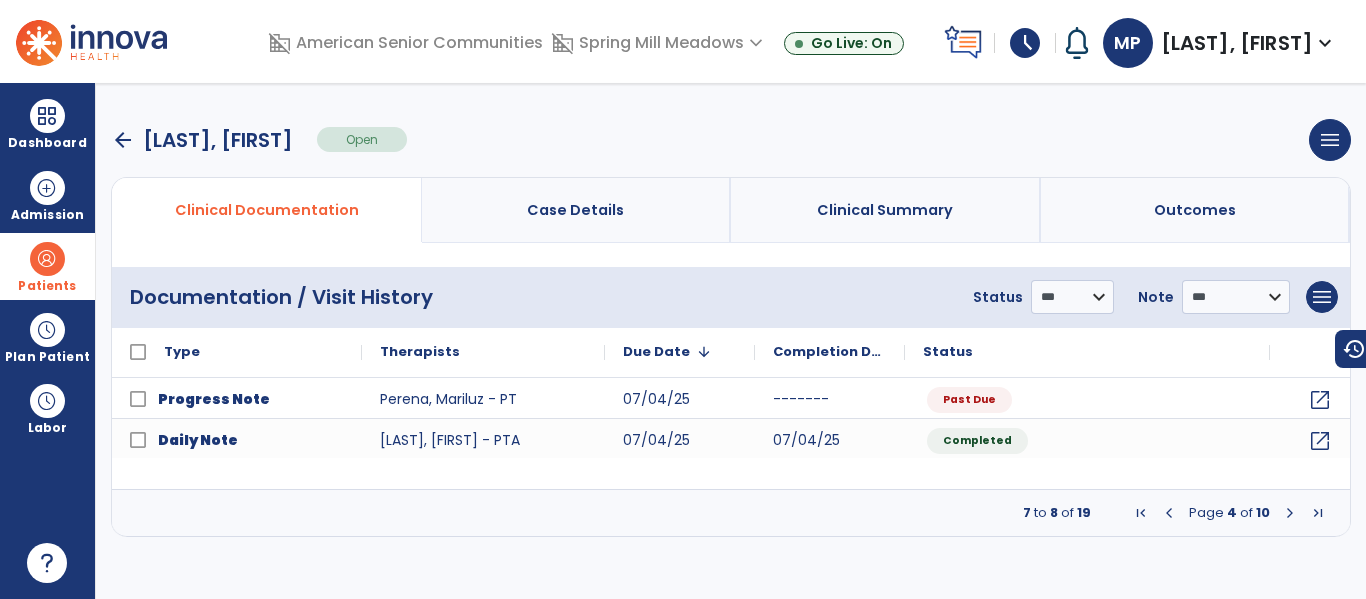 click at bounding box center [1290, 513] 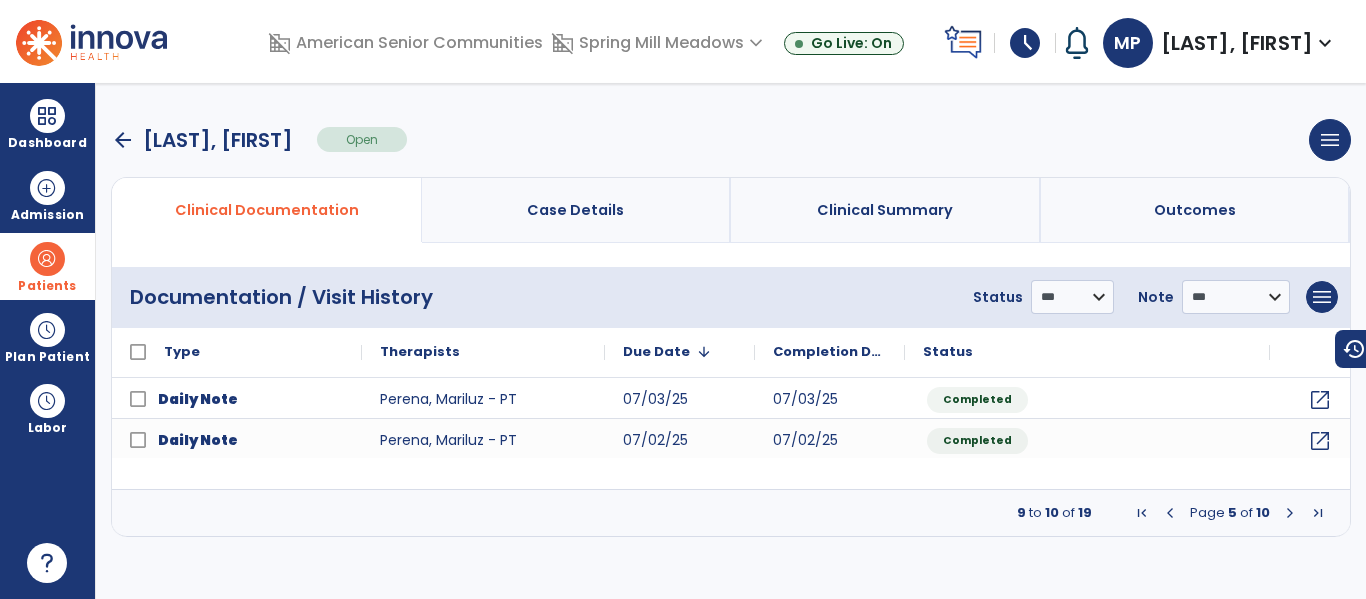 click at bounding box center (1170, 513) 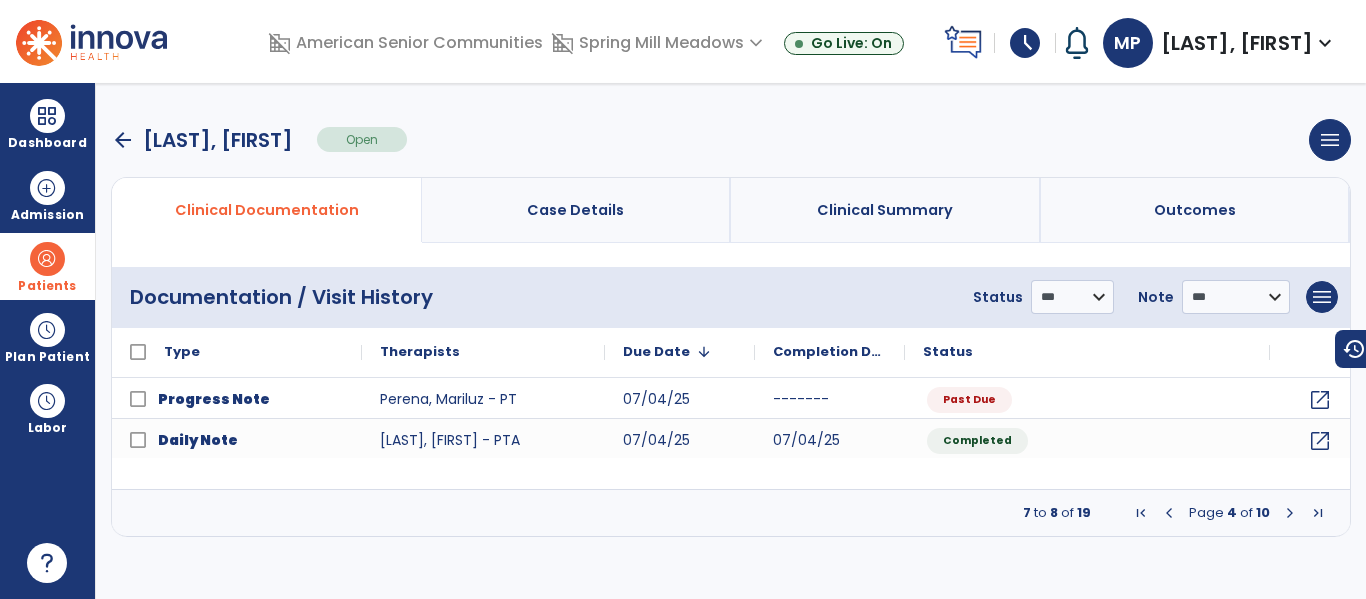 click at bounding box center [1169, 513] 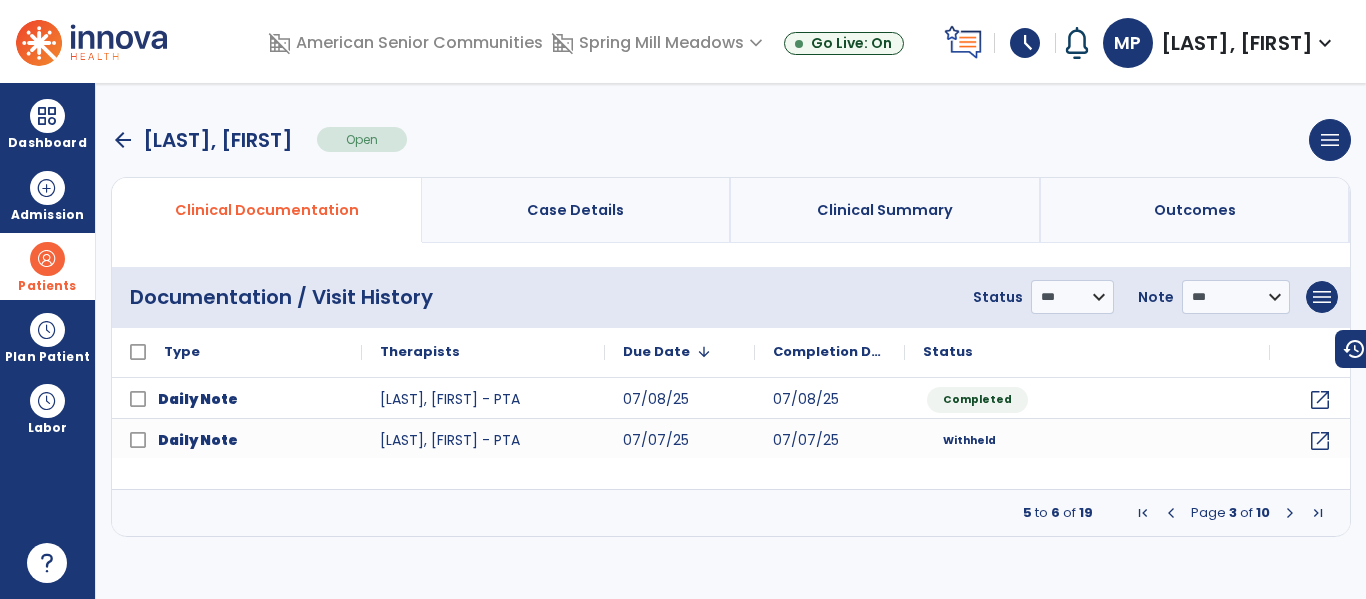 click at bounding box center [1171, 513] 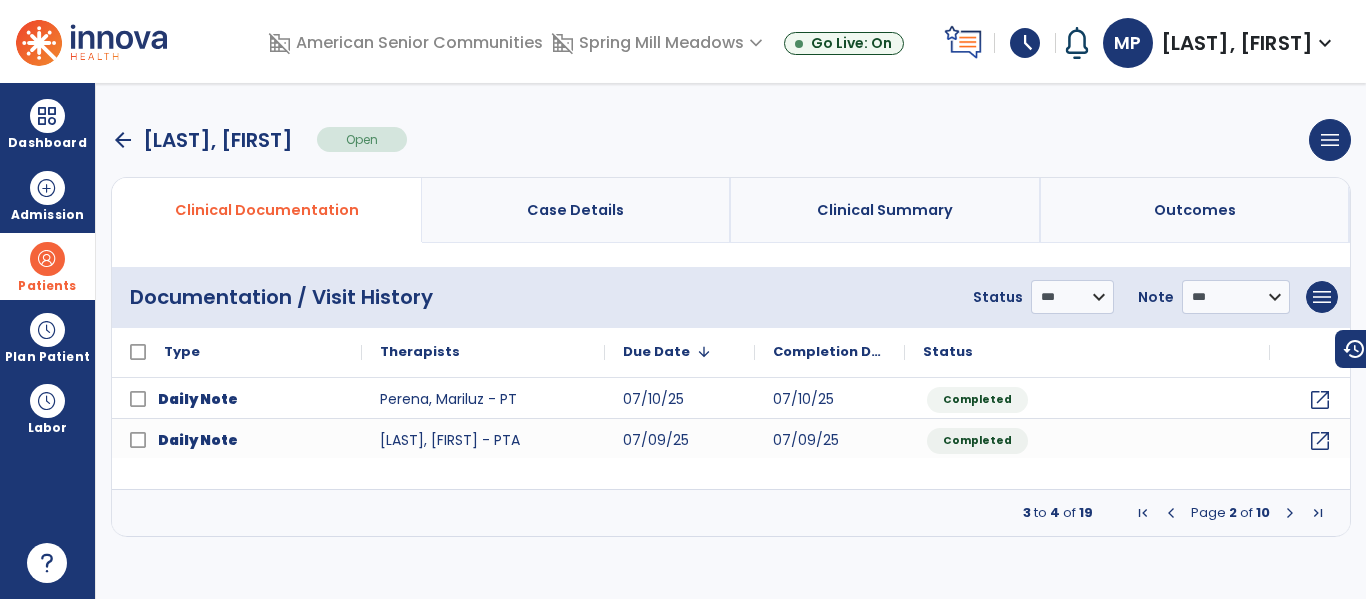 click at bounding box center [1171, 513] 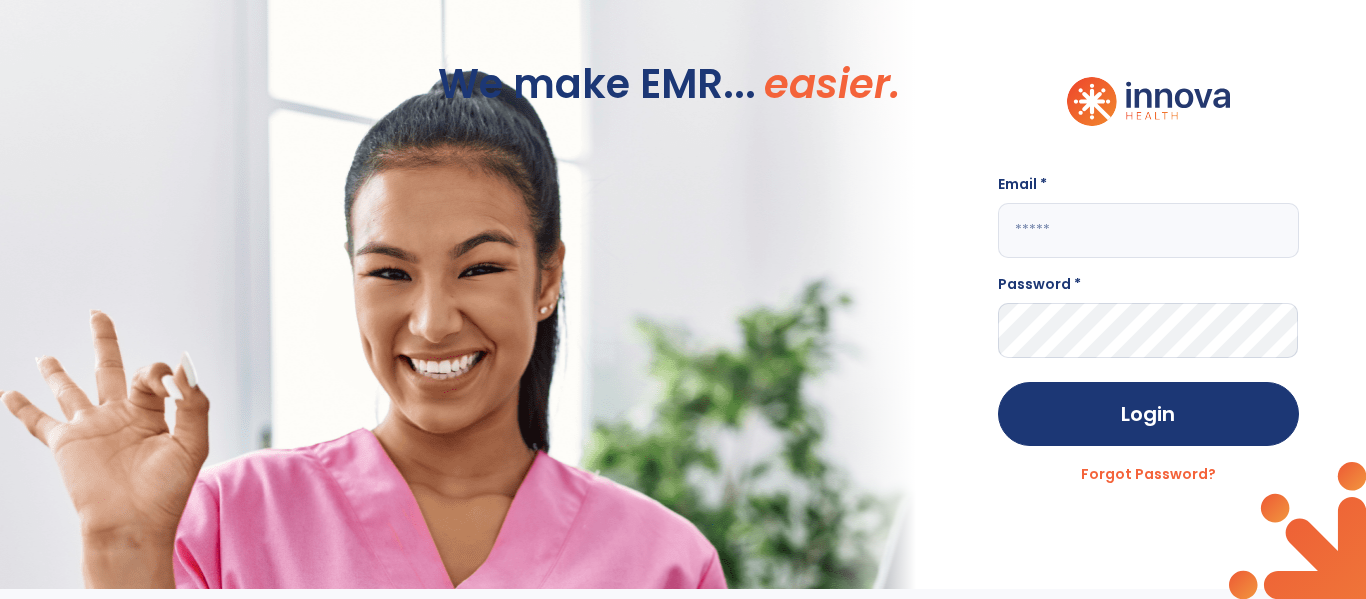 click 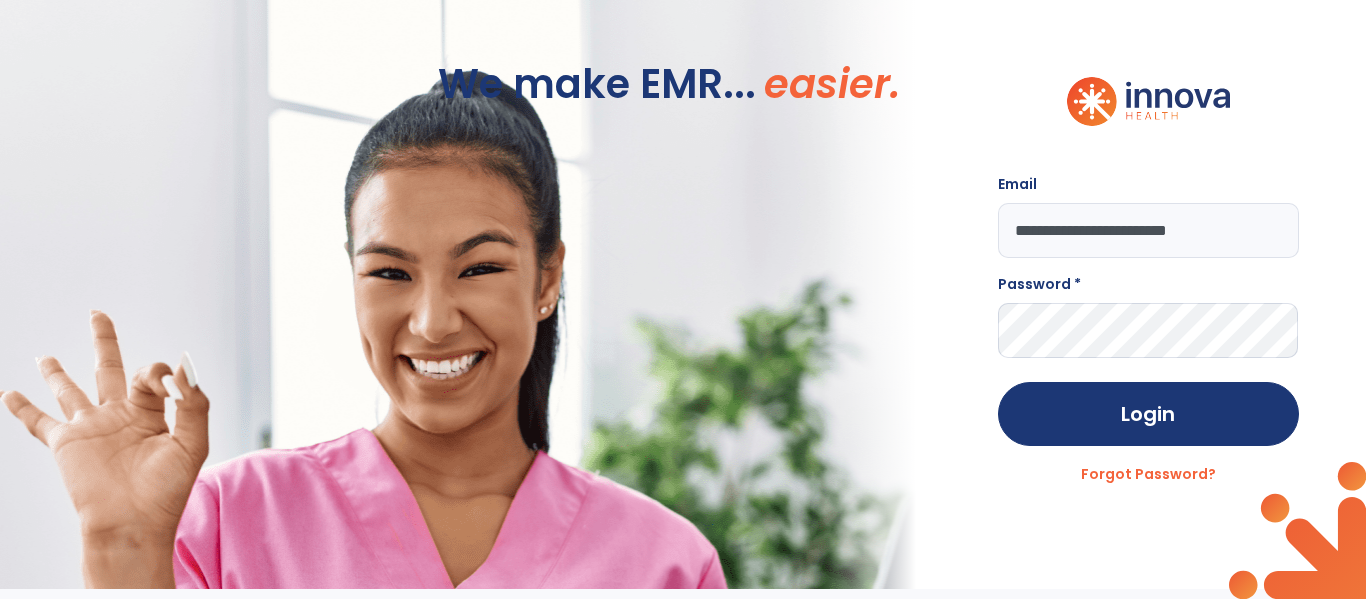 type on "**********" 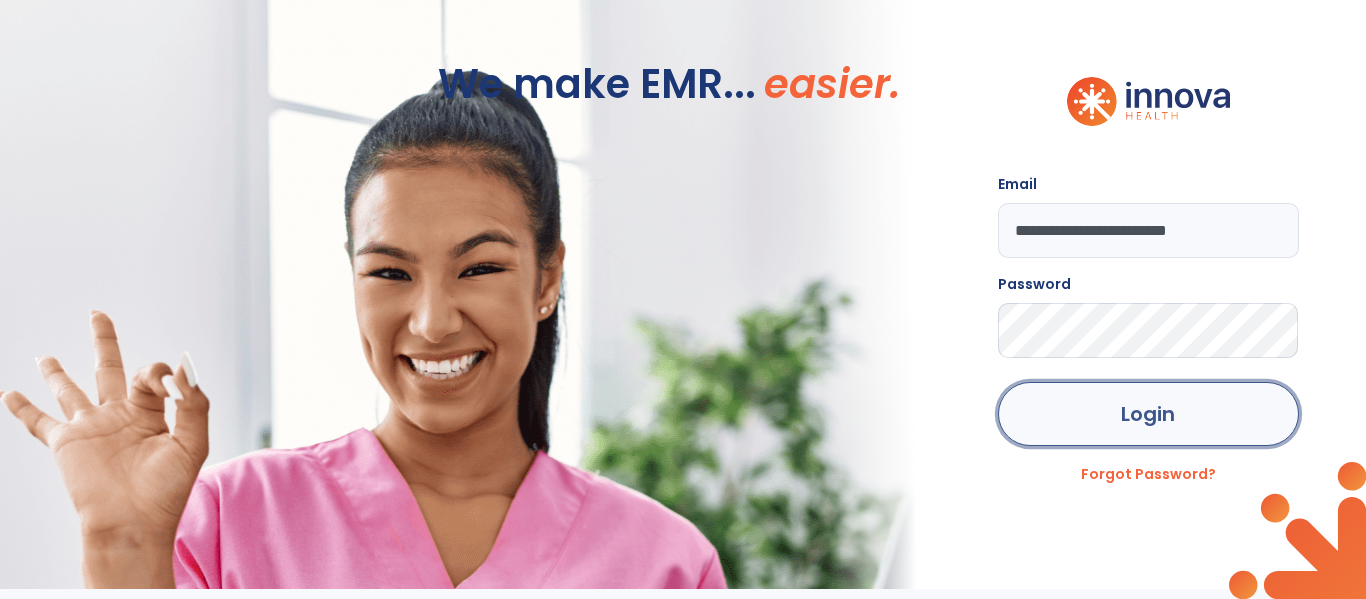 click on "Login" 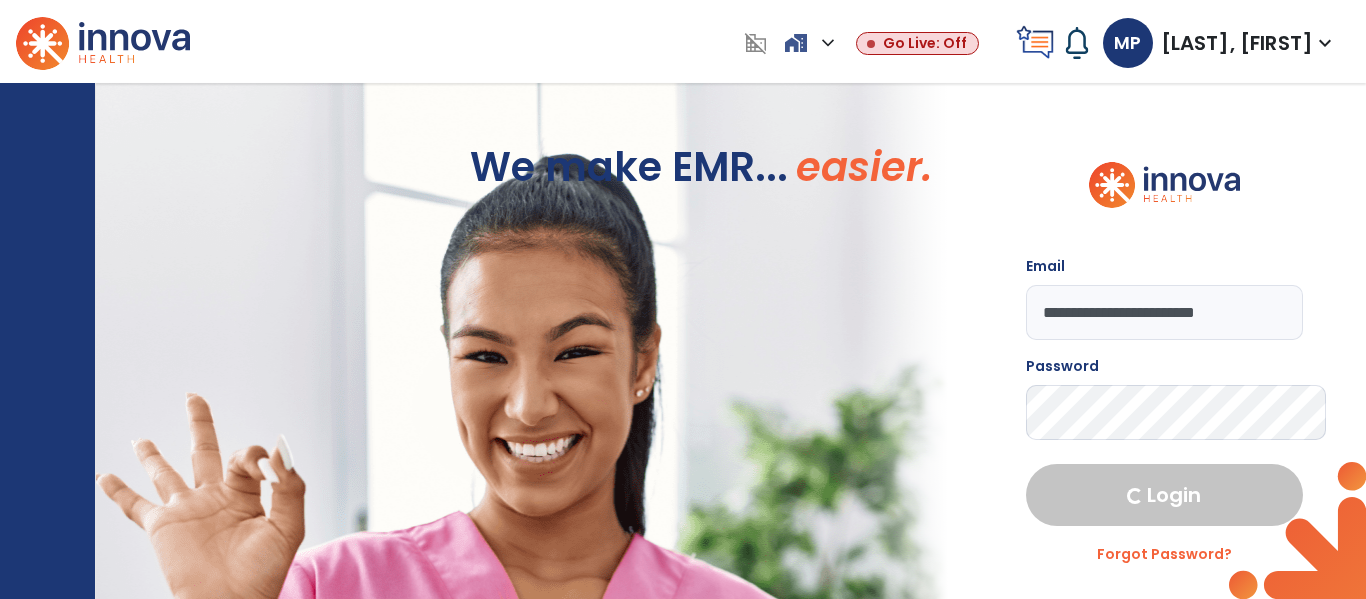 select on "****" 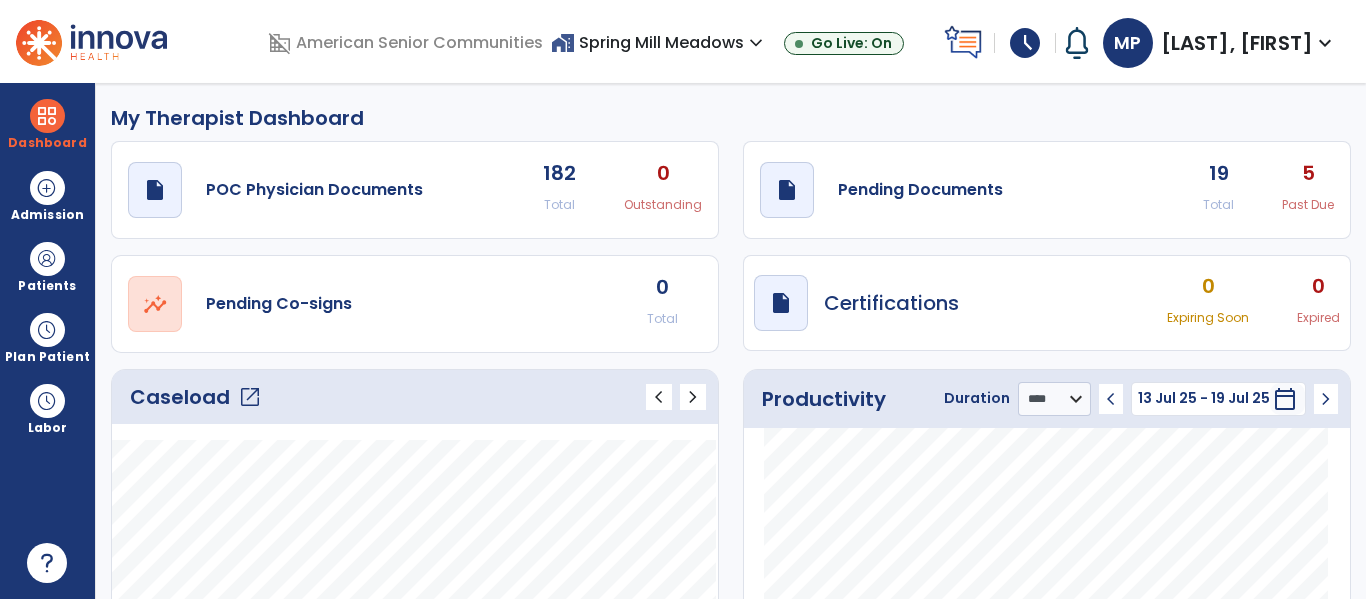 click on "open_in_new" 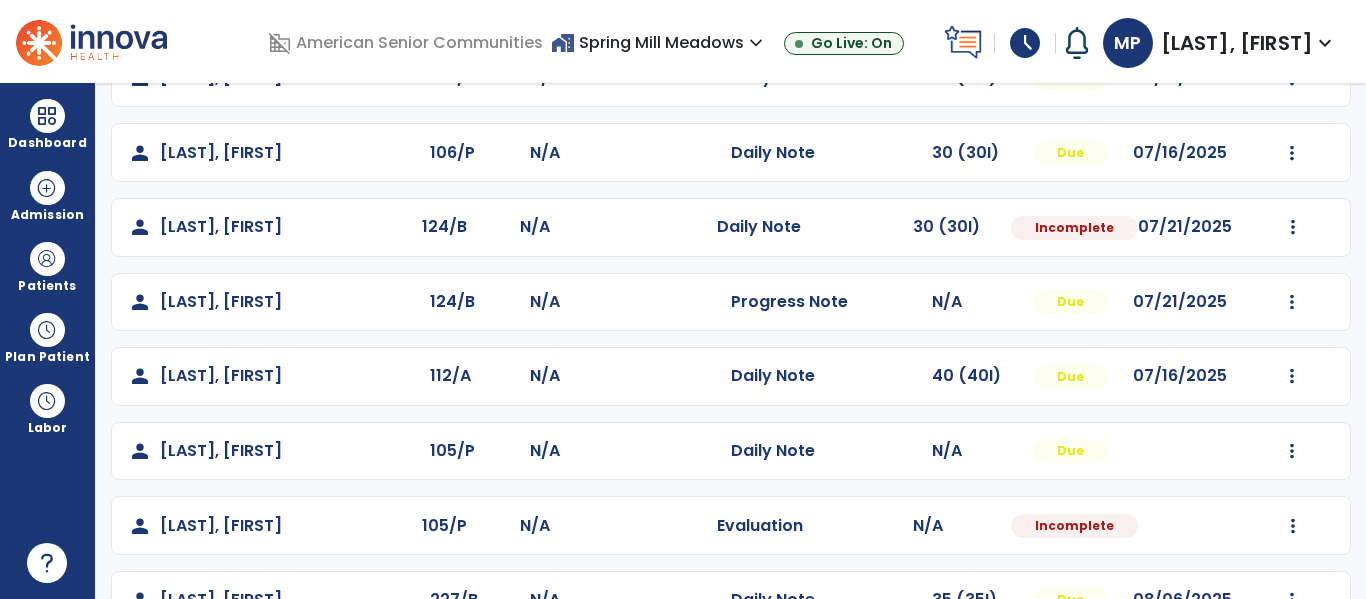 scroll, scrollTop: 441, scrollLeft: 0, axis: vertical 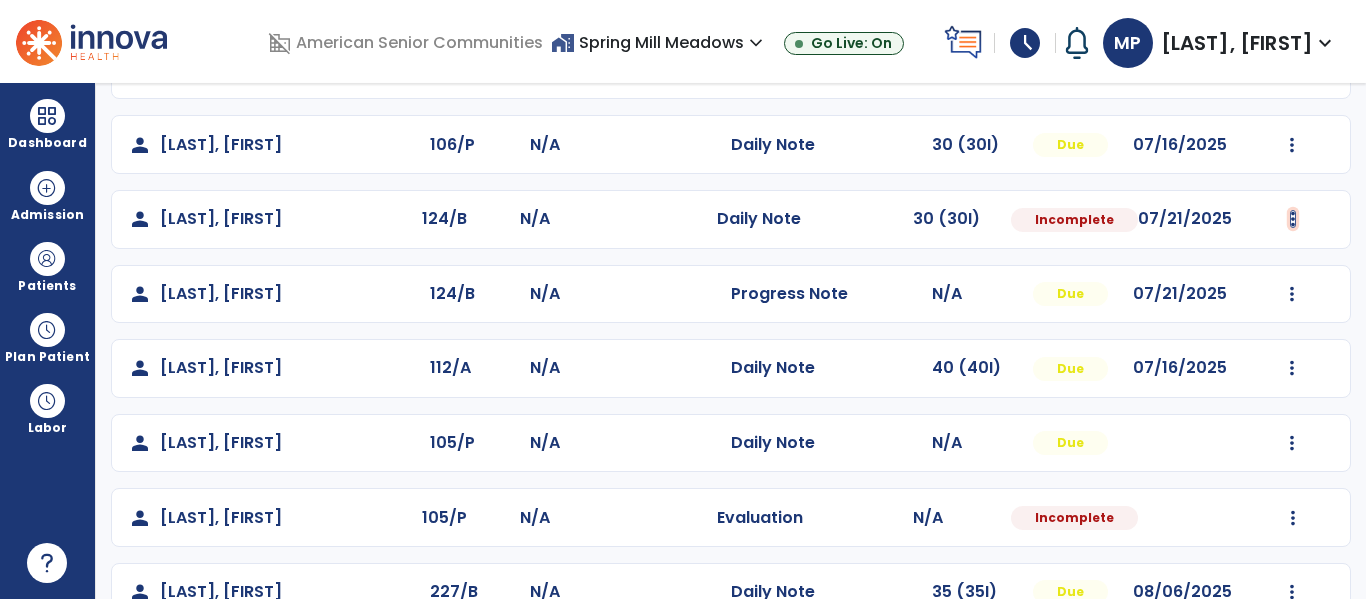 click at bounding box center [1292, -153] 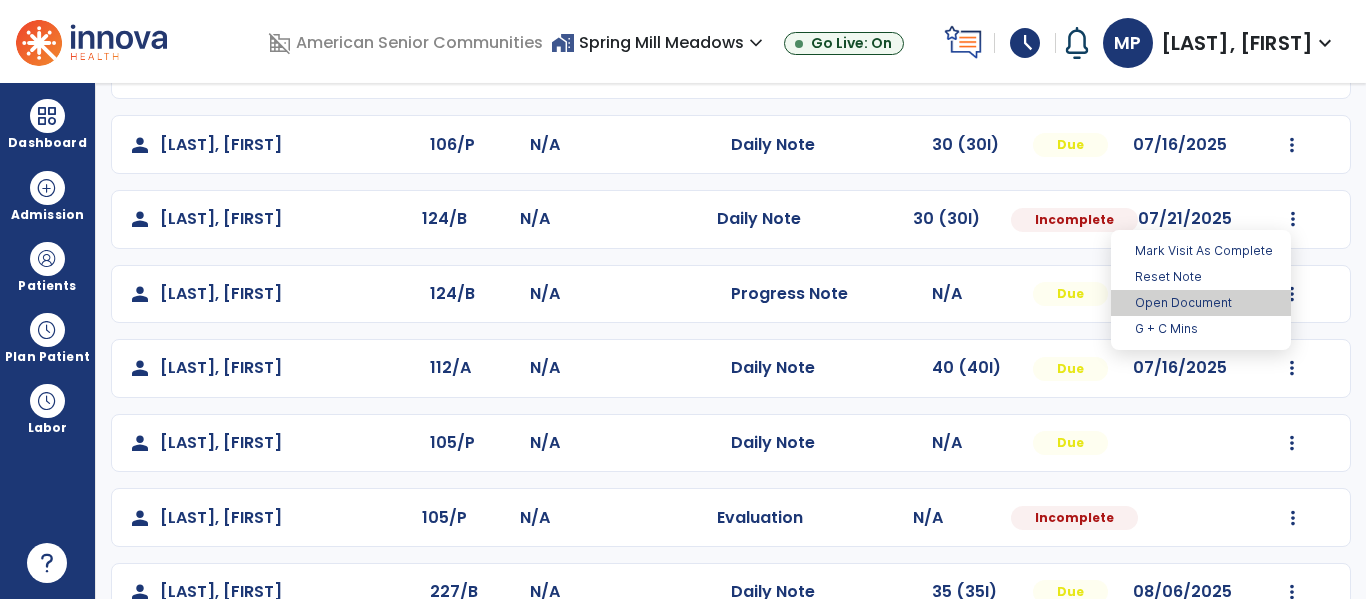 click on "Open Document" at bounding box center [1201, 303] 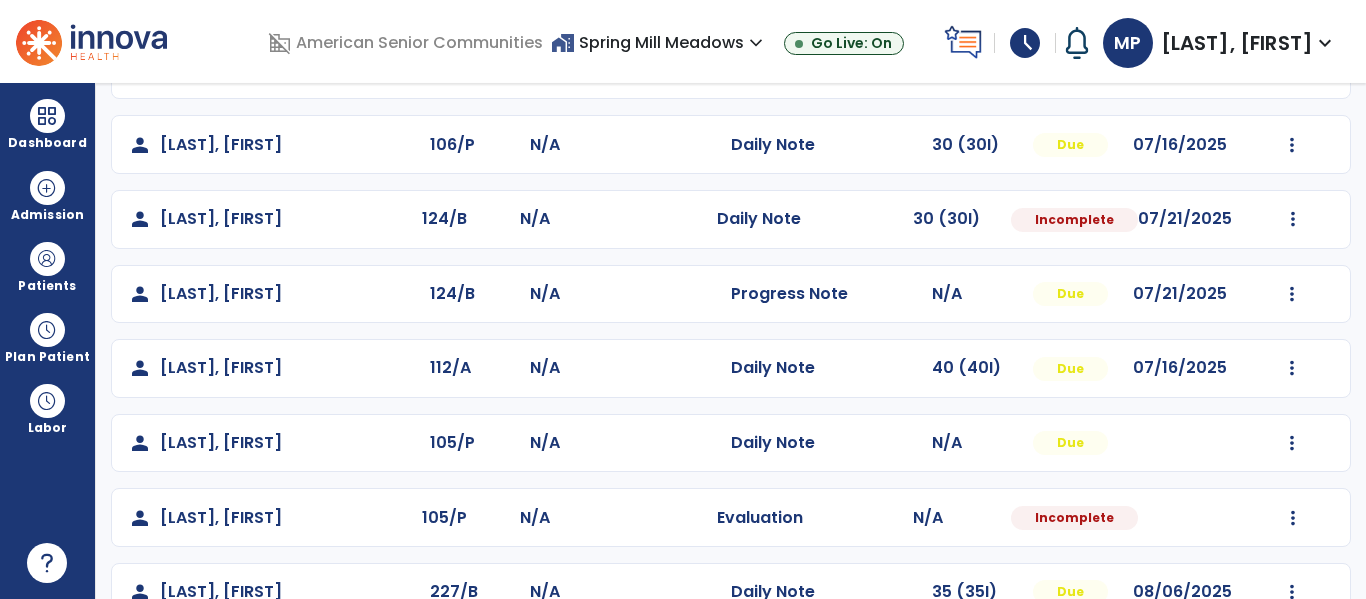 select on "*" 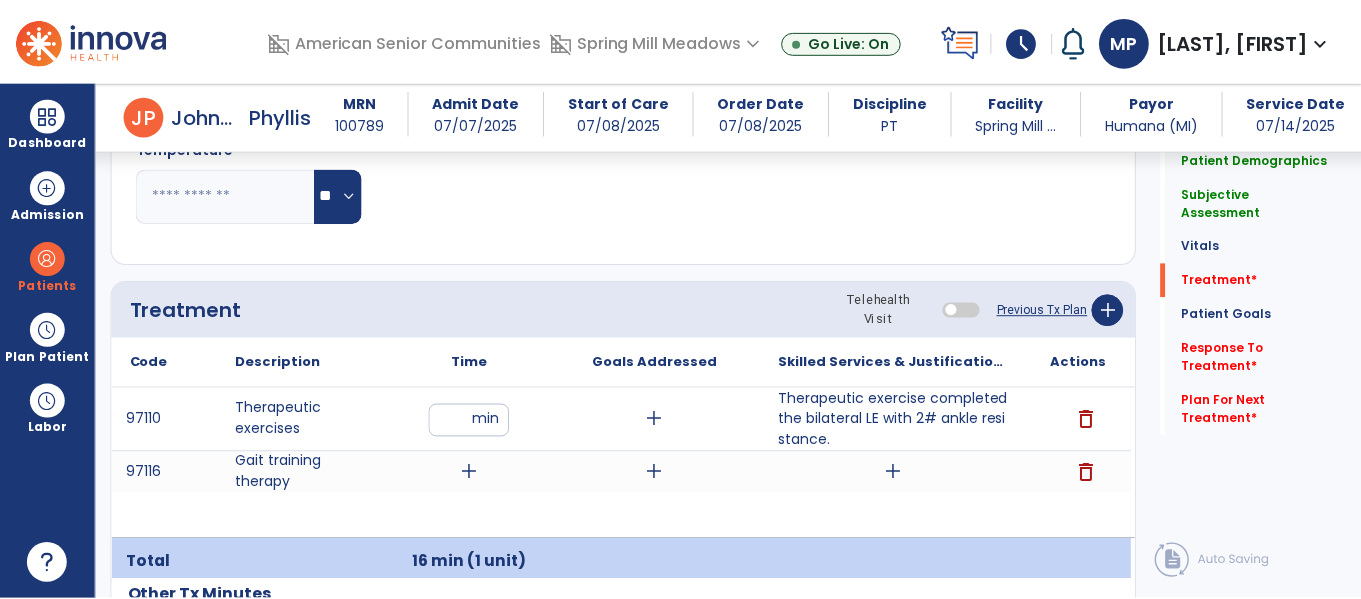 scroll, scrollTop: 1093, scrollLeft: 0, axis: vertical 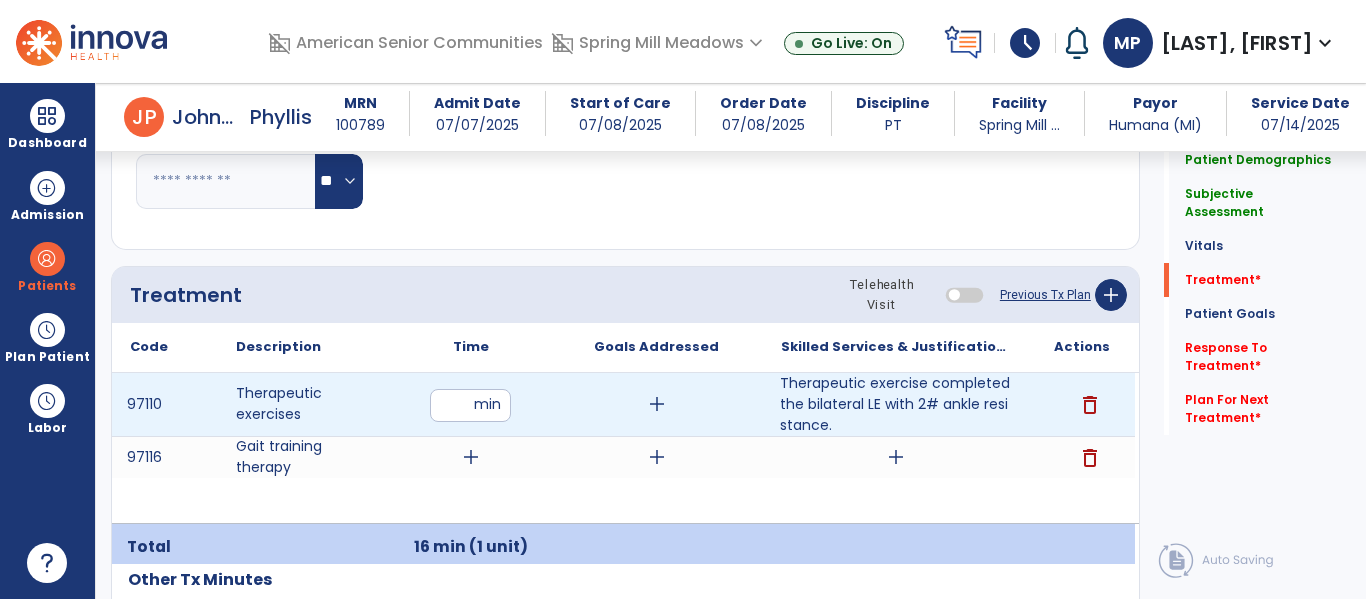 click on "Therapeutic exercise completed the bilateral LE with 2# ankle resistance." at bounding box center [896, 404] 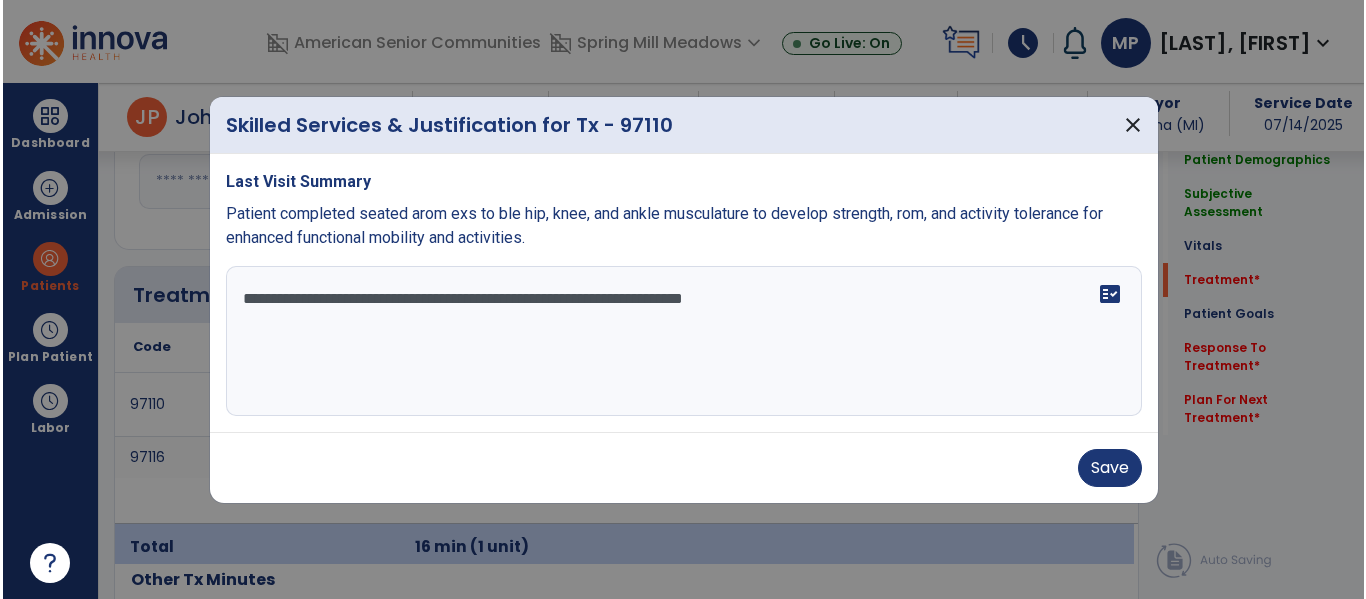 scroll, scrollTop: 1093, scrollLeft: 0, axis: vertical 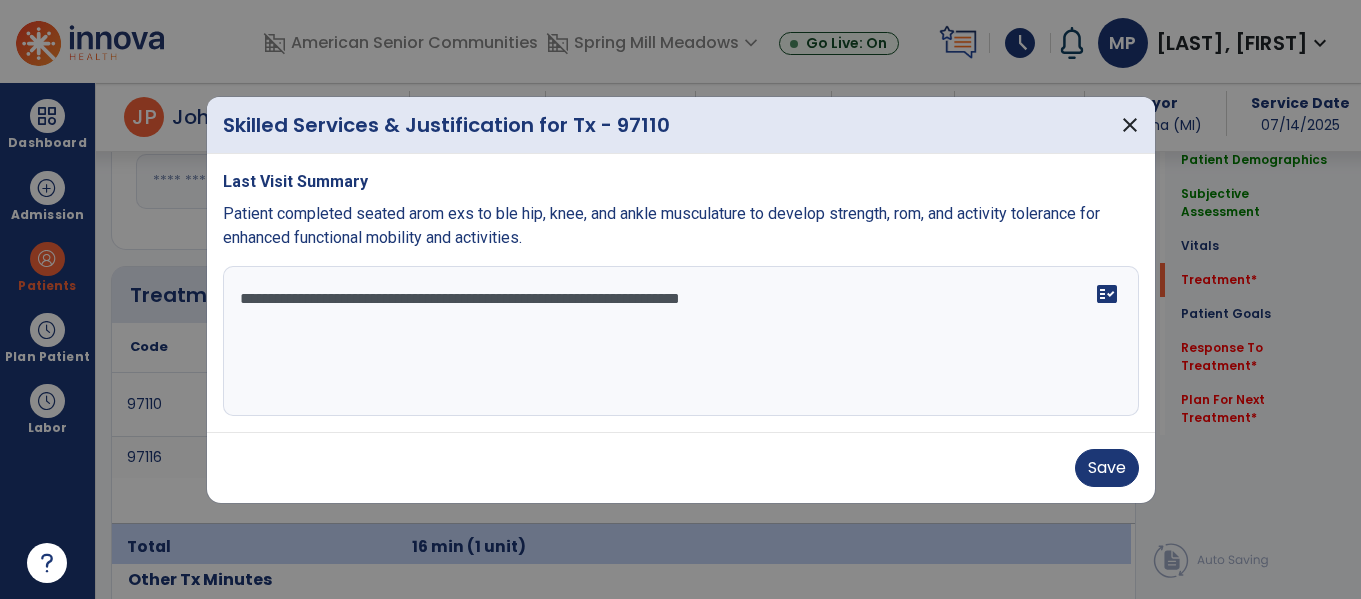 click on "**********" at bounding box center (681, 341) 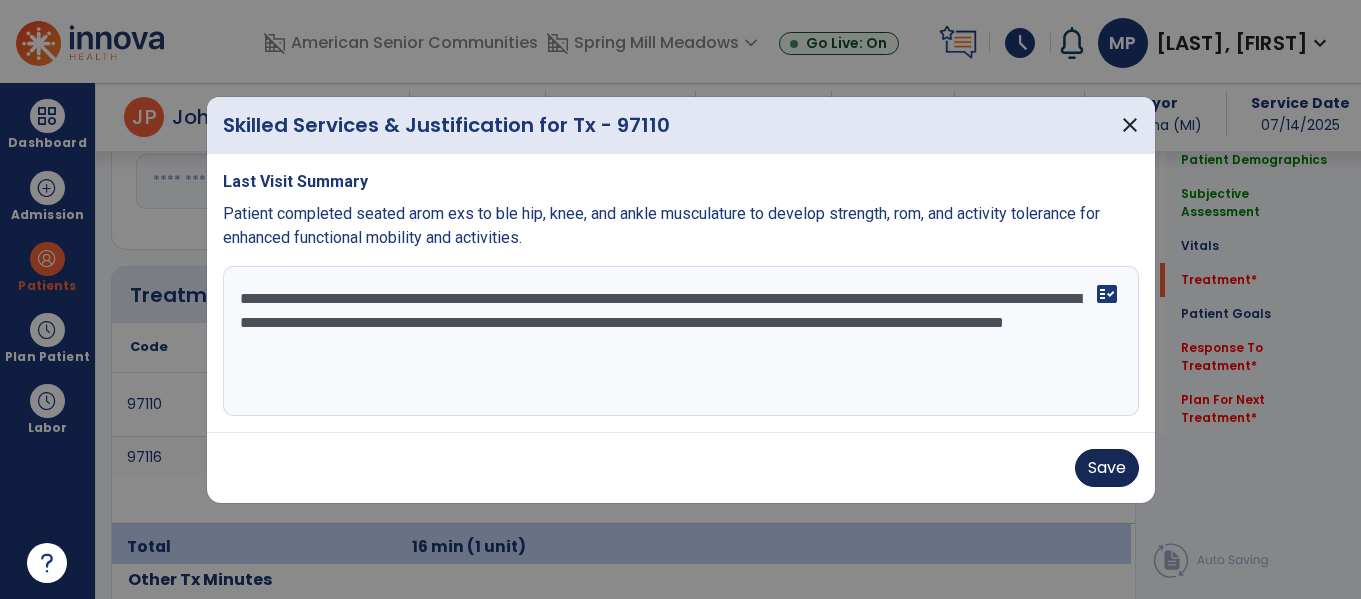 type on "**********" 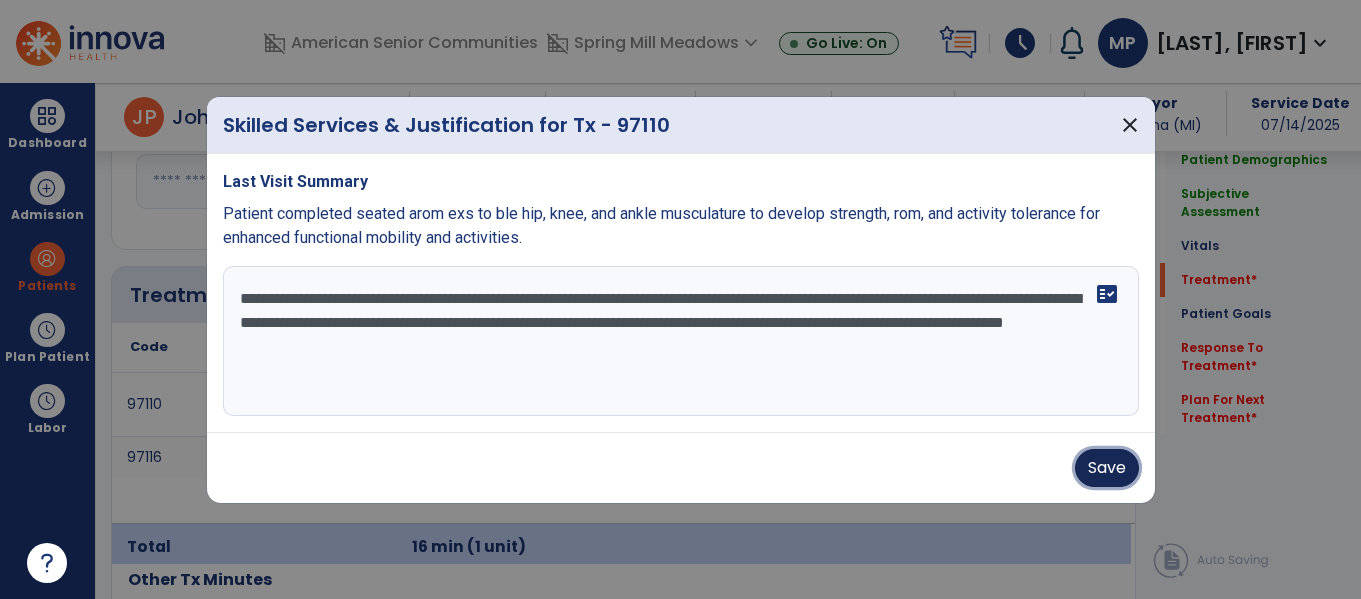 click on "Save" at bounding box center (1107, 468) 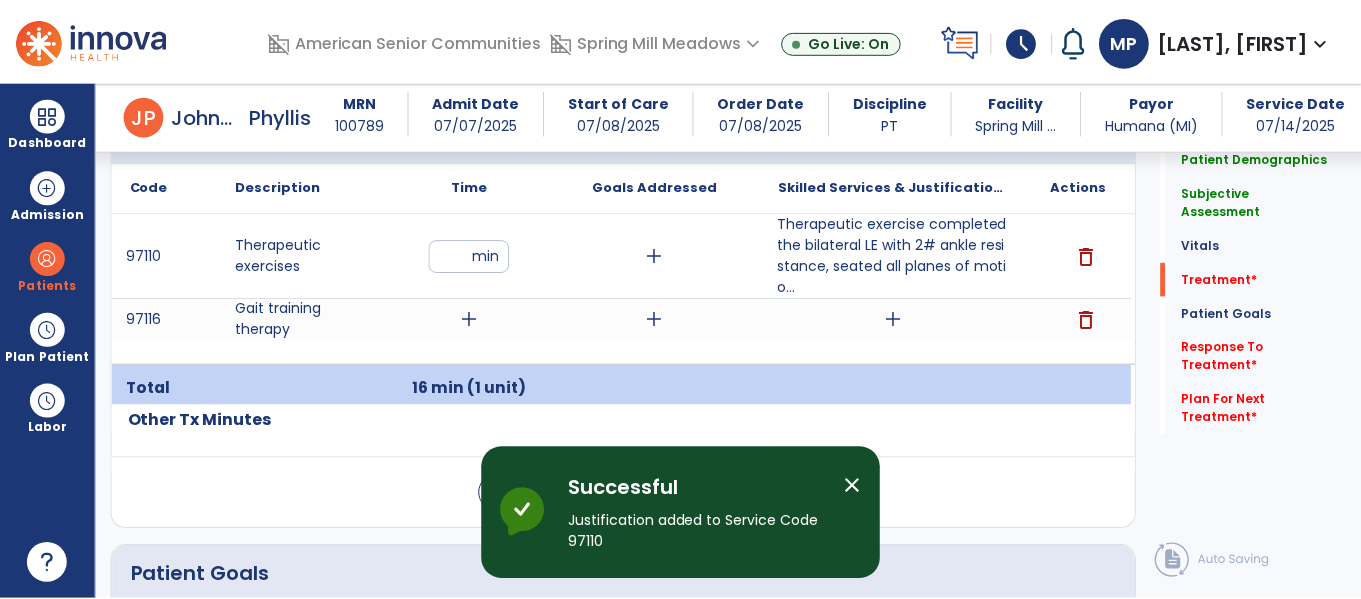 scroll, scrollTop: 1266, scrollLeft: 0, axis: vertical 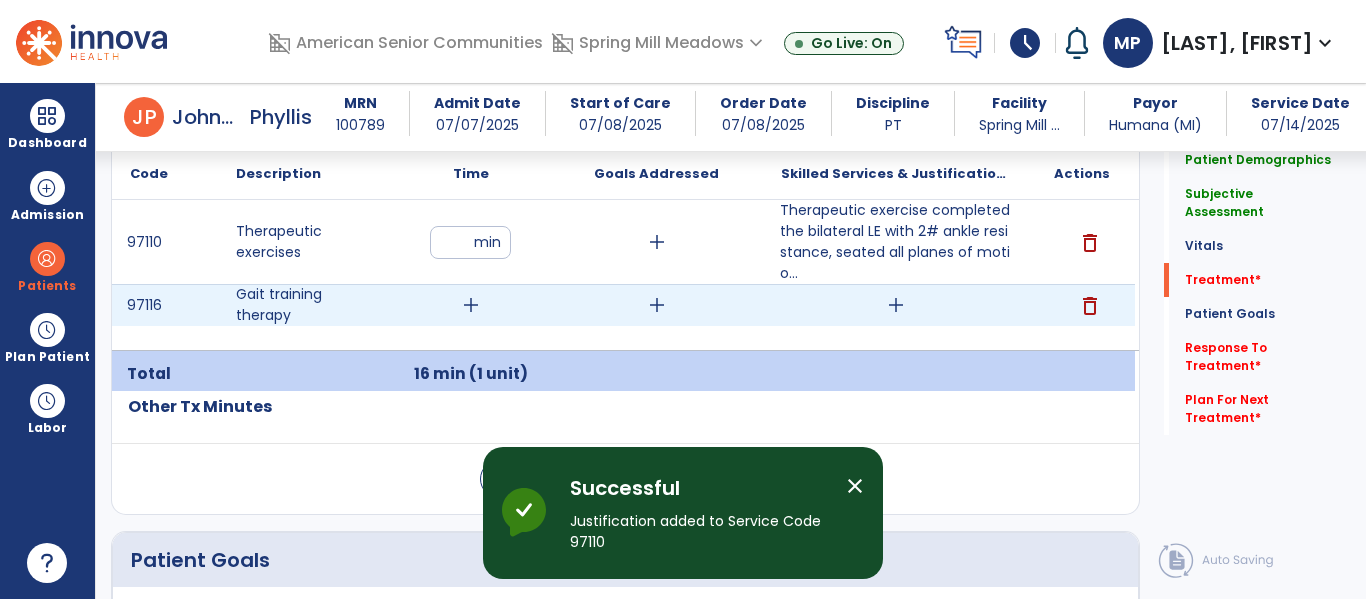 click on "add" at bounding box center (471, 305) 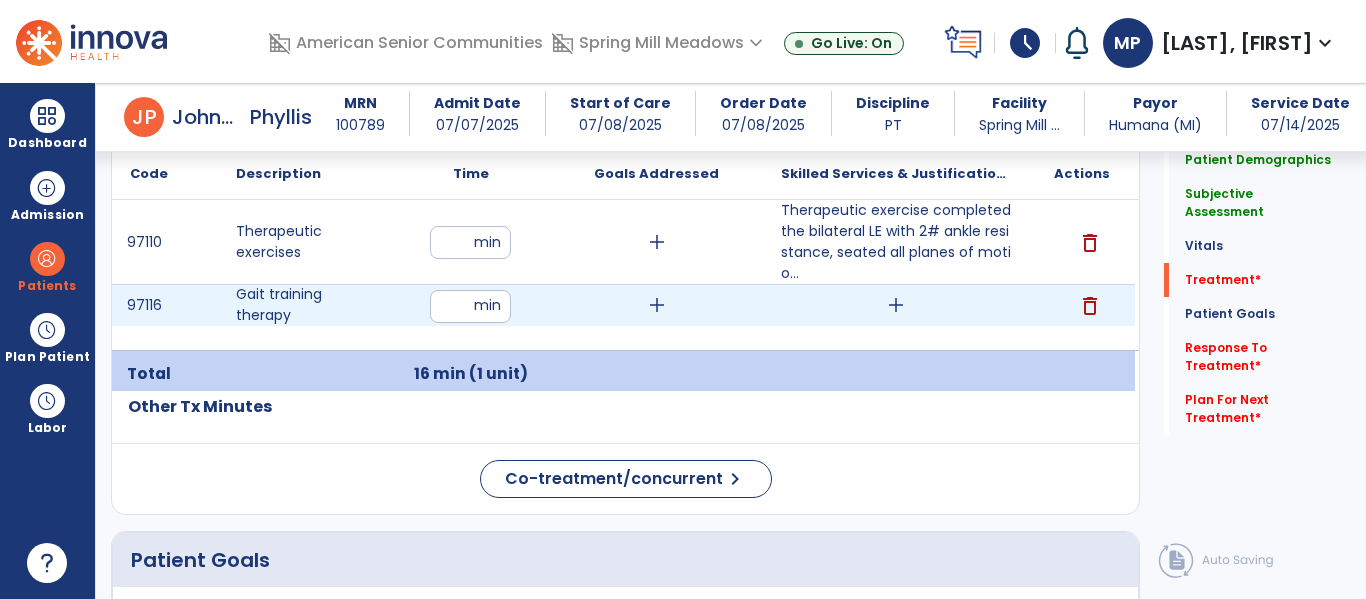 type on "*" 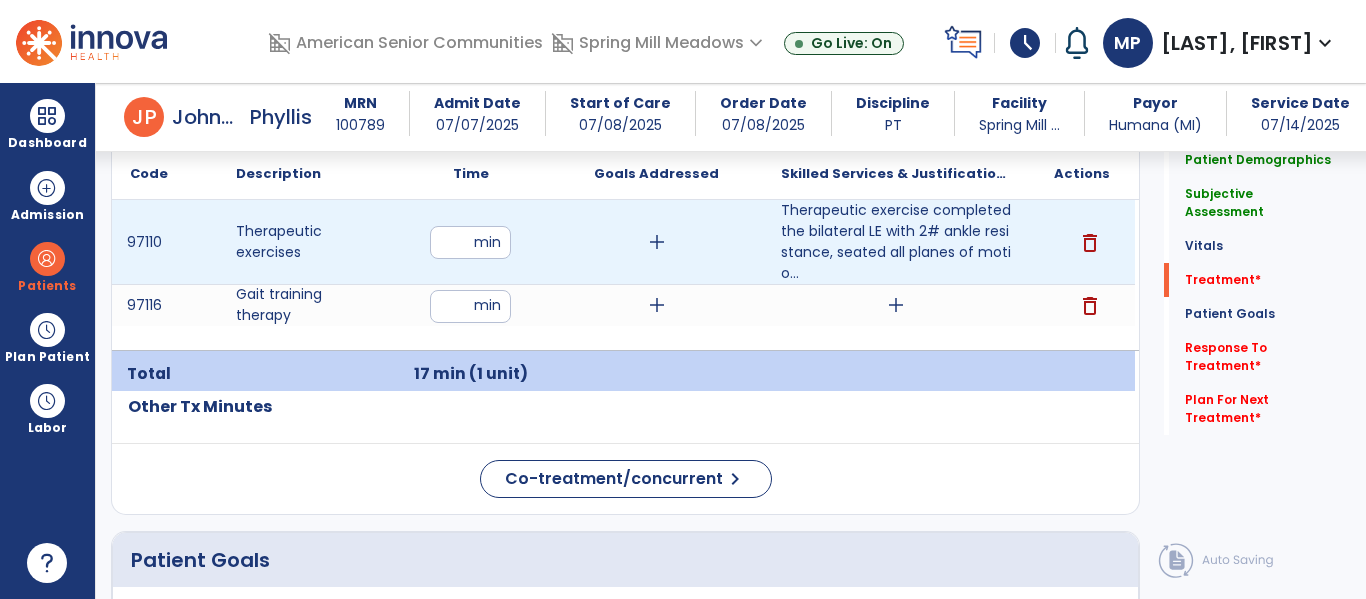 click on "**" at bounding box center [470, 242] 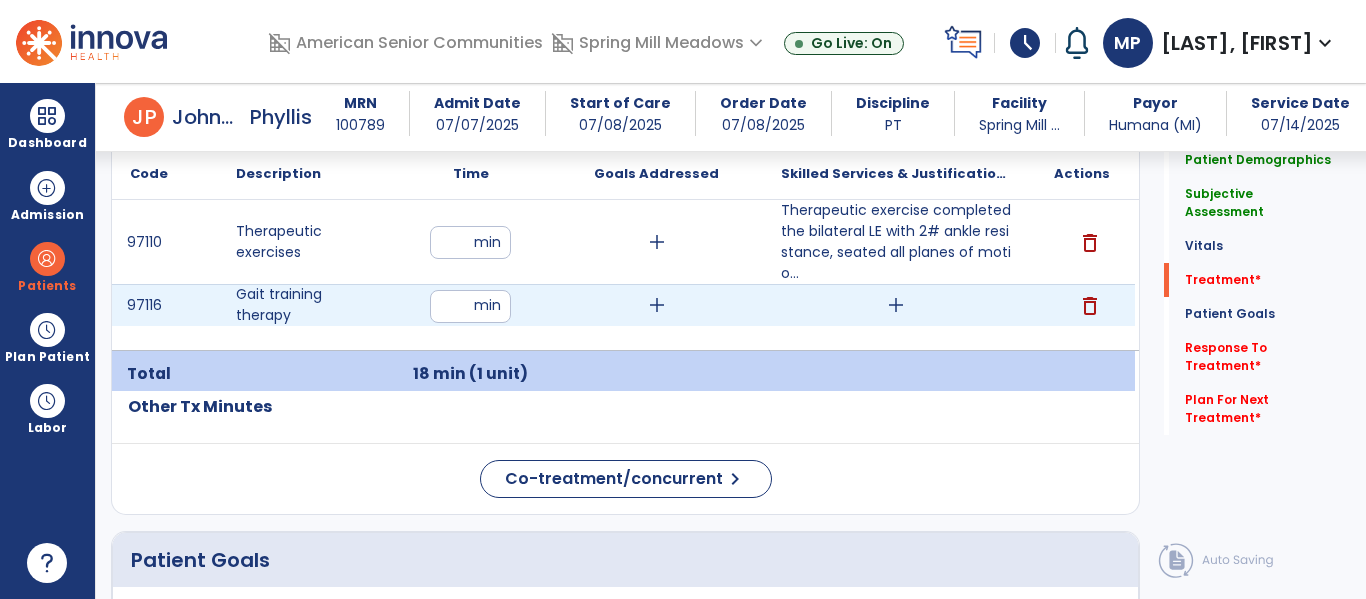 click on "*" at bounding box center [470, 306] 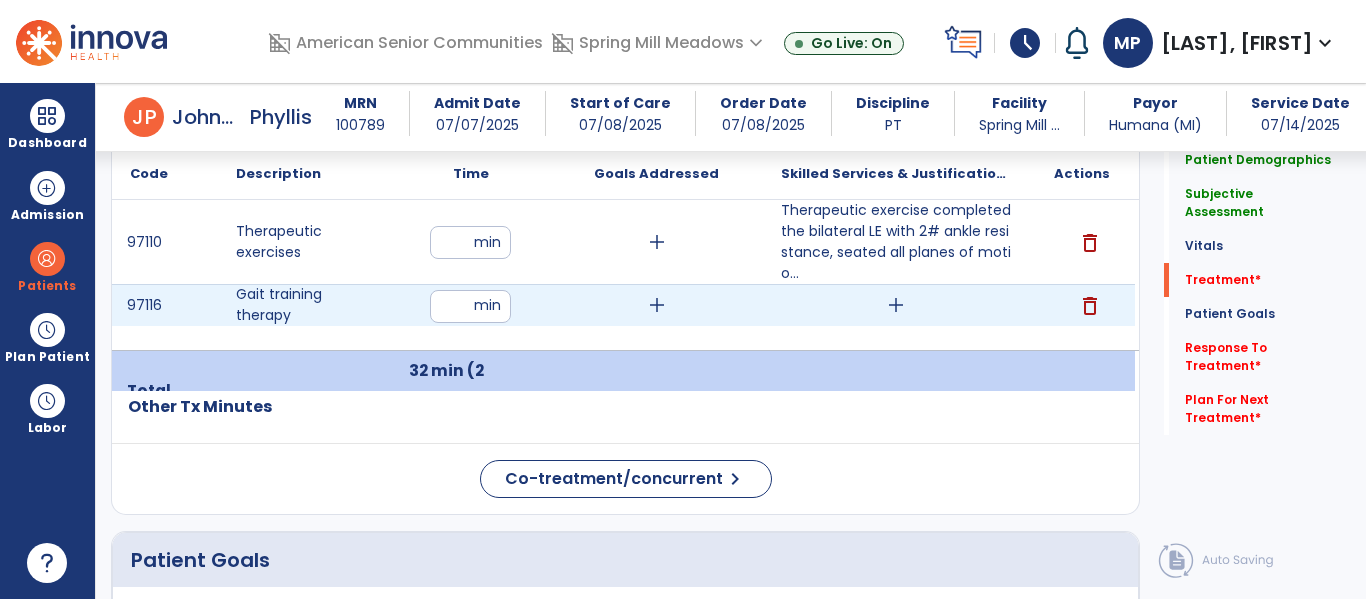 click on "add" at bounding box center (896, 305) 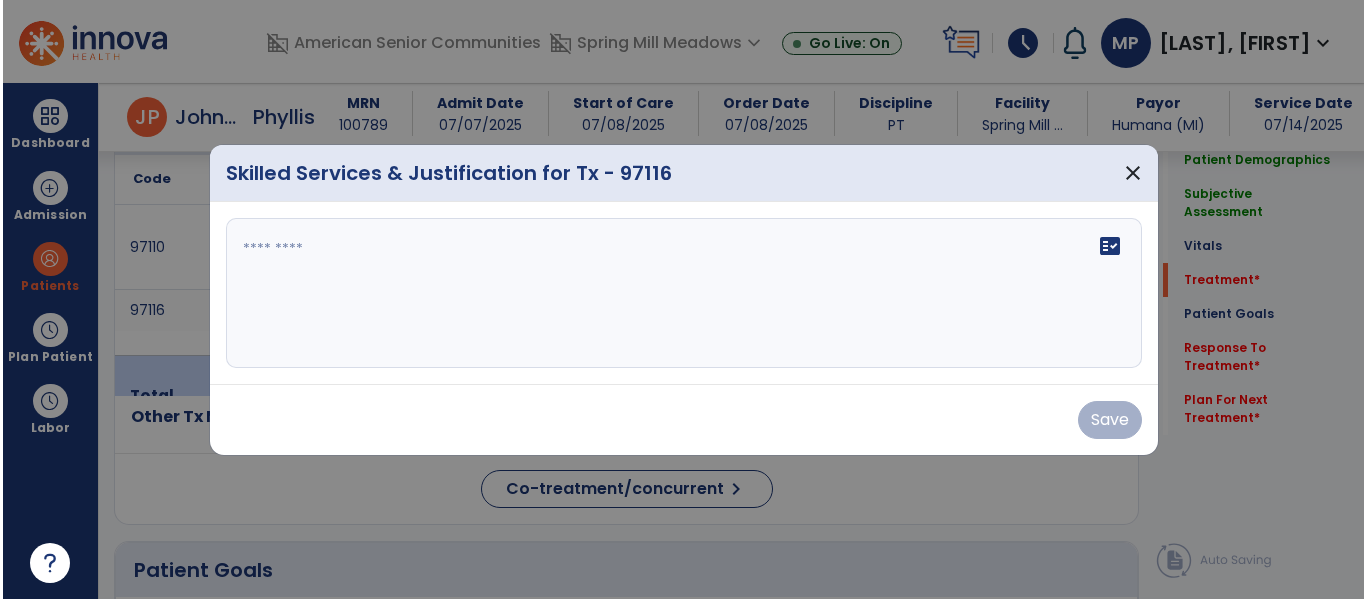 scroll, scrollTop: 1266, scrollLeft: 0, axis: vertical 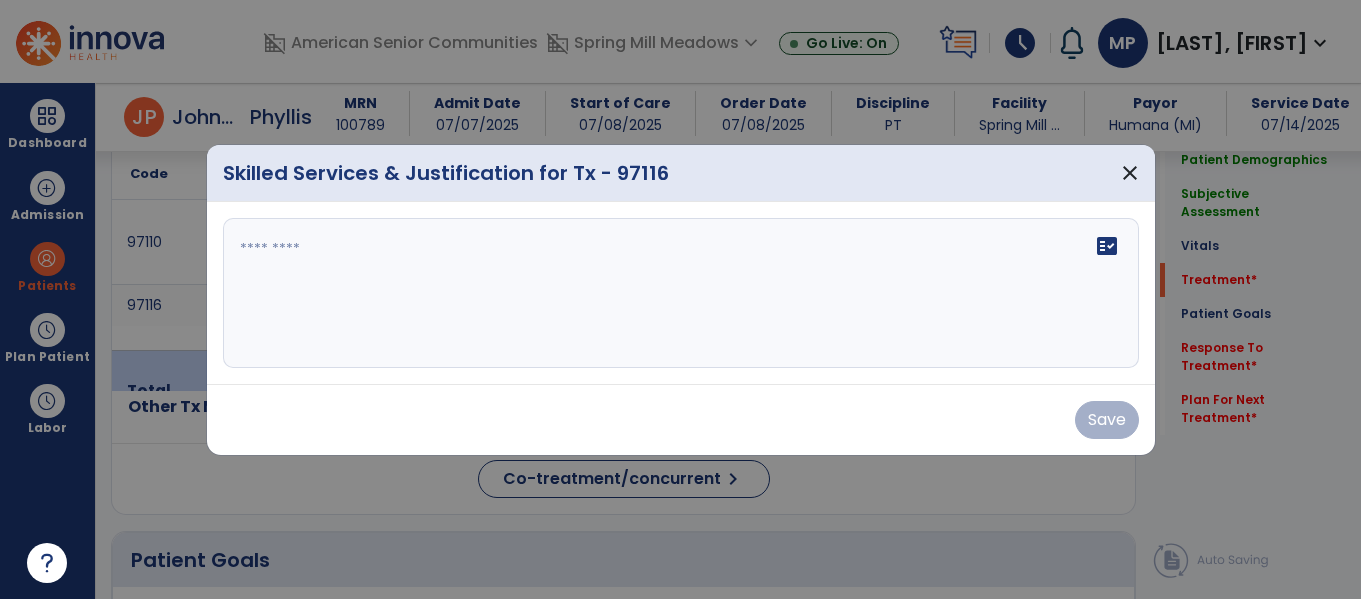 click on "fact_check" at bounding box center (681, 293) 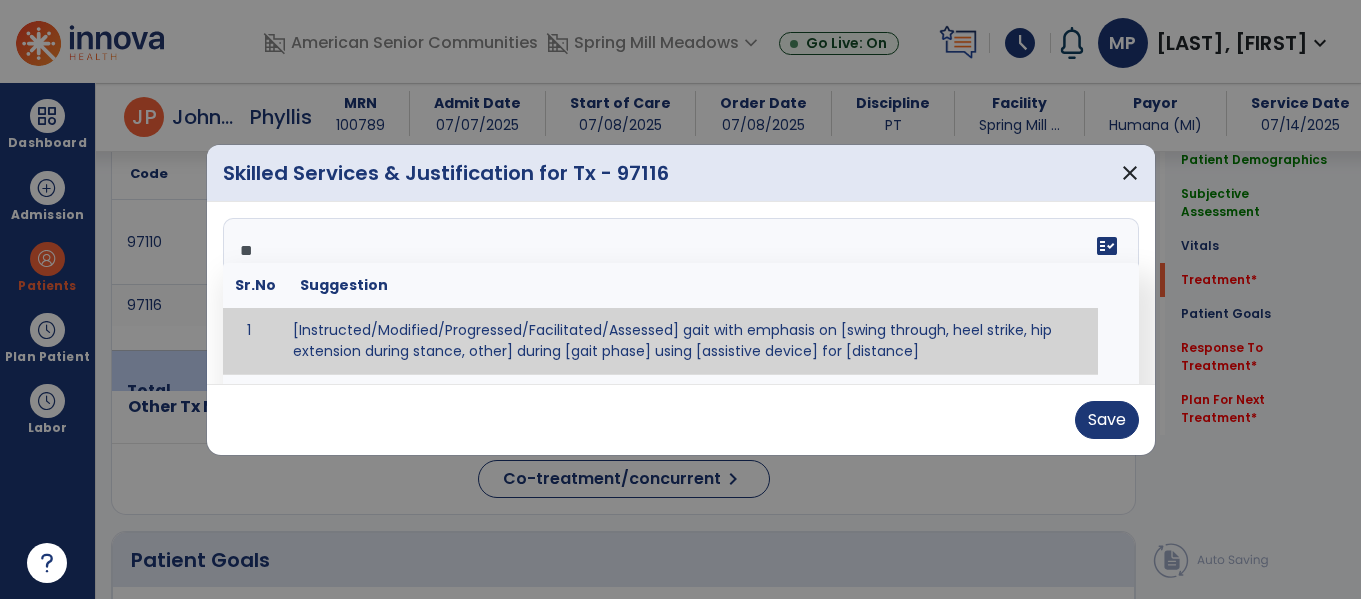 type on "*" 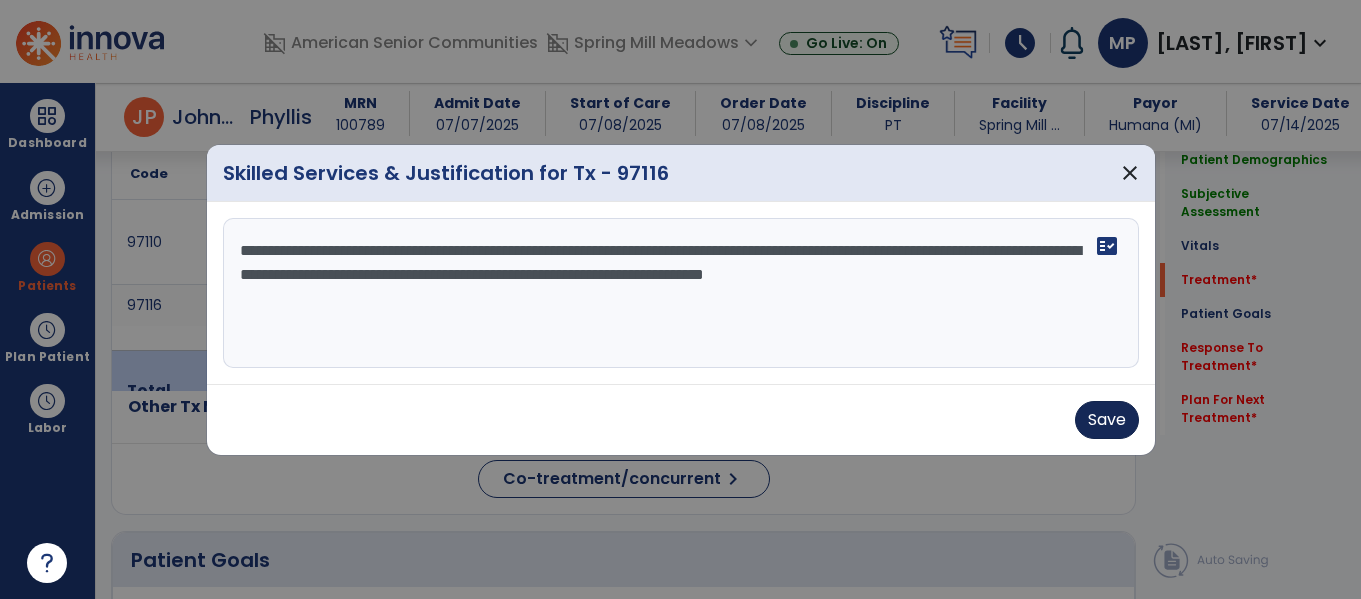 type on "**********" 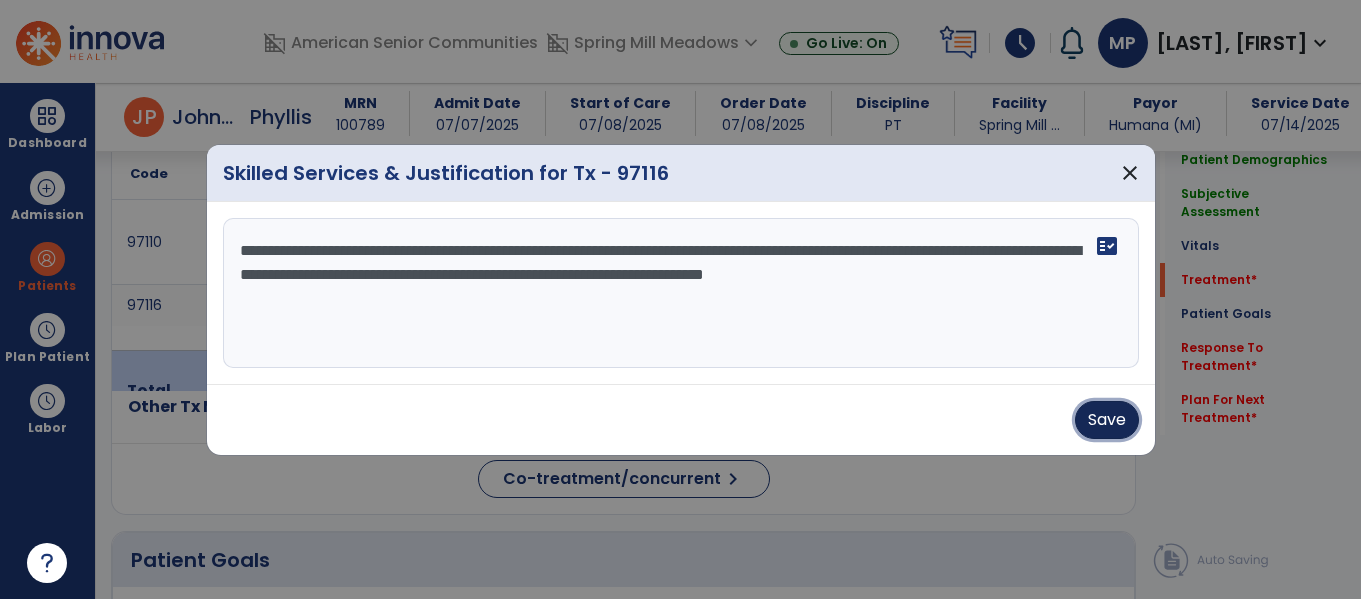 click on "Save" at bounding box center (1107, 420) 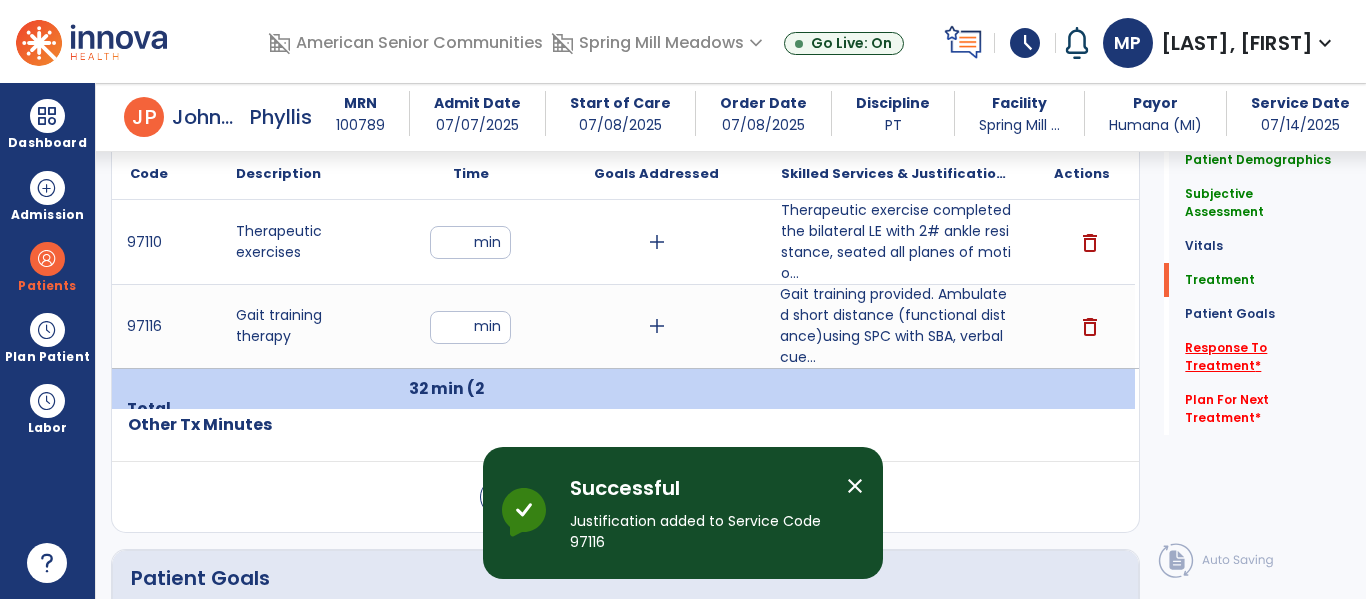 click on "Response To Treatment   *" 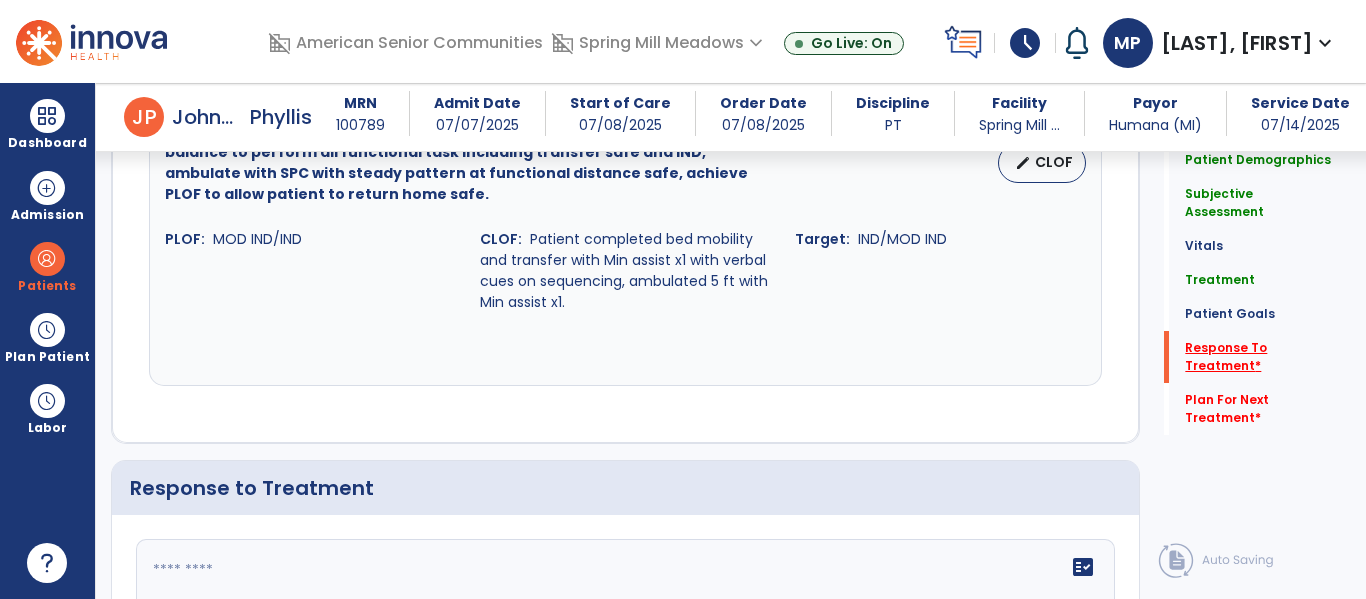 scroll, scrollTop: 2626, scrollLeft: 0, axis: vertical 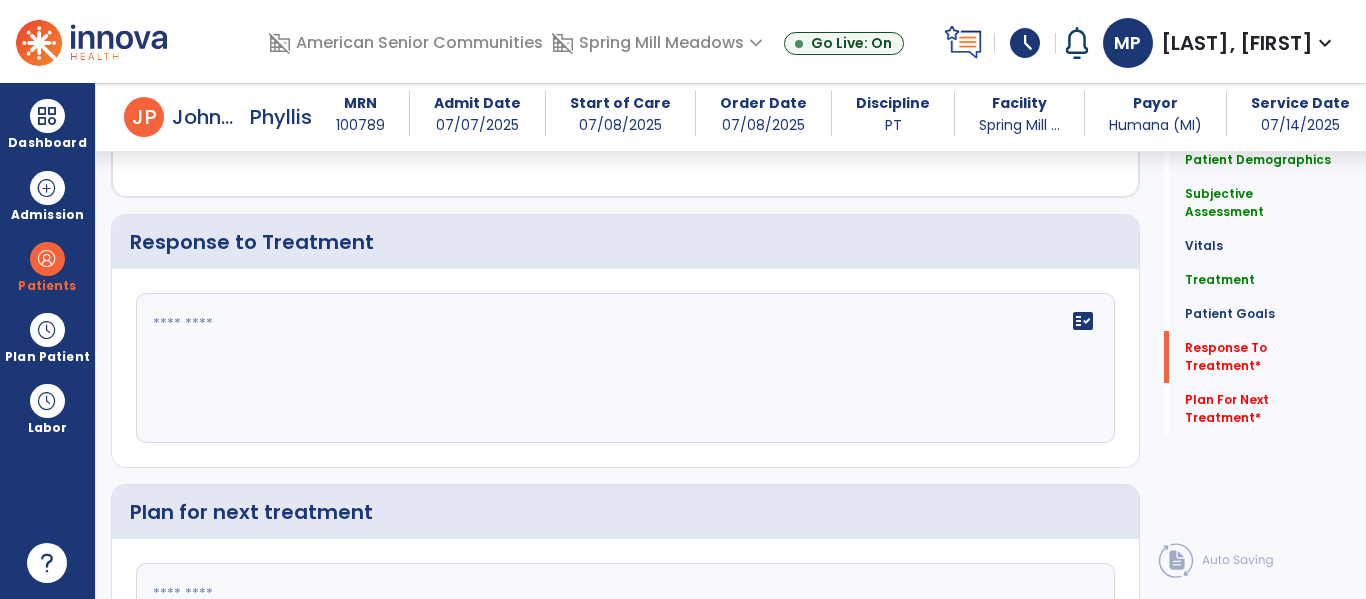 click on "fact_check" 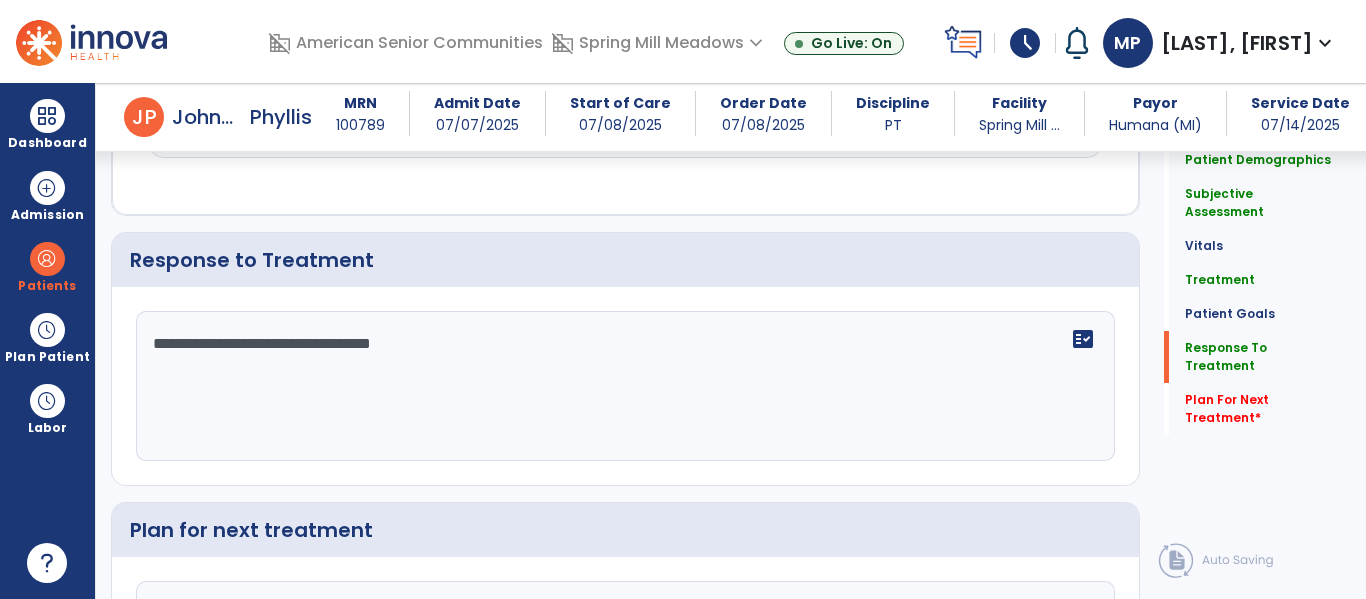 scroll, scrollTop: 2626, scrollLeft: 0, axis: vertical 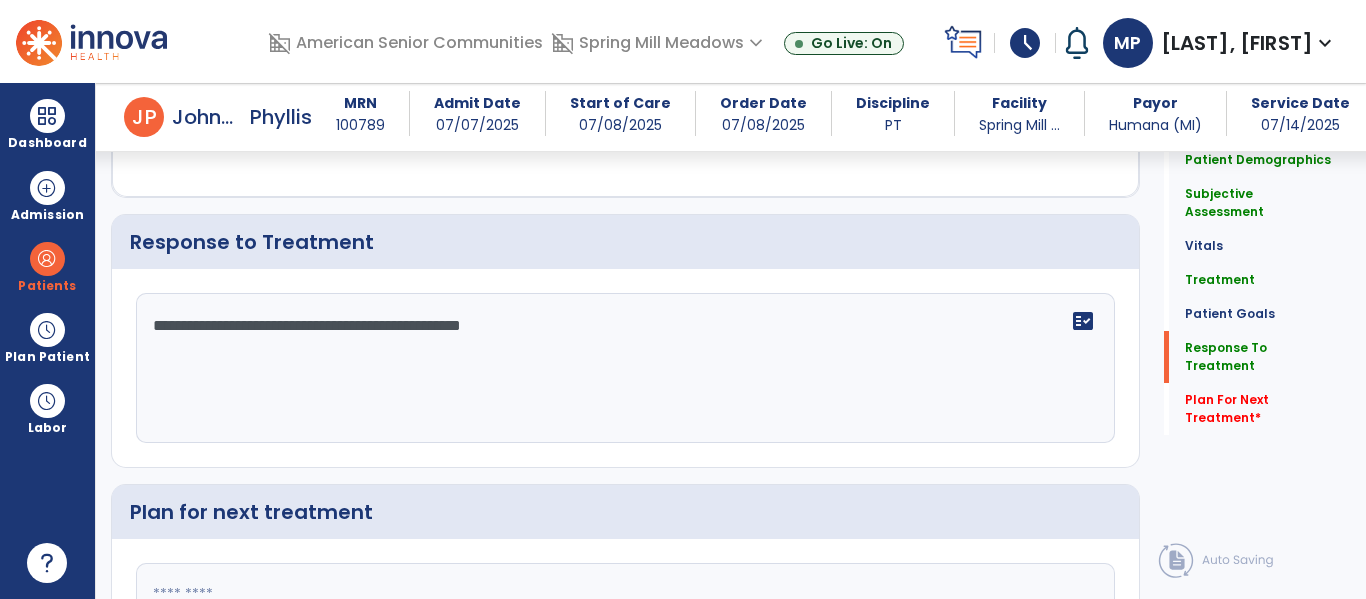 type on "**********" 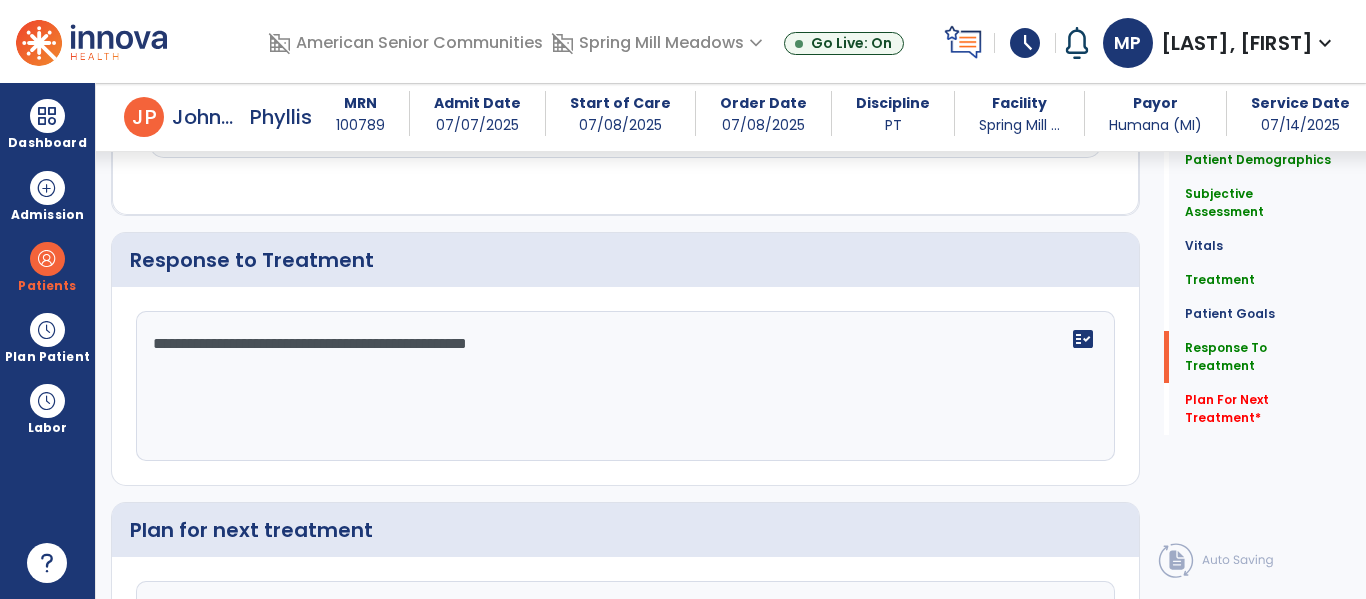 scroll, scrollTop: 2626, scrollLeft: 0, axis: vertical 